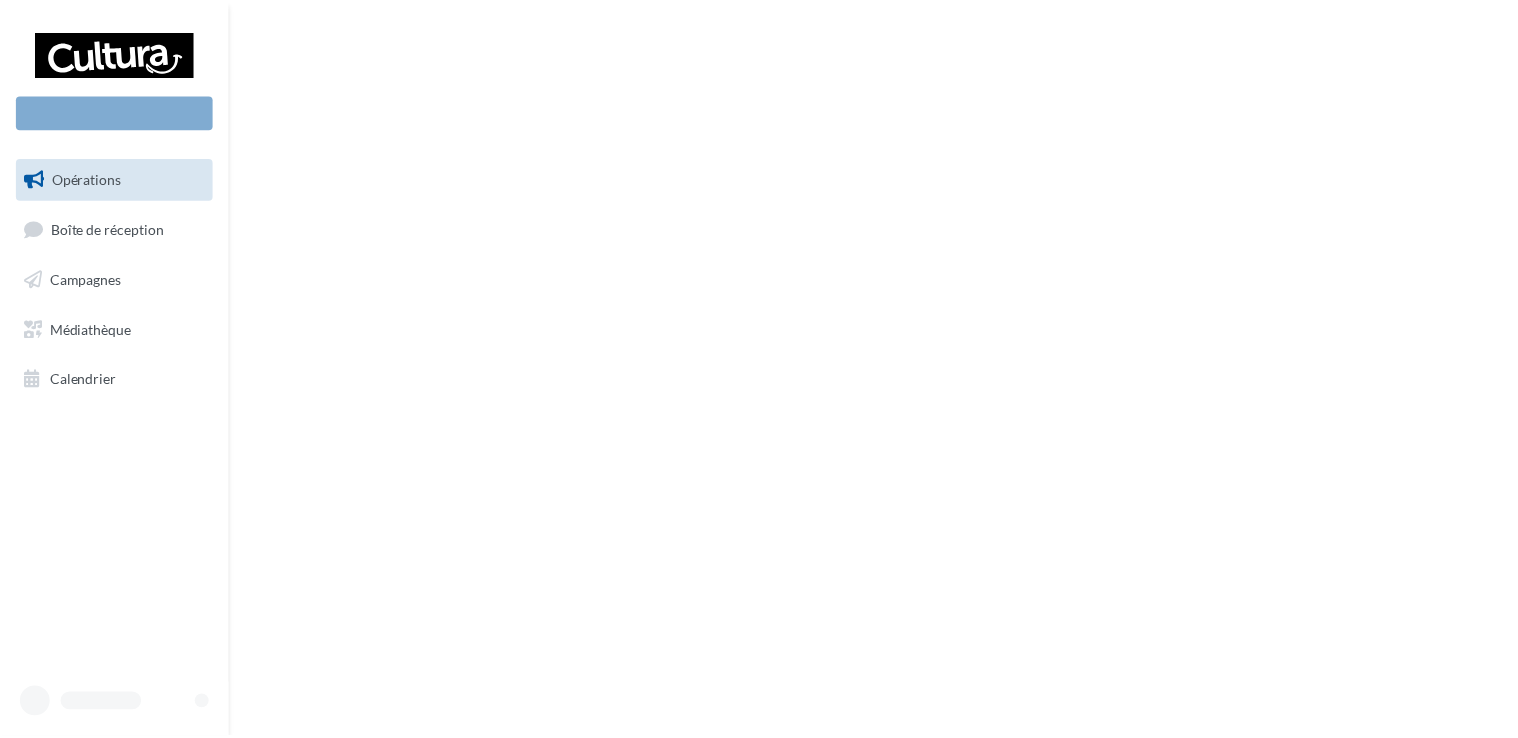 scroll, scrollTop: 0, scrollLeft: 0, axis: both 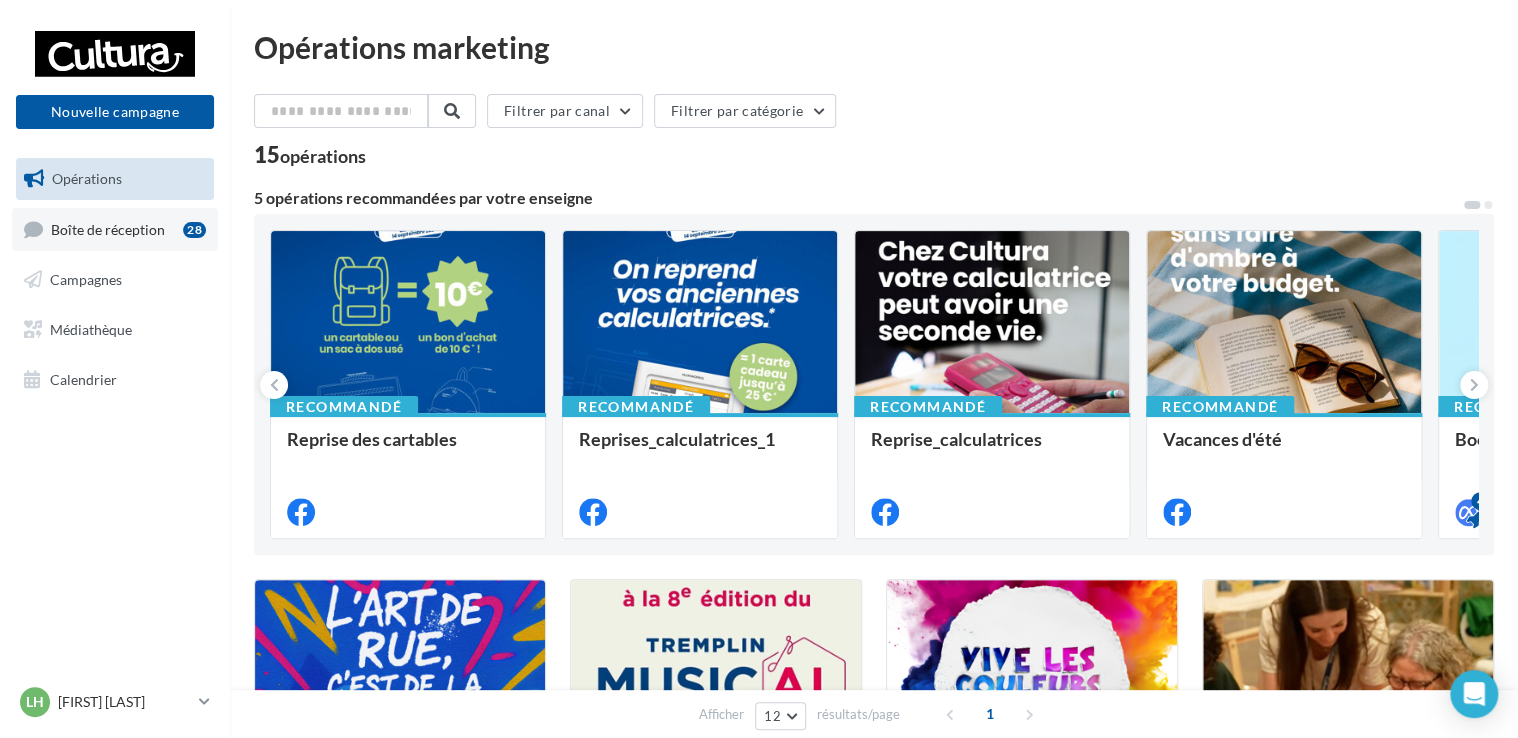 click on "Boîte de réception" at bounding box center (108, 228) 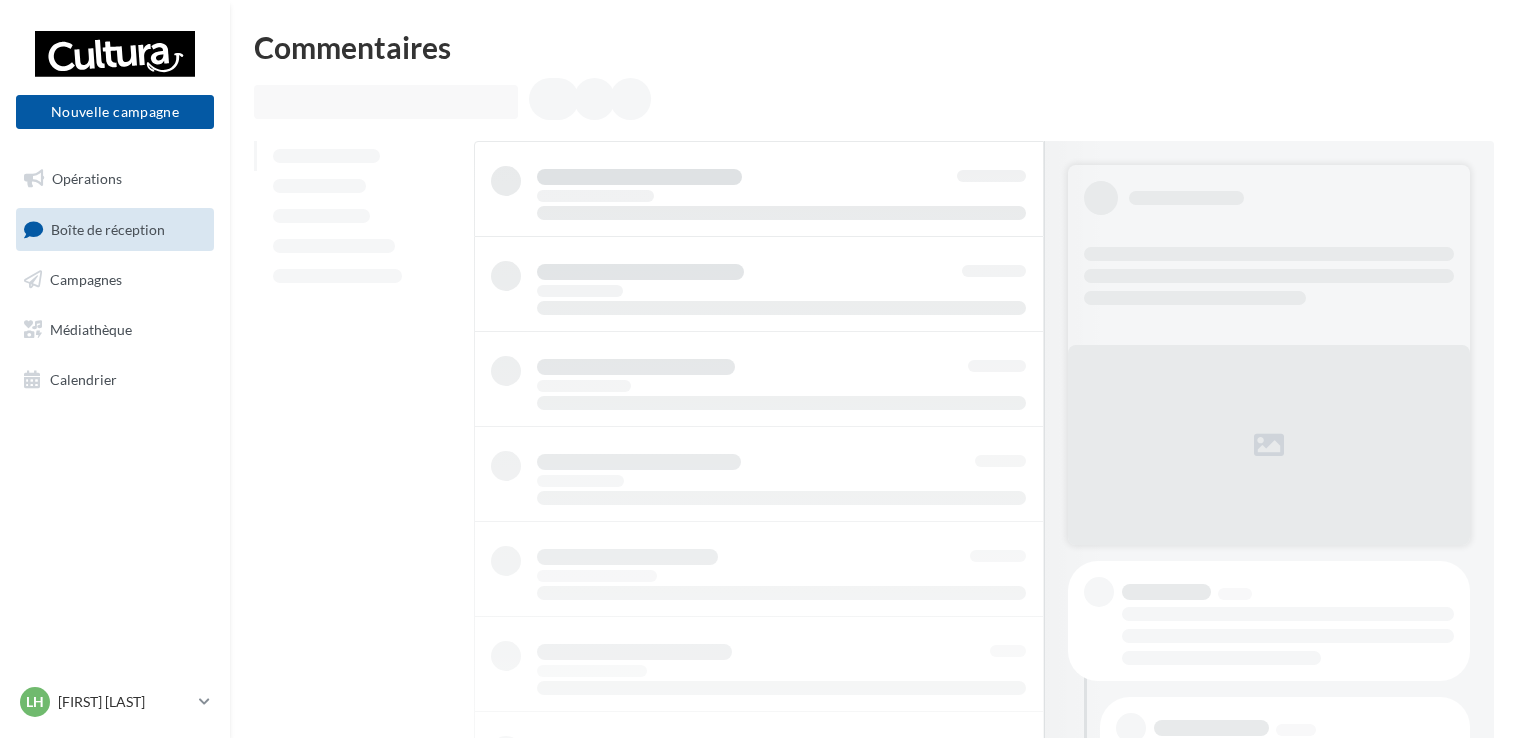 scroll, scrollTop: 0, scrollLeft: 0, axis: both 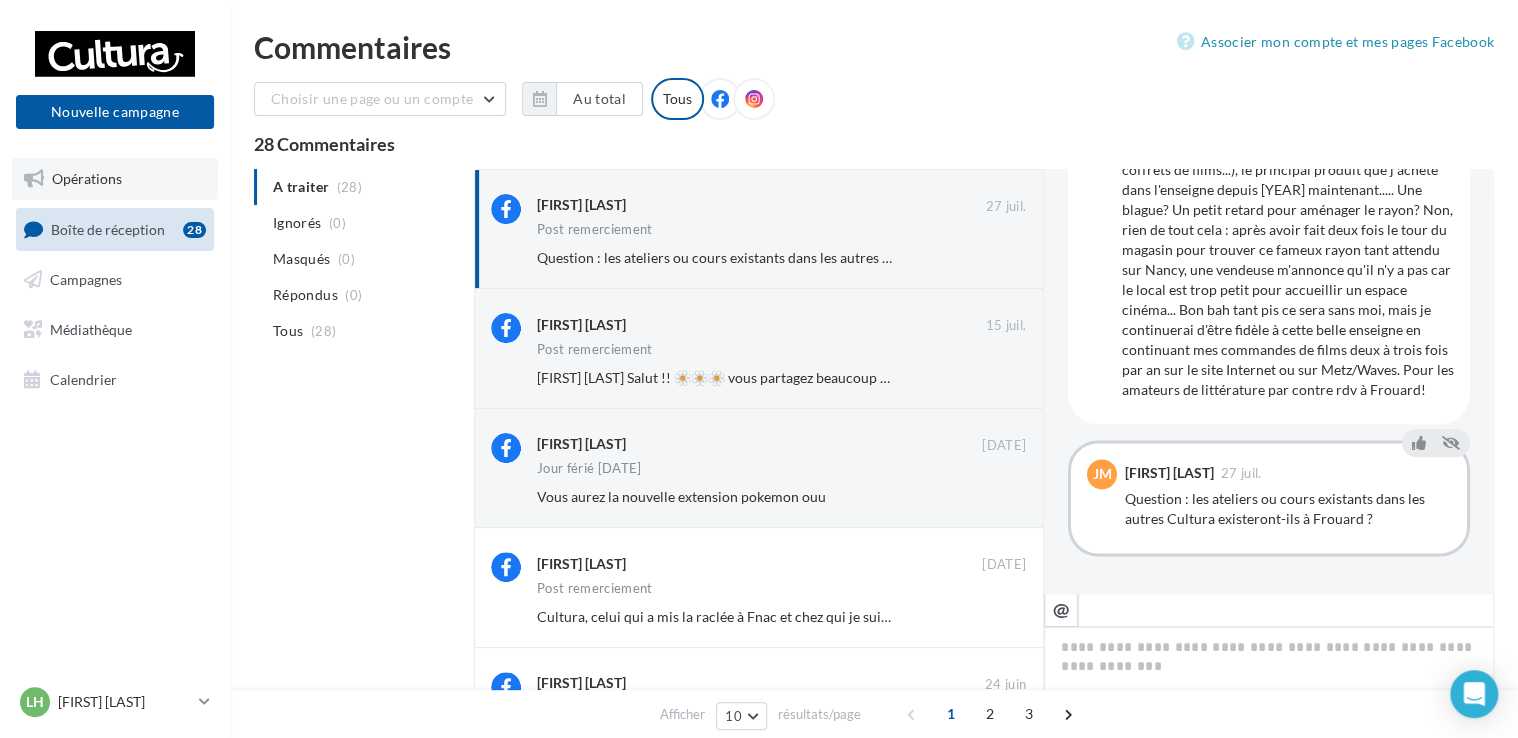 click on "Opérations" at bounding box center [87, 178] 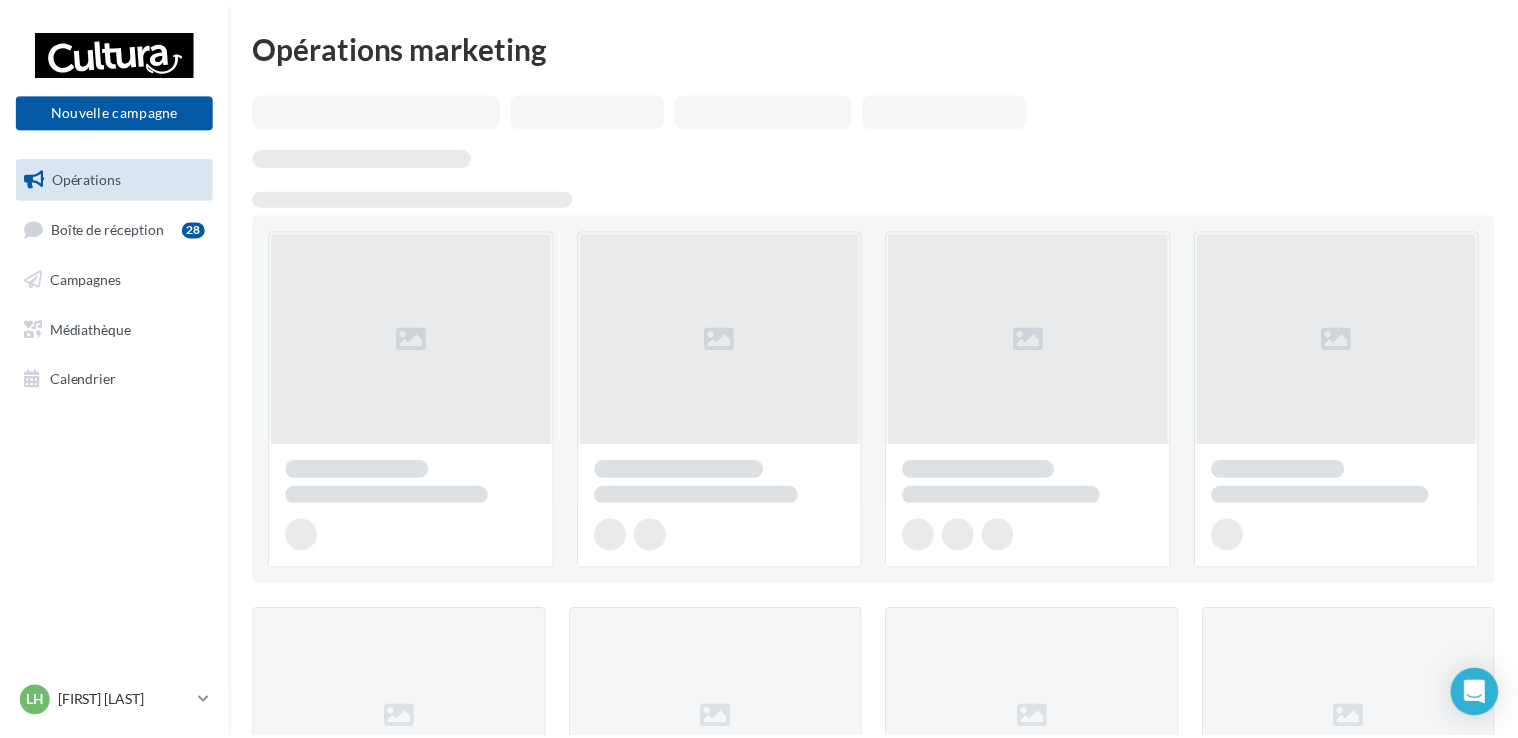 scroll, scrollTop: 0, scrollLeft: 0, axis: both 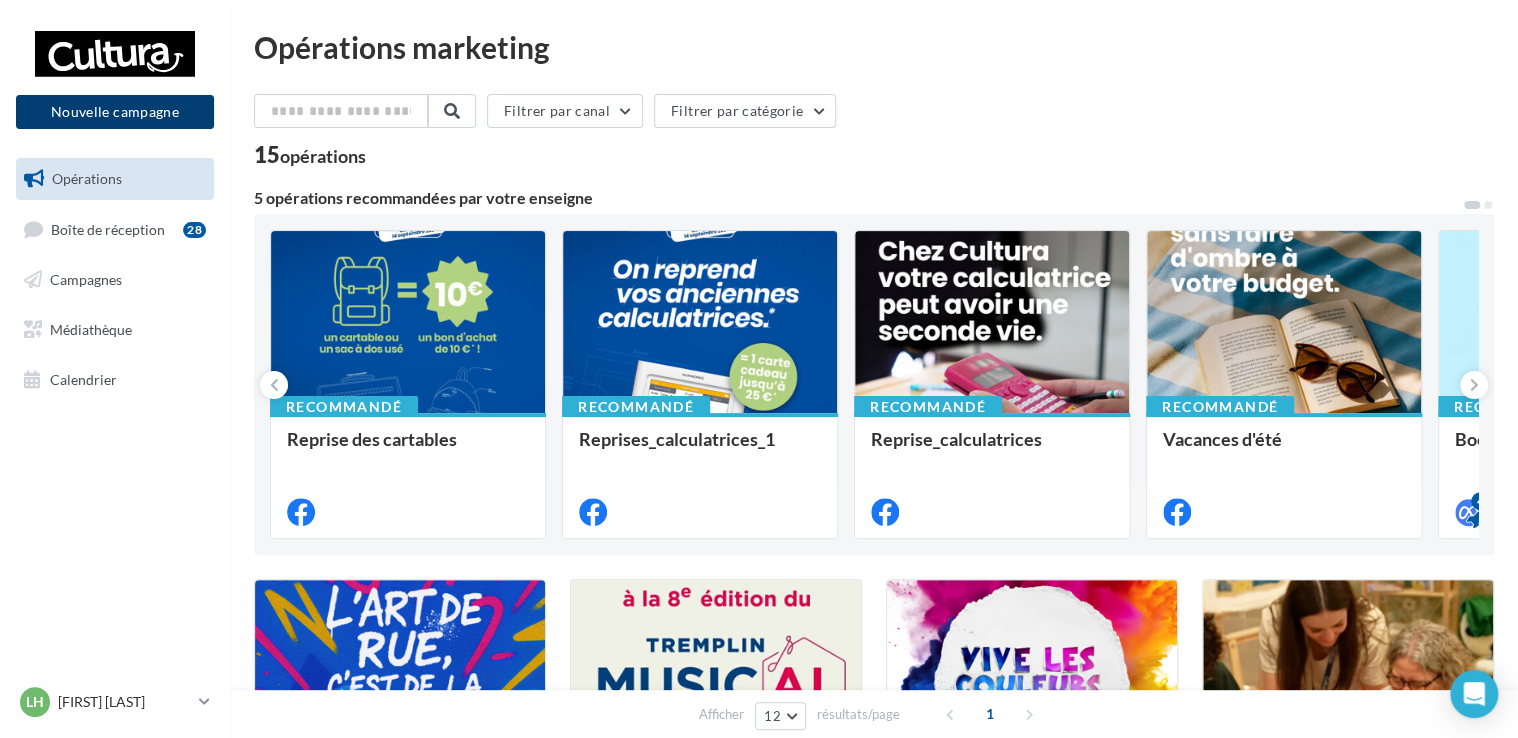 click on "Nouvelle campagne" at bounding box center (115, 112) 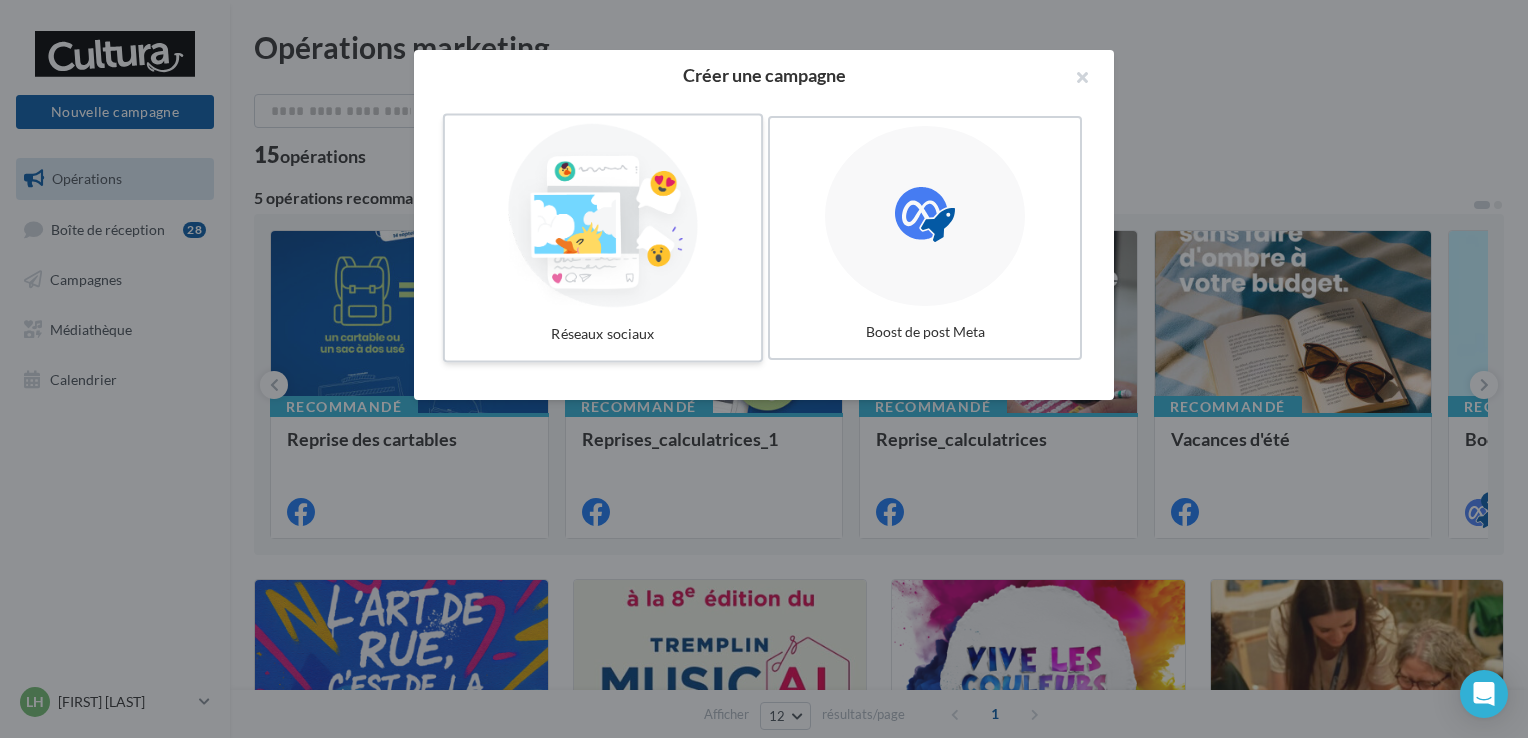 click at bounding box center (603, 216) 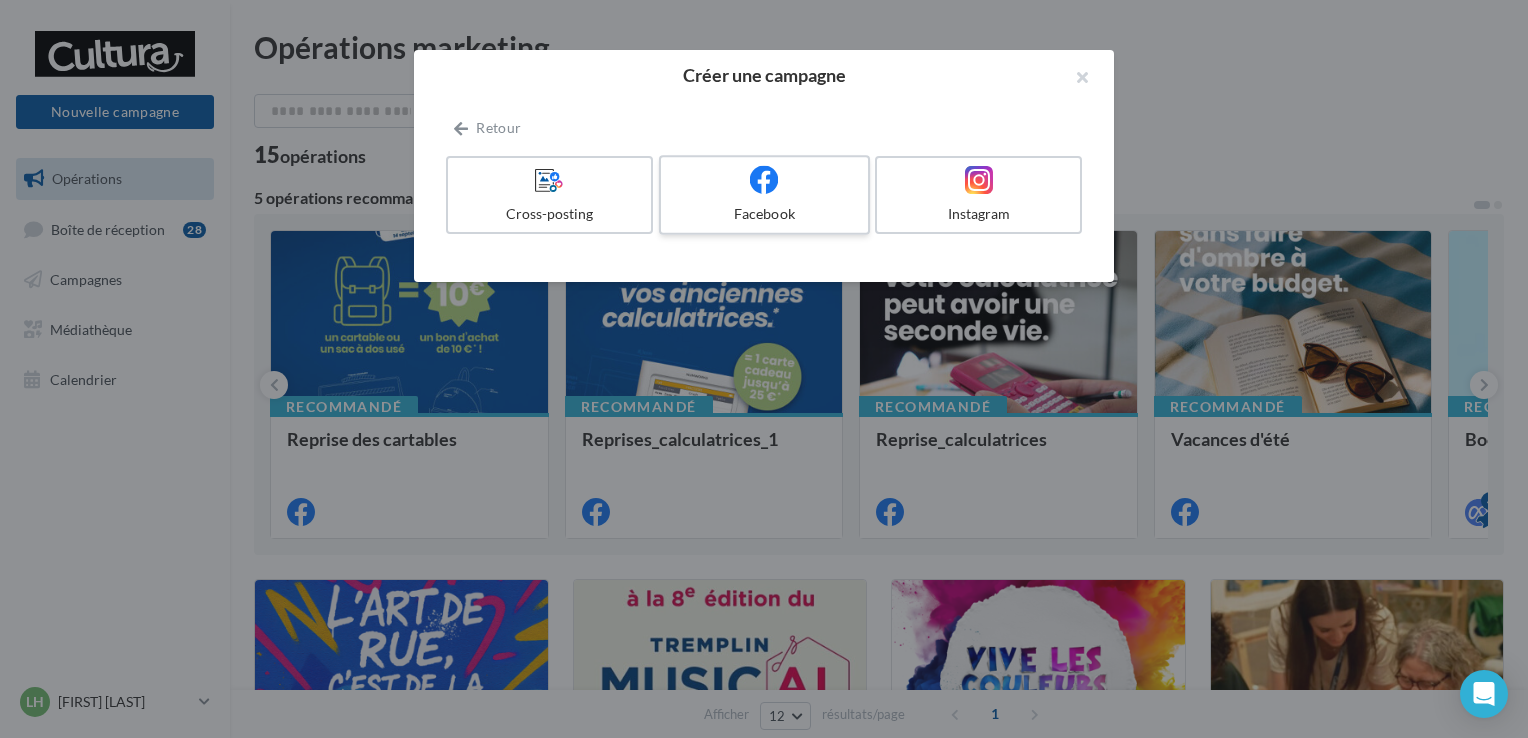 click at bounding box center (764, 180) 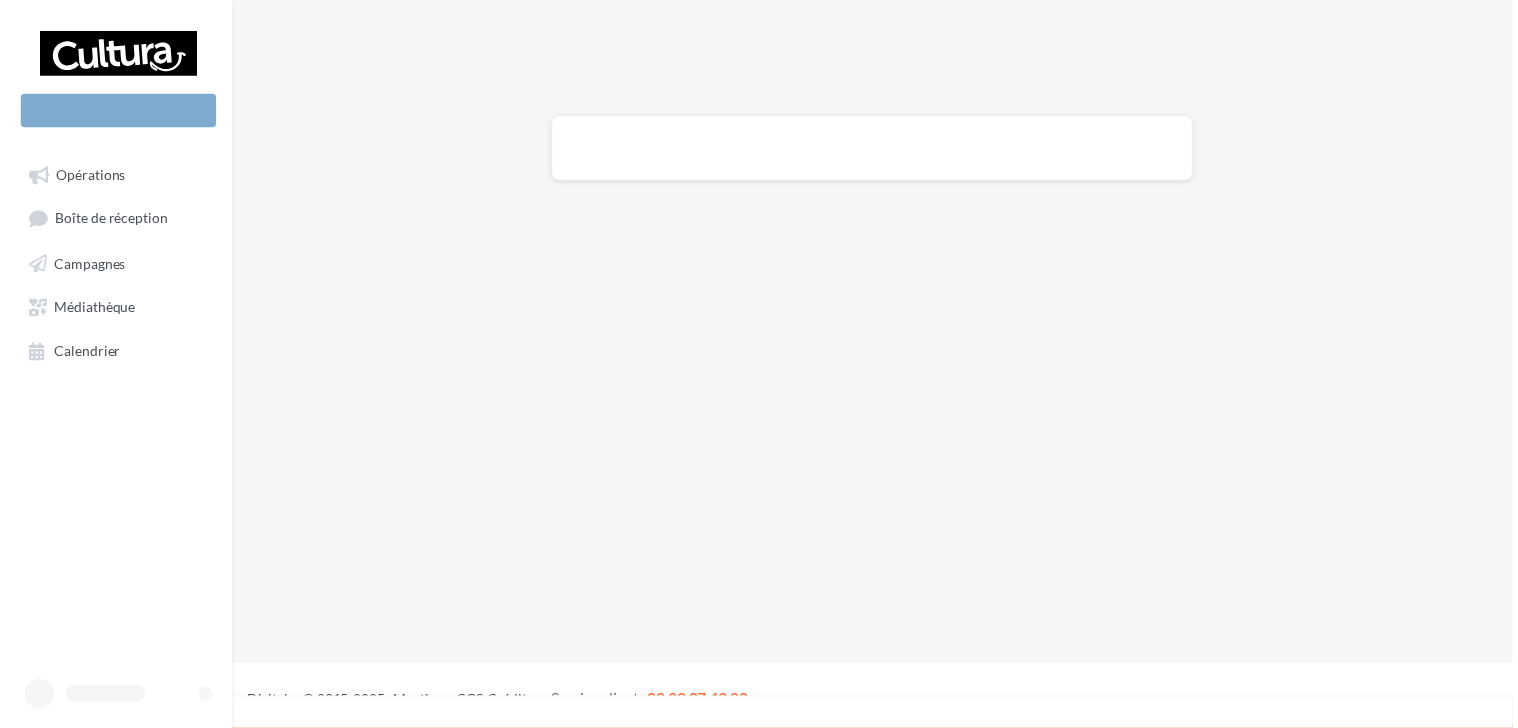 scroll, scrollTop: 0, scrollLeft: 0, axis: both 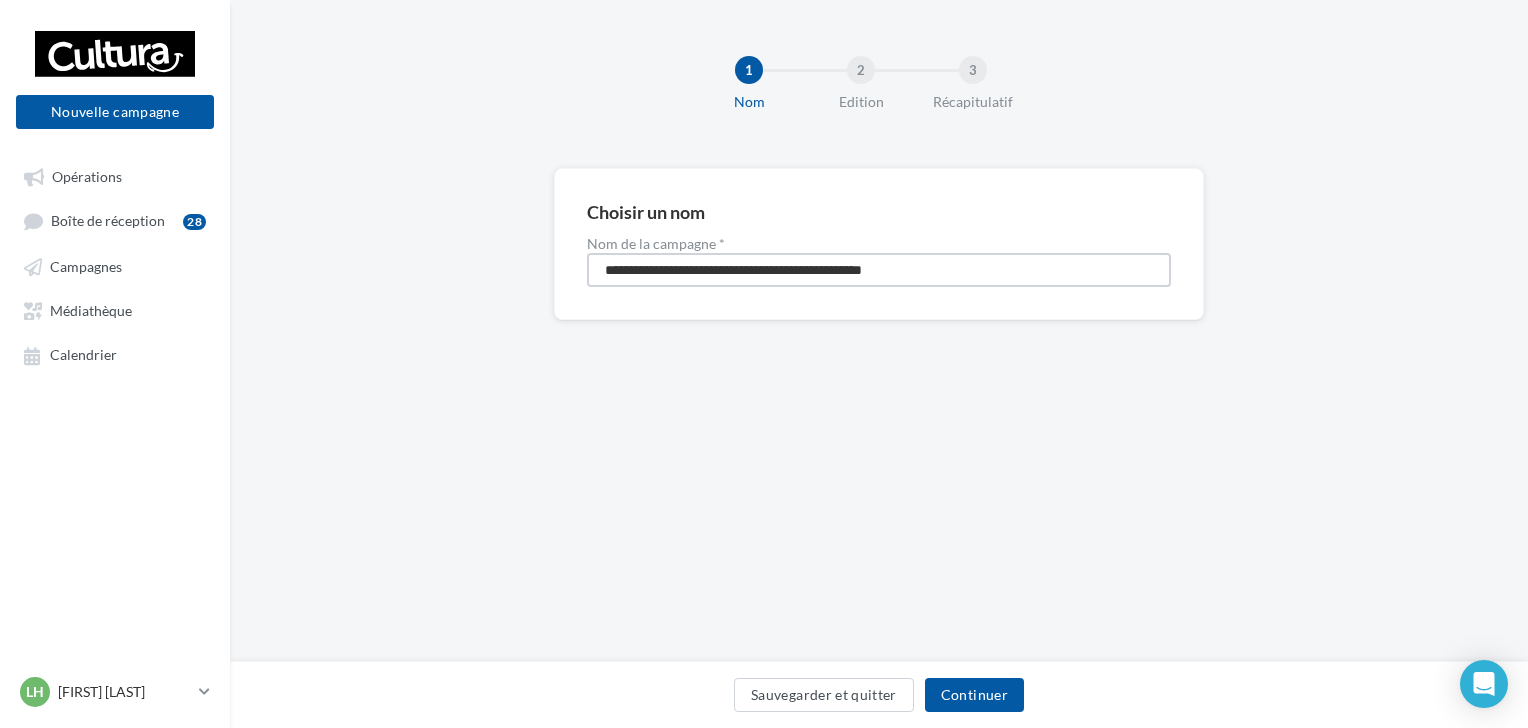 drag, startPoint x: 955, startPoint y: 273, endPoint x: 598, endPoint y: 265, distance: 357.08963 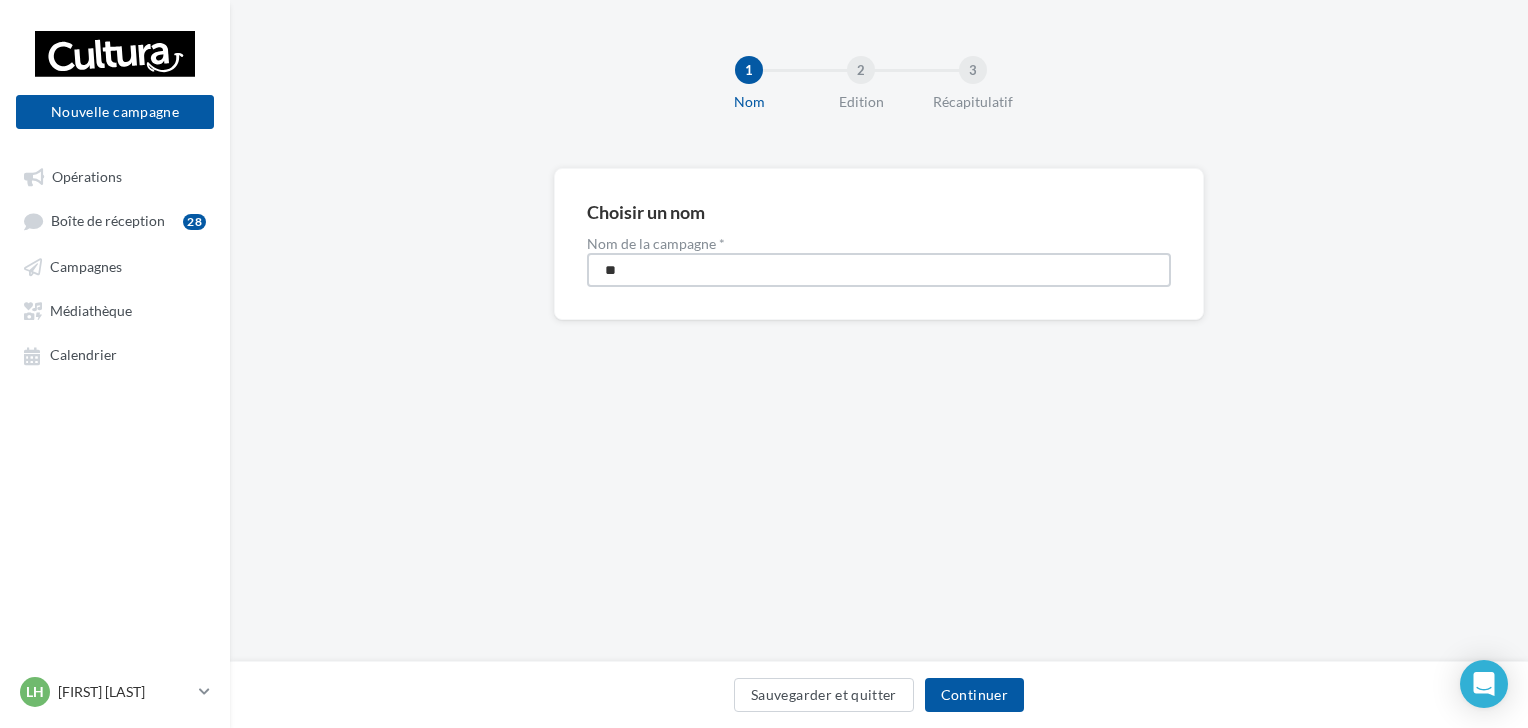 type on "*" 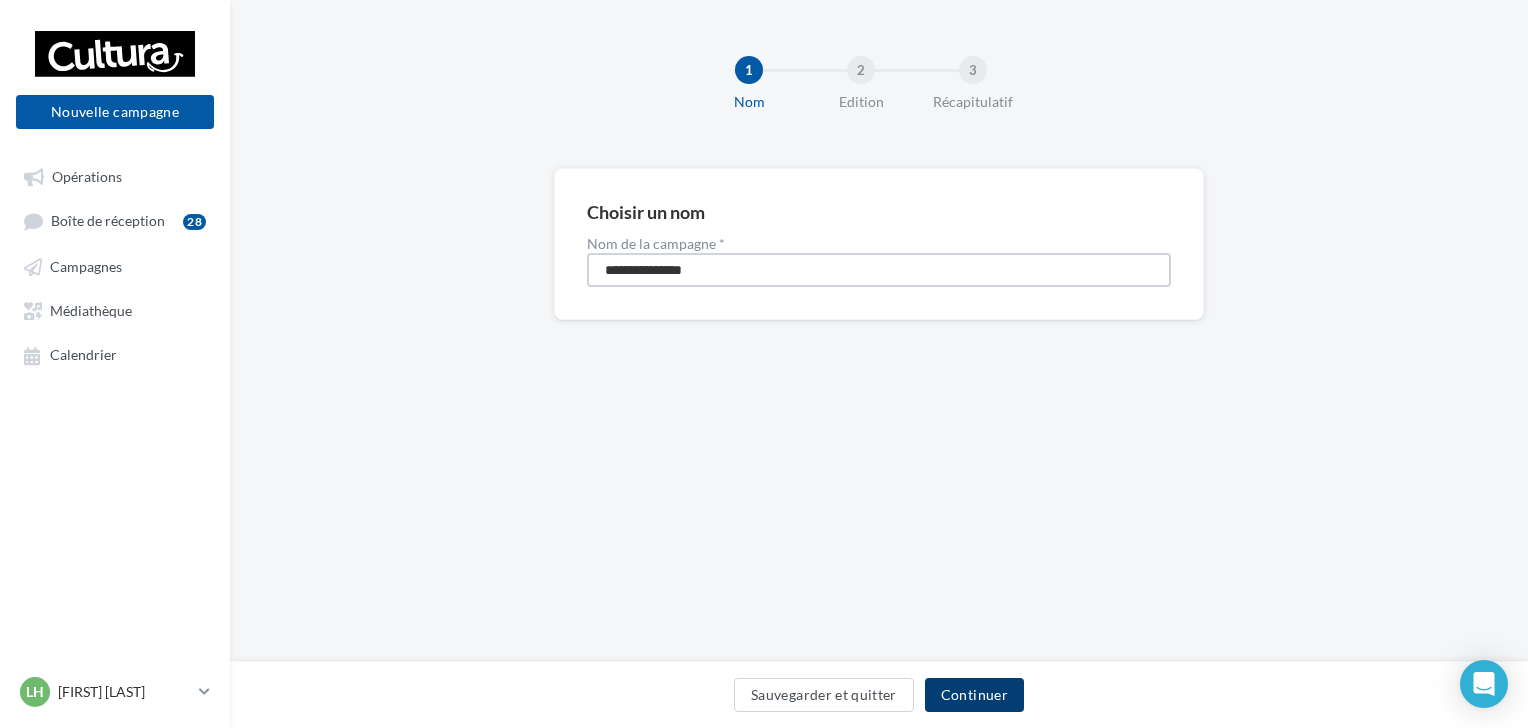 type on "**********" 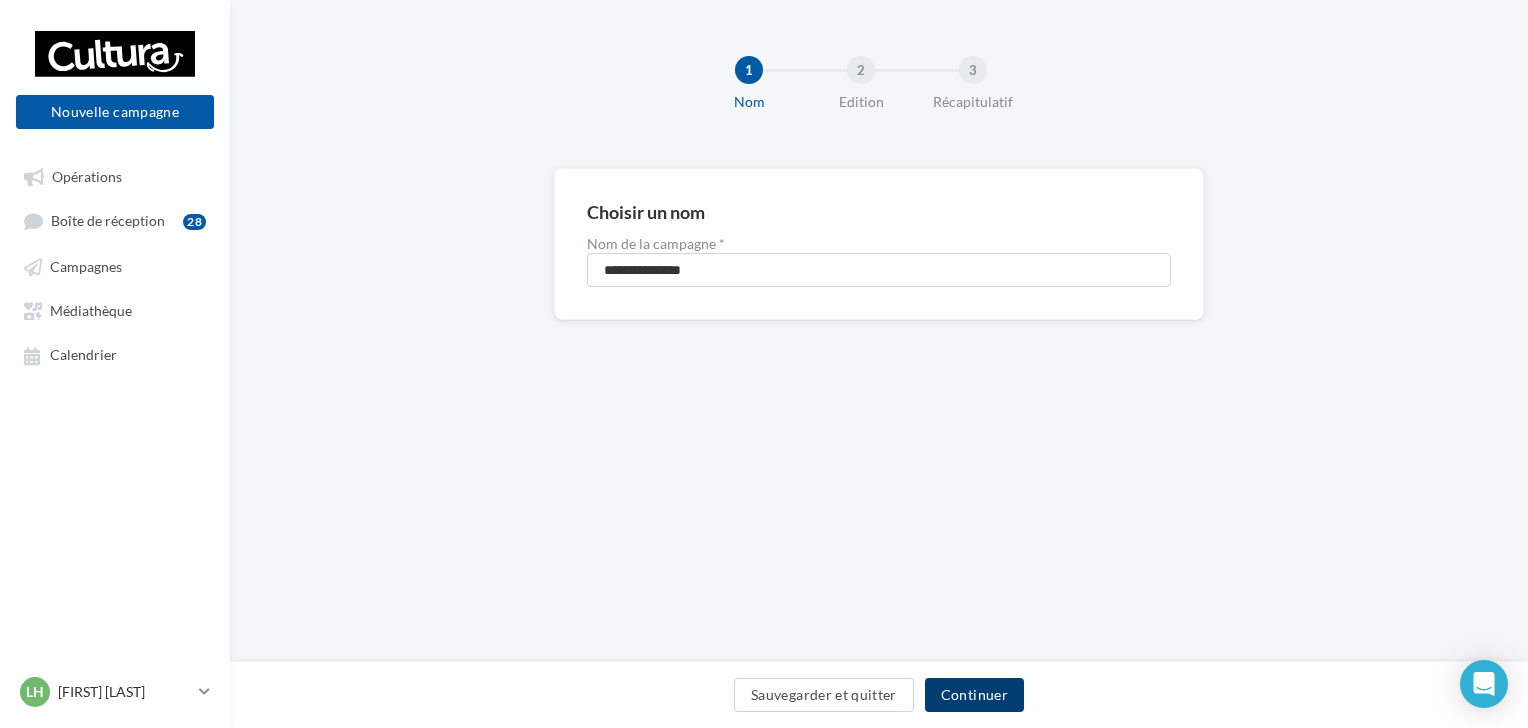 click on "Continuer" at bounding box center [974, 695] 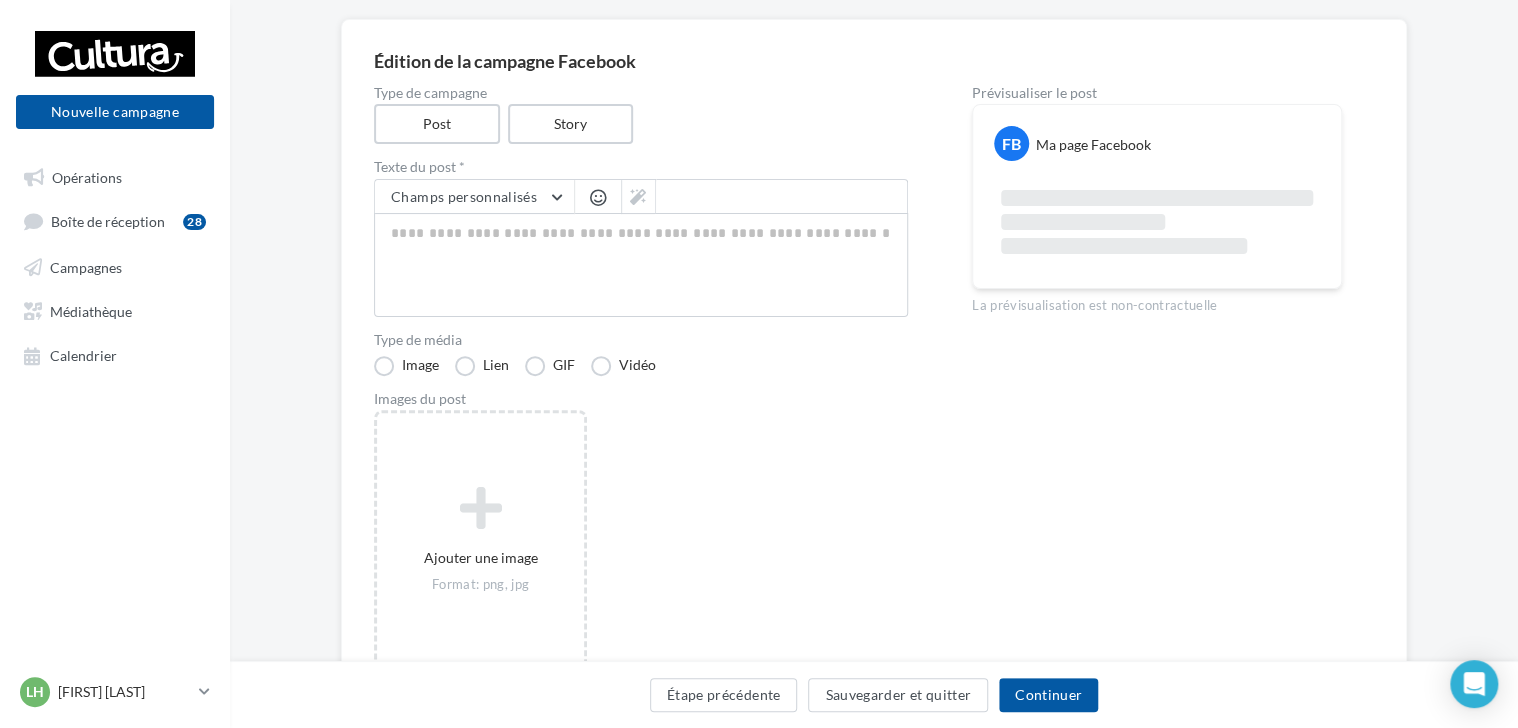 scroll, scrollTop: 148, scrollLeft: 0, axis: vertical 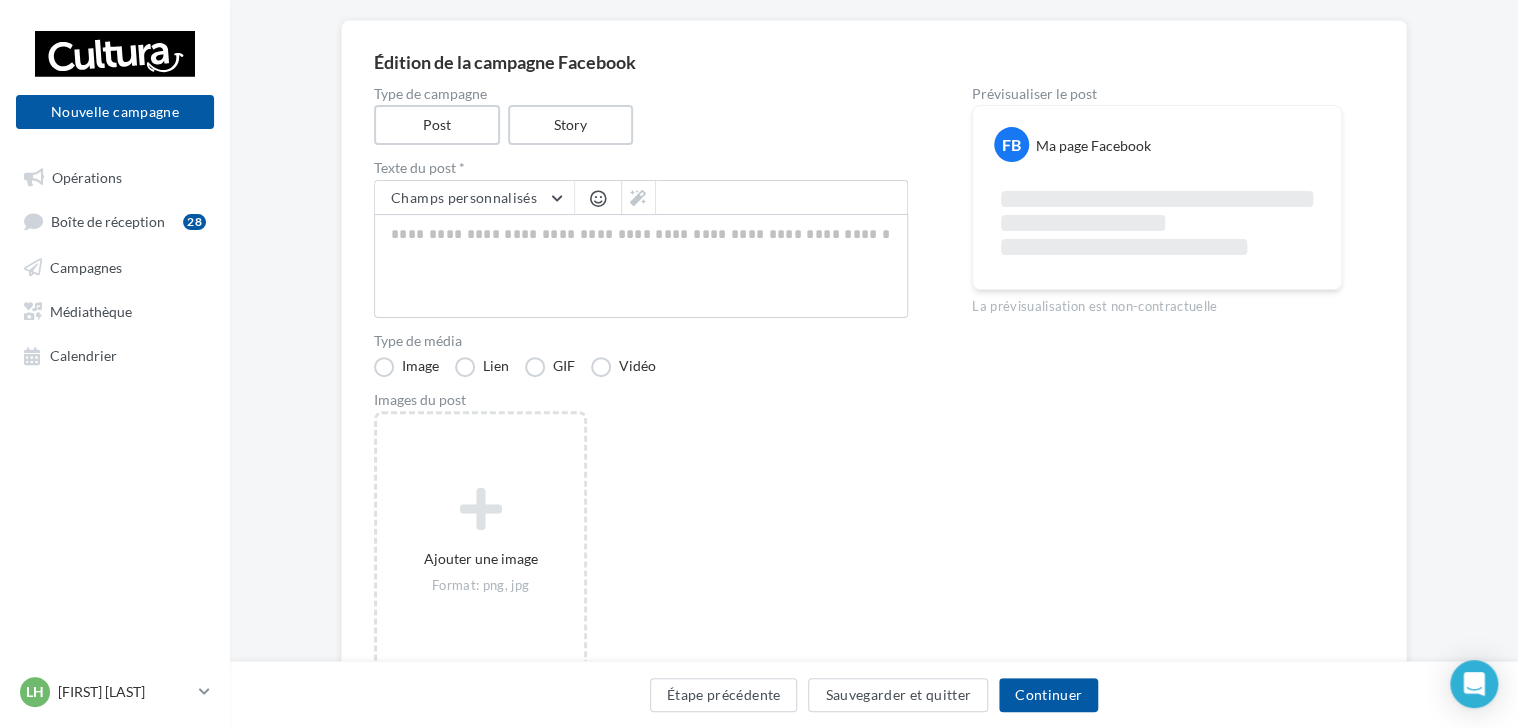 click on "Édition de la campagne Facebook
Type de campagne
Post
Story
Texte du post
*       Champs personnalisés         Adresse de l'entreprise     Nom de l'entreprise     Téléphone de l'entreprise     Signature de l'entreprise     Site internet de l'entreprise     Code Postal     Ville                                          Type de média
Image   Lien   GIF   Vidéo
Images du post
Ajouter une image     Format: png, jpg
Prévisualiser le post
FB
Ma page Facebook
La prévisualisation est non-contractuelle
Étape précédente" at bounding box center (874, 400) 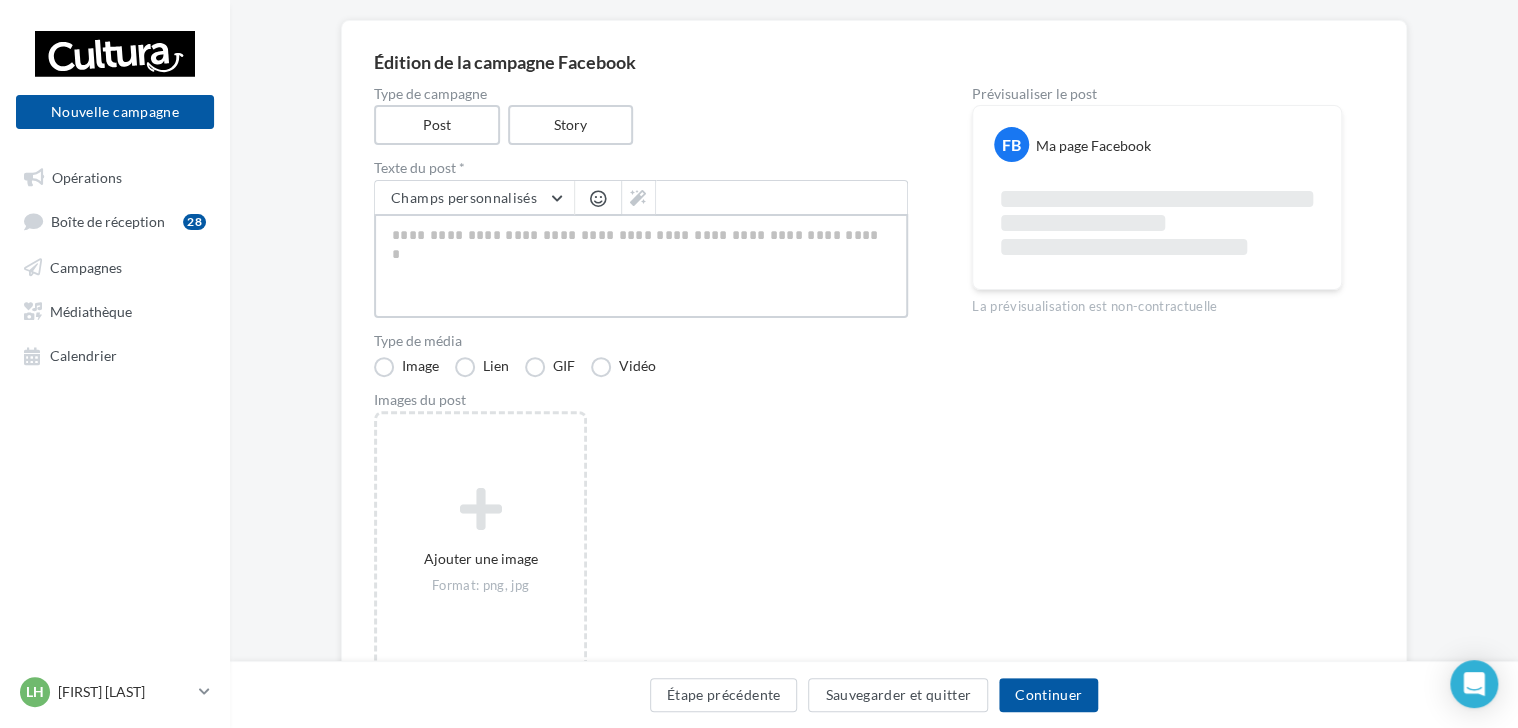 click at bounding box center (641, 266) 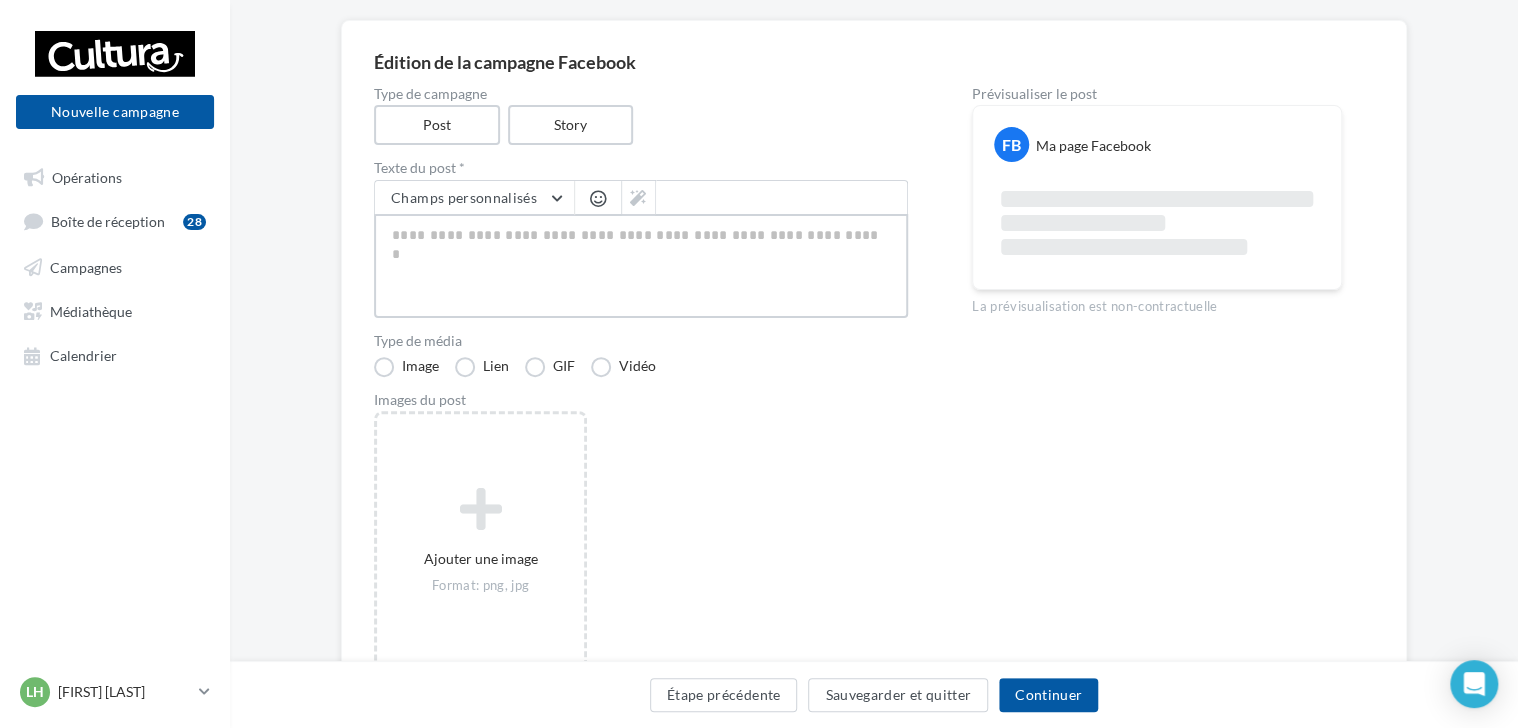 type on "*" 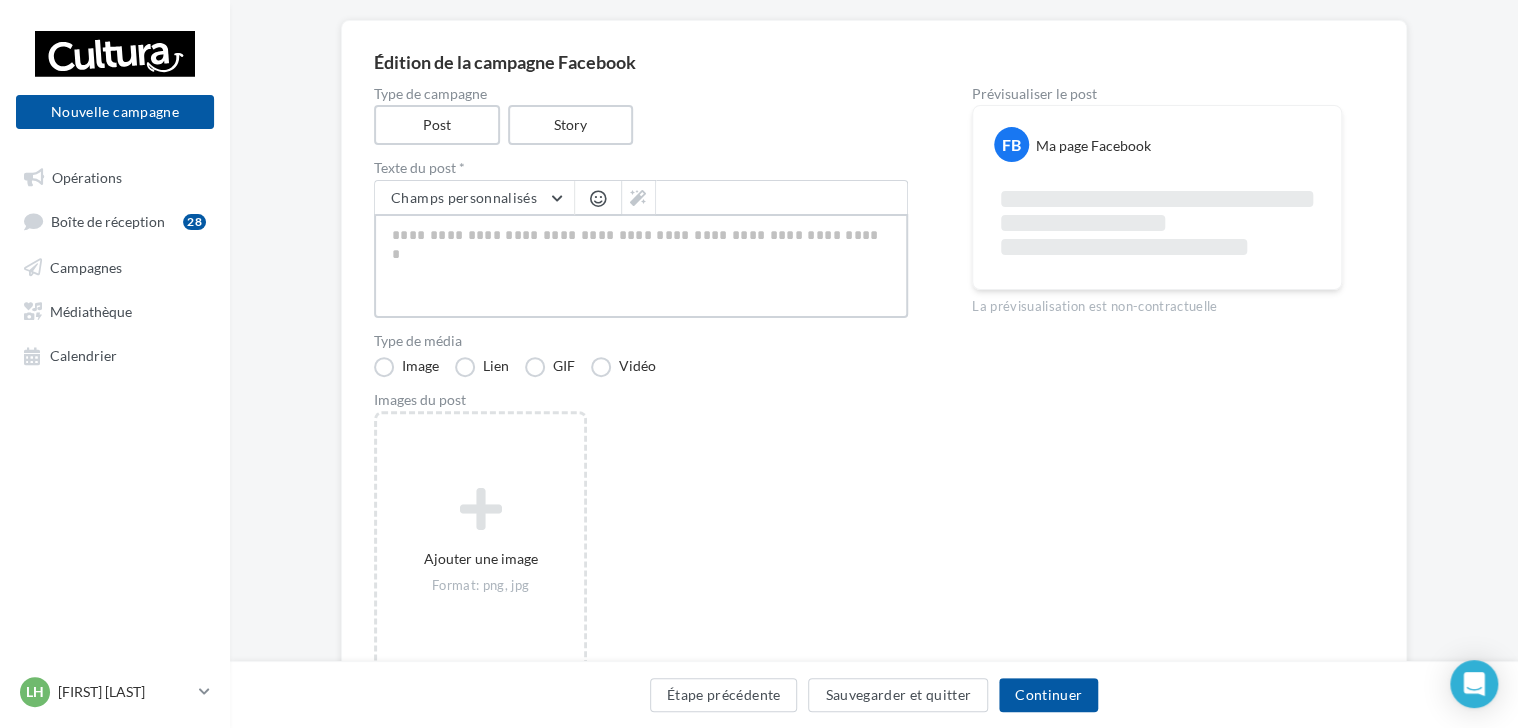 type on "*" 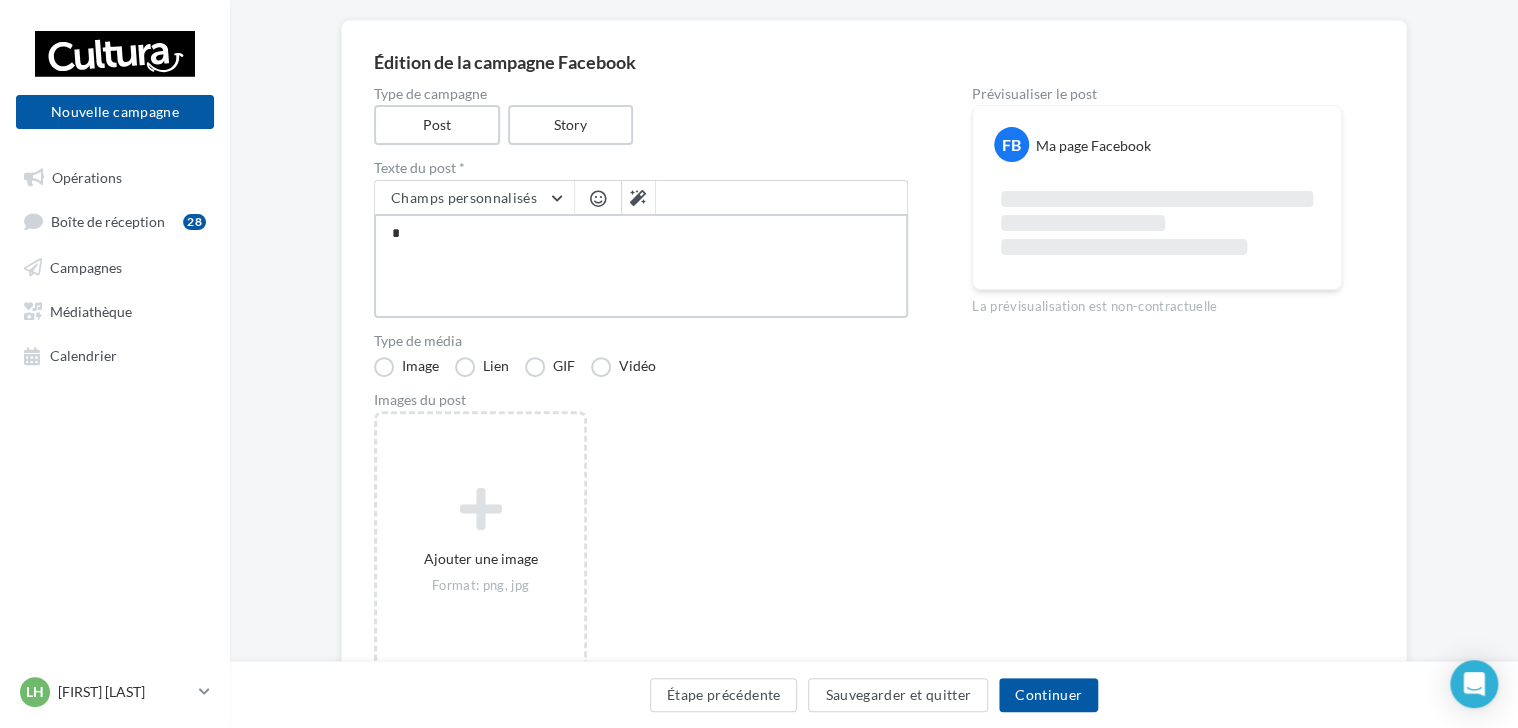 type on "**" 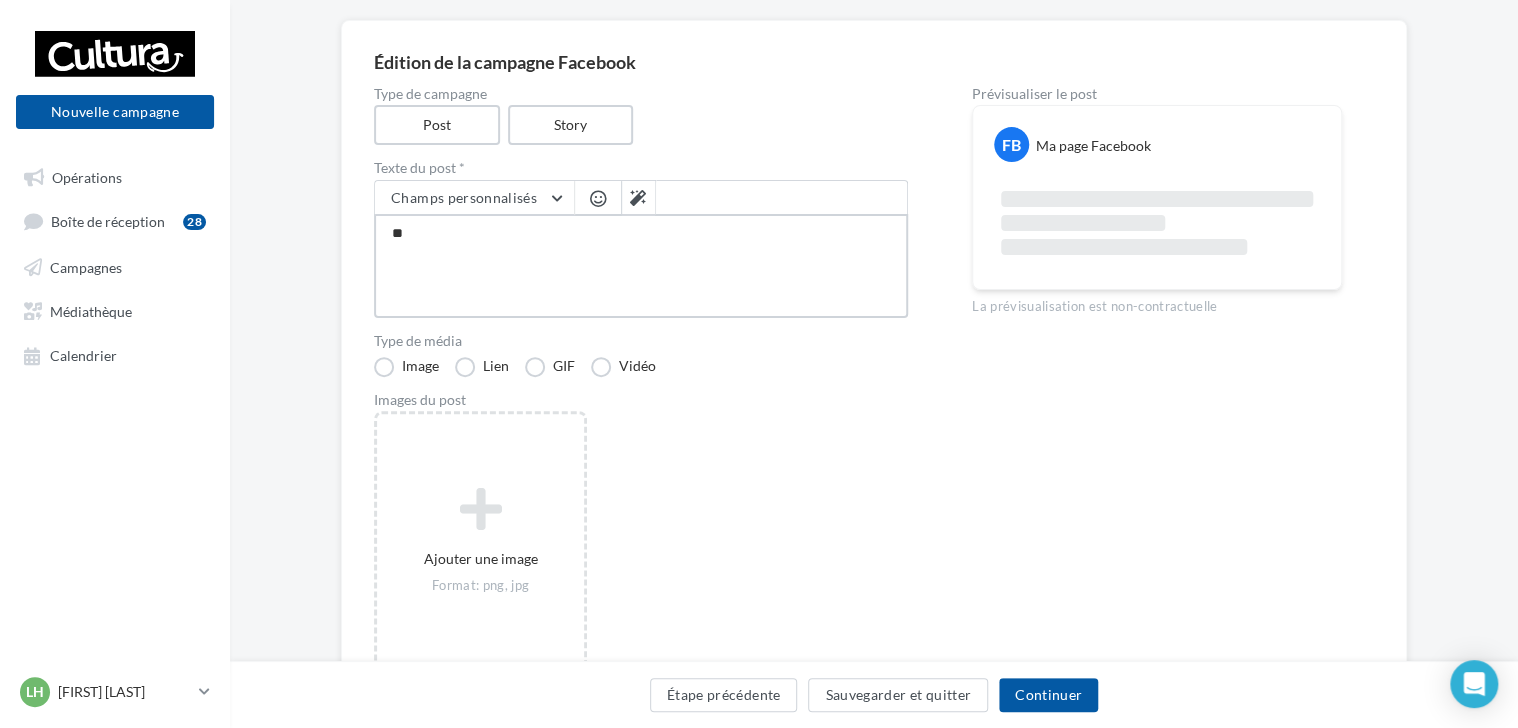 type on "***" 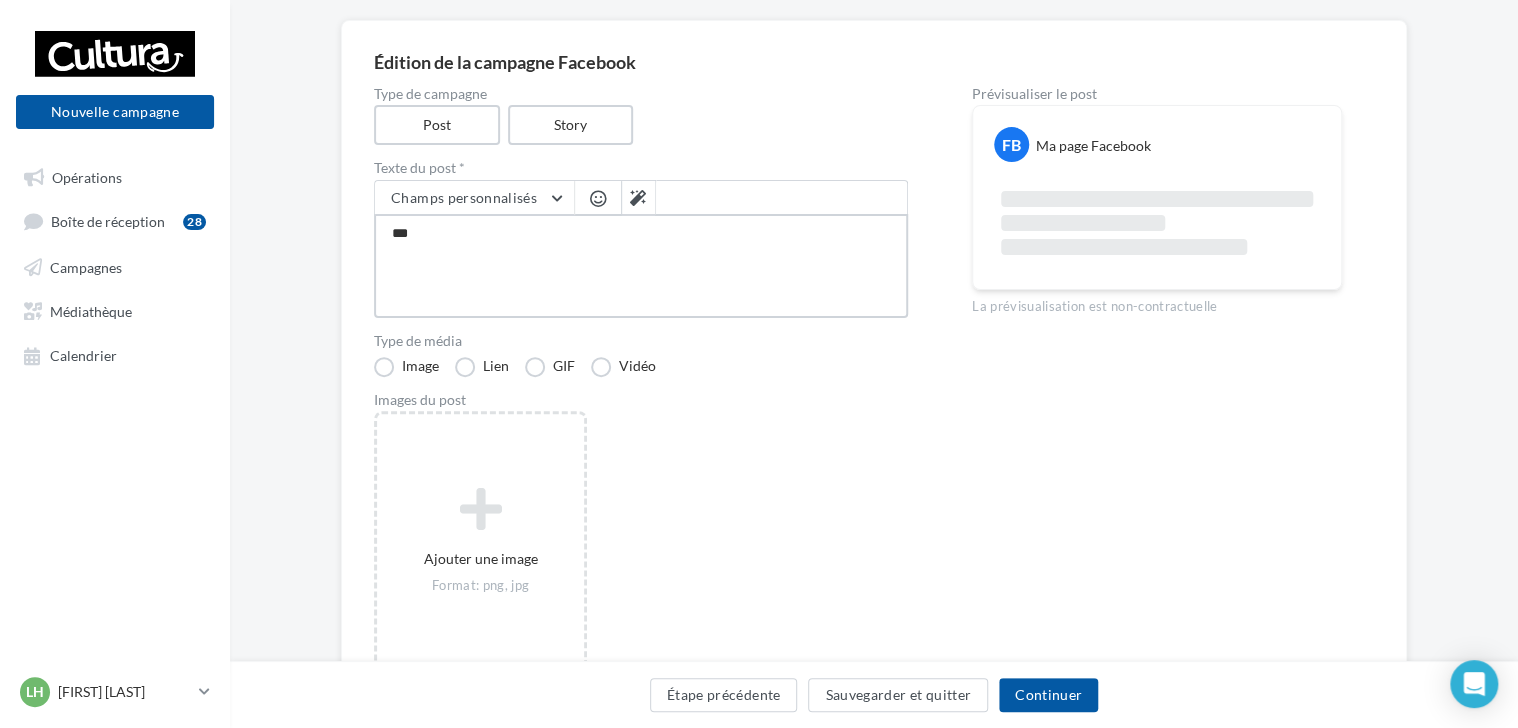 type on "****" 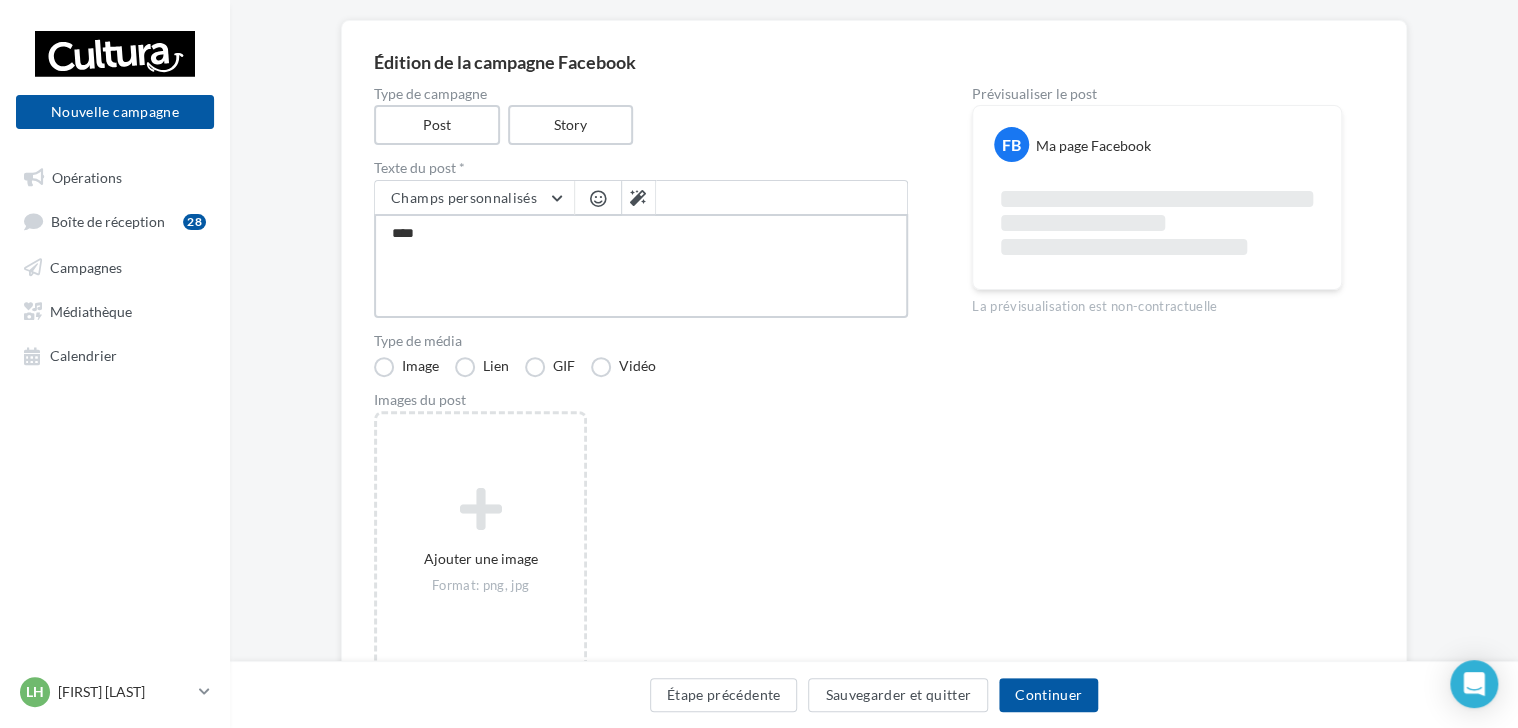type on "*****" 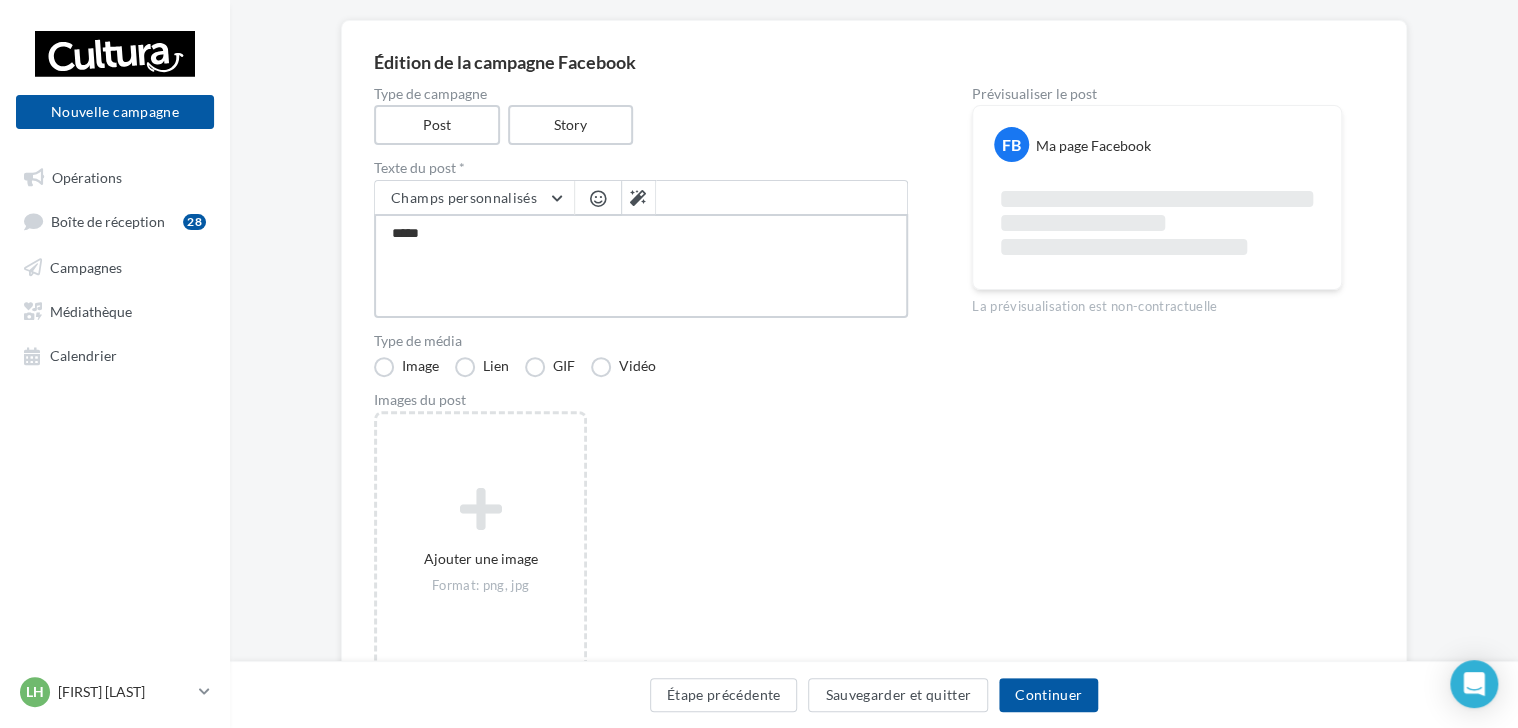 type on "*****" 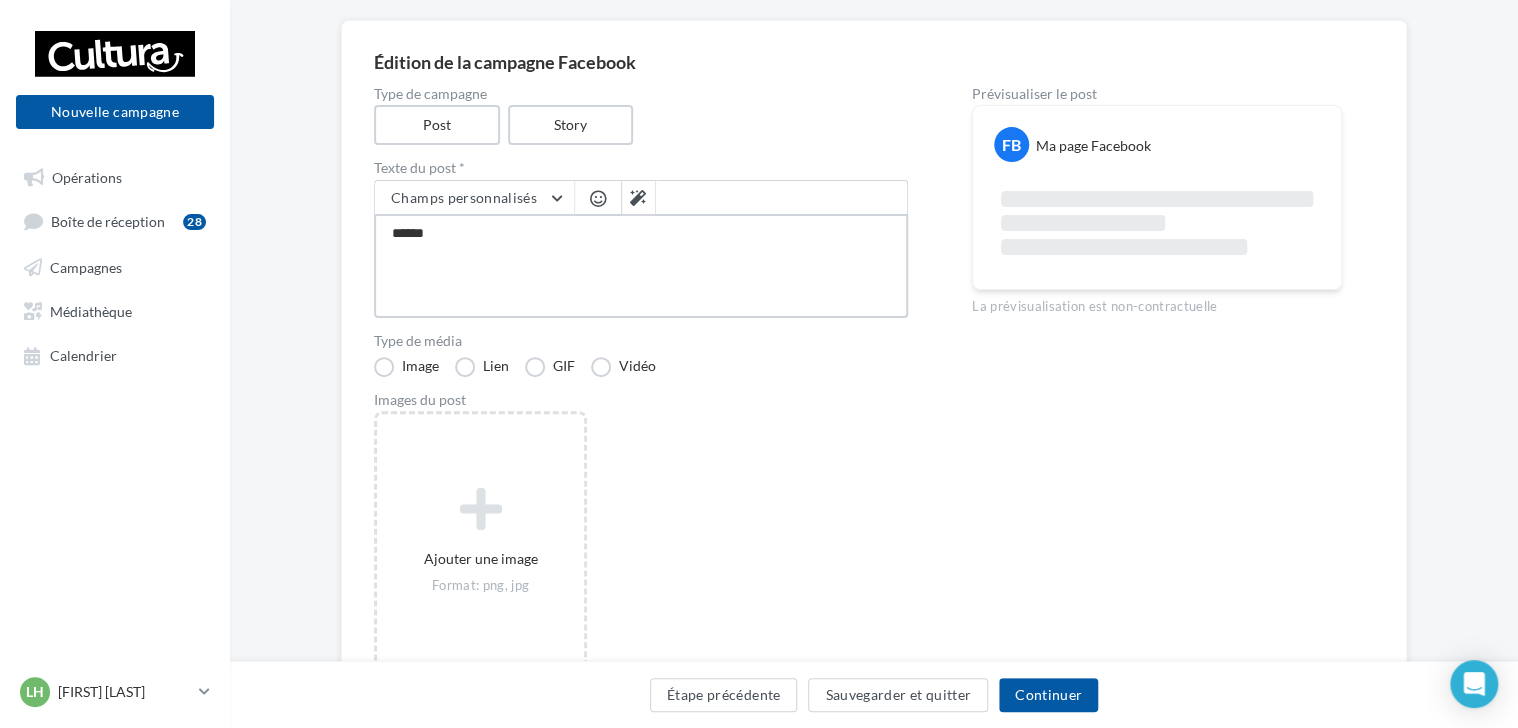 type on "*******" 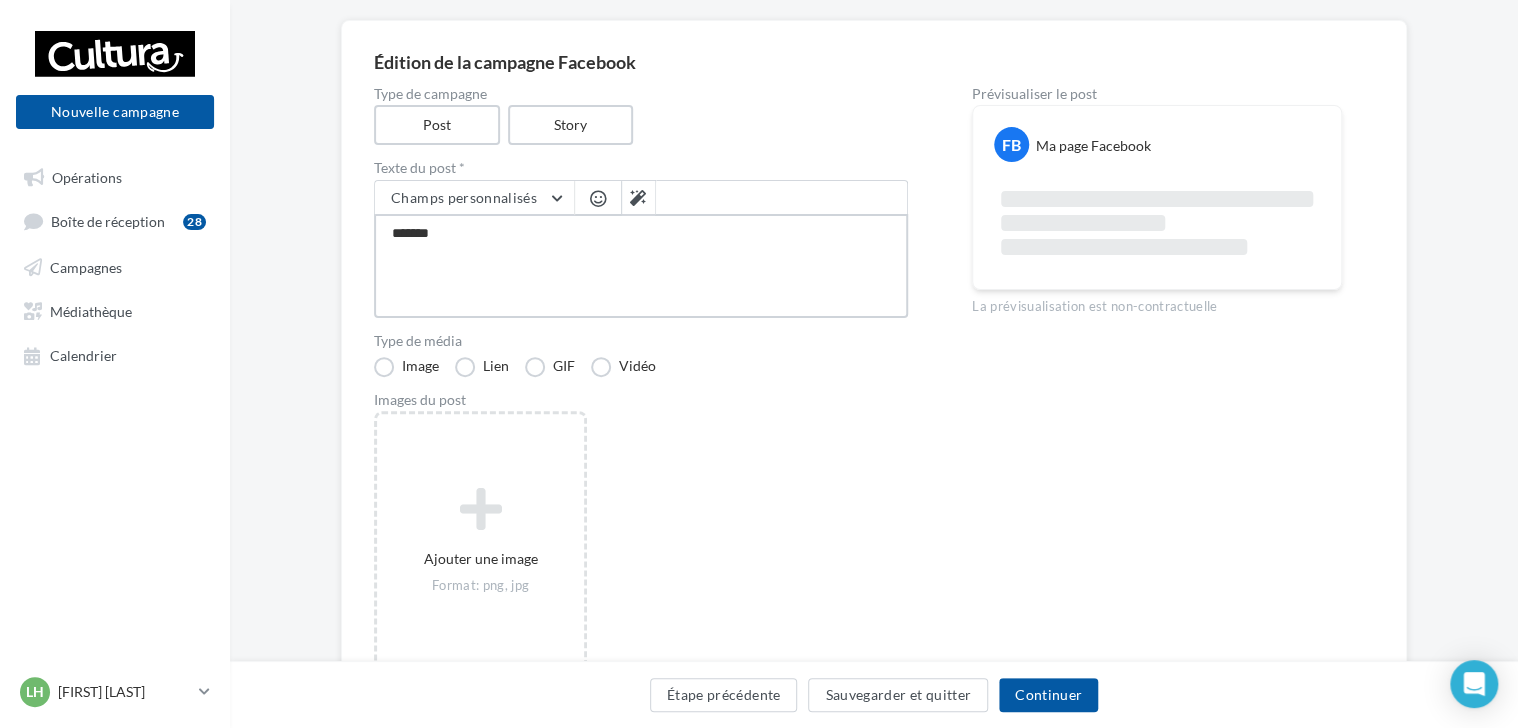 type on "********" 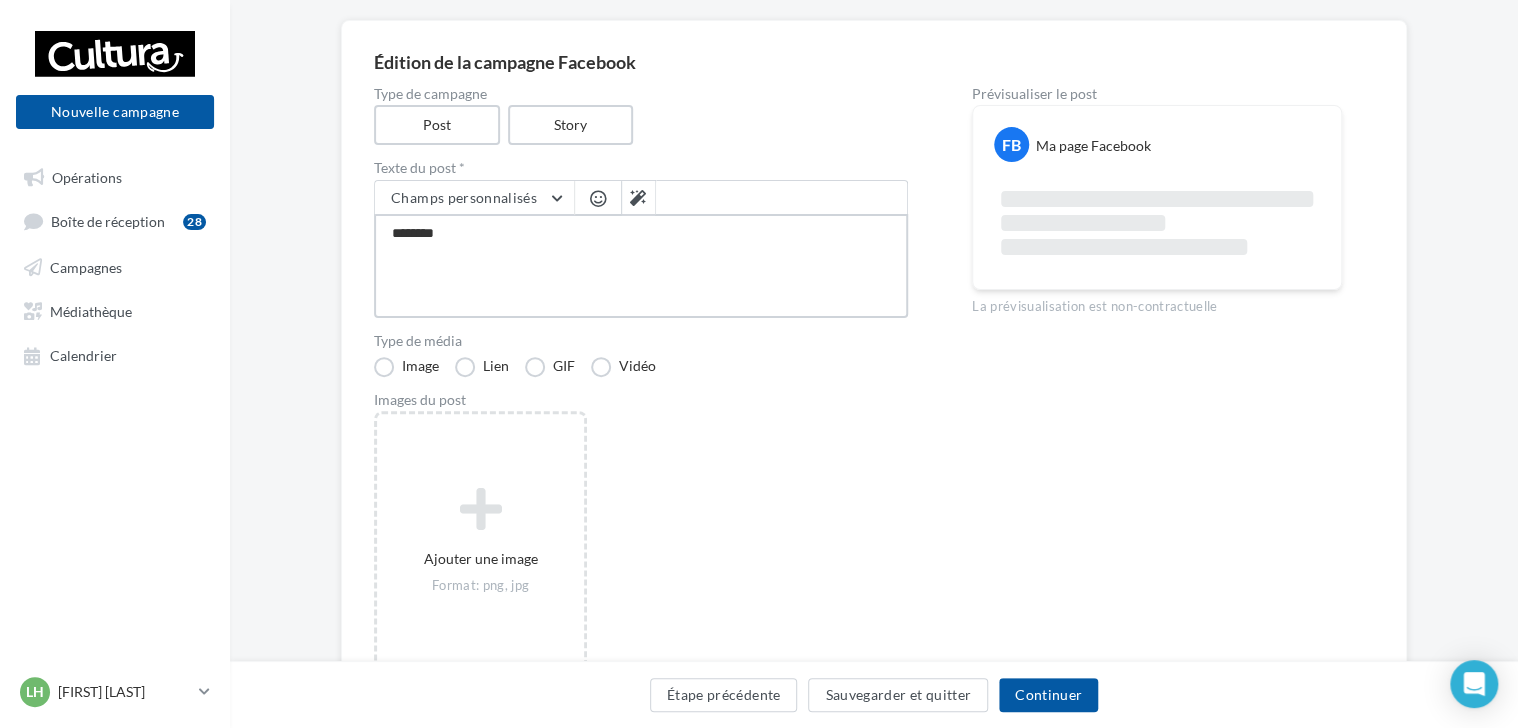 type on "*********" 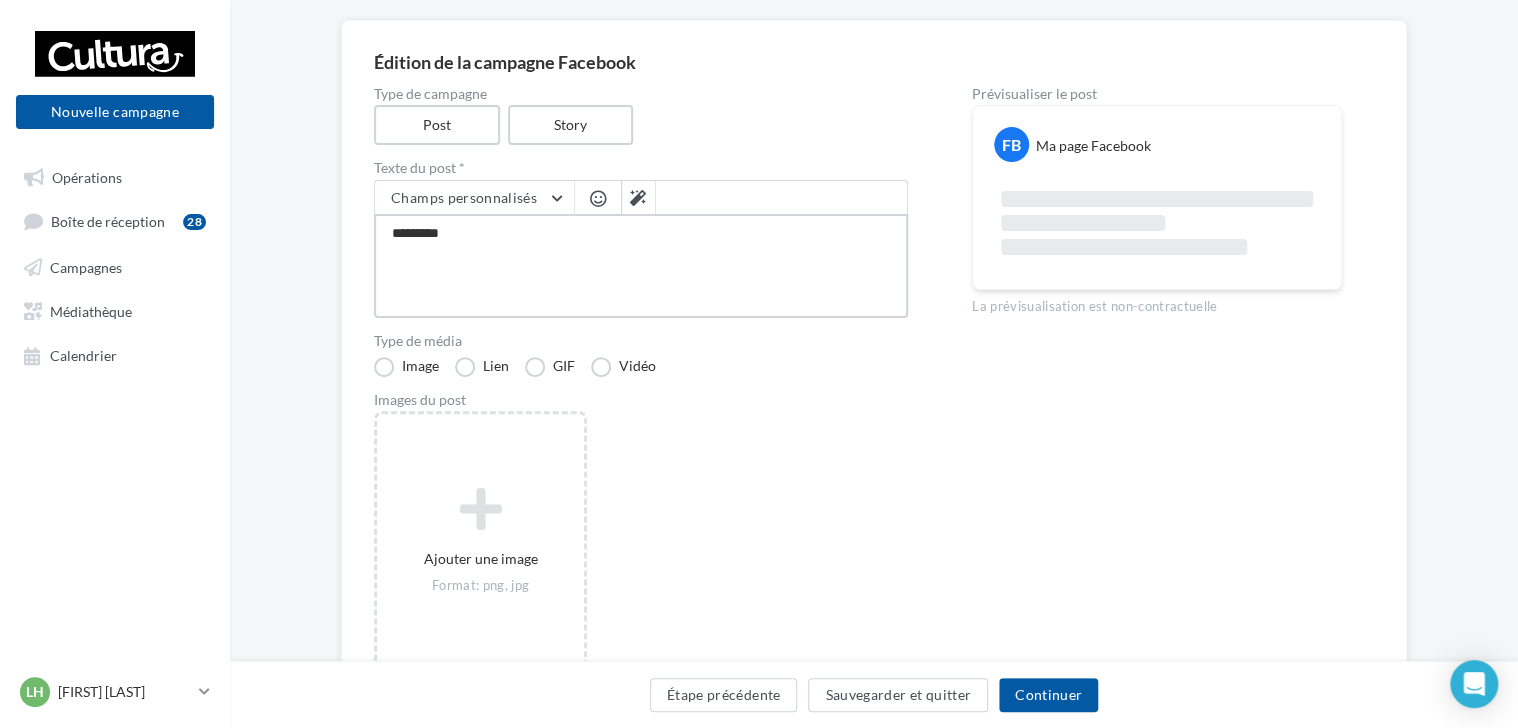 type on "**********" 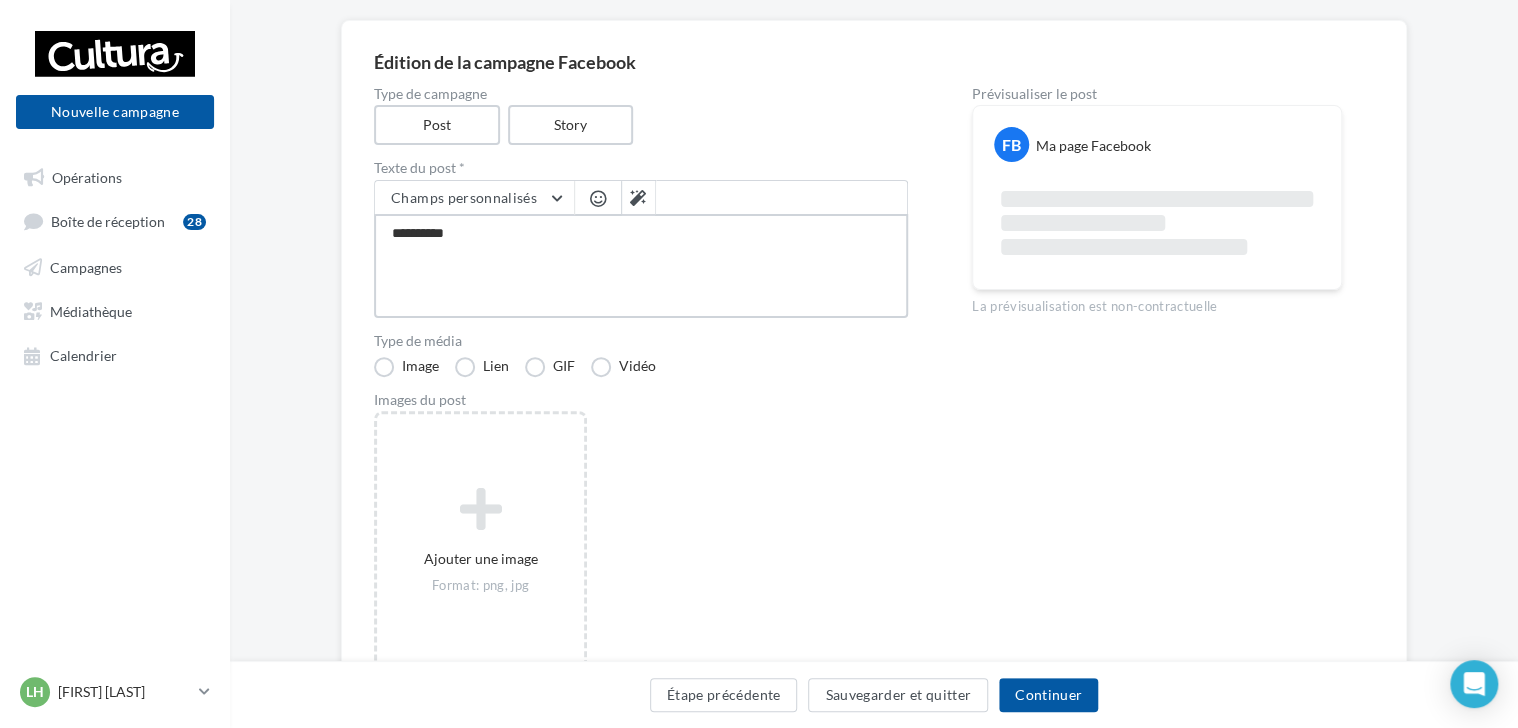 type on "**********" 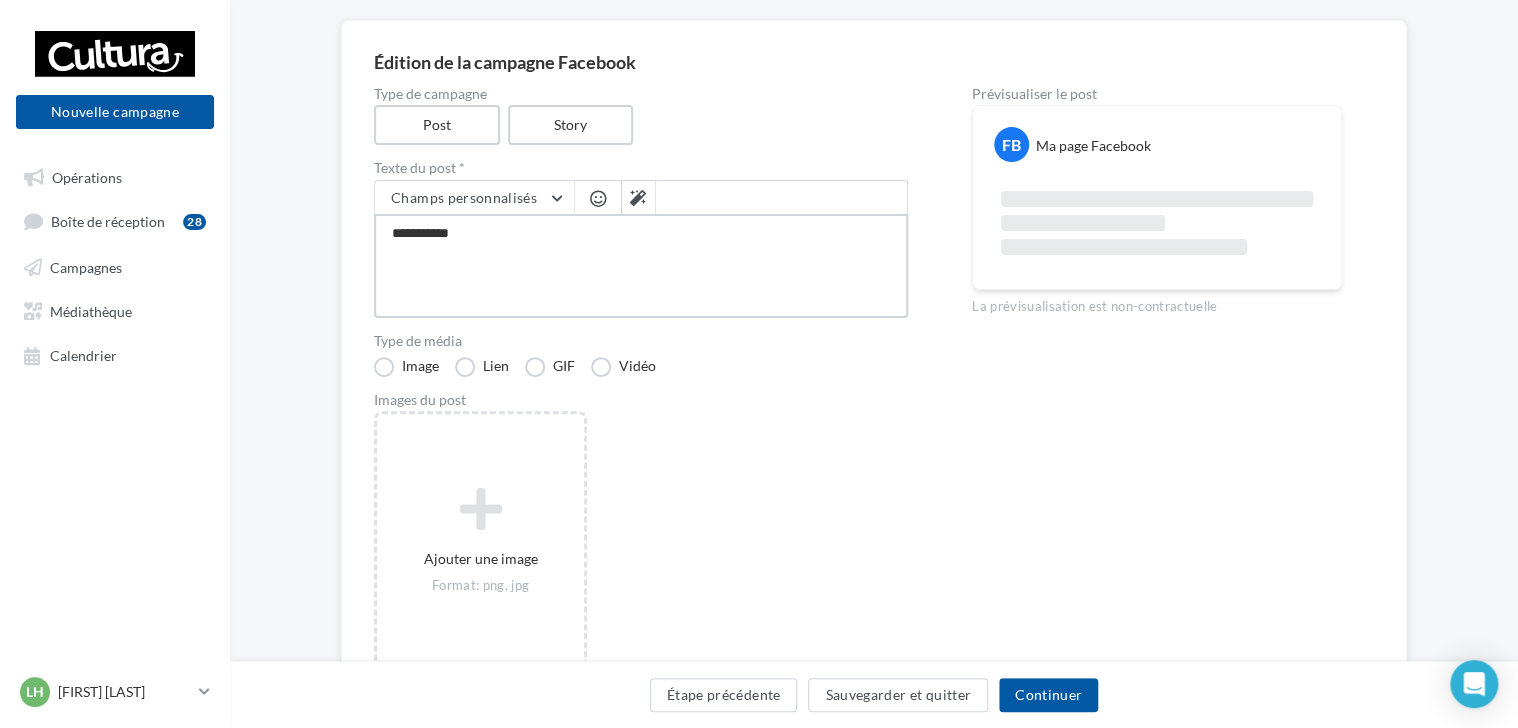type on "**********" 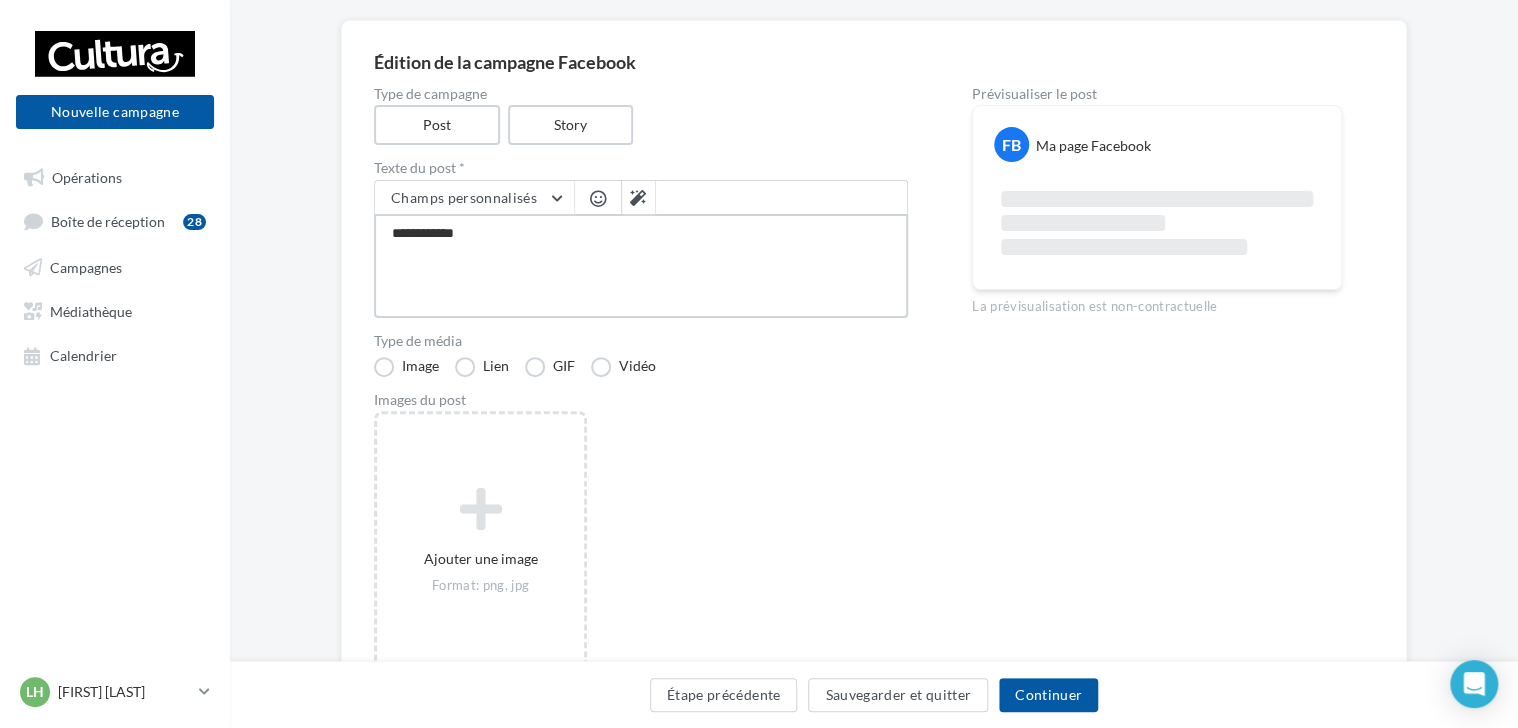 type on "**********" 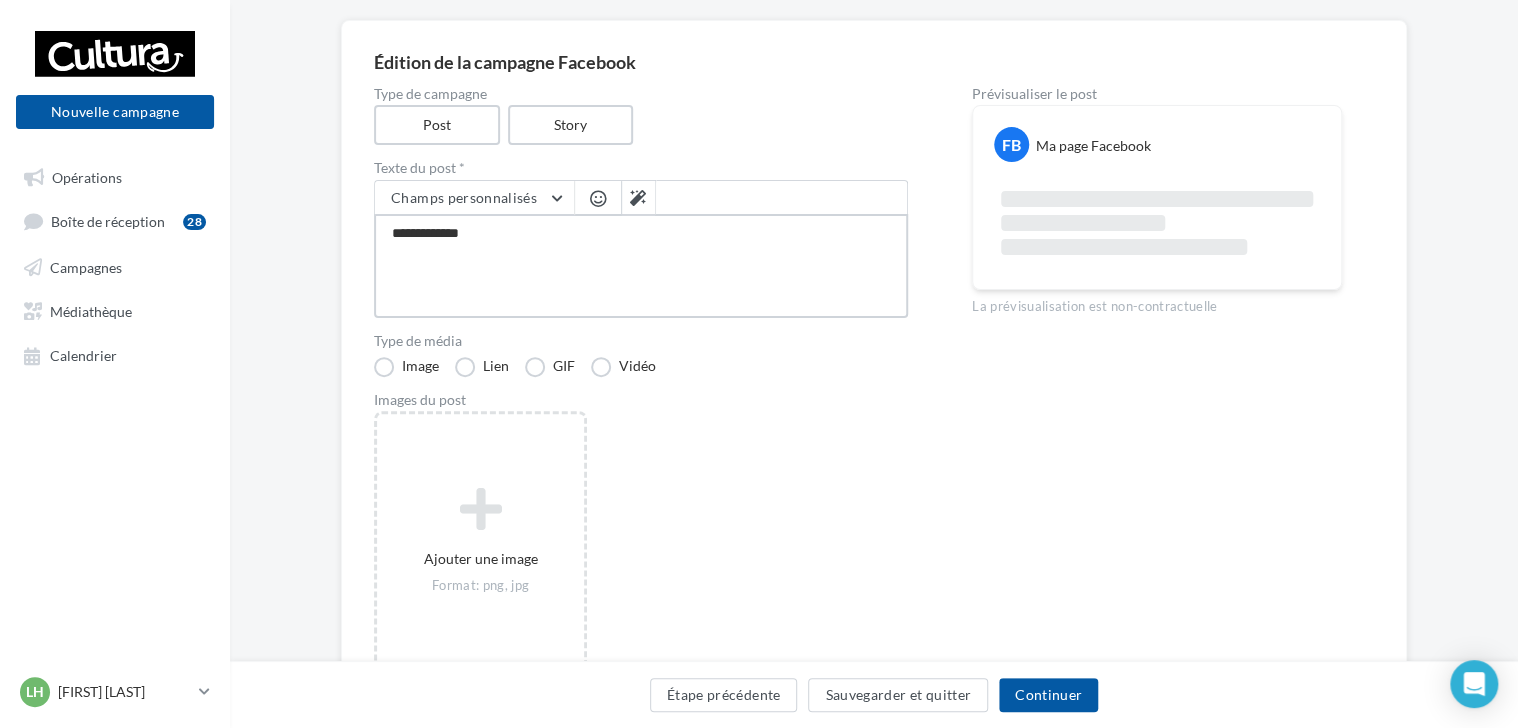type on "**********" 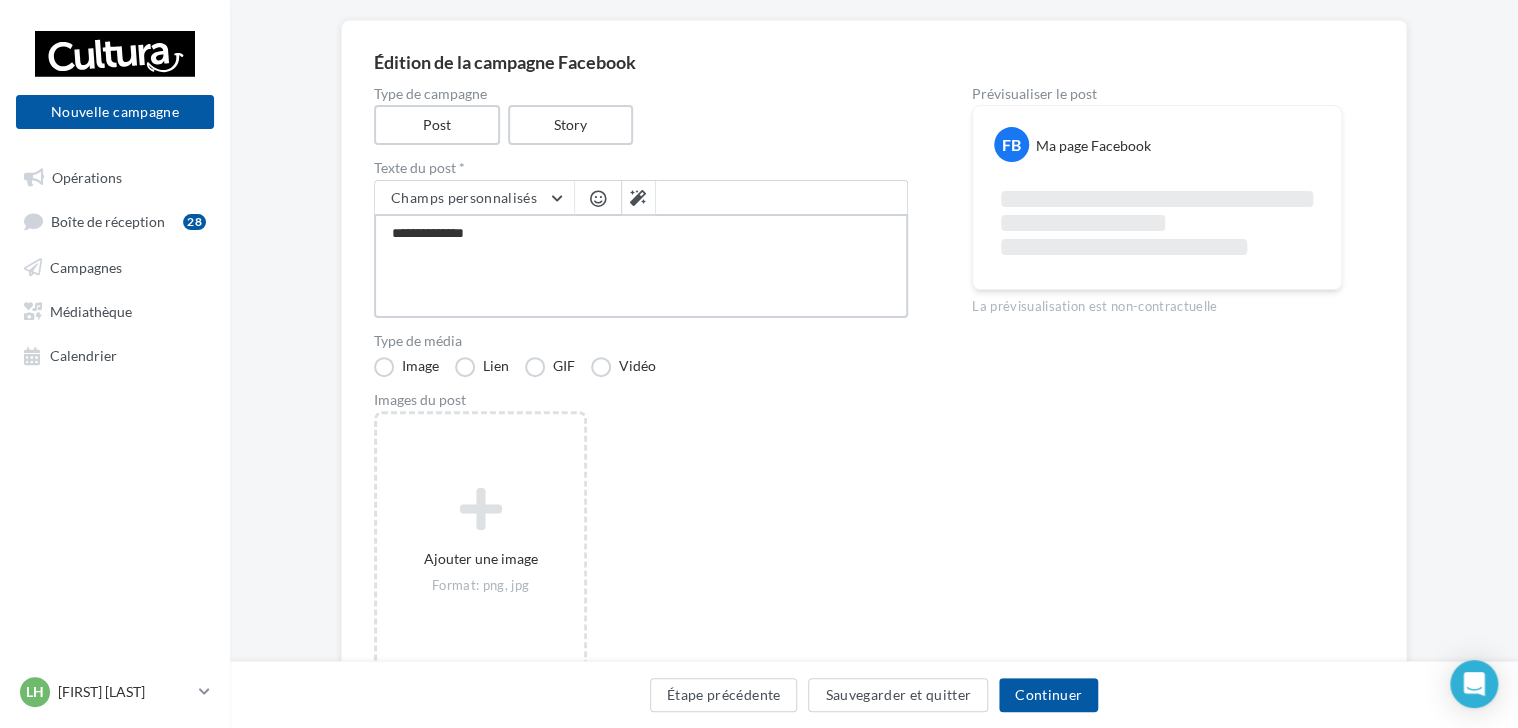type on "**********" 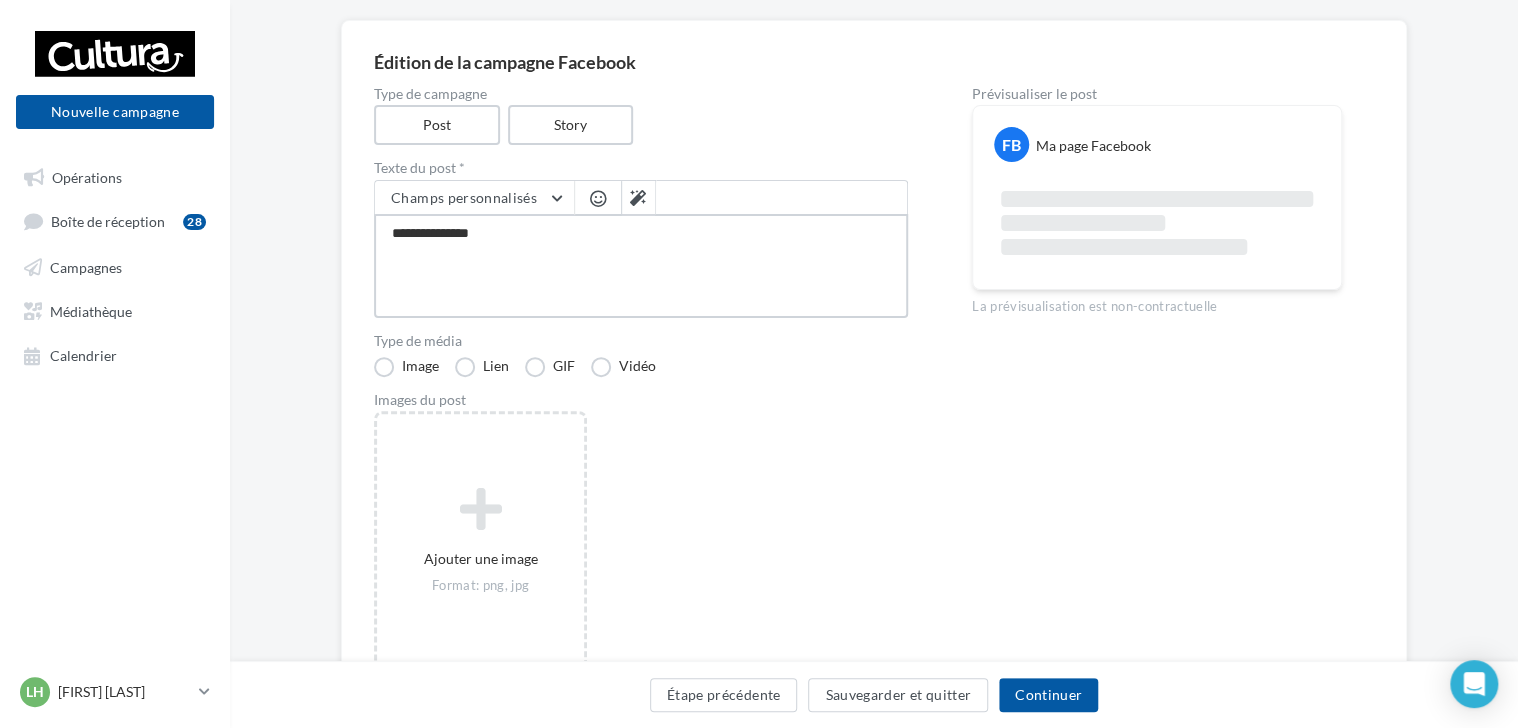 type on "**********" 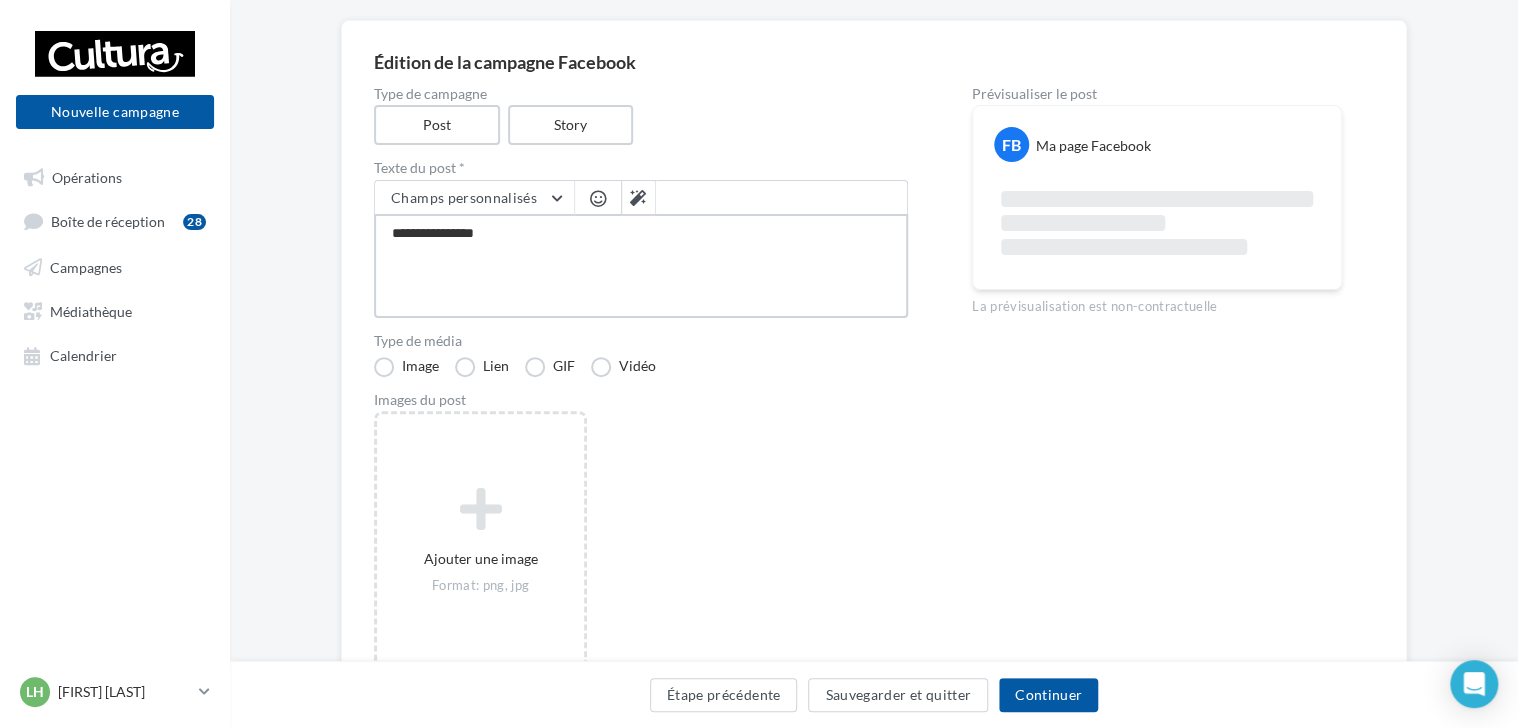 type on "**********" 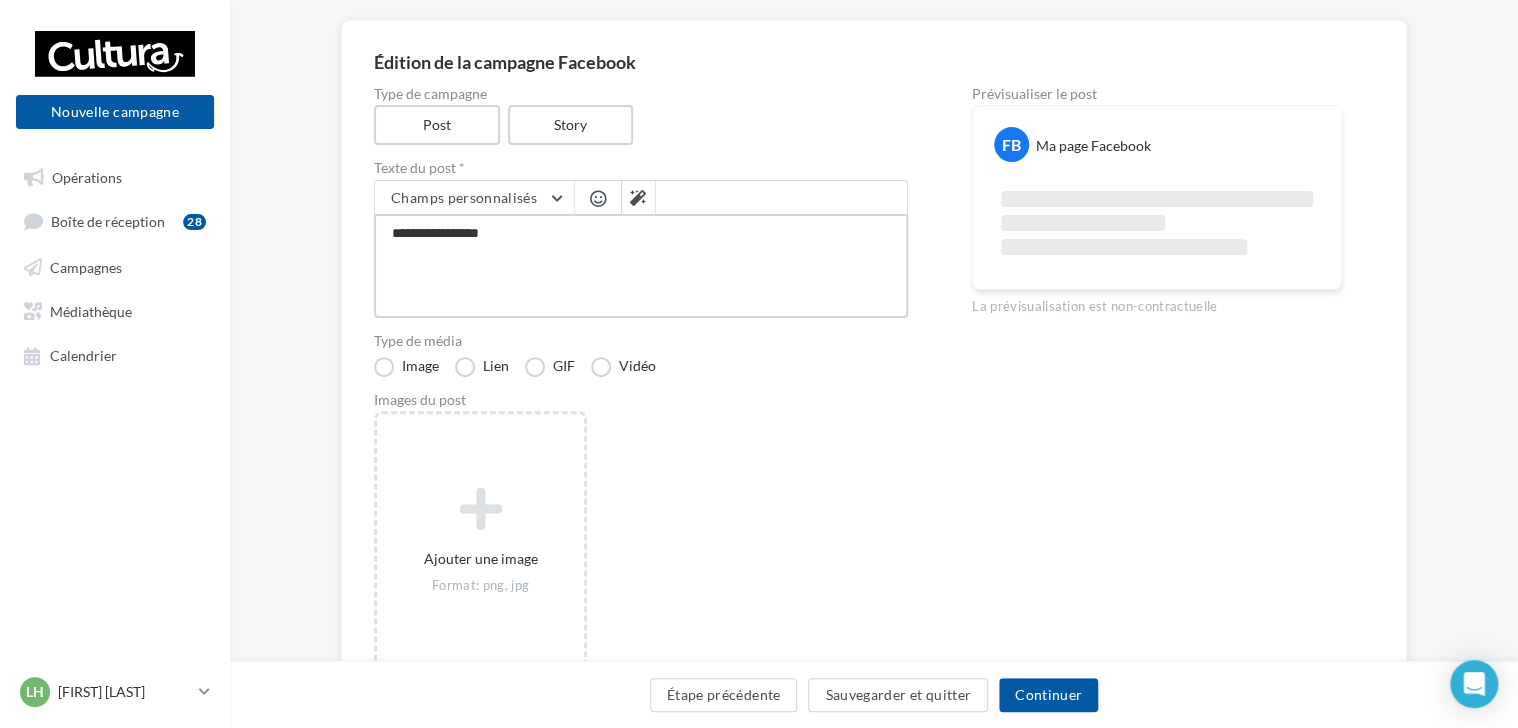 type on "**********" 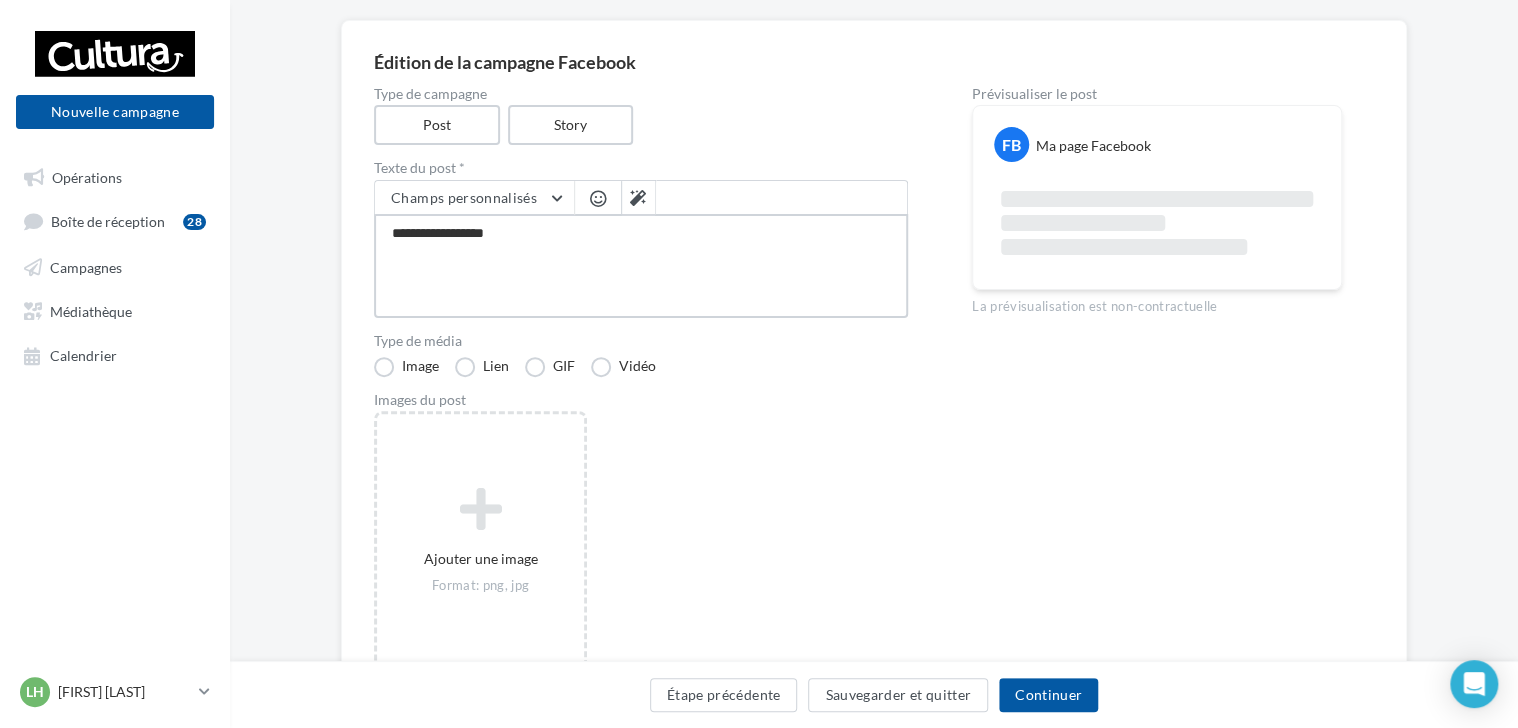 type on "**********" 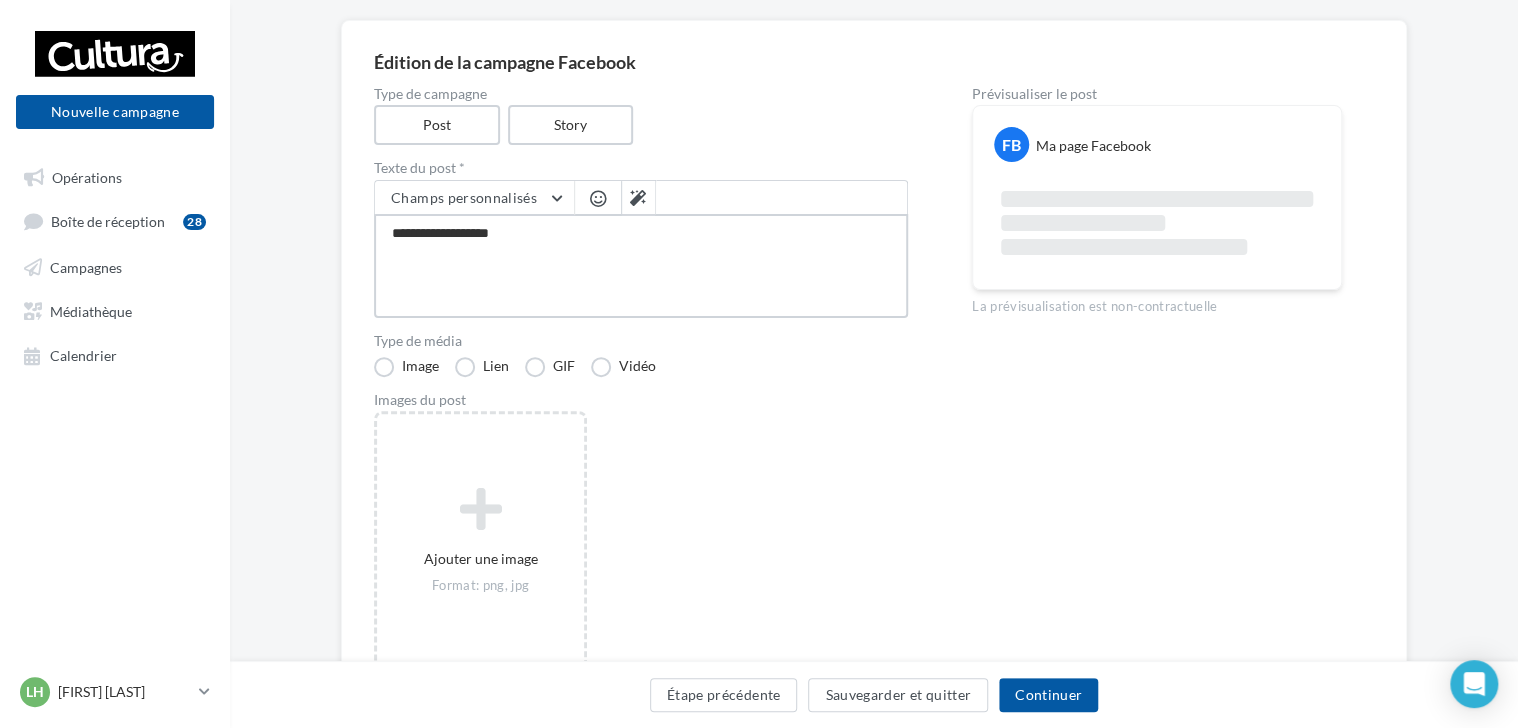 type on "**********" 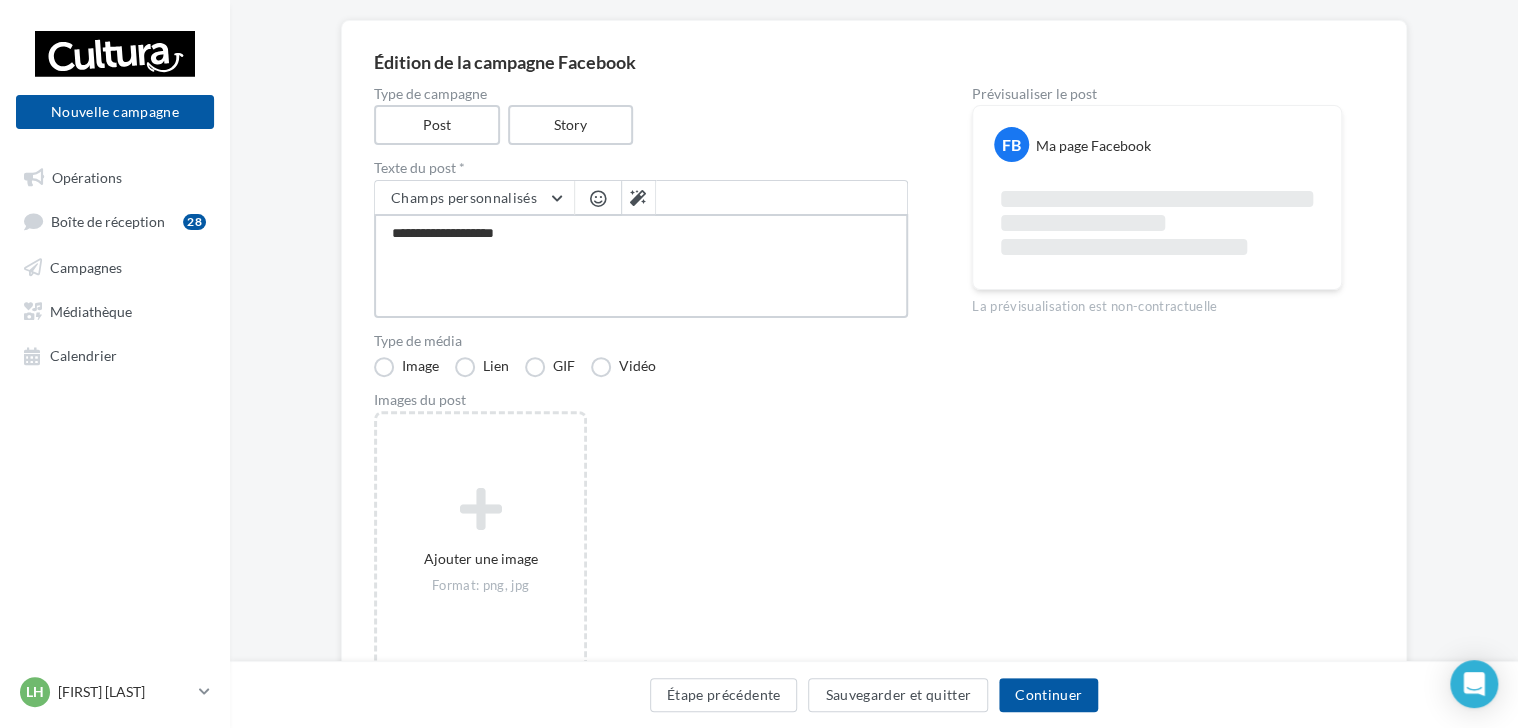 type on "**********" 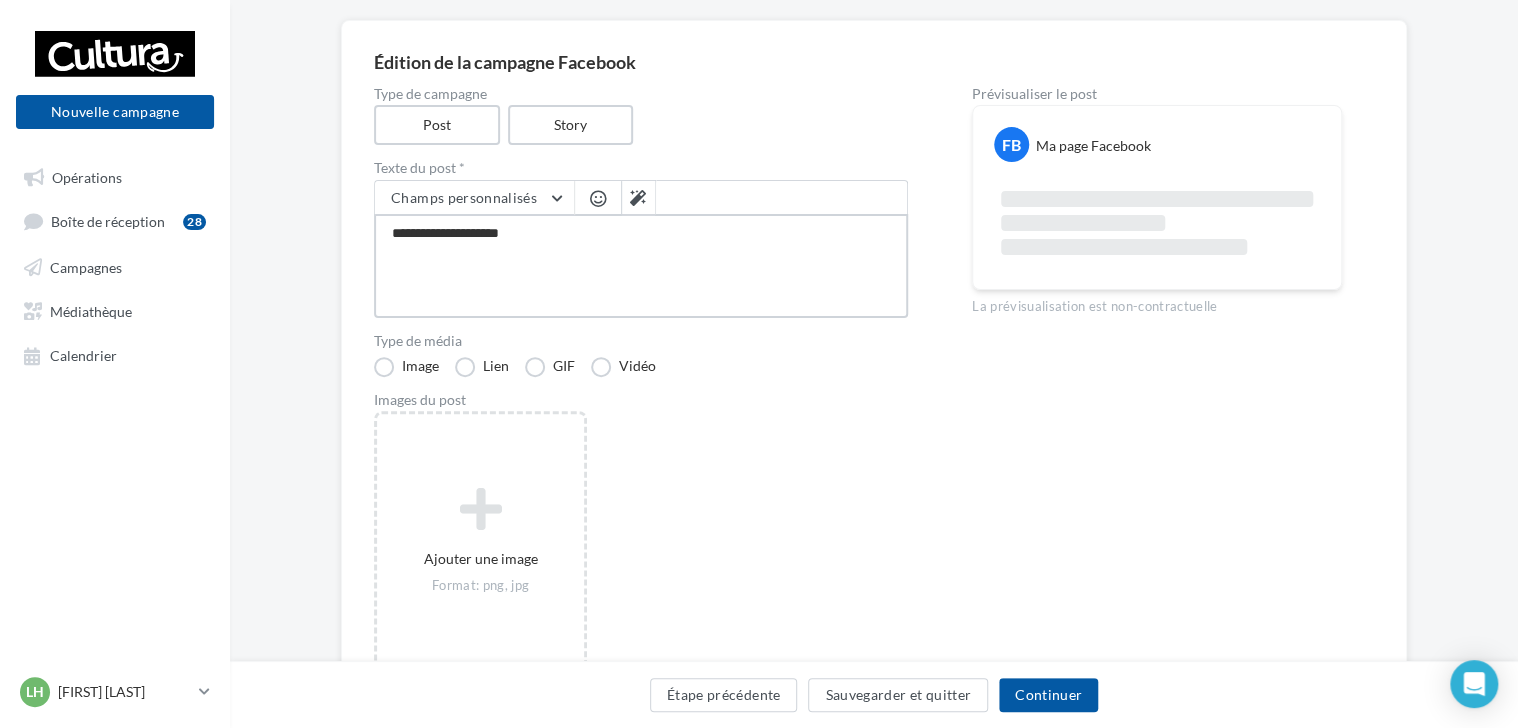 type on "**********" 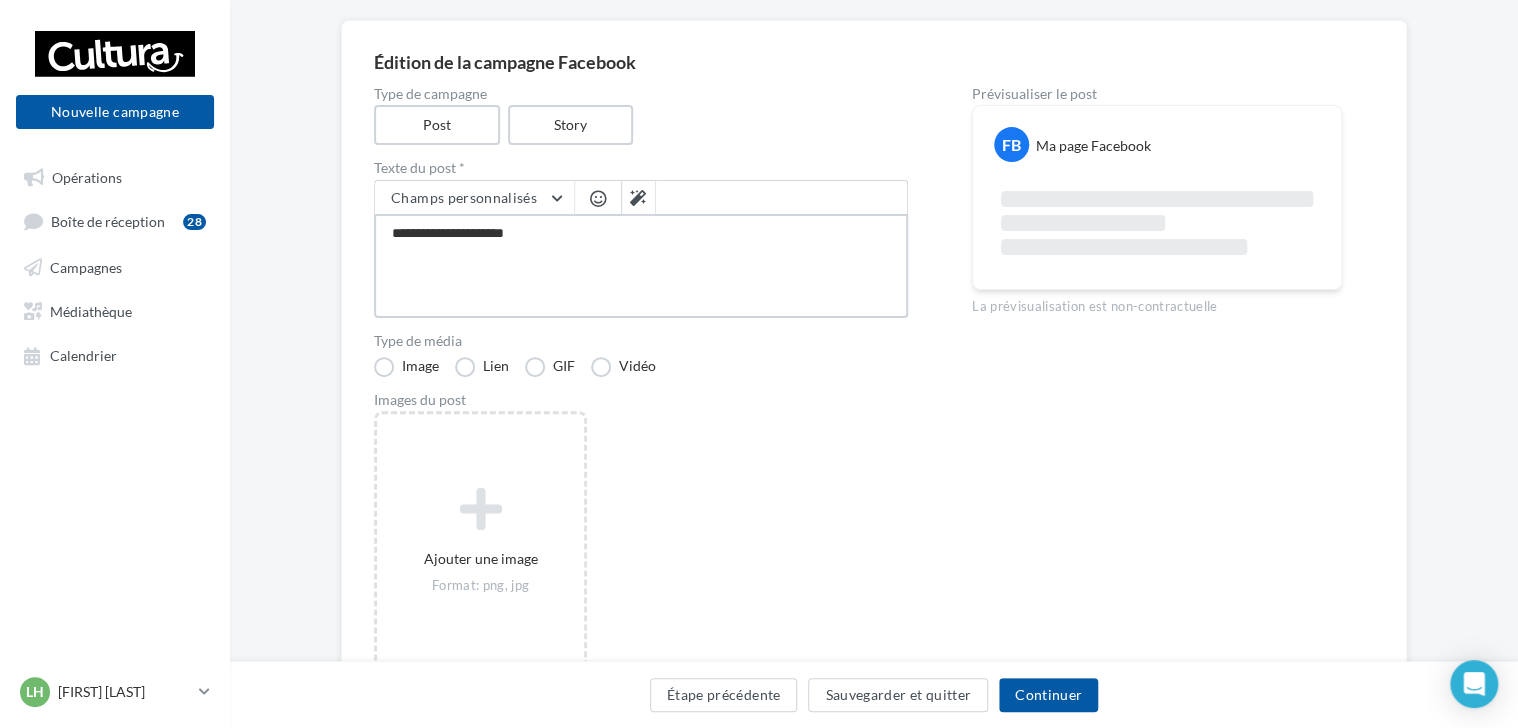 type on "**********" 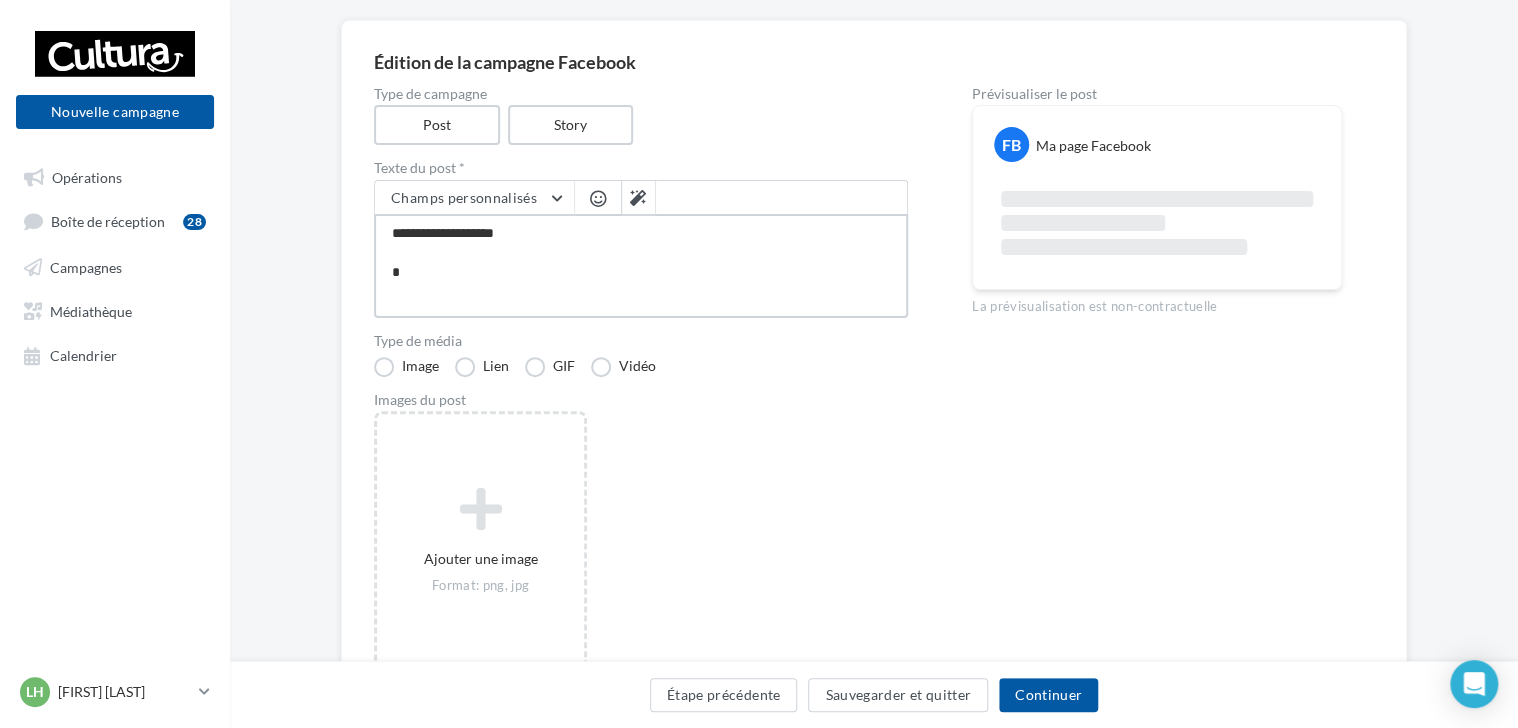 type on "**********" 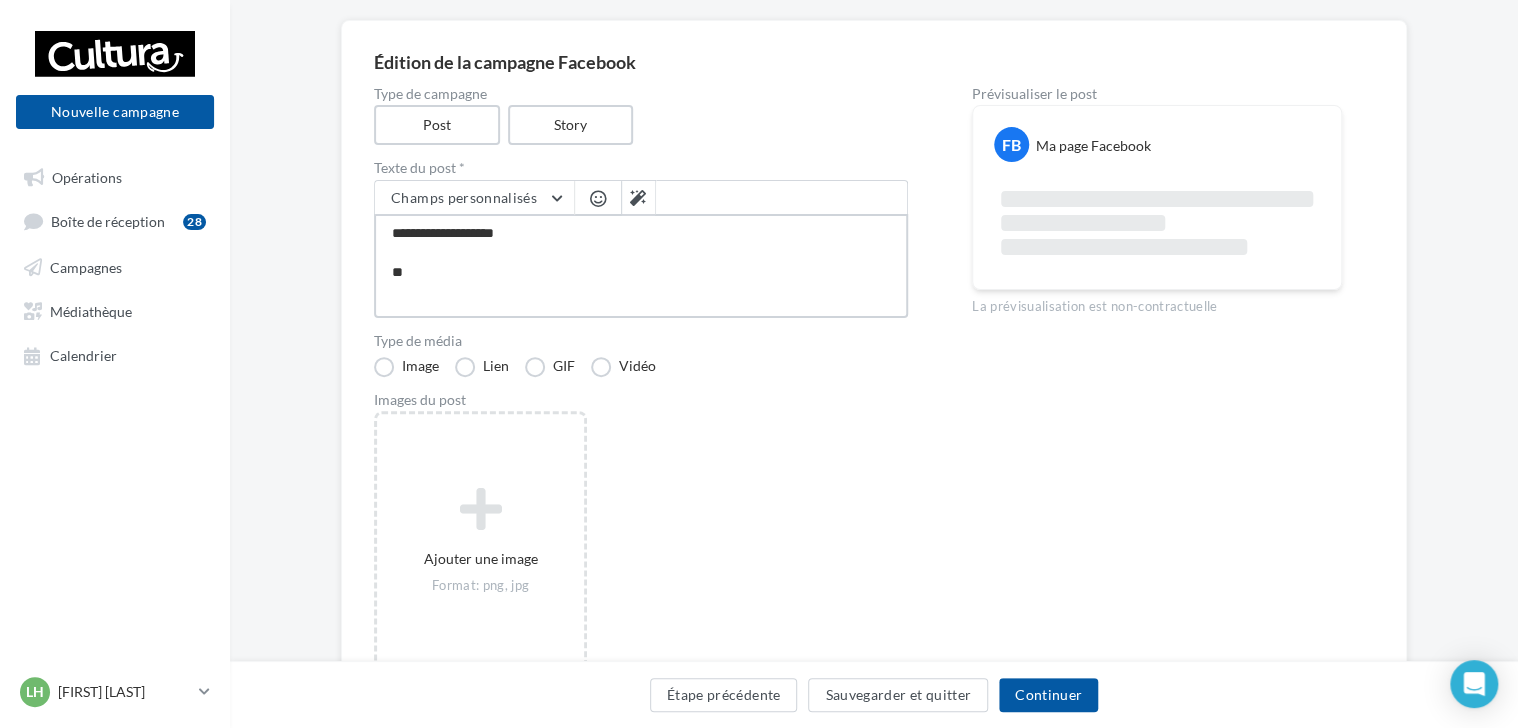 type on "**********" 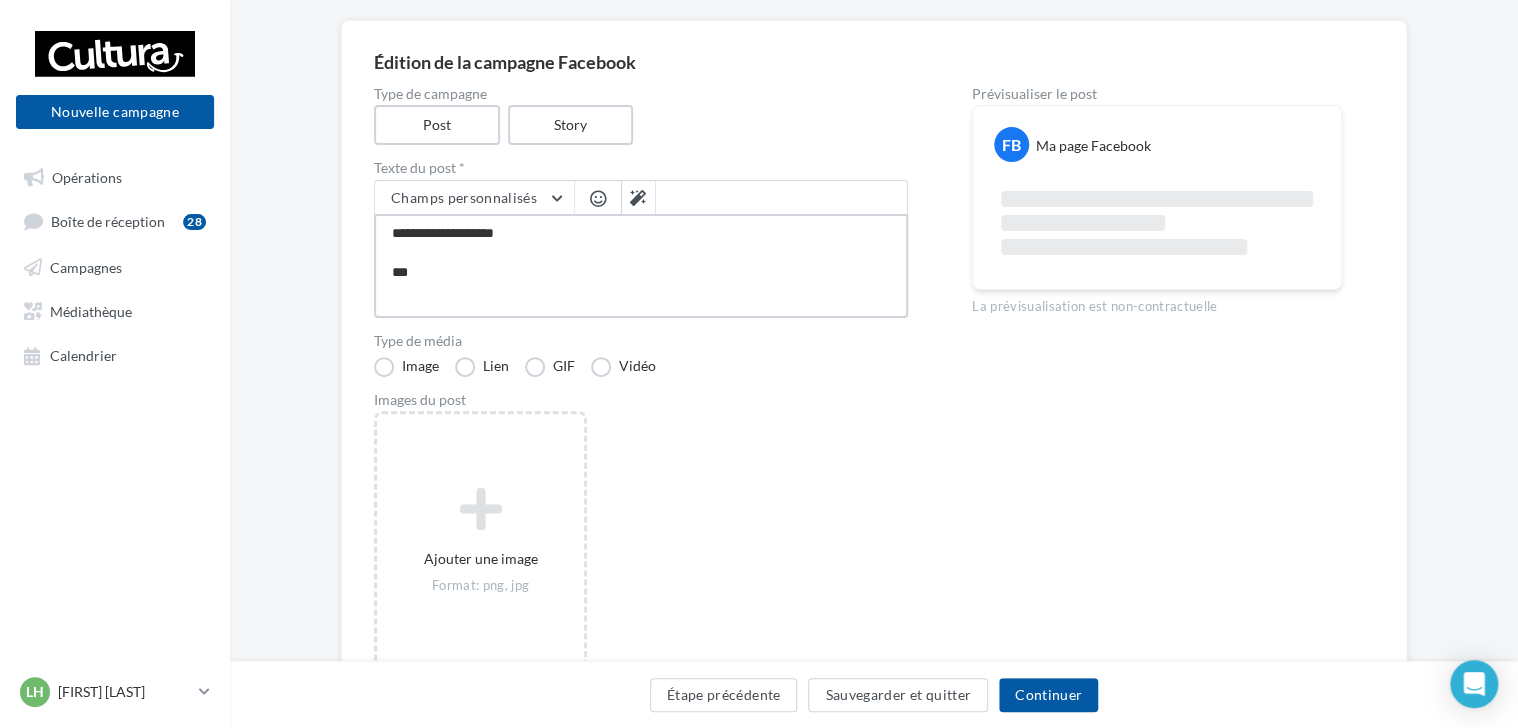 type on "**********" 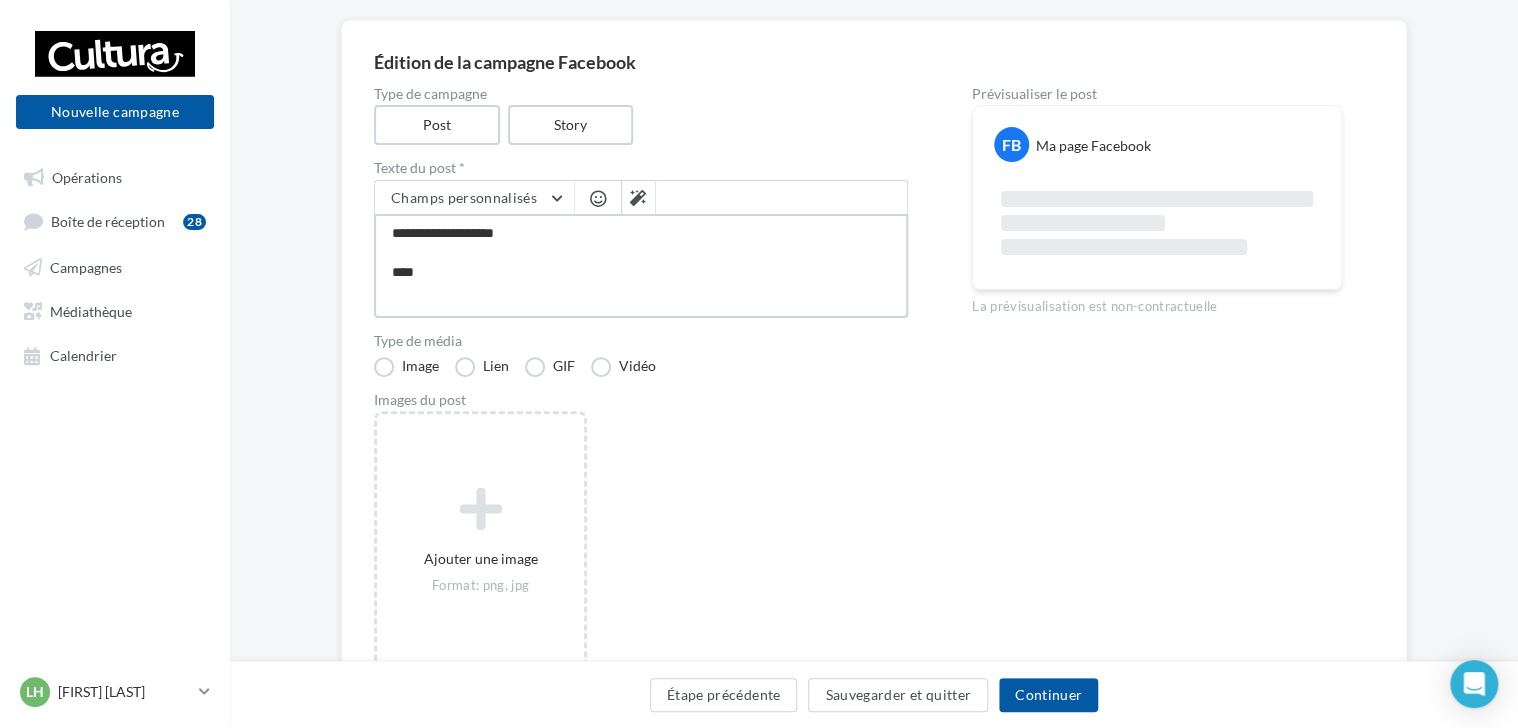 type on "**********" 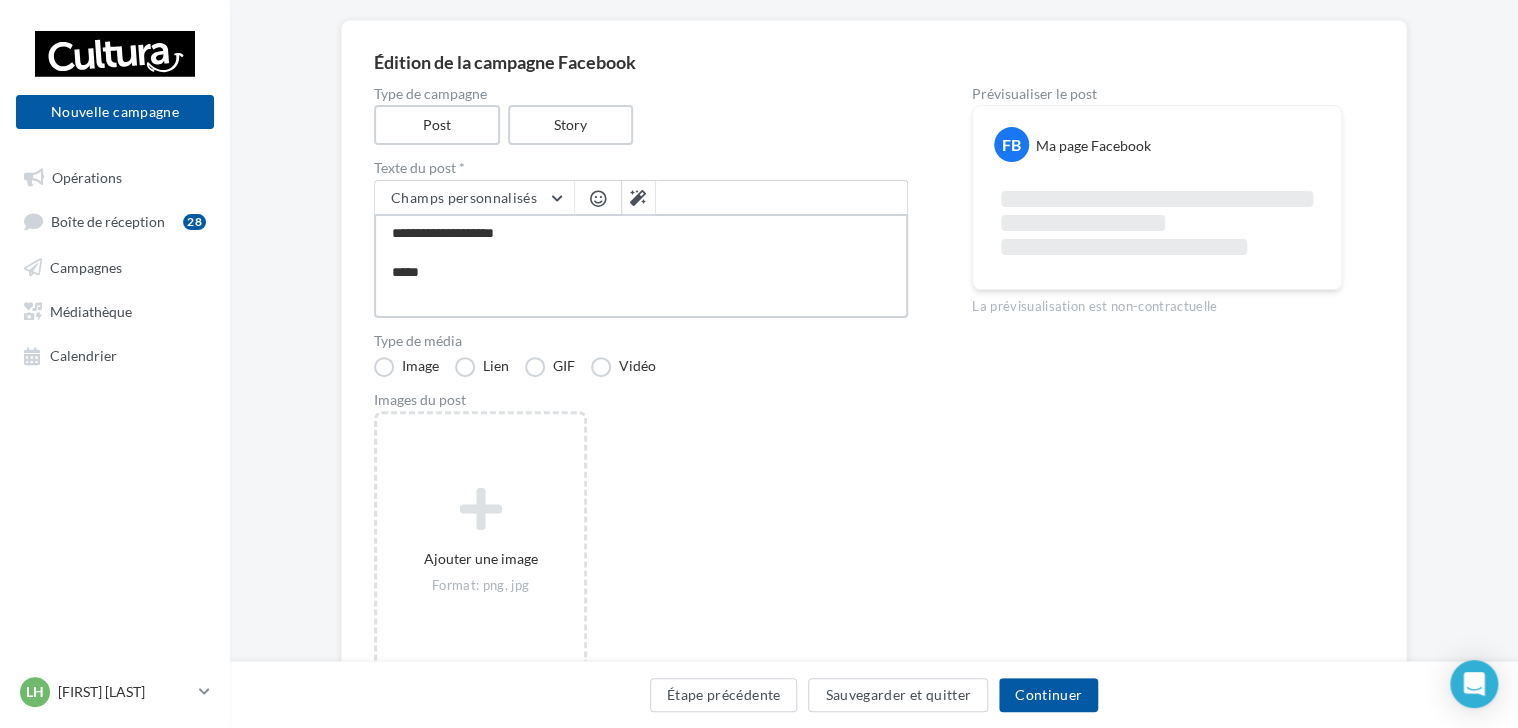 type on "**********" 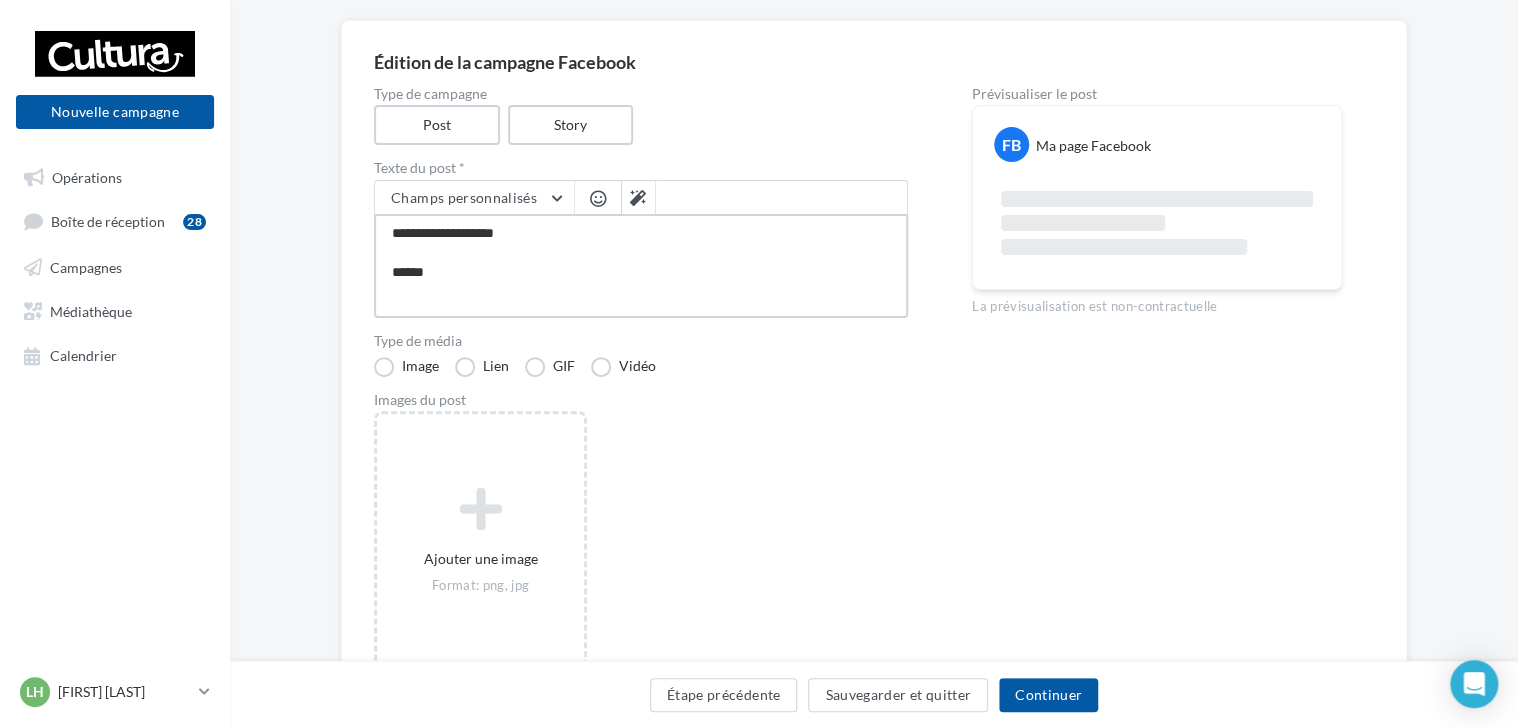 type on "**********" 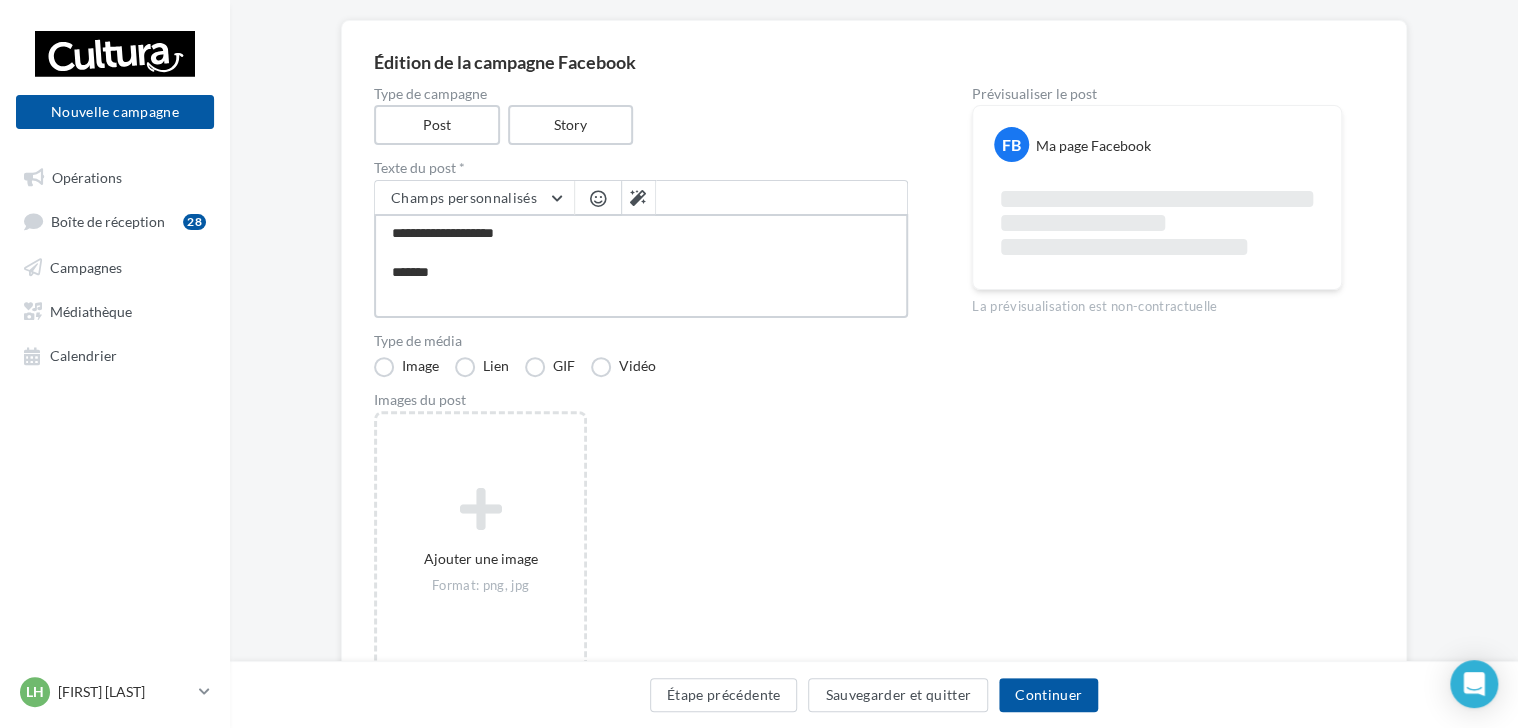 type on "**********" 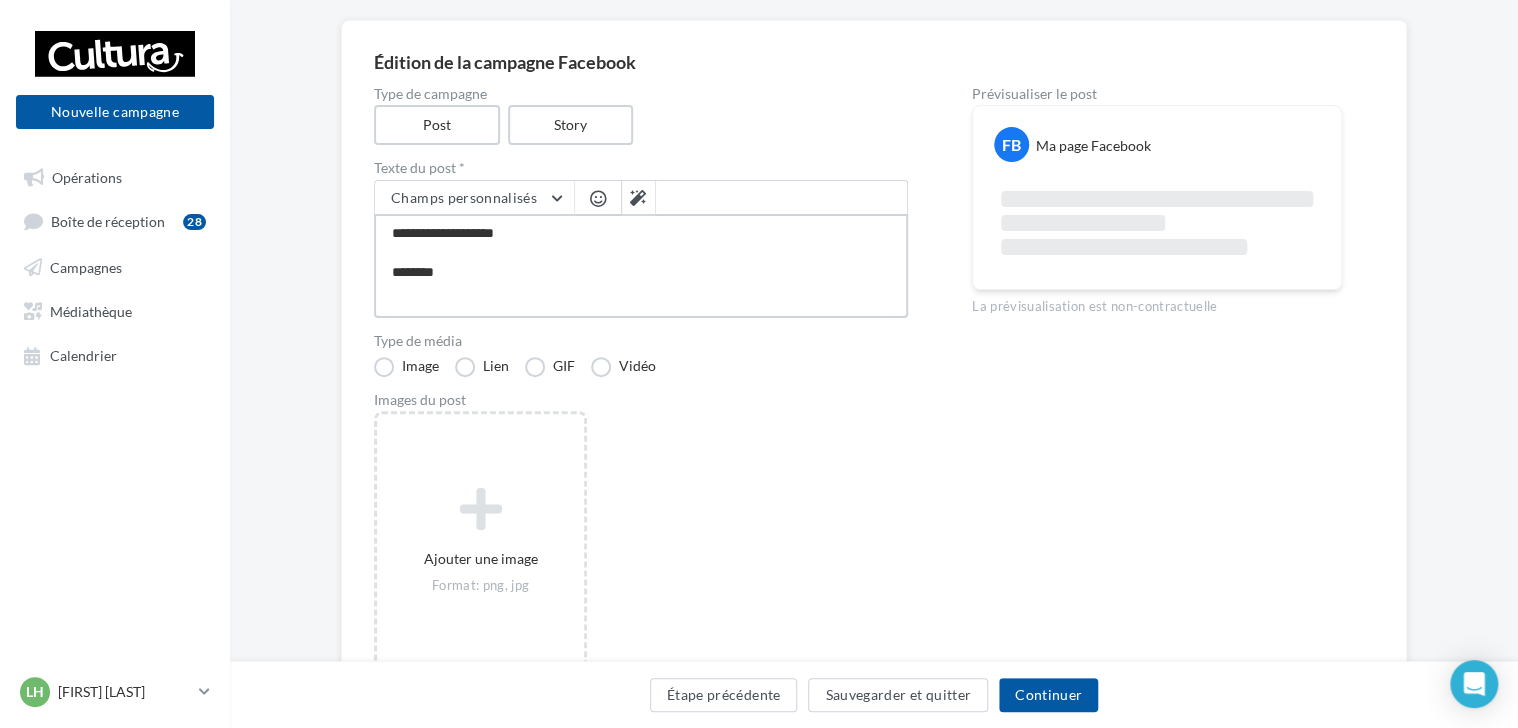 type on "**********" 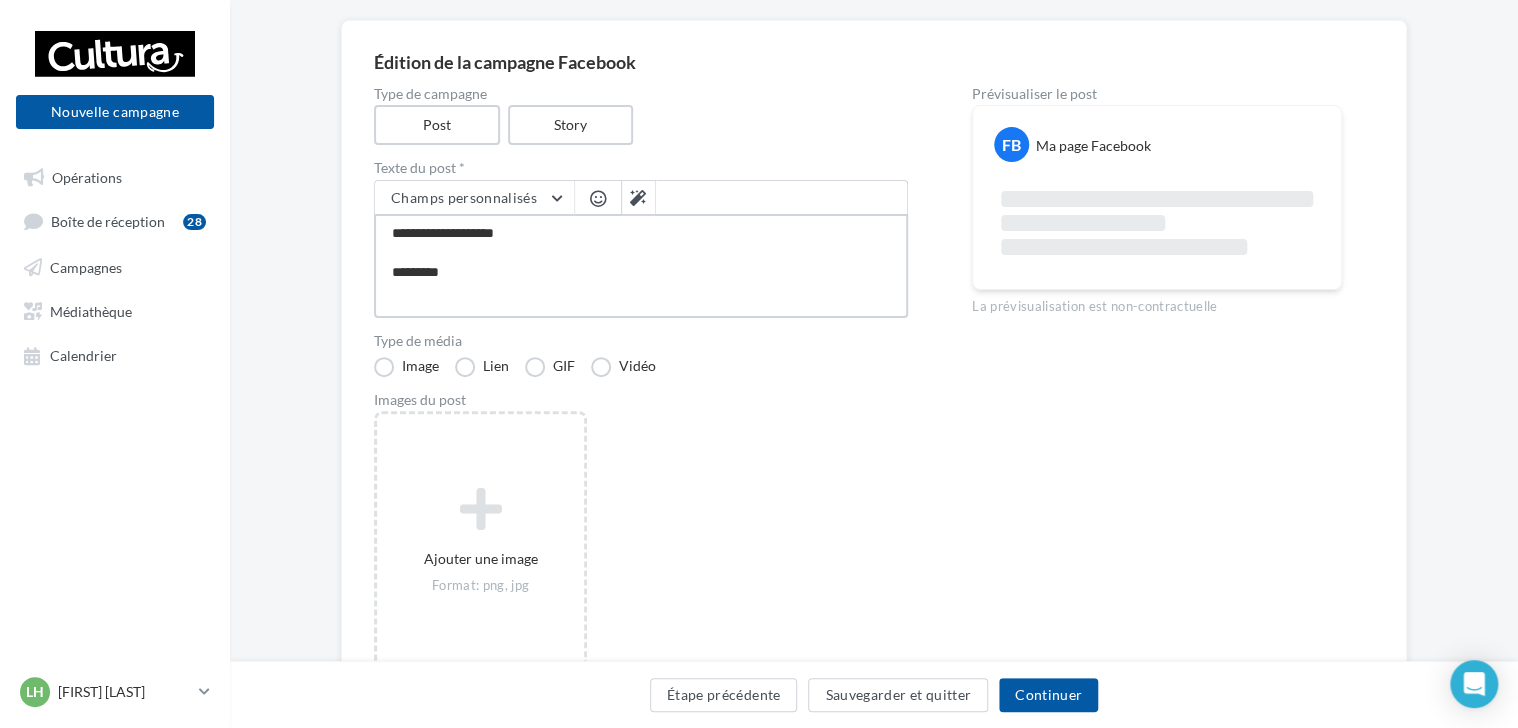 type on "**********" 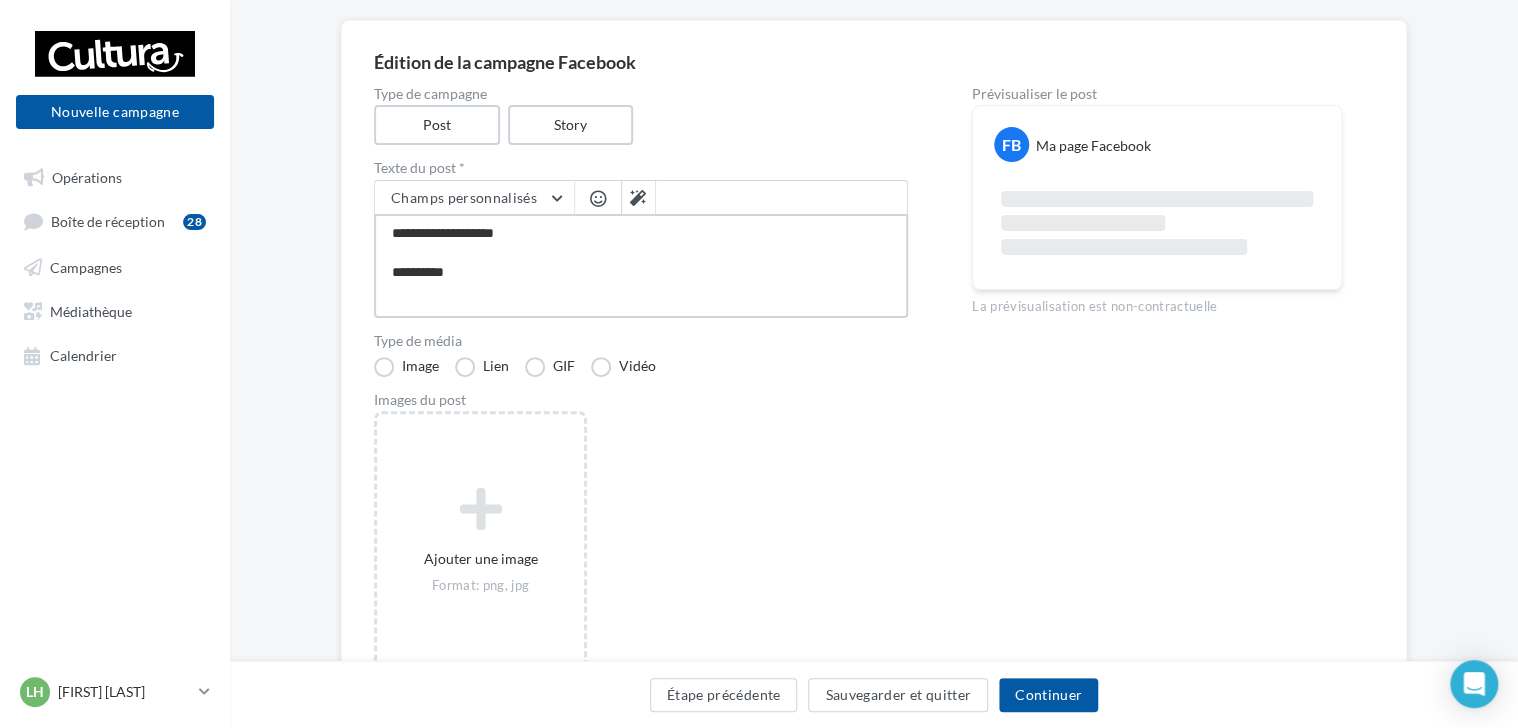 type on "**********" 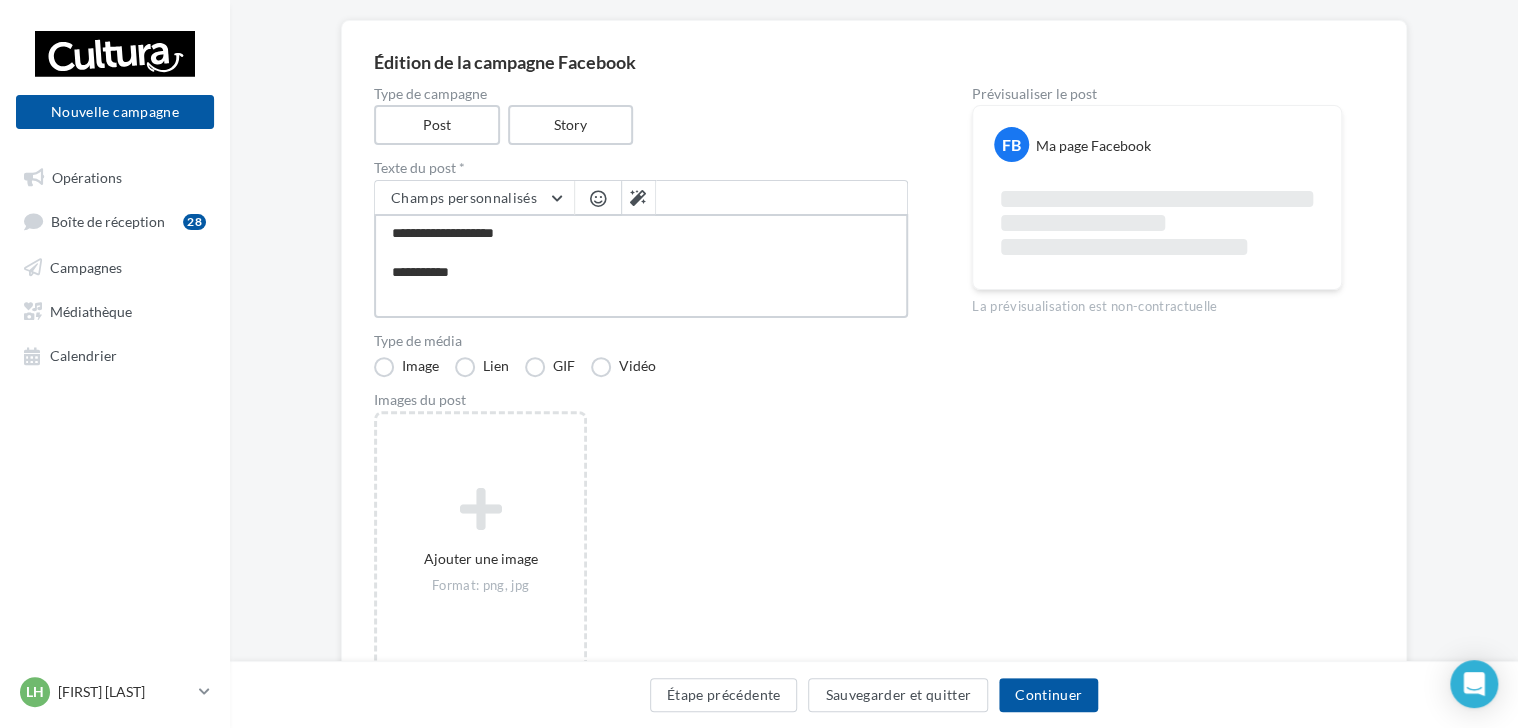type on "**********" 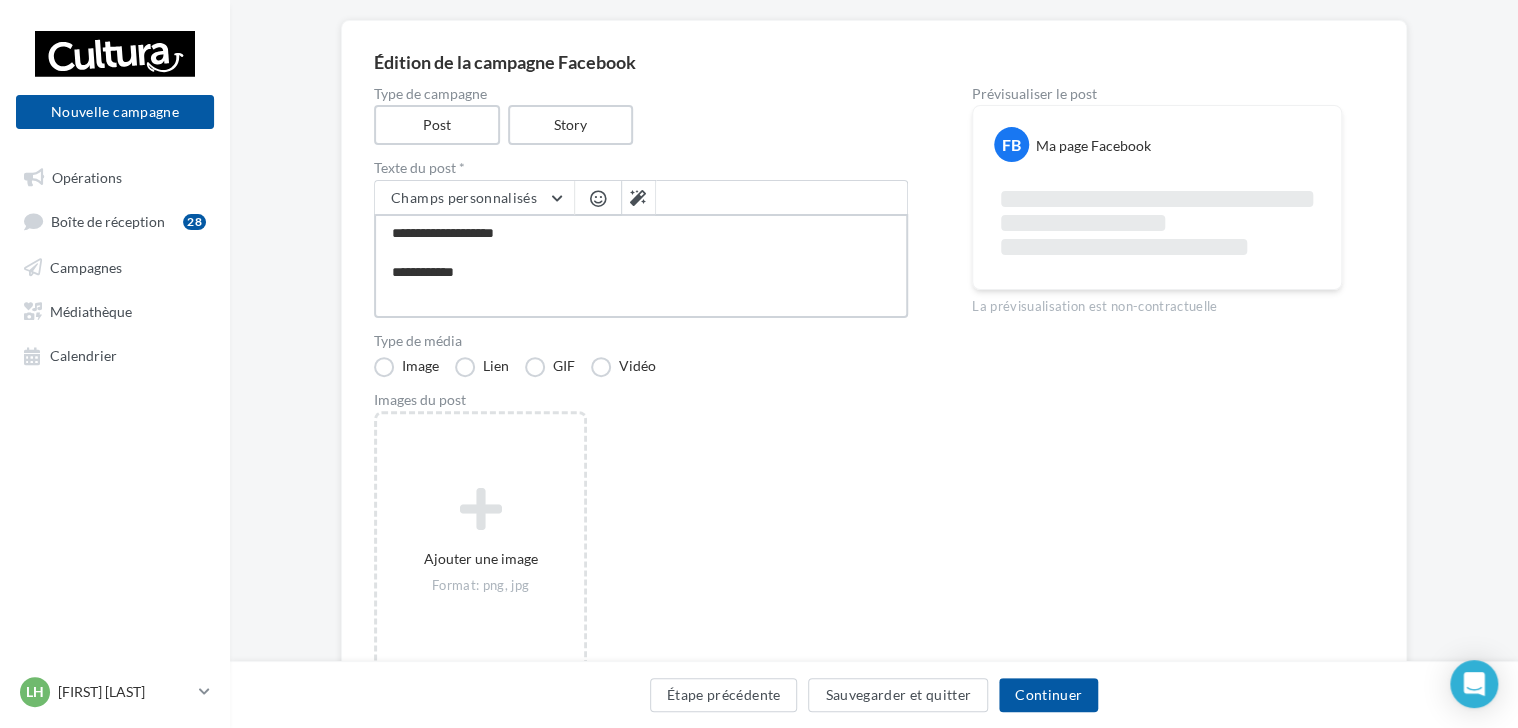 type on "**********" 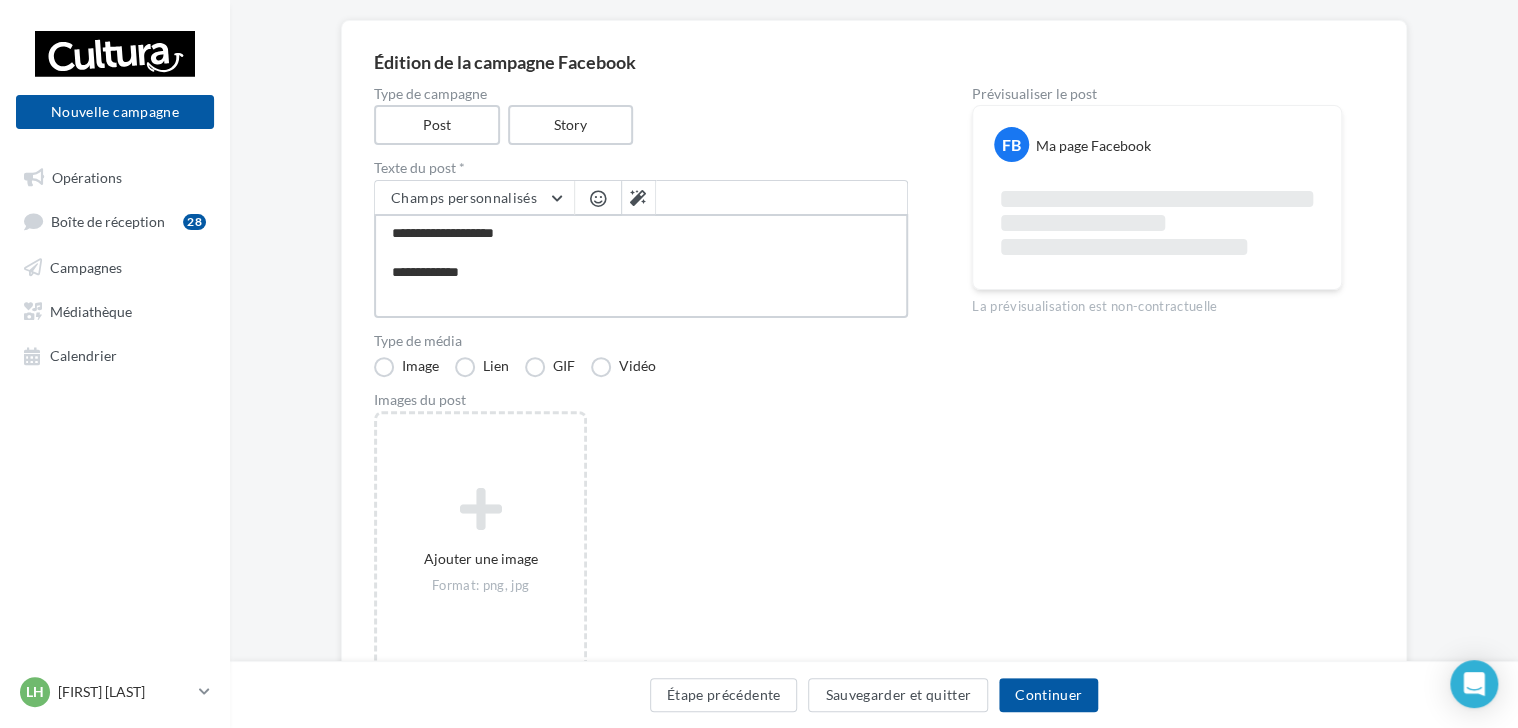 type on "**********" 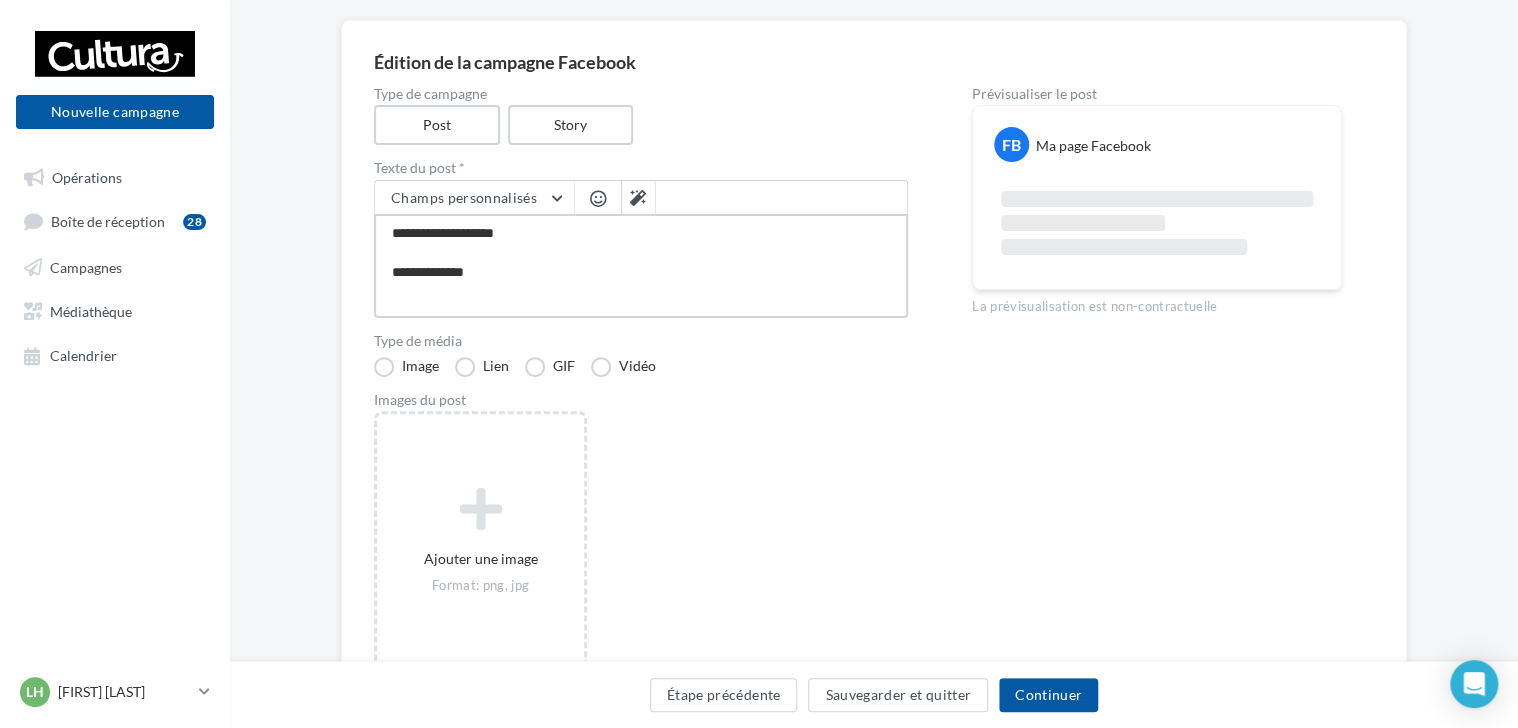 type on "**********" 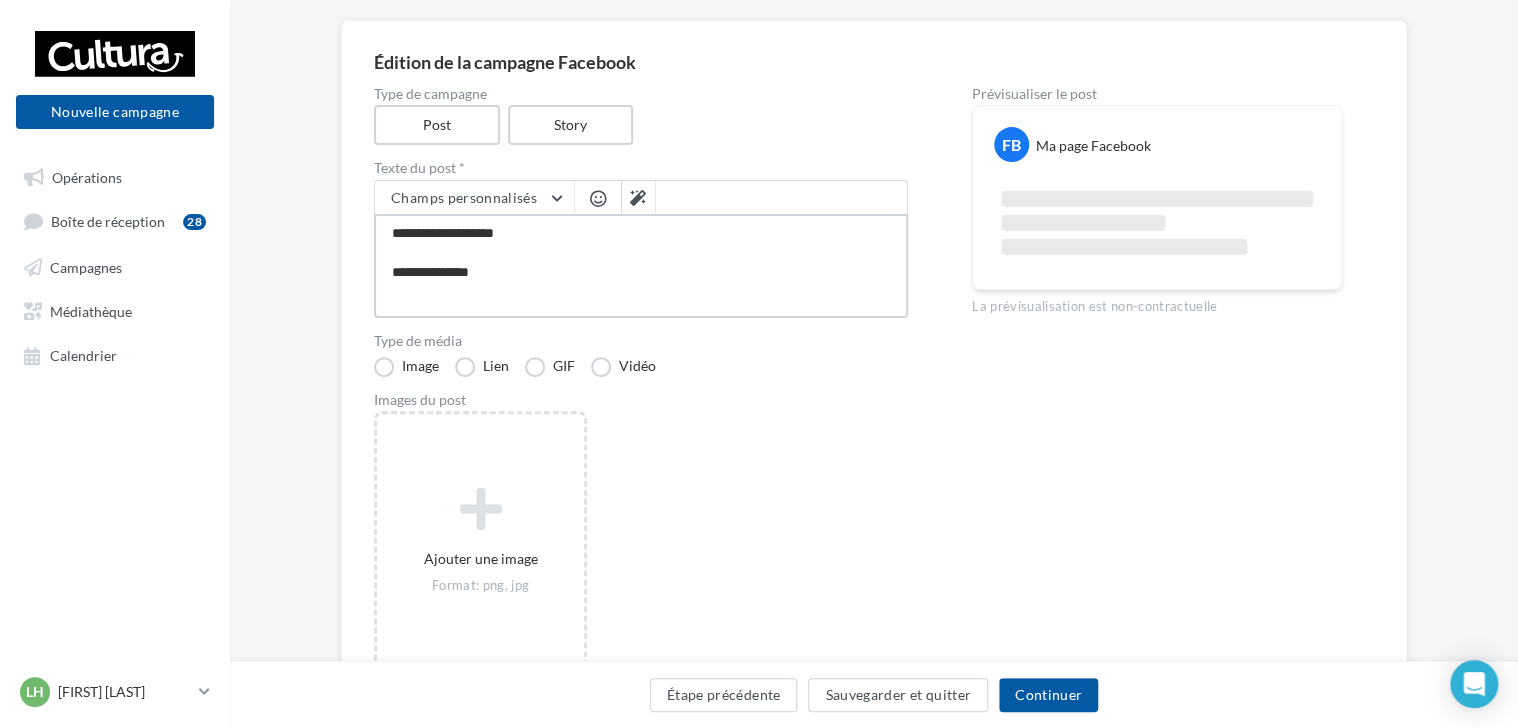 type on "**********" 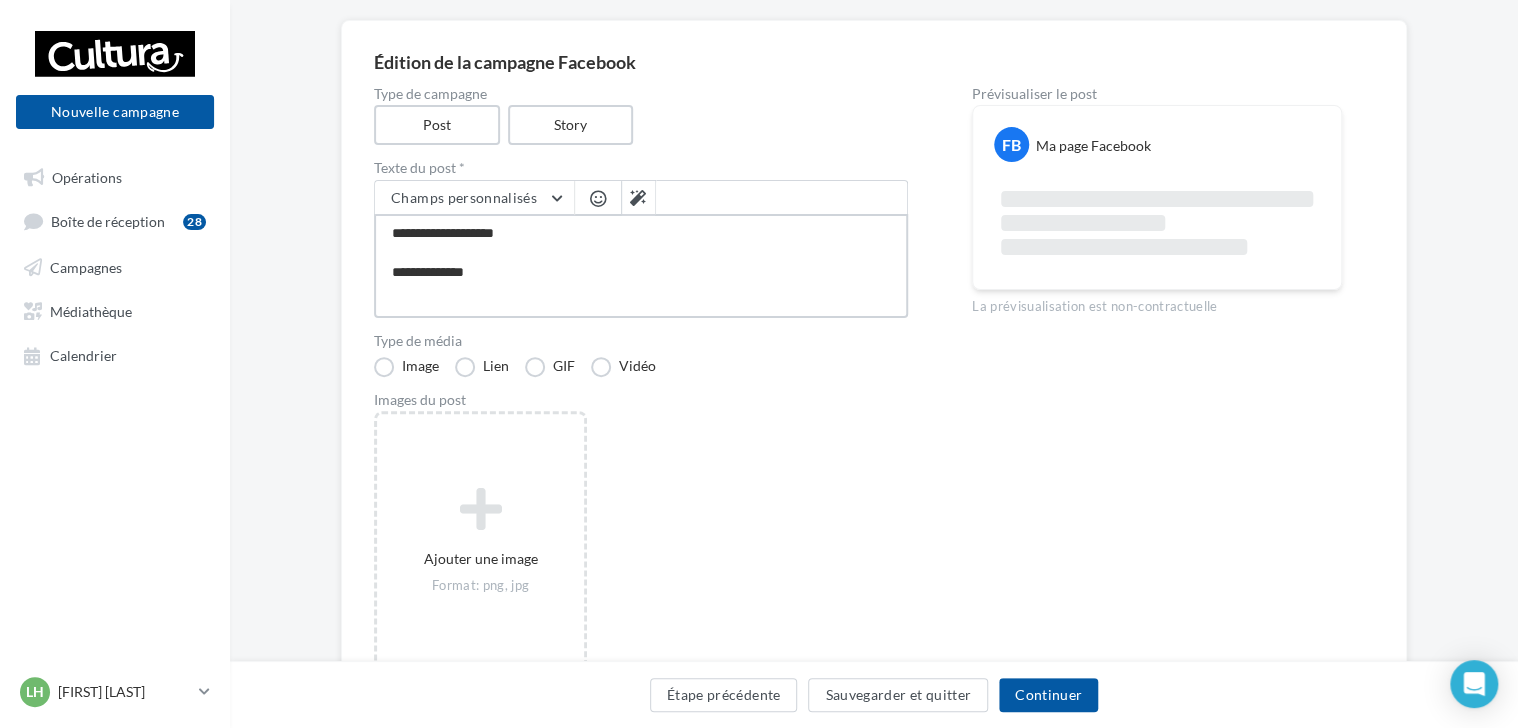 type on "**********" 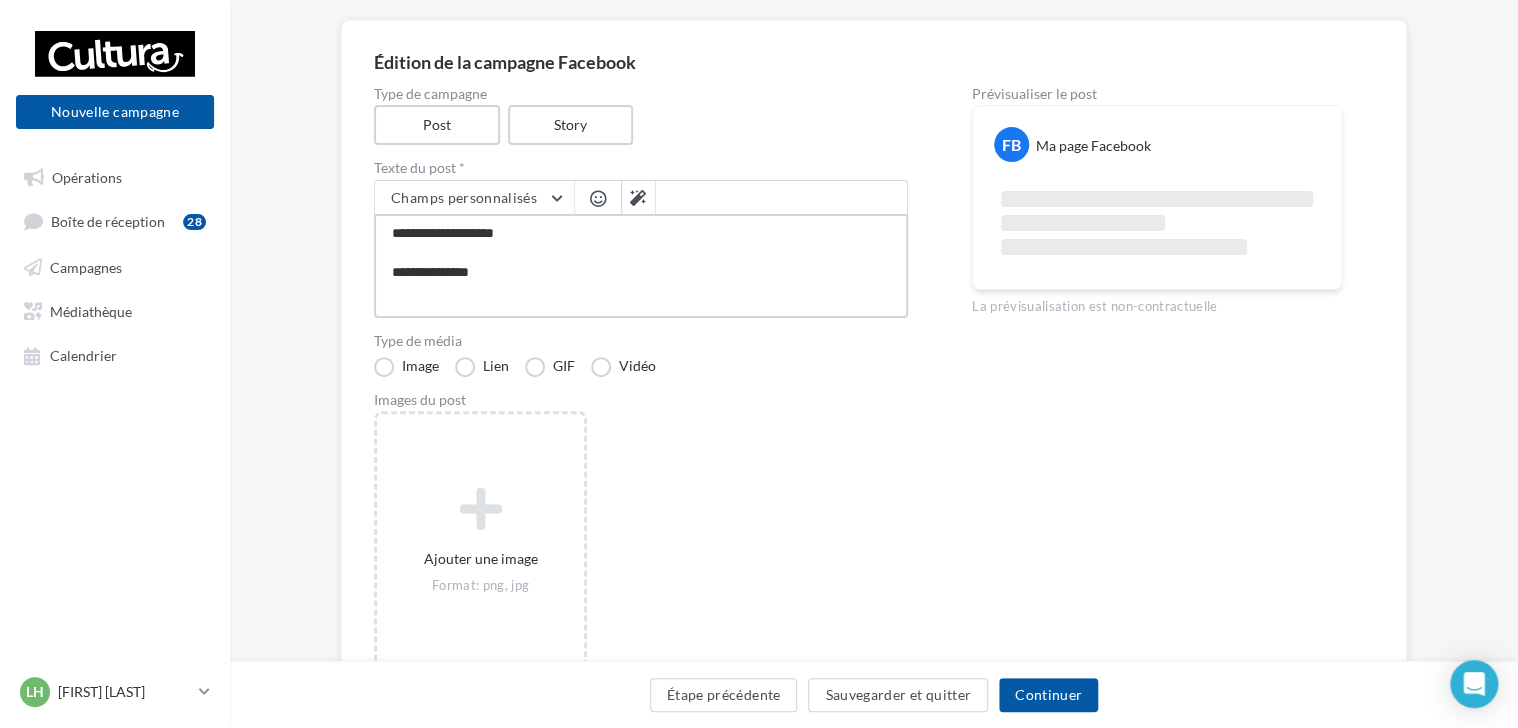 type on "**********" 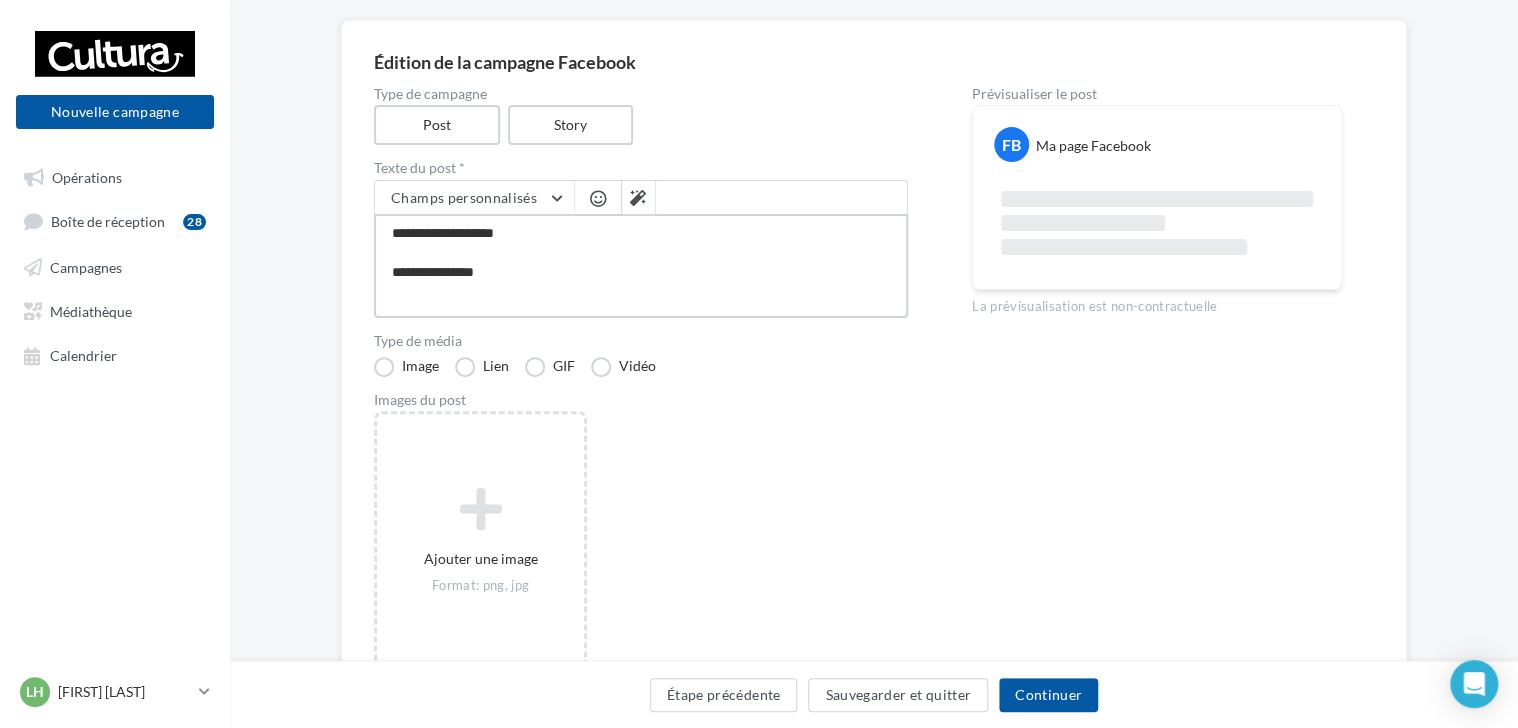 type on "**********" 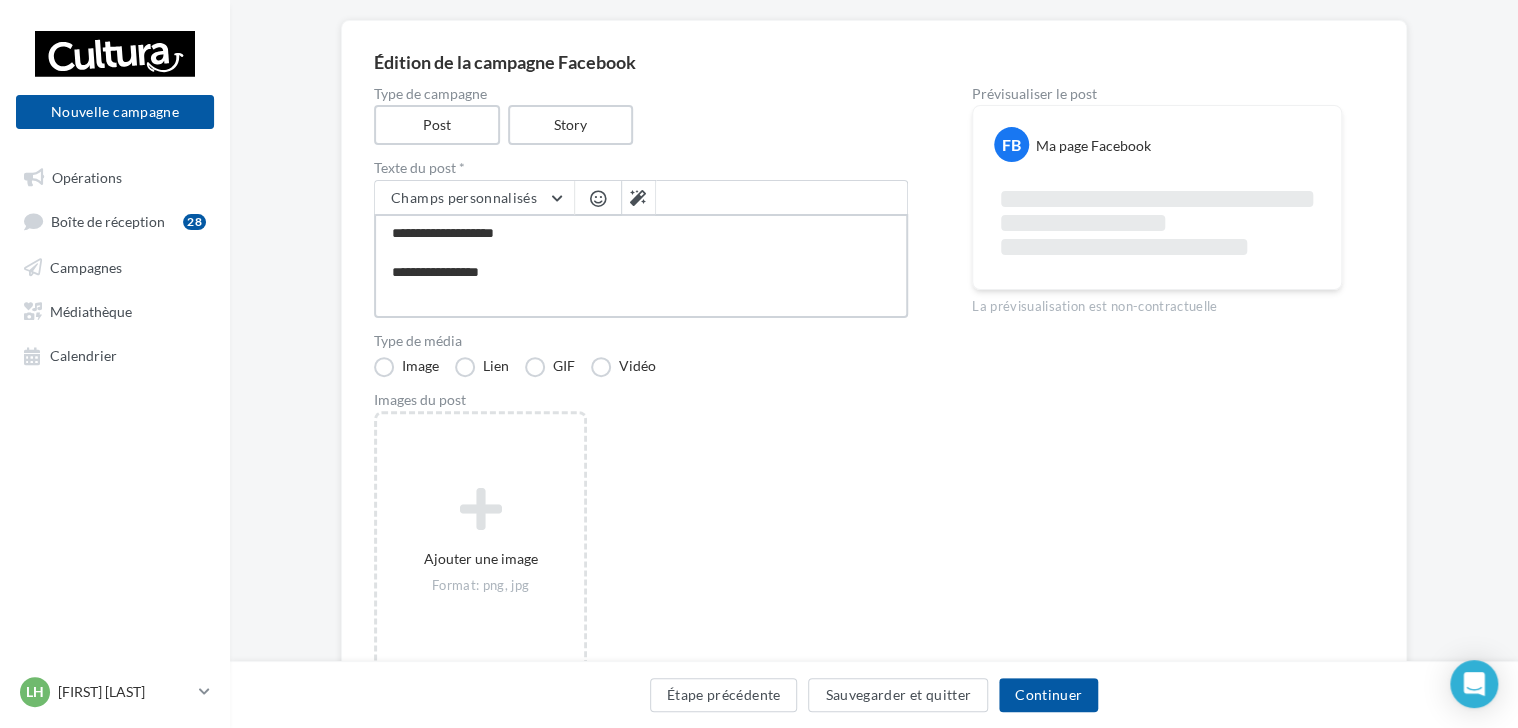 type on "**********" 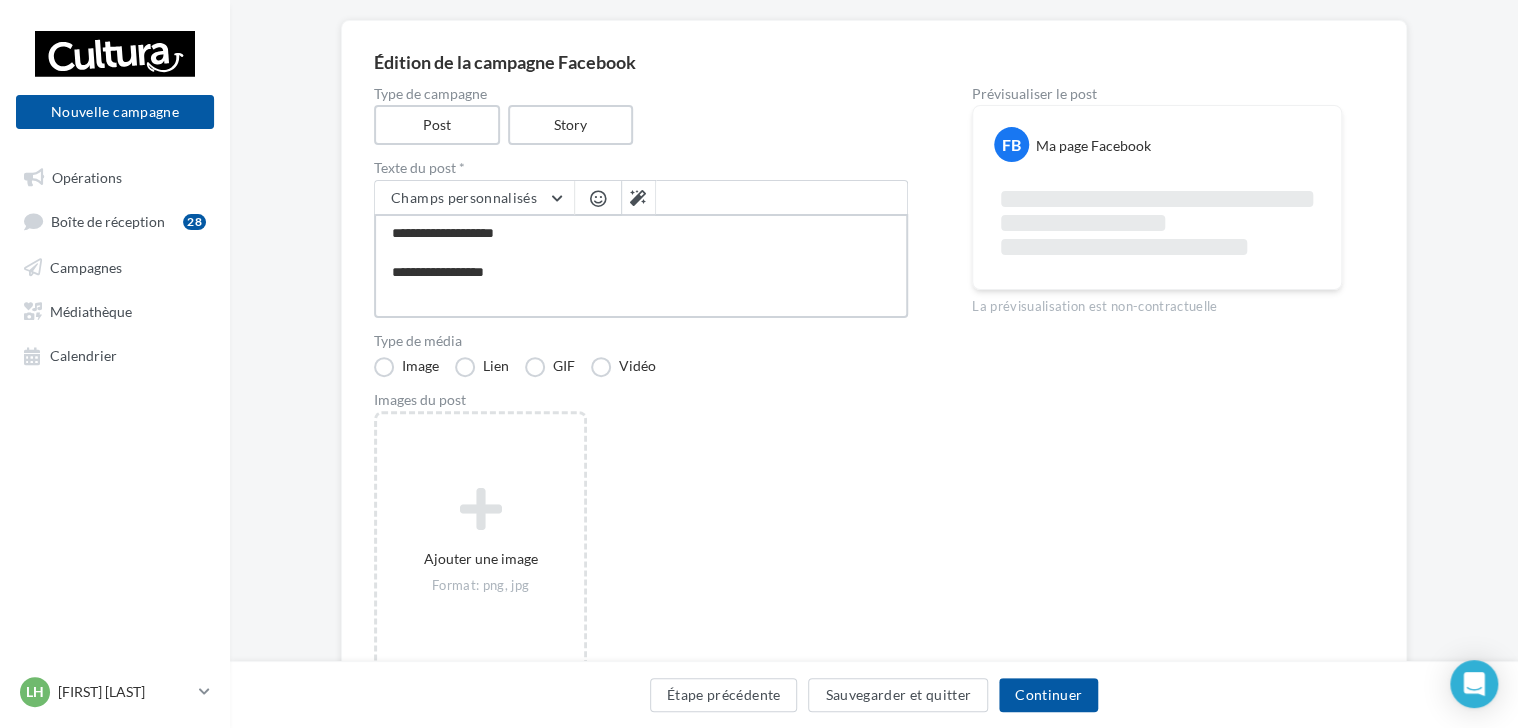 type on "**********" 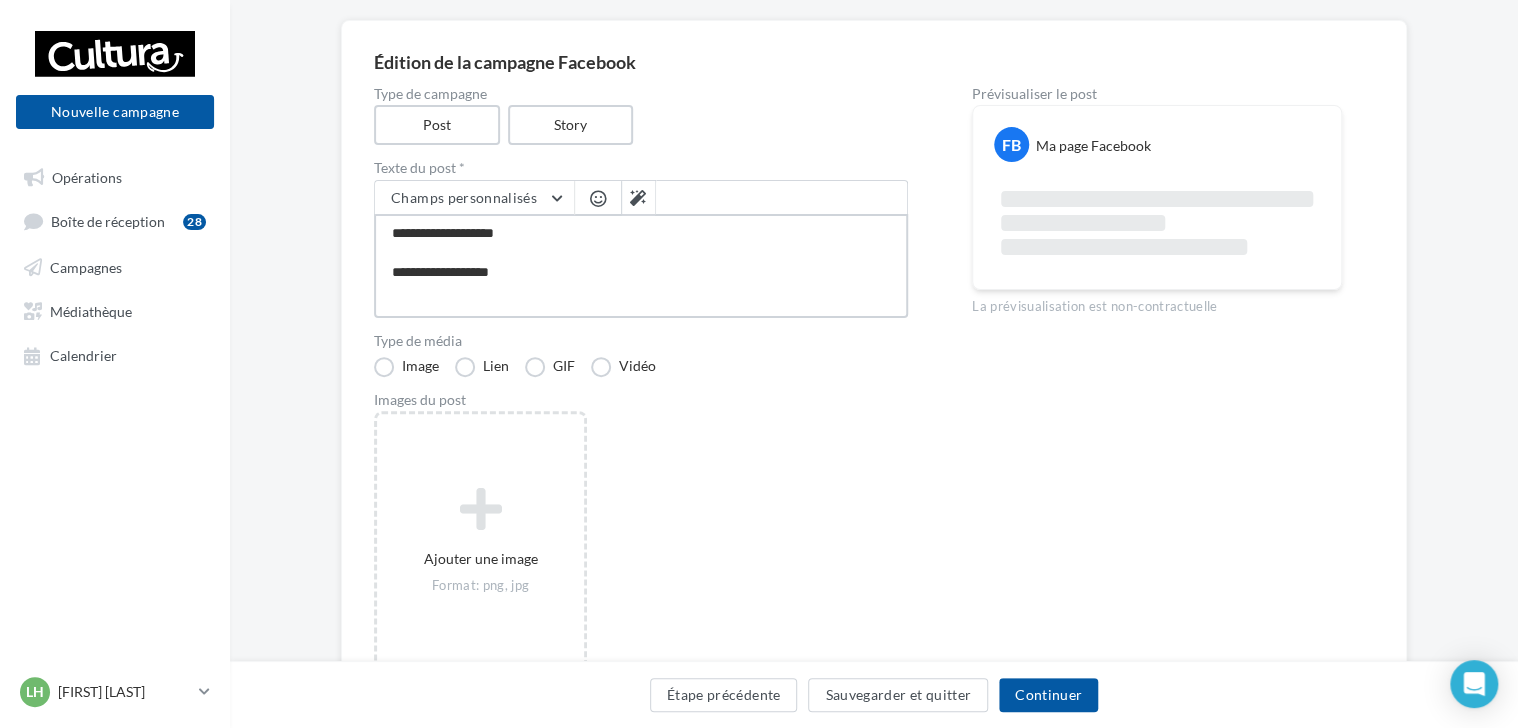 type on "**********" 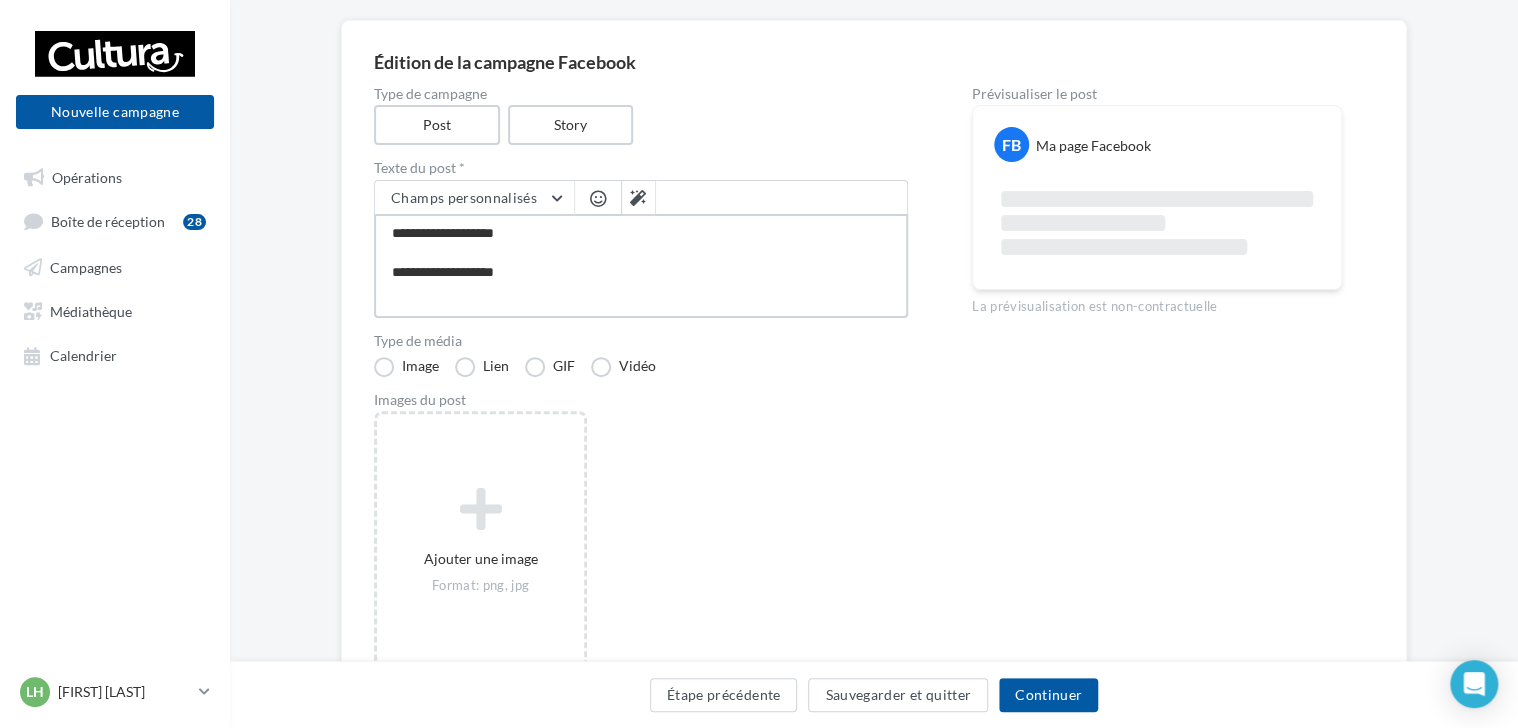 type on "**********" 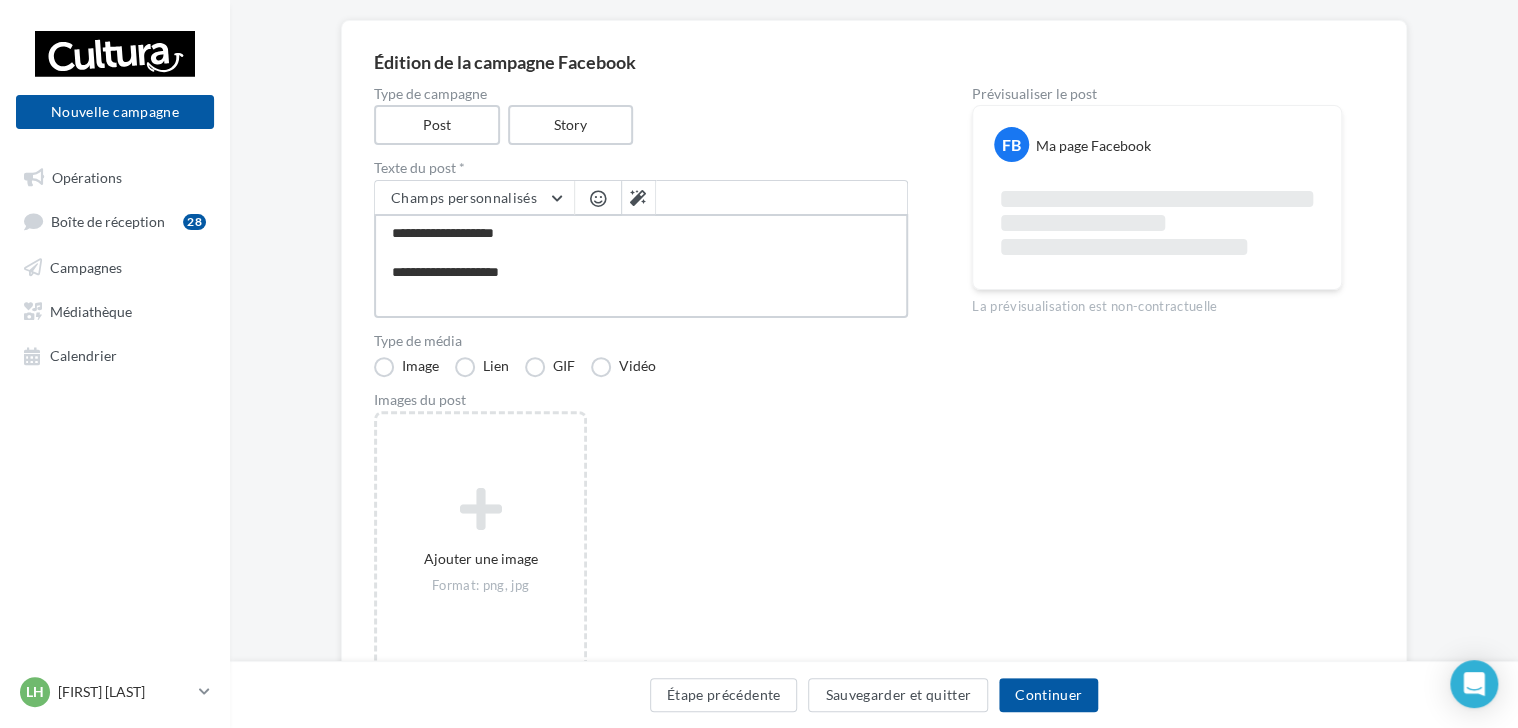 type on "**********" 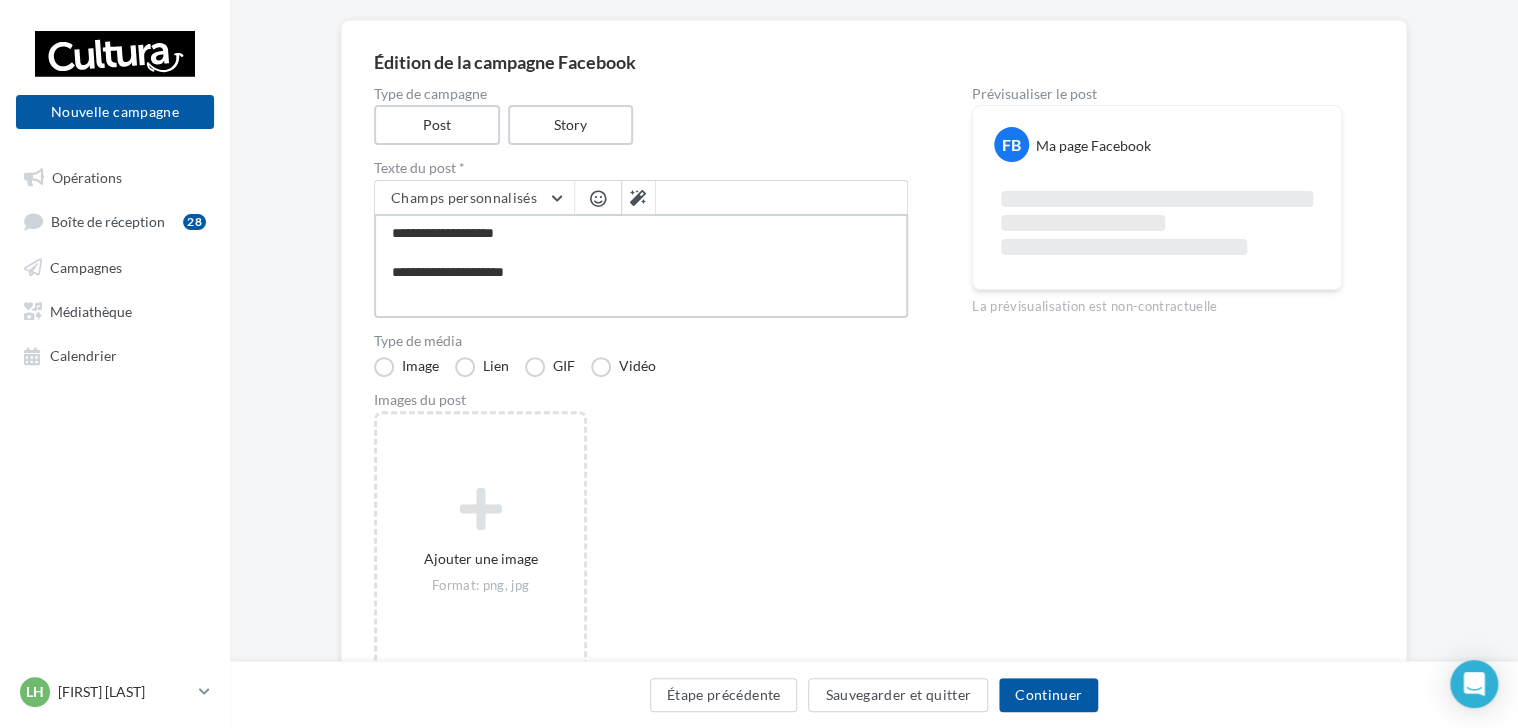 type on "**********" 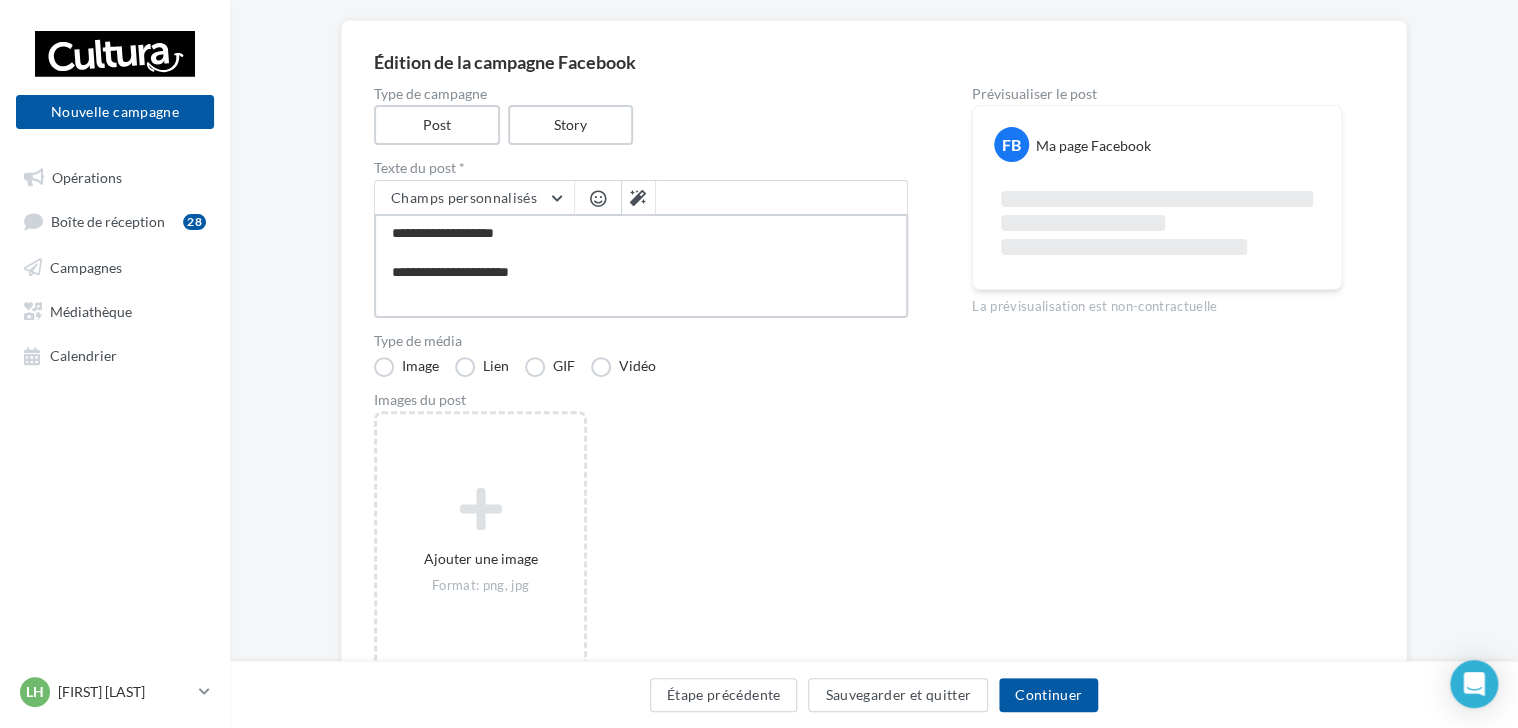 type on "**********" 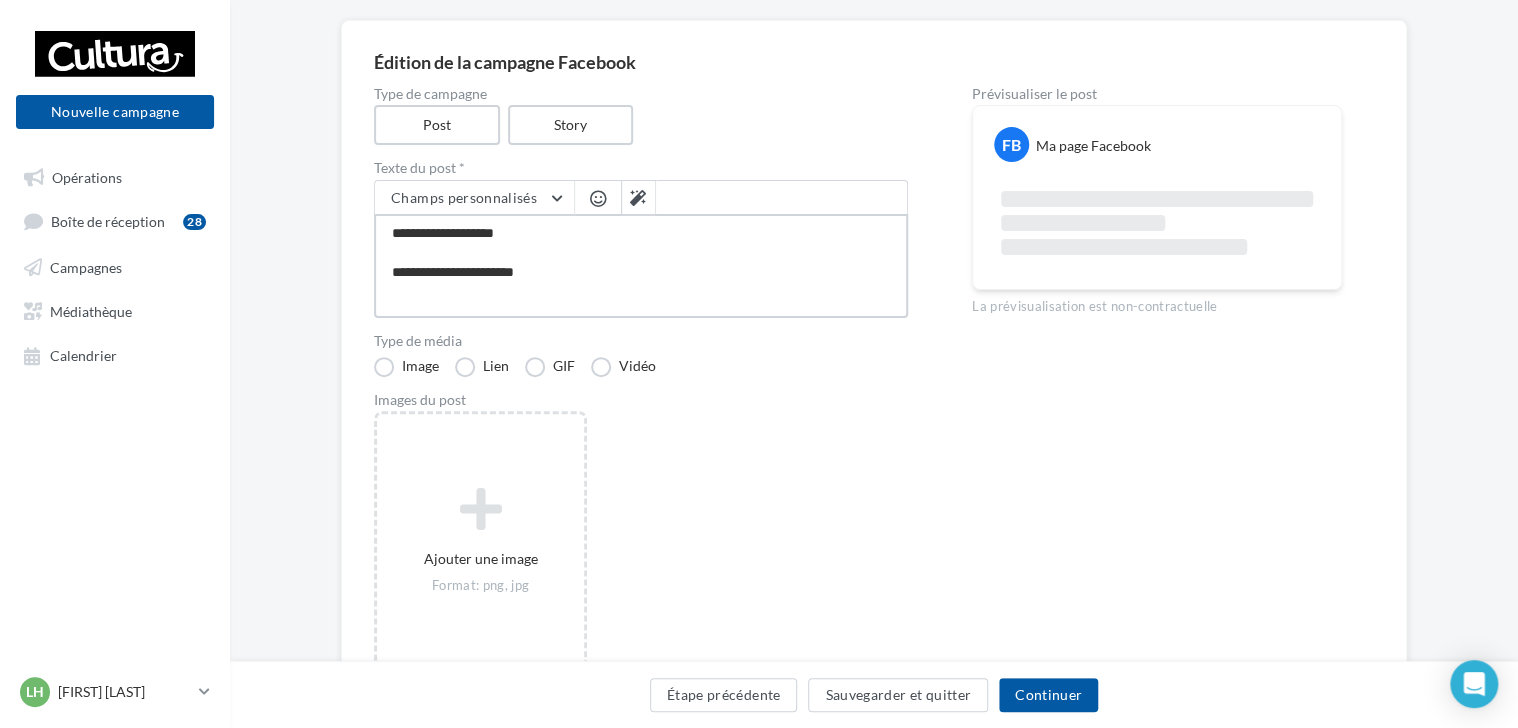 type on "**********" 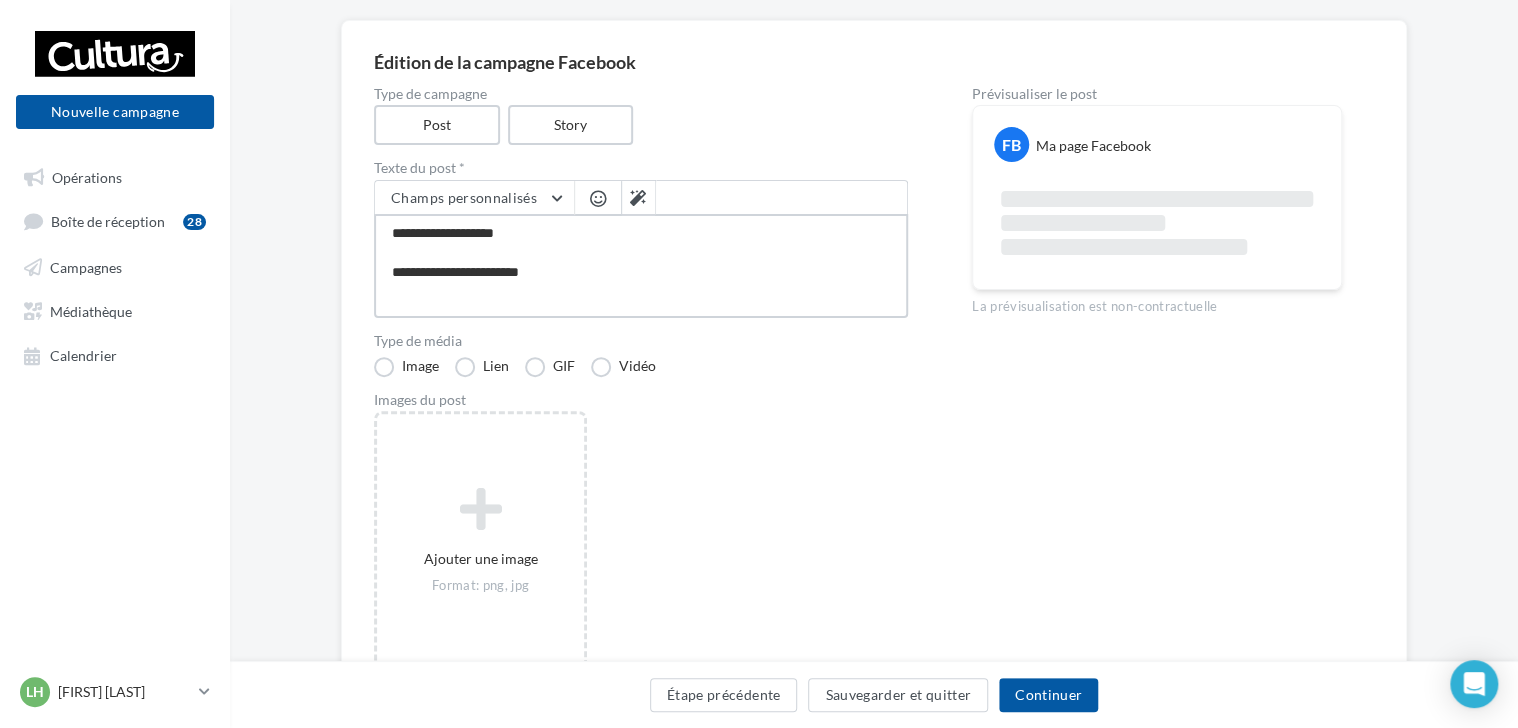 type on "**********" 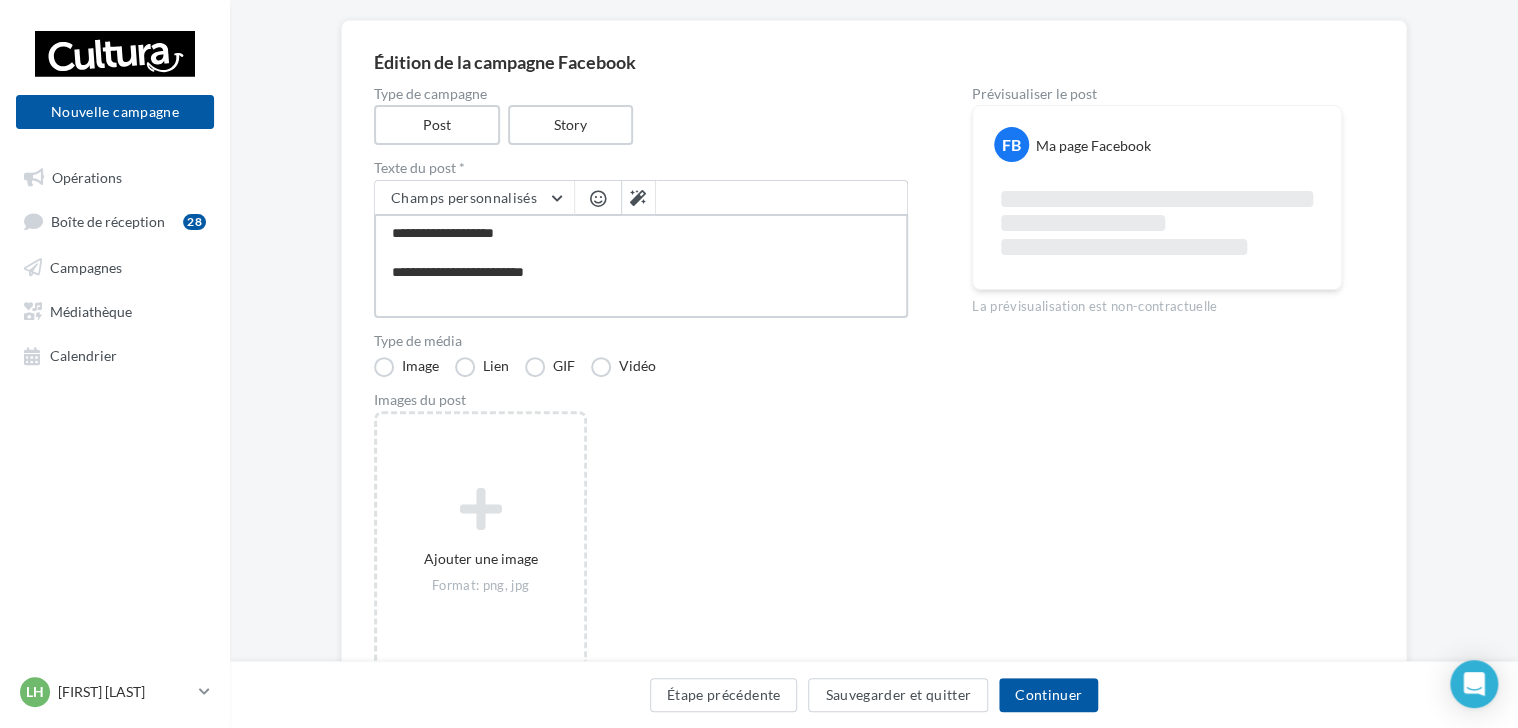 type on "**********" 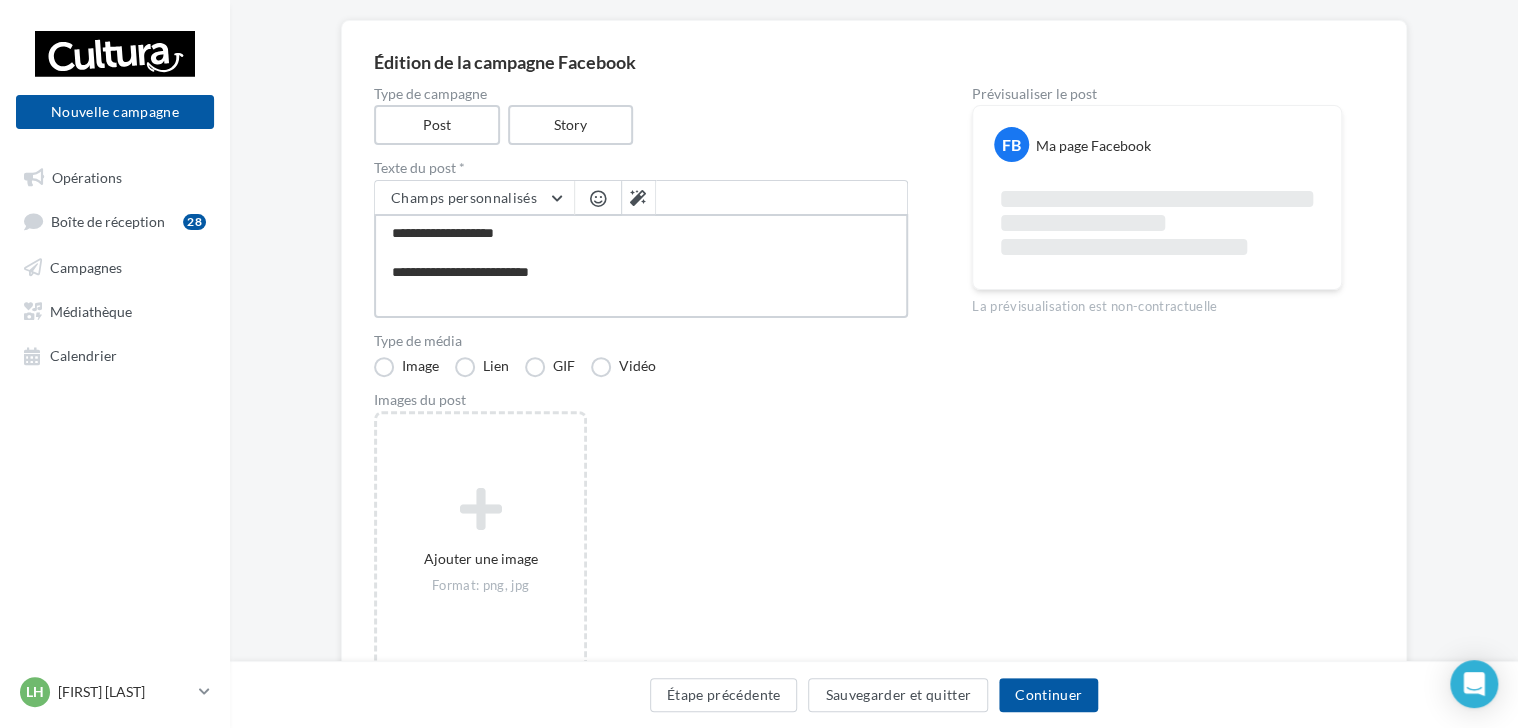 type on "**********" 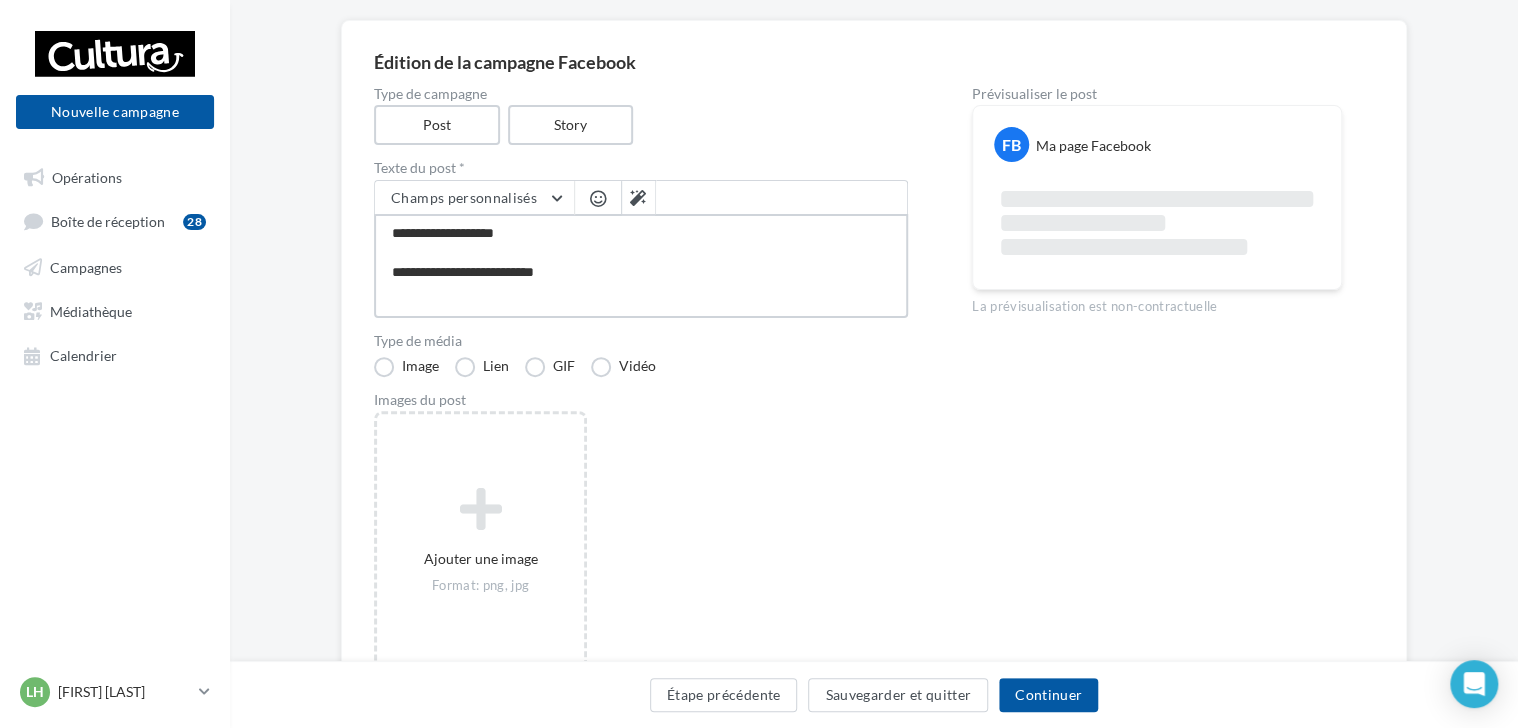 type on "**********" 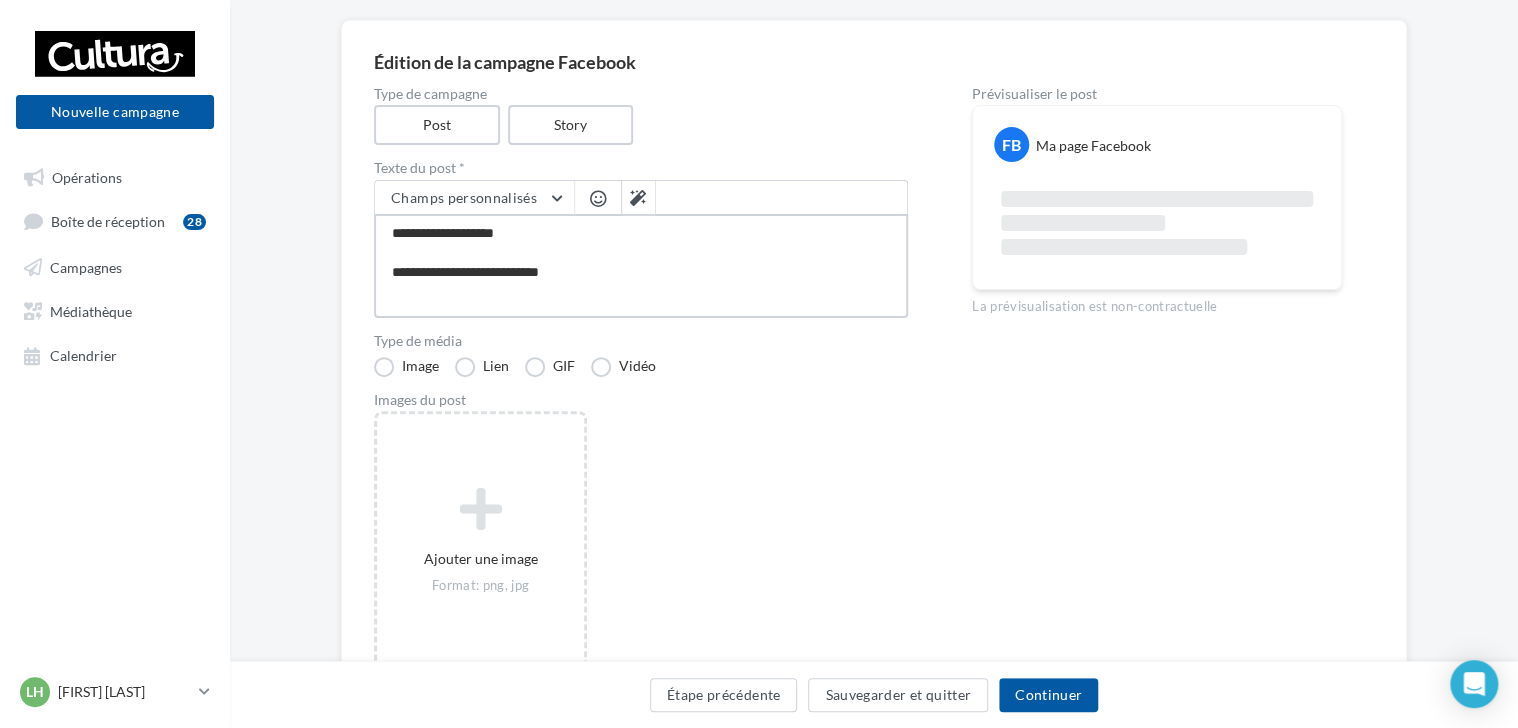 type on "**********" 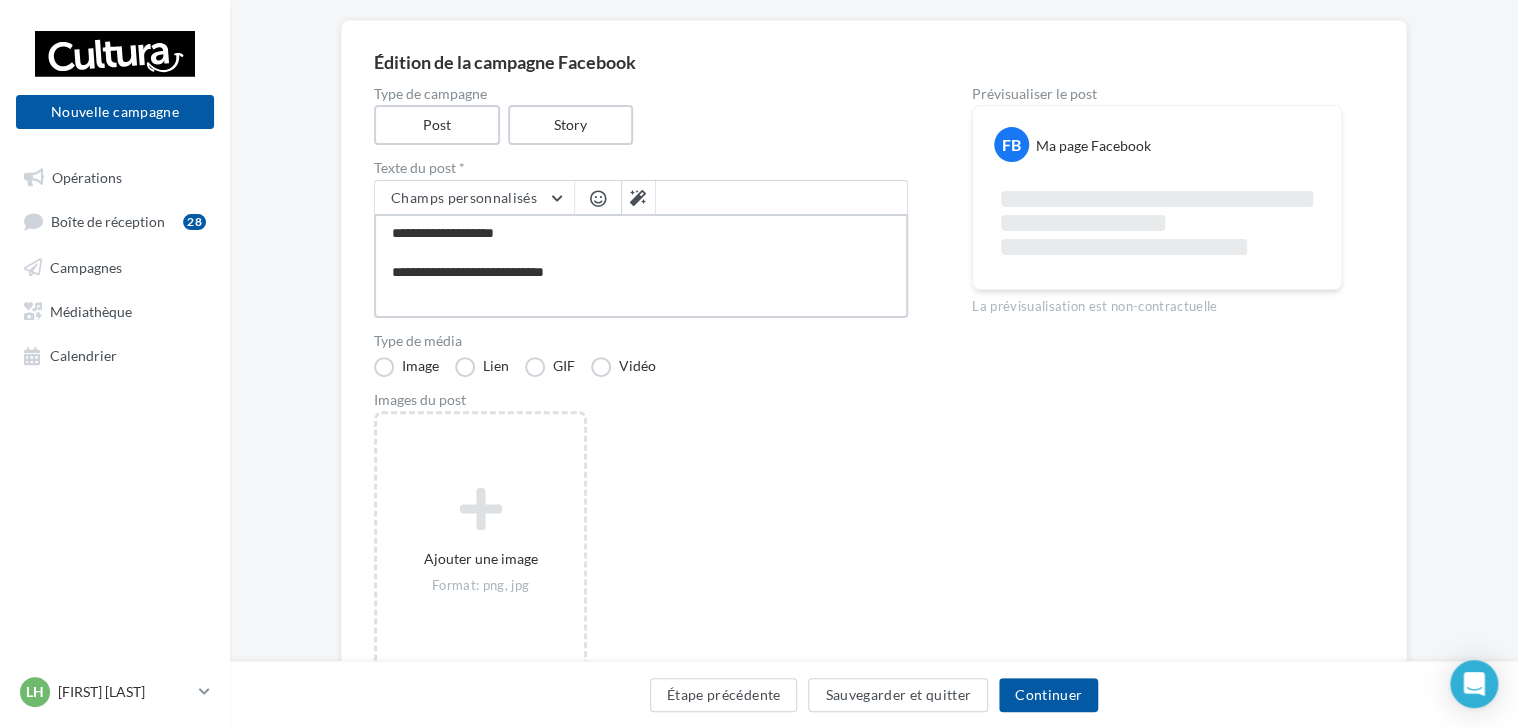 type on "**********" 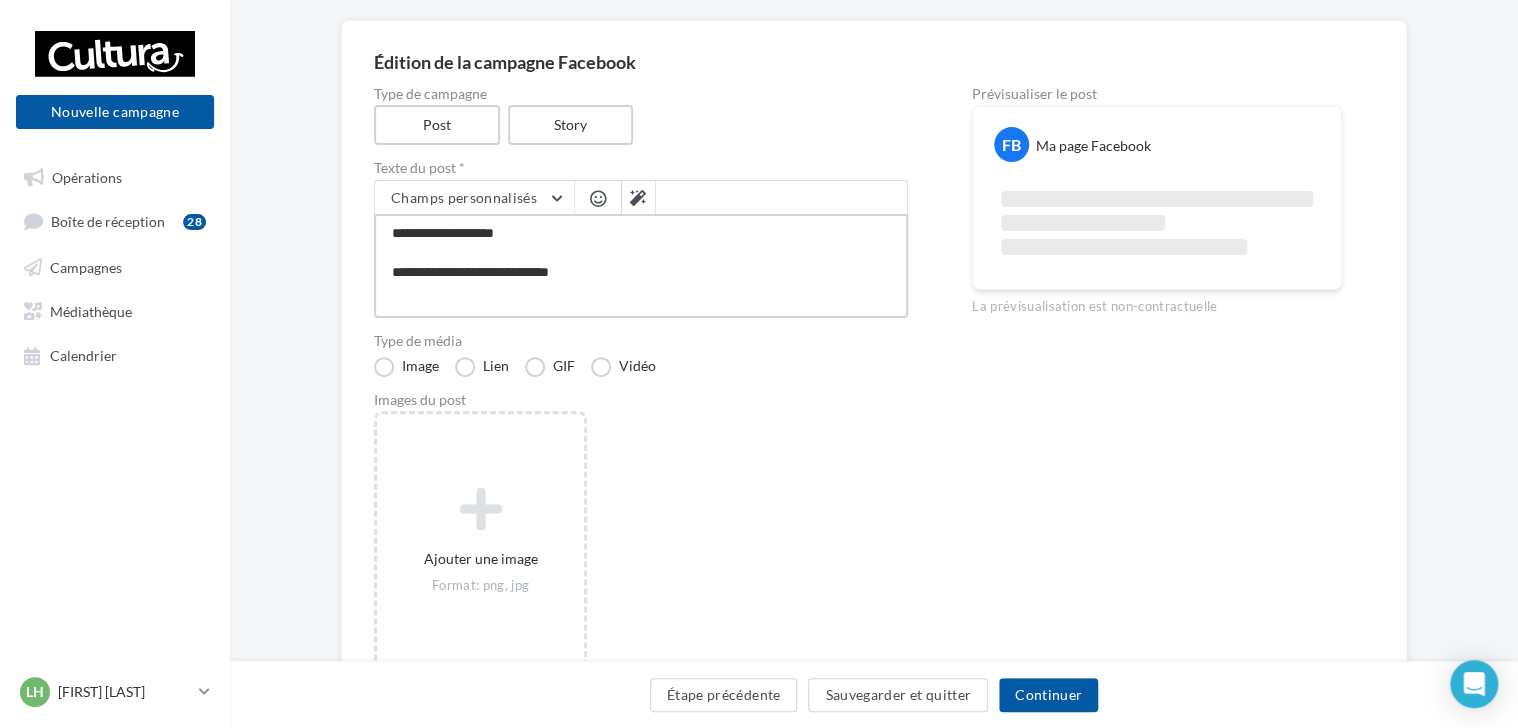 type on "**********" 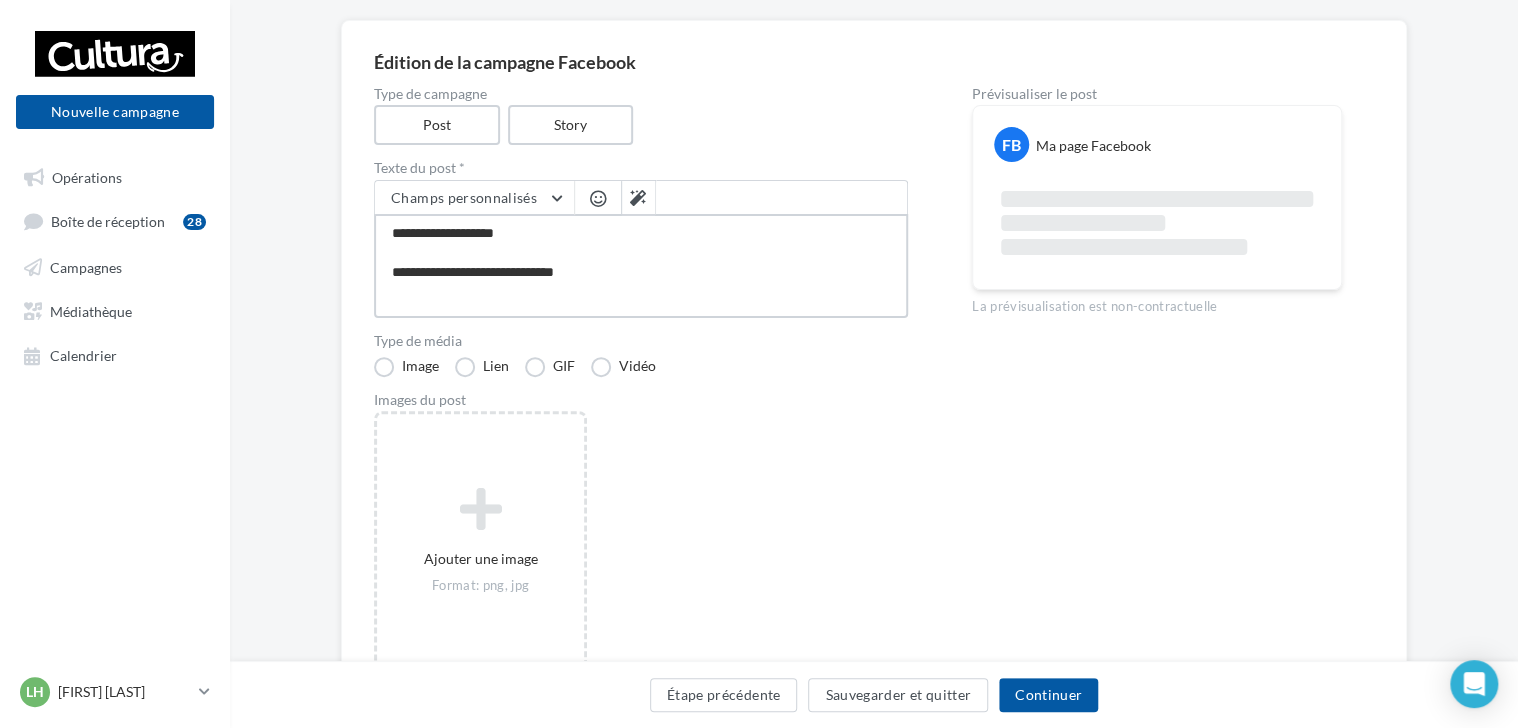 type on "**********" 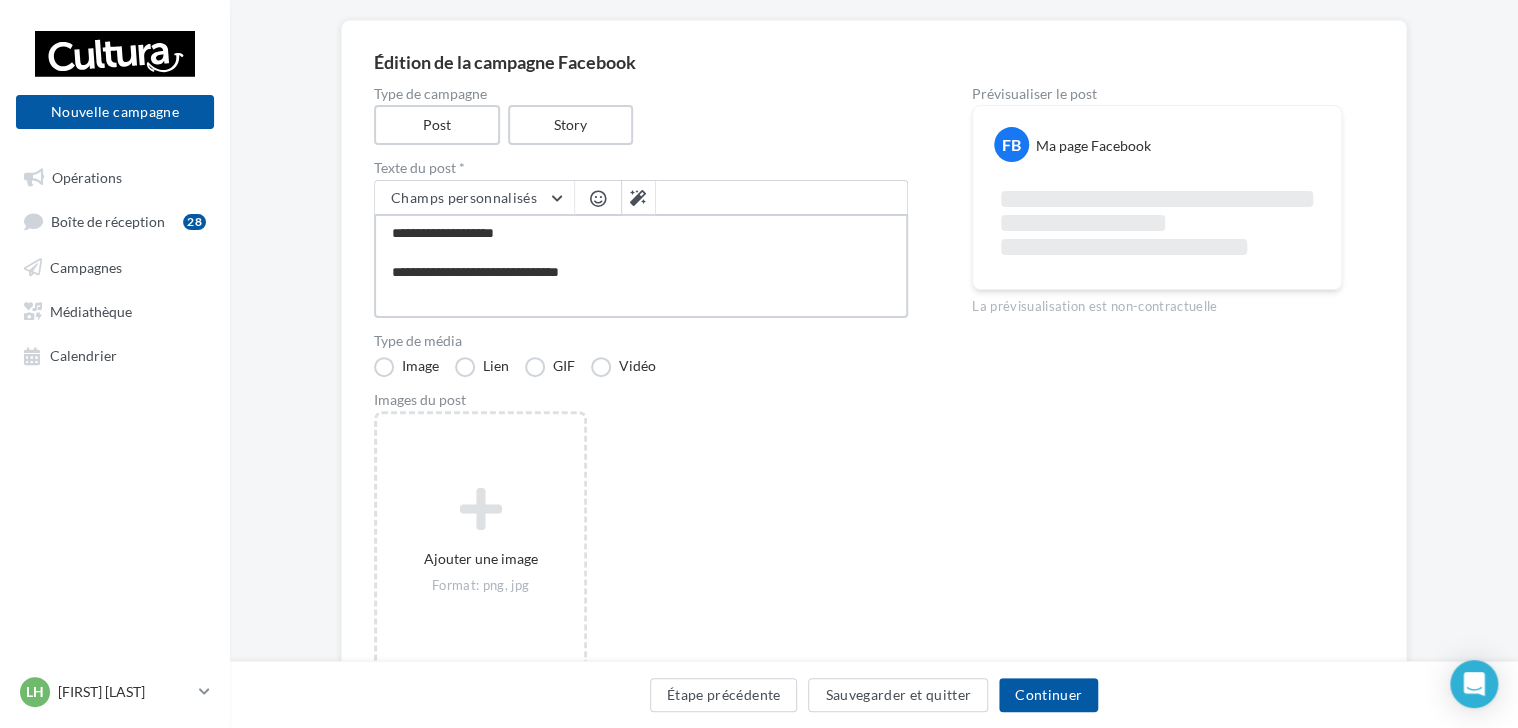 type on "**********" 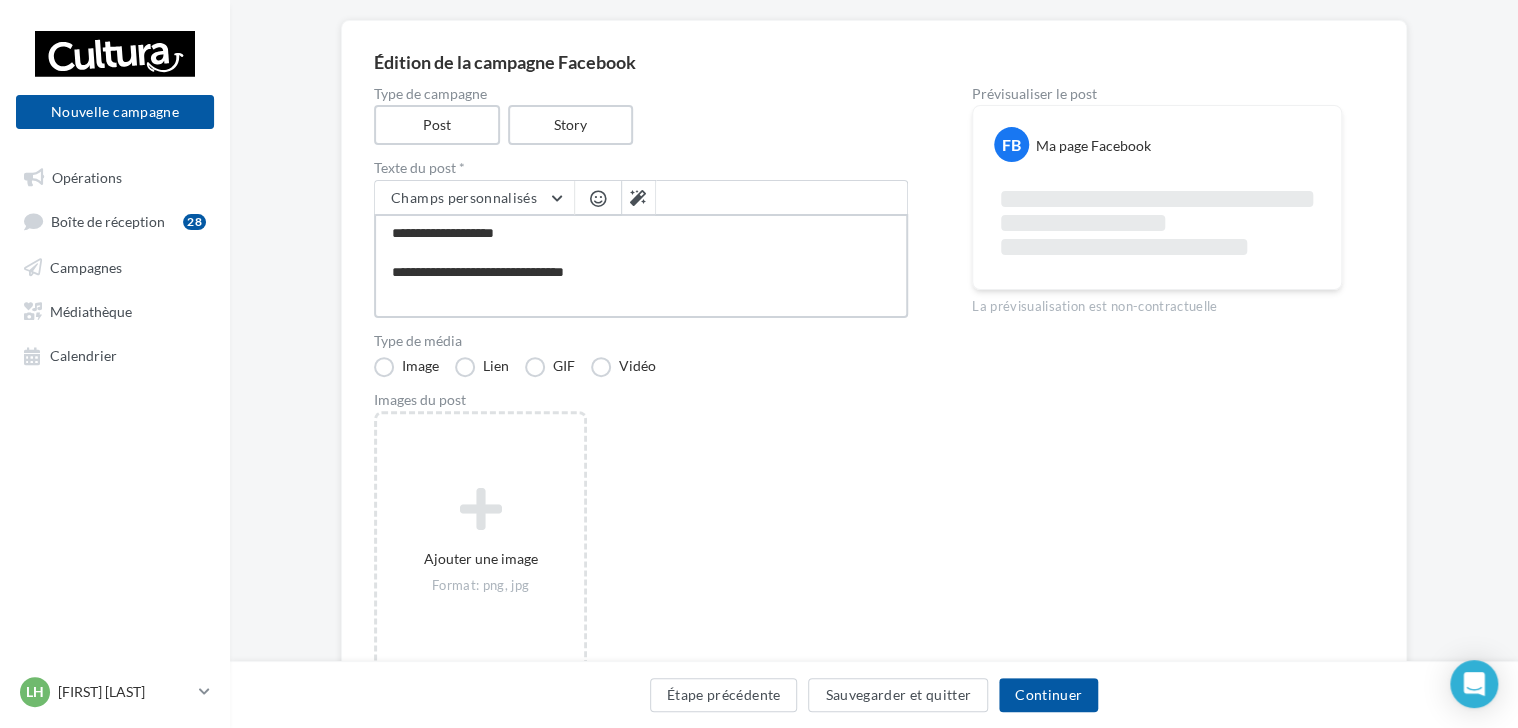 type on "**********" 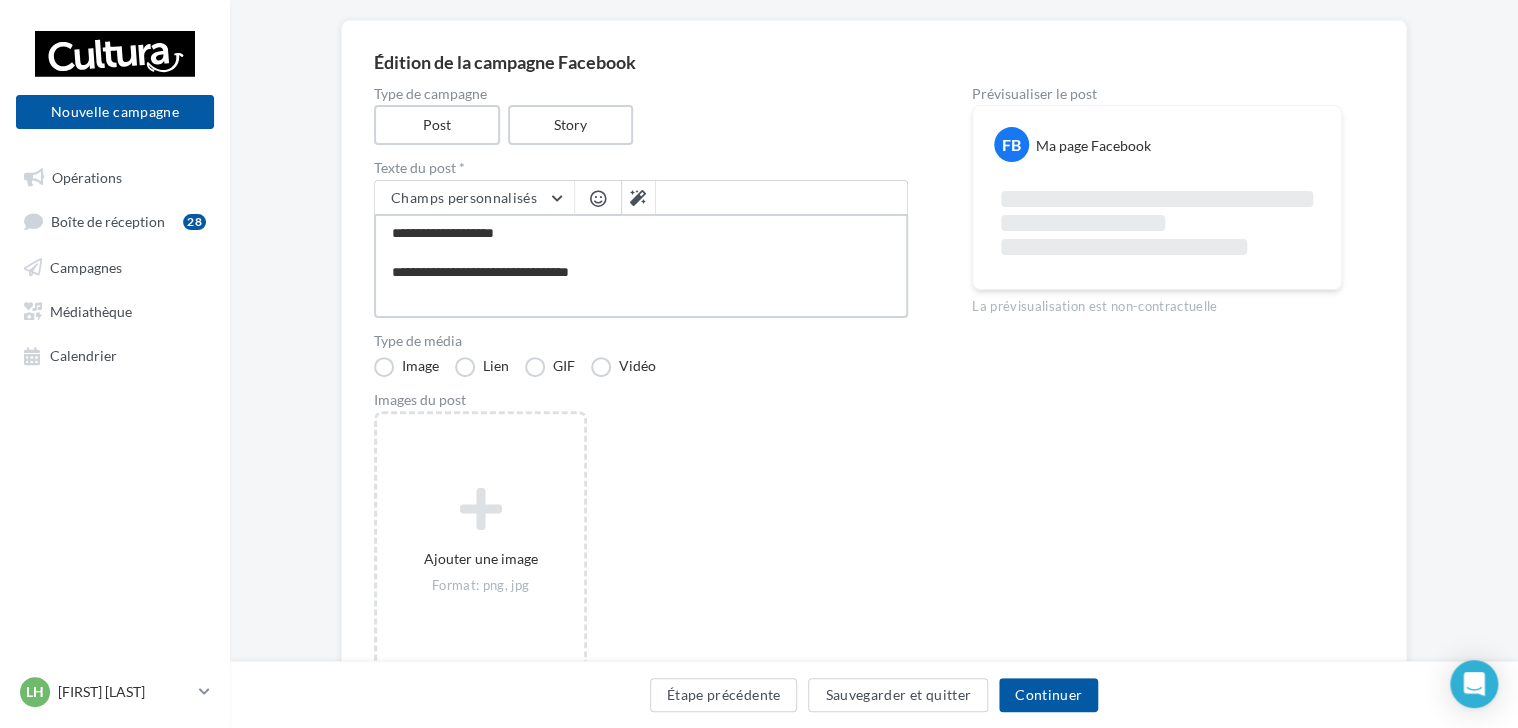 type on "**********" 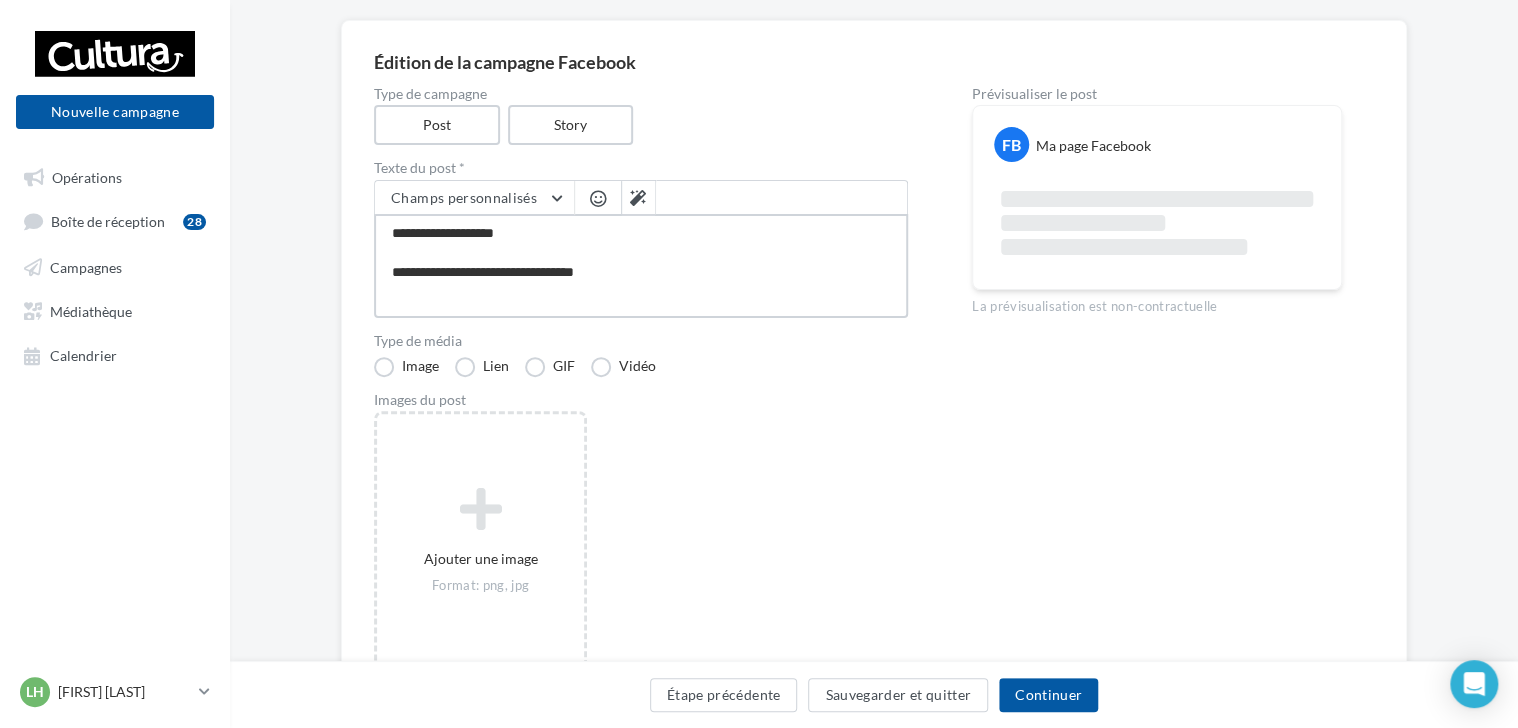 type on "**********" 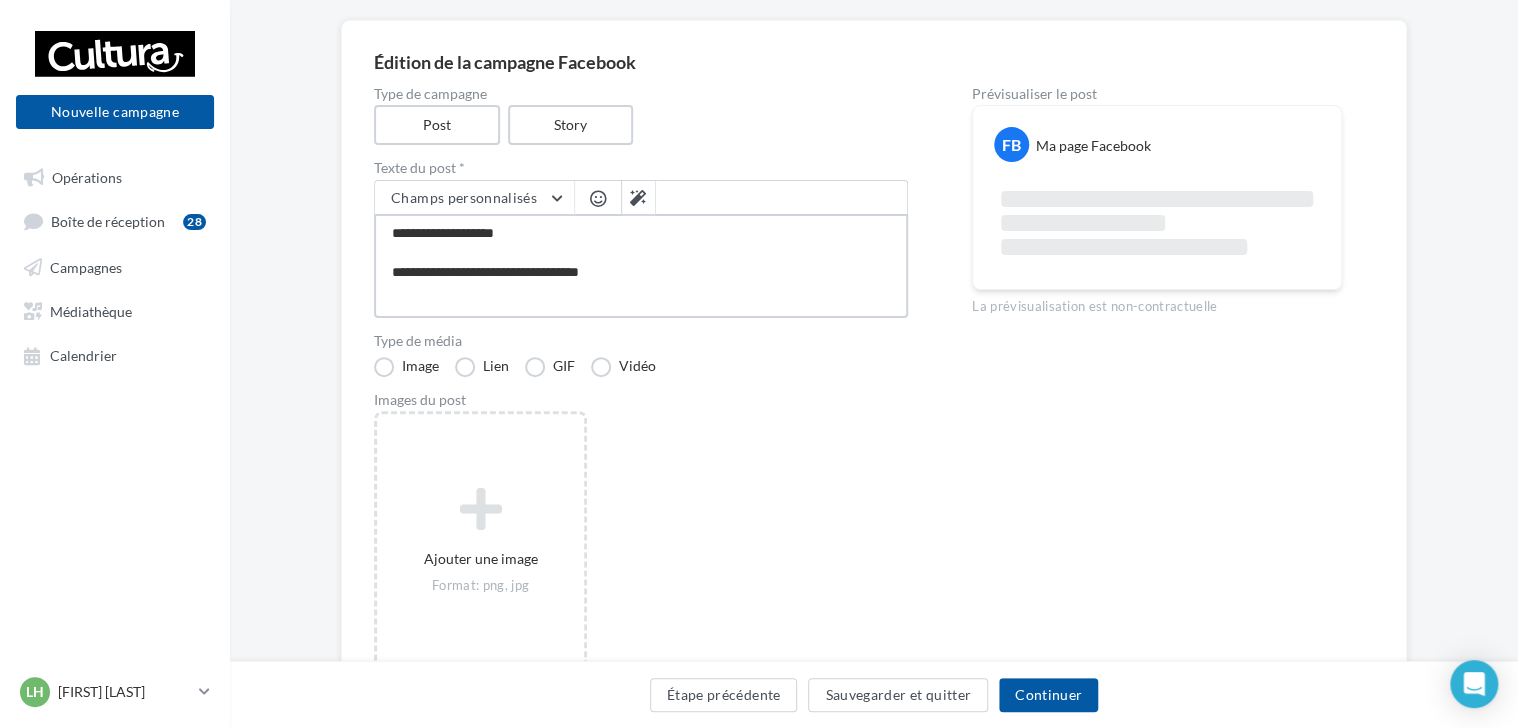 type on "**********" 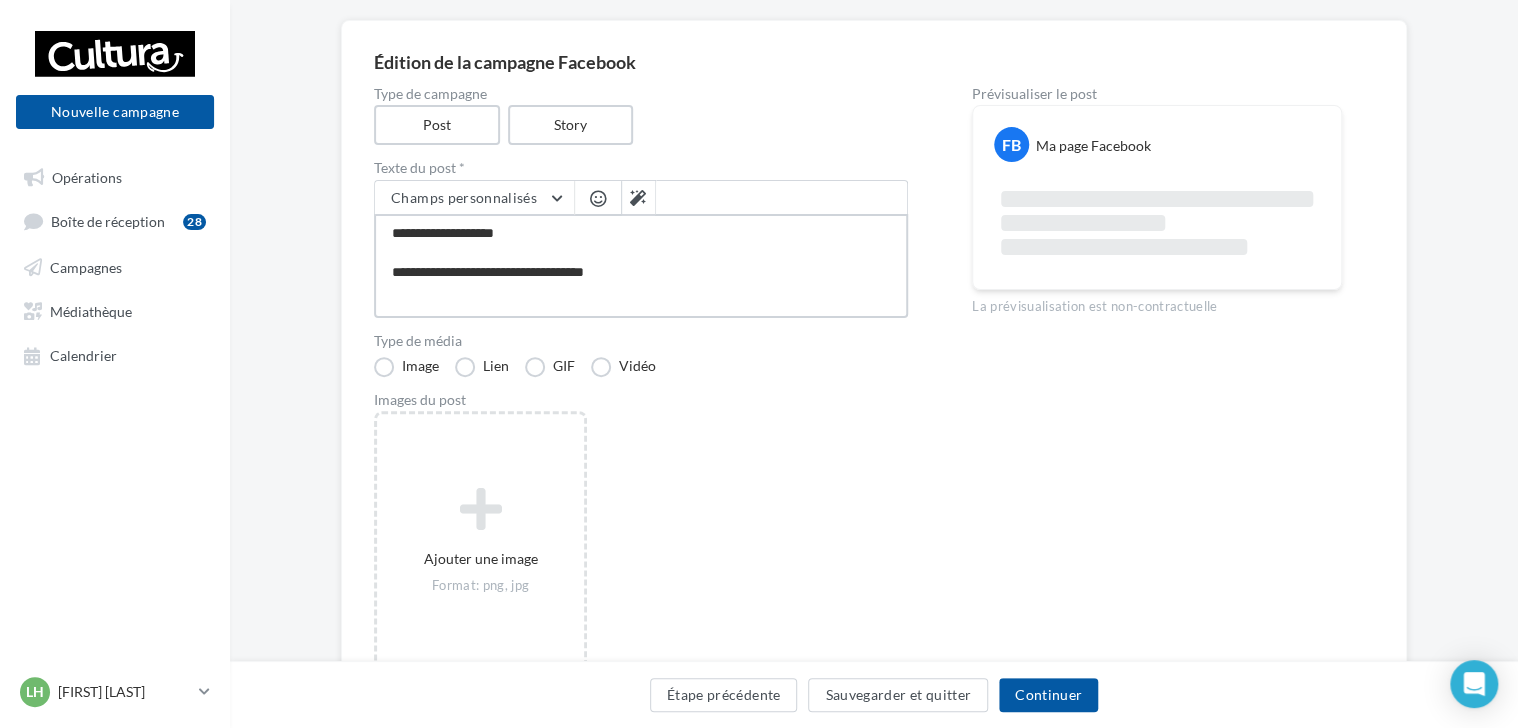 type on "**********" 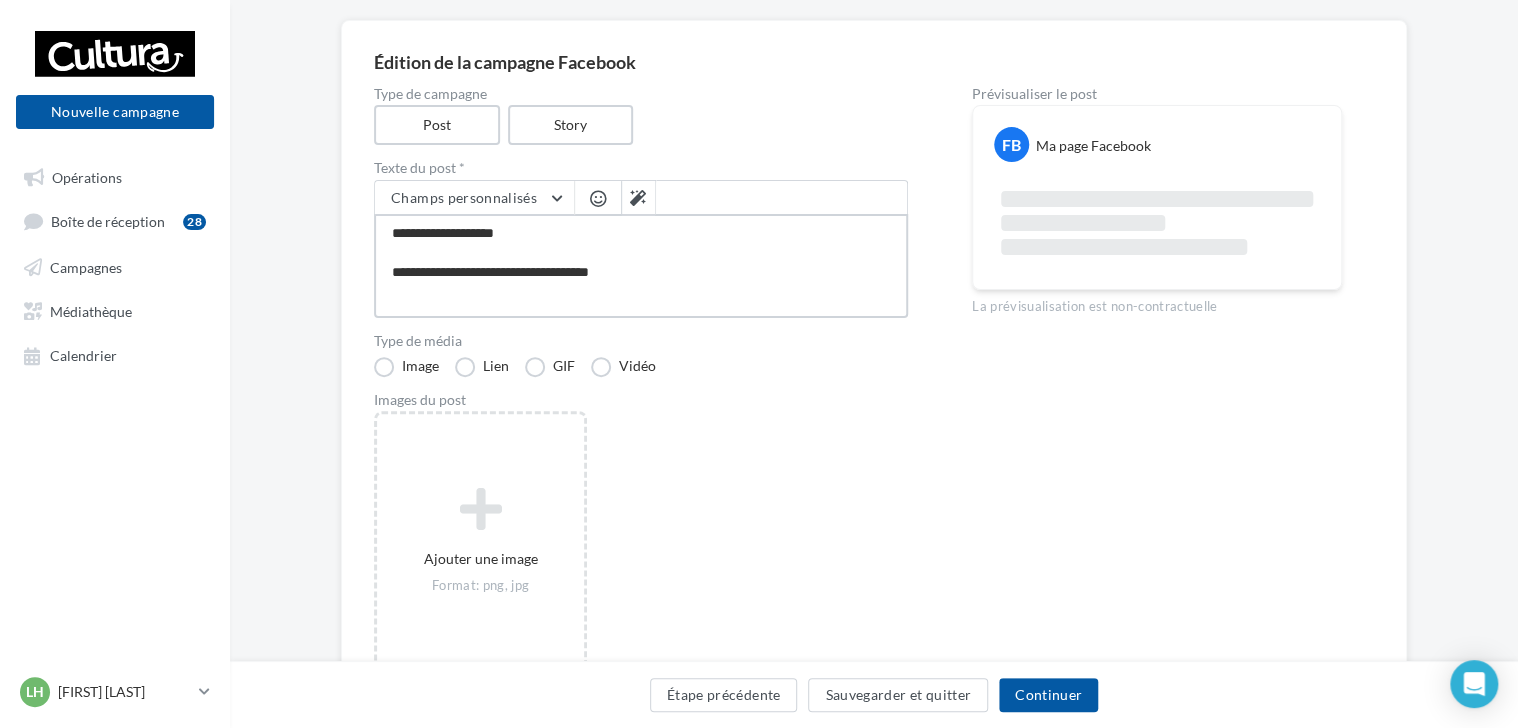 type on "**********" 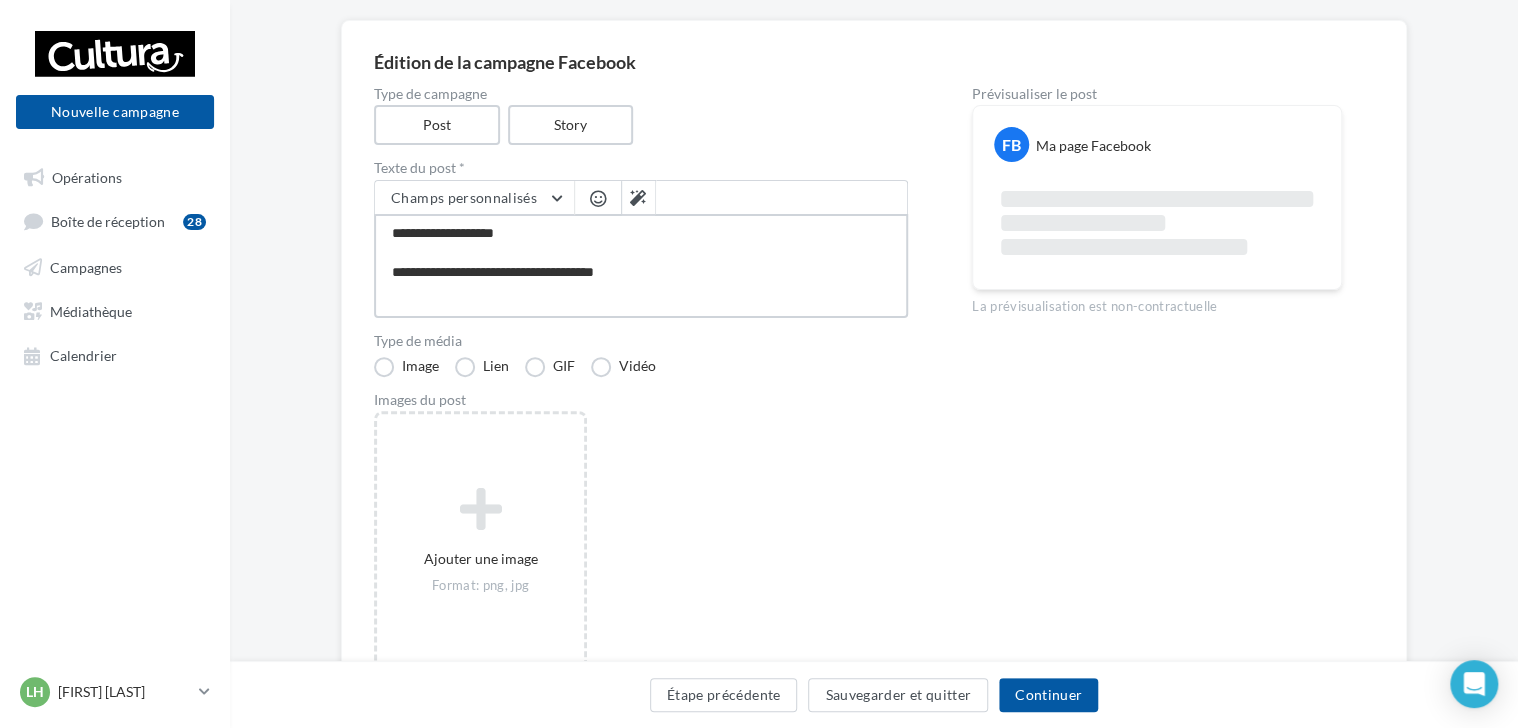 type on "**********" 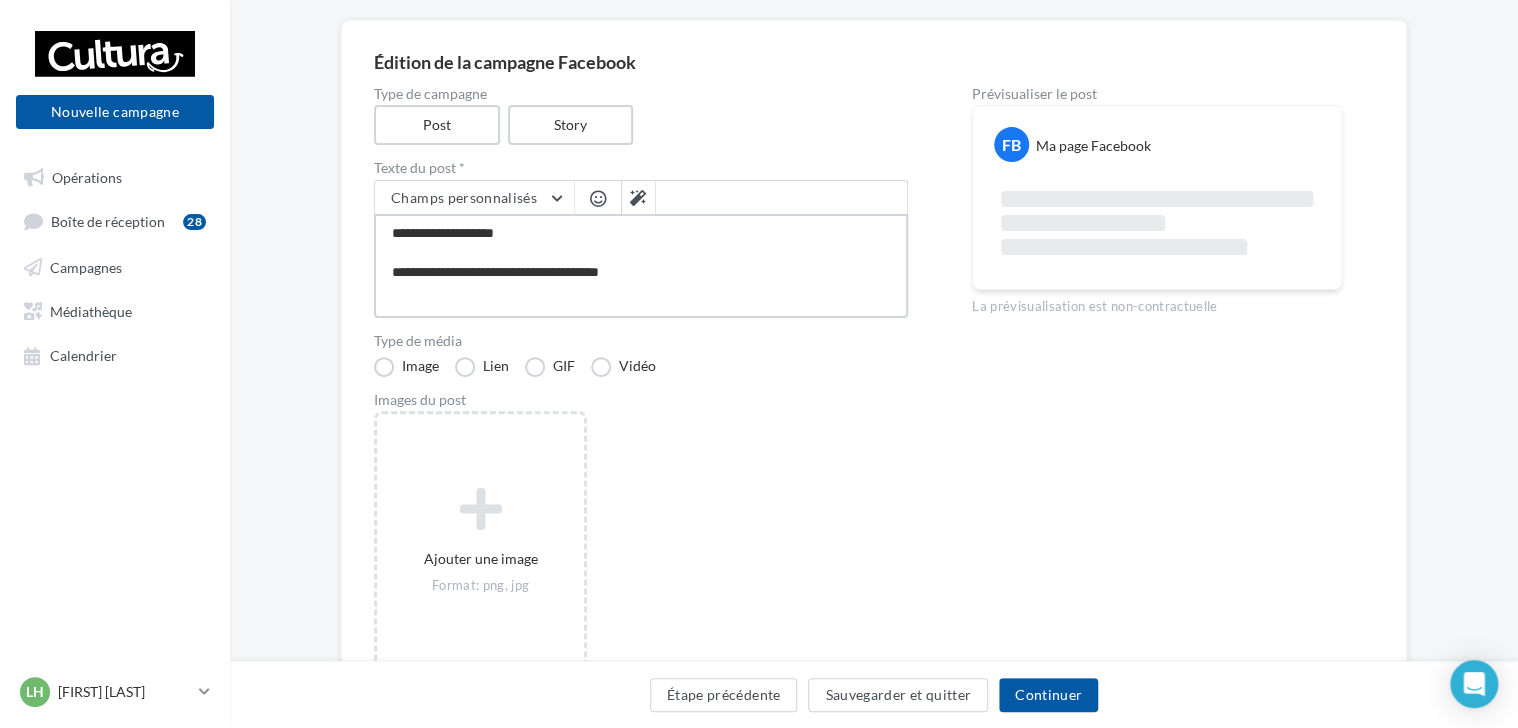 type on "**********" 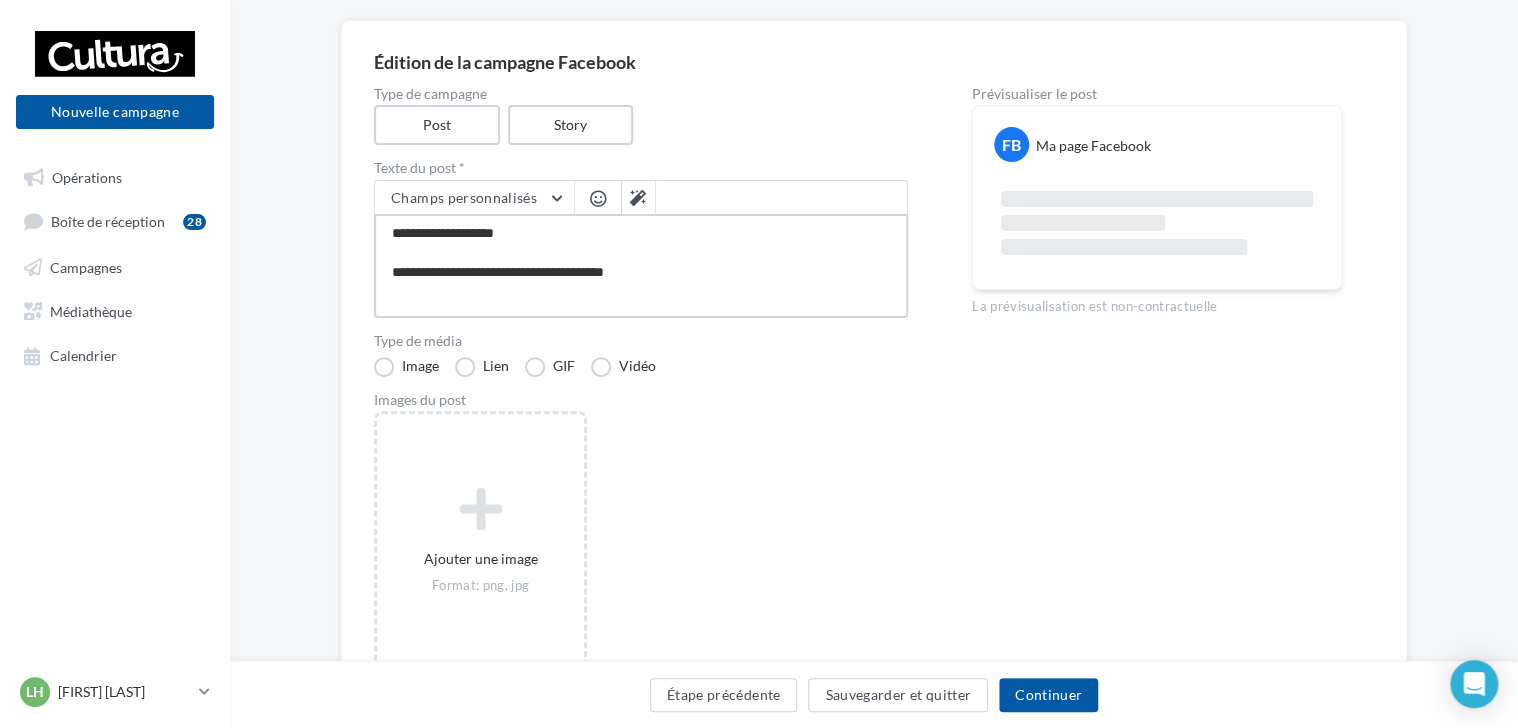 type on "**********" 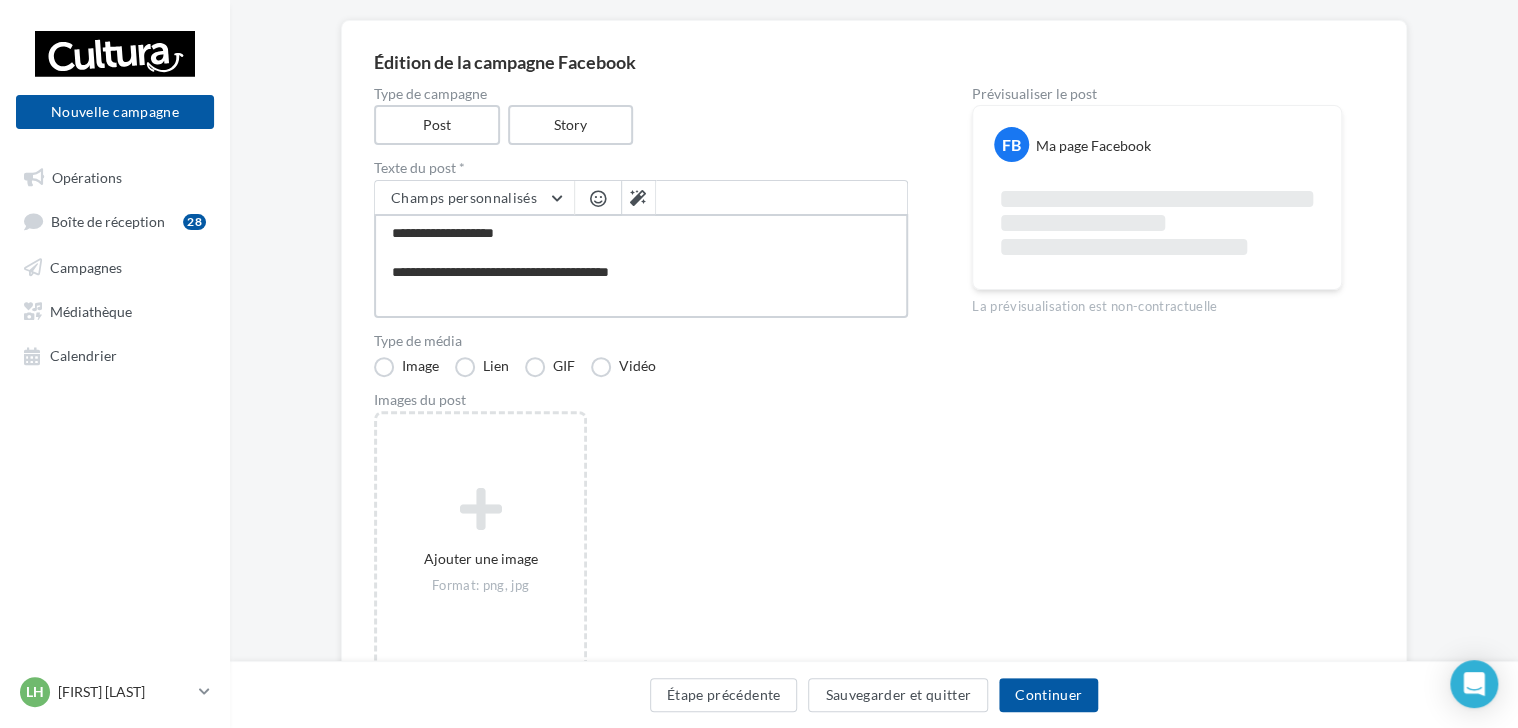 type on "**********" 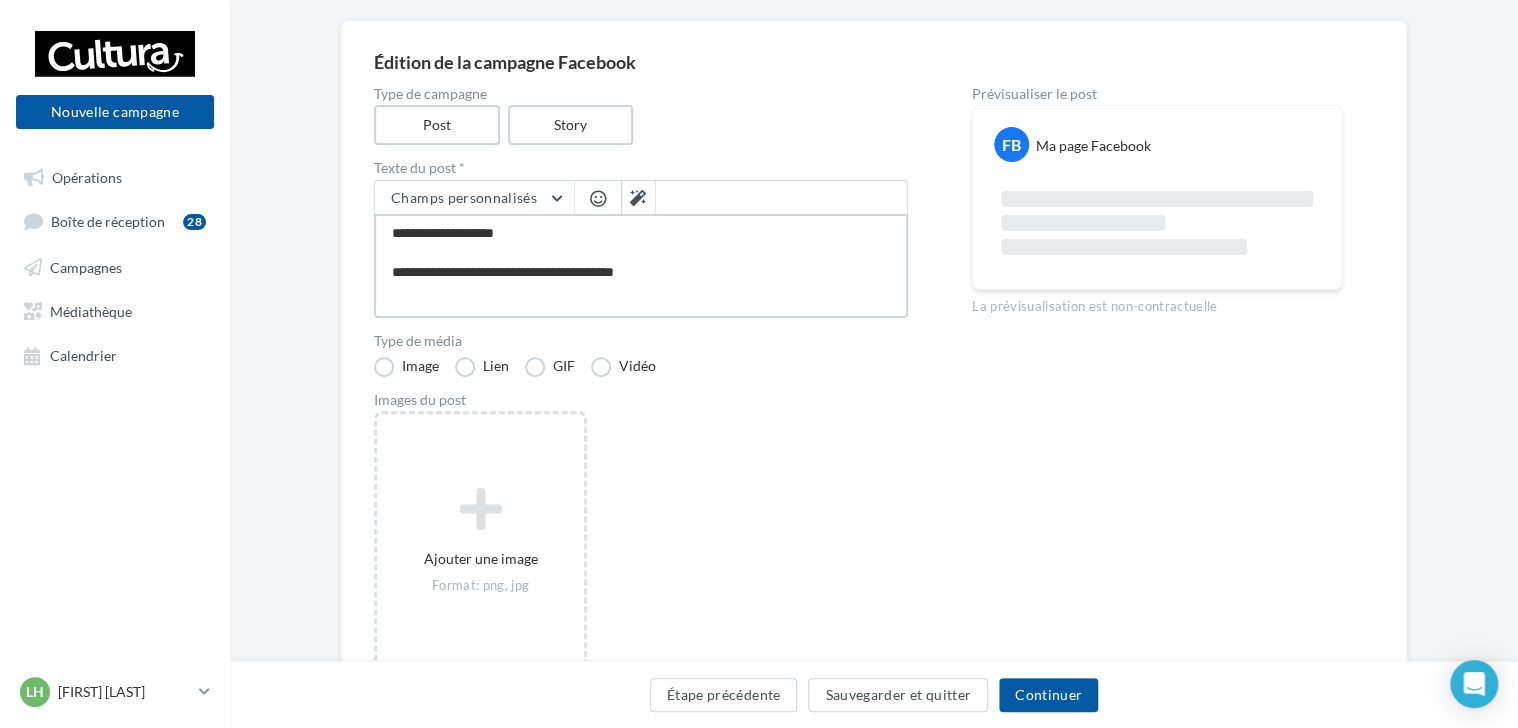type on "**********" 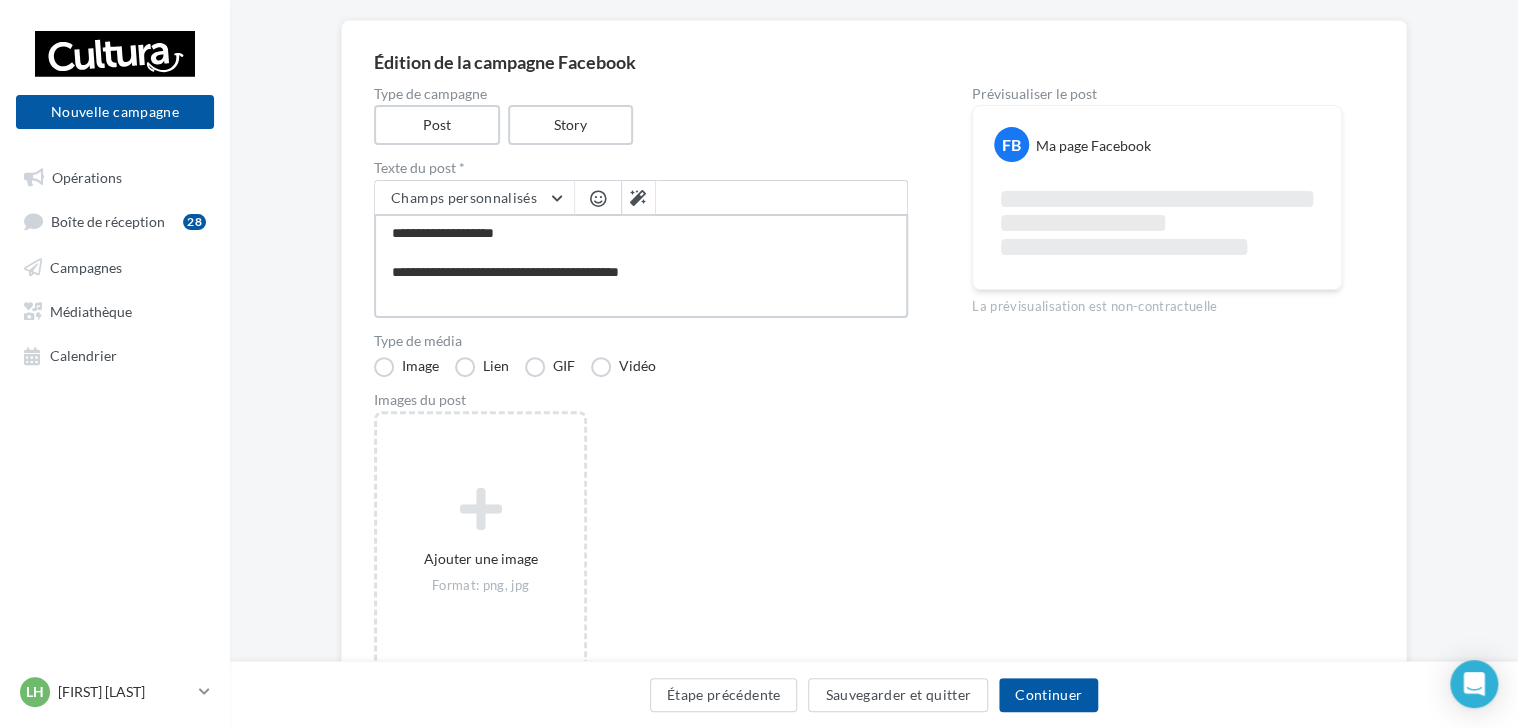 type on "**********" 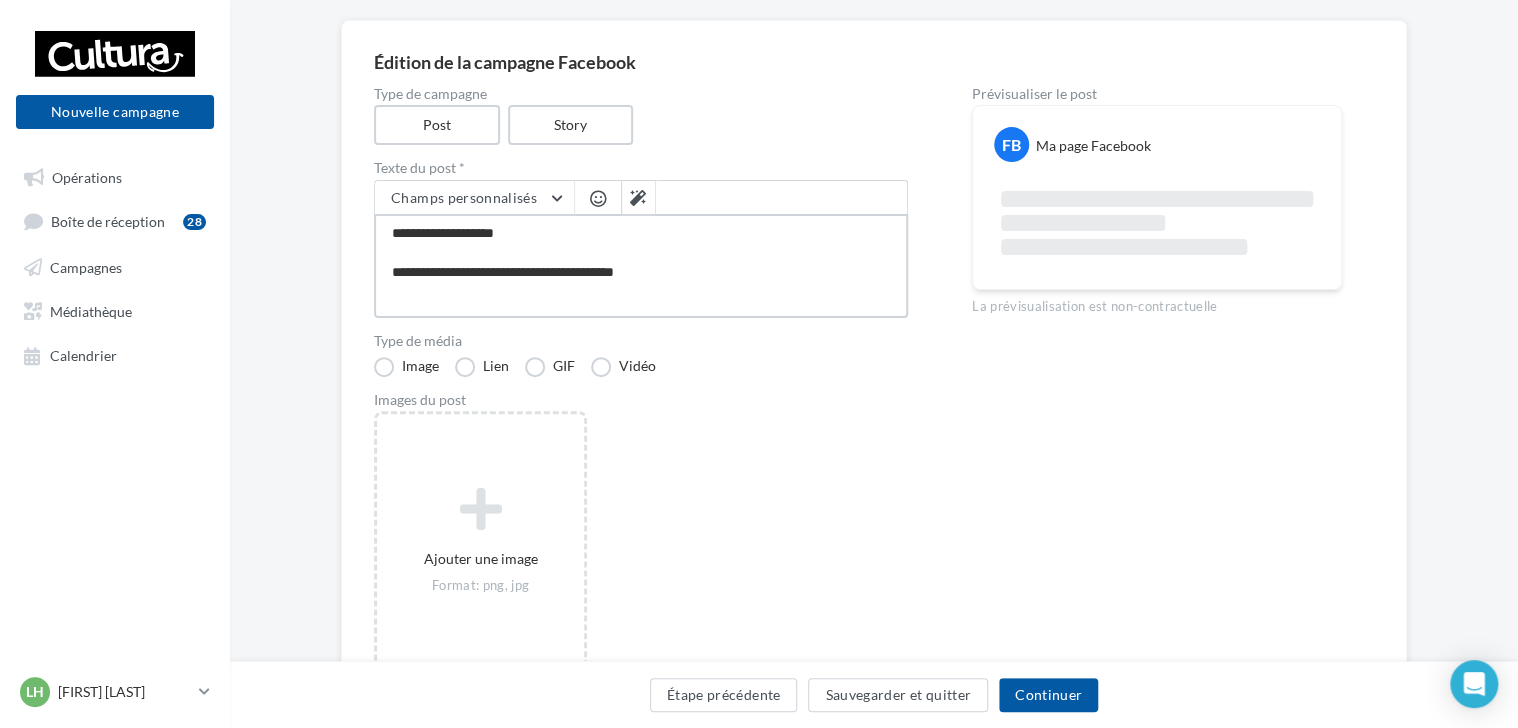 type on "**********" 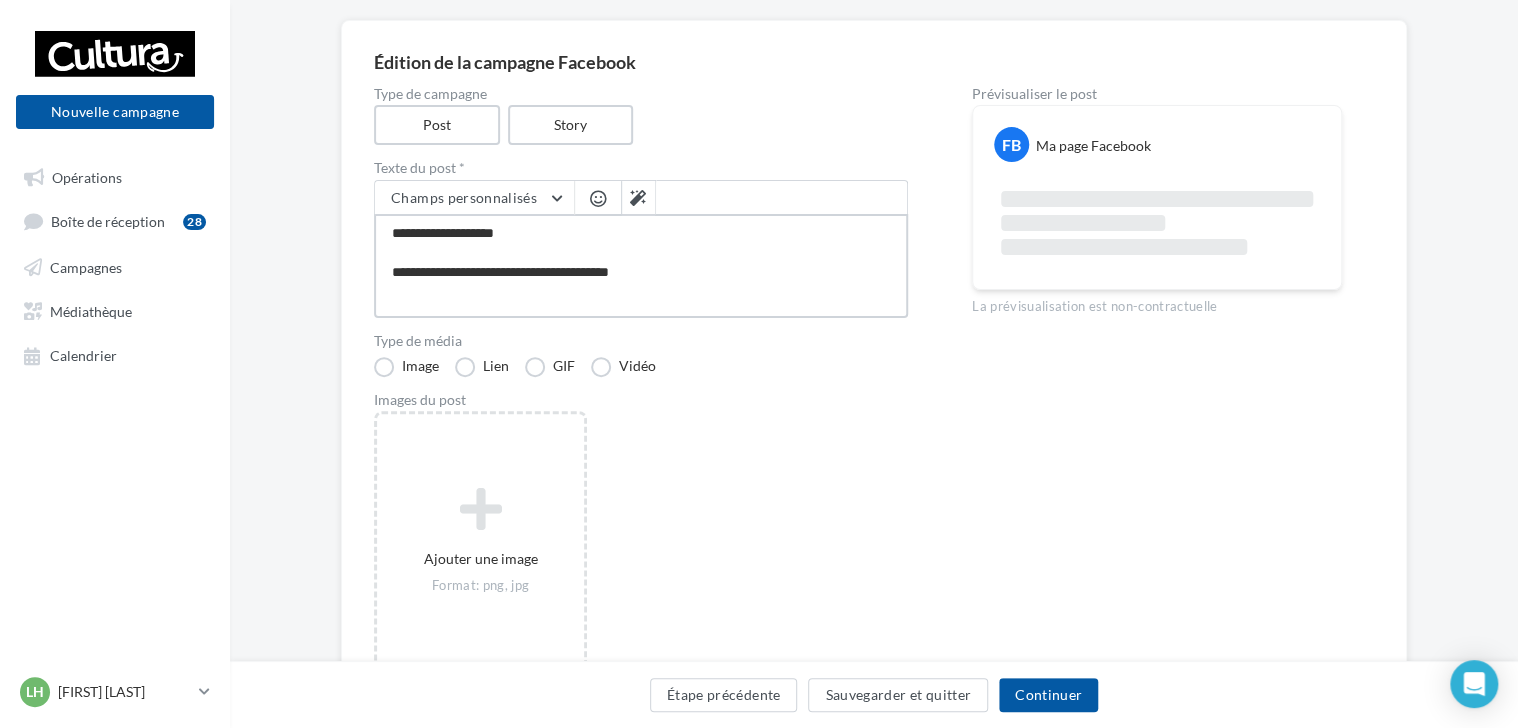 type on "**********" 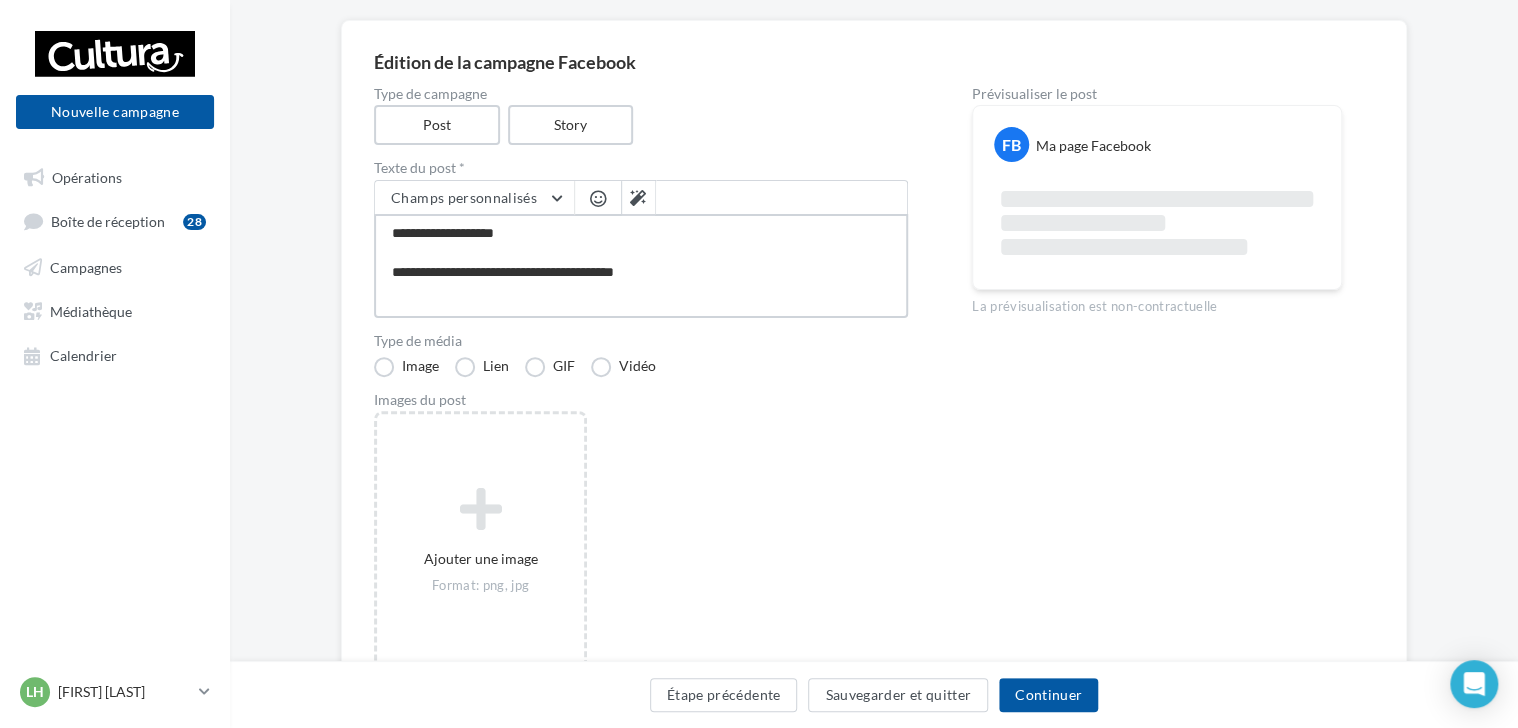 type on "**********" 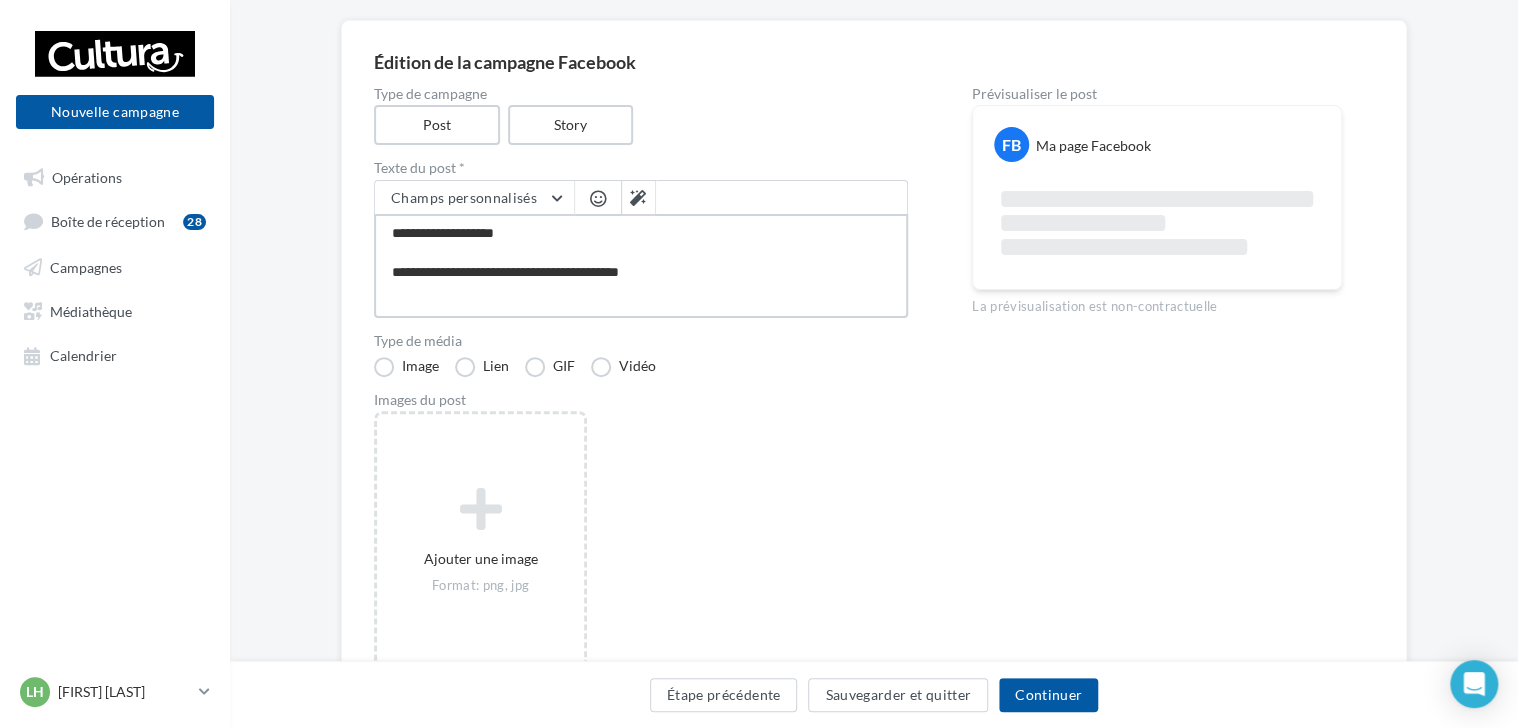 type on "**********" 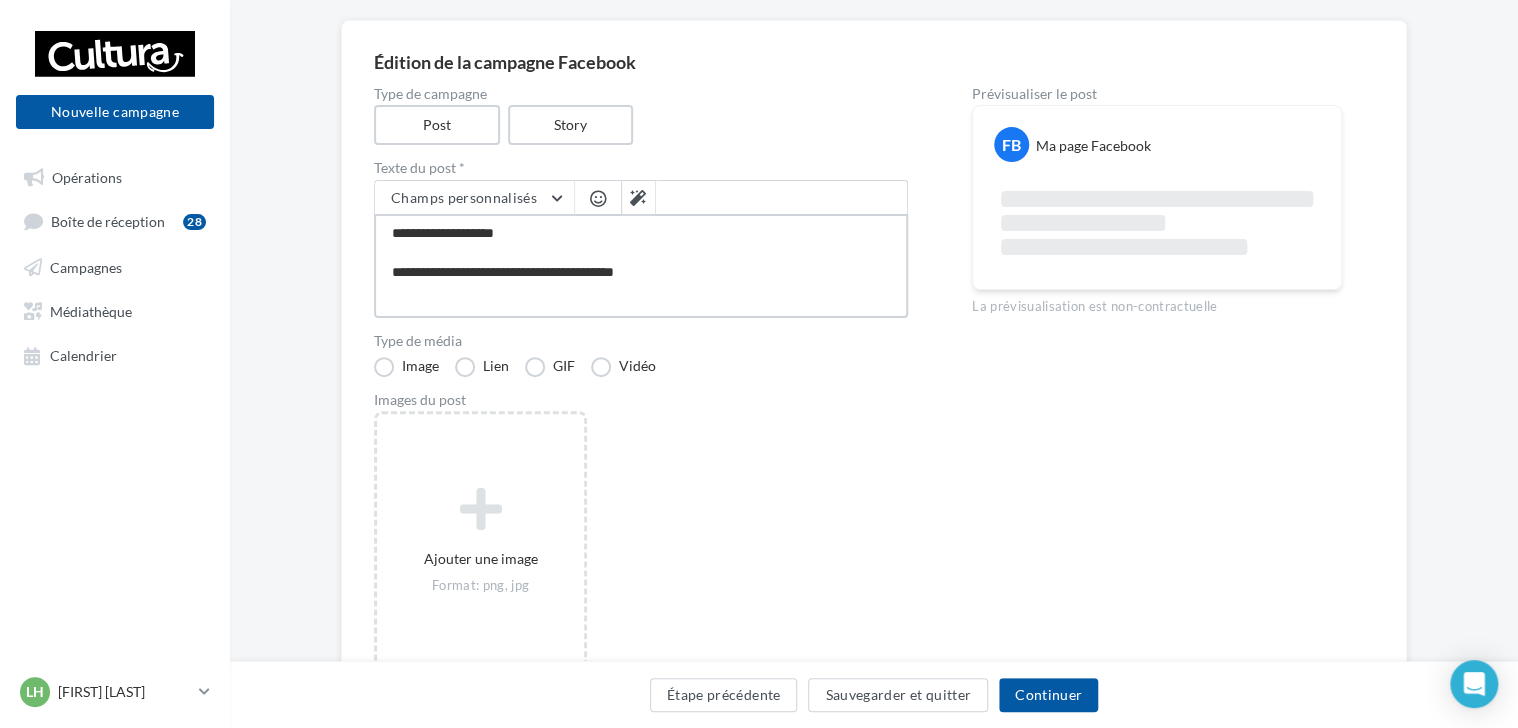type on "**********" 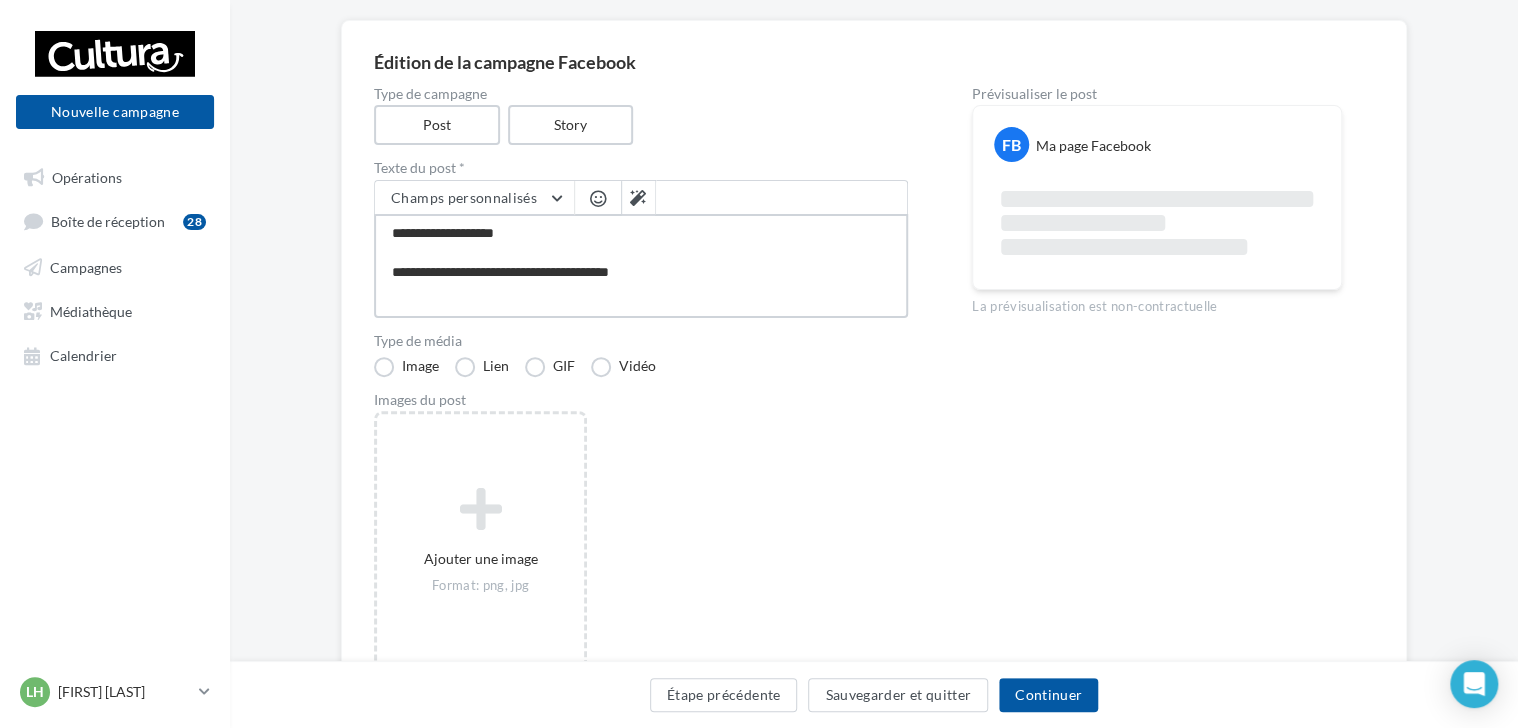 type on "**********" 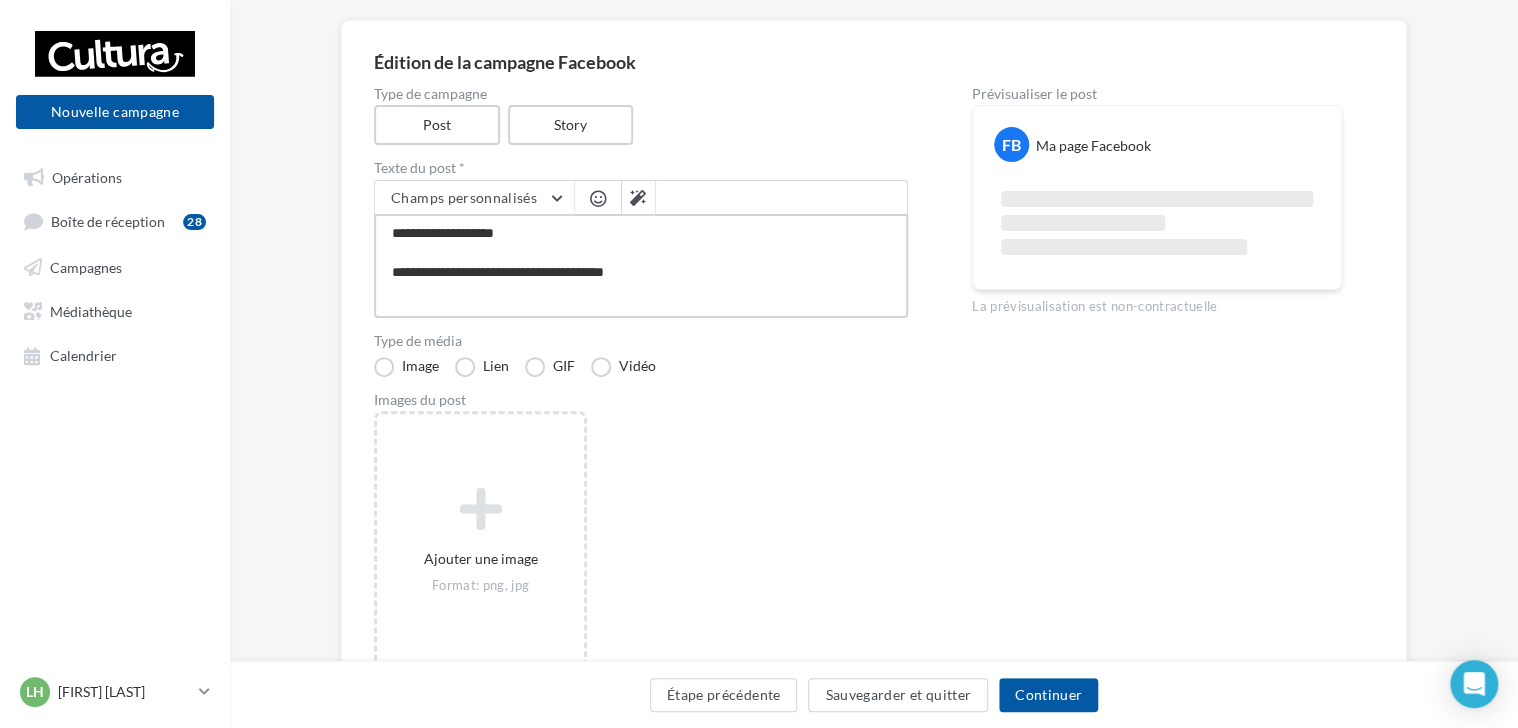 type on "**********" 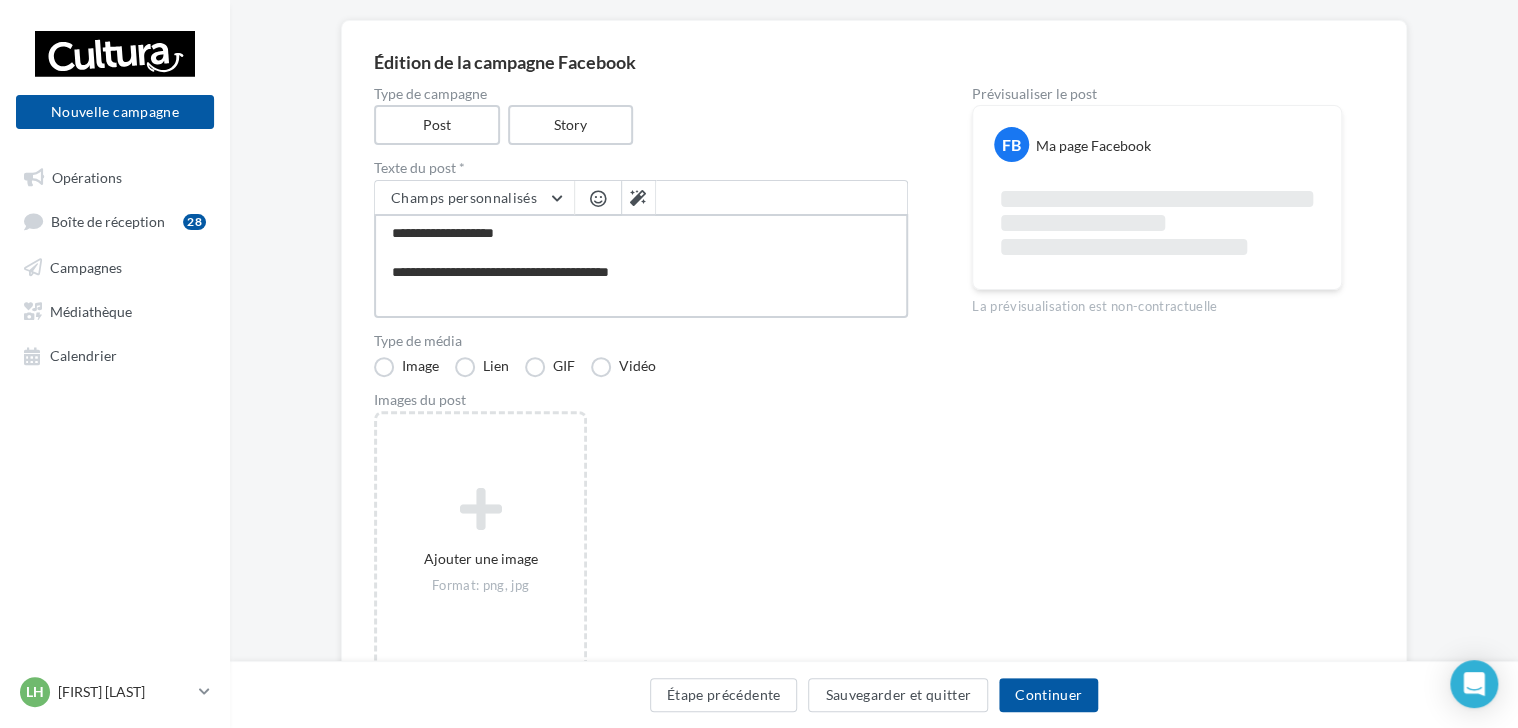 type on "**********" 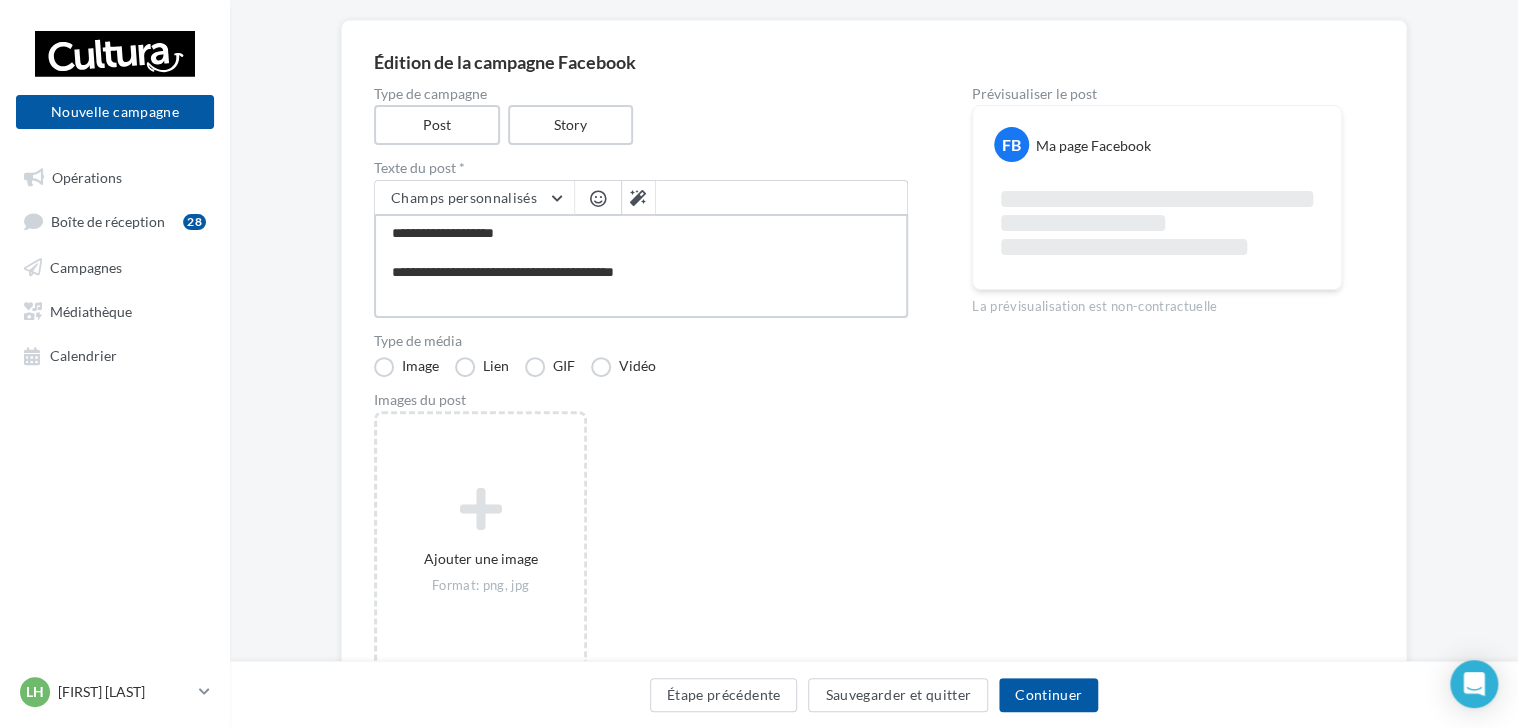 type on "**********" 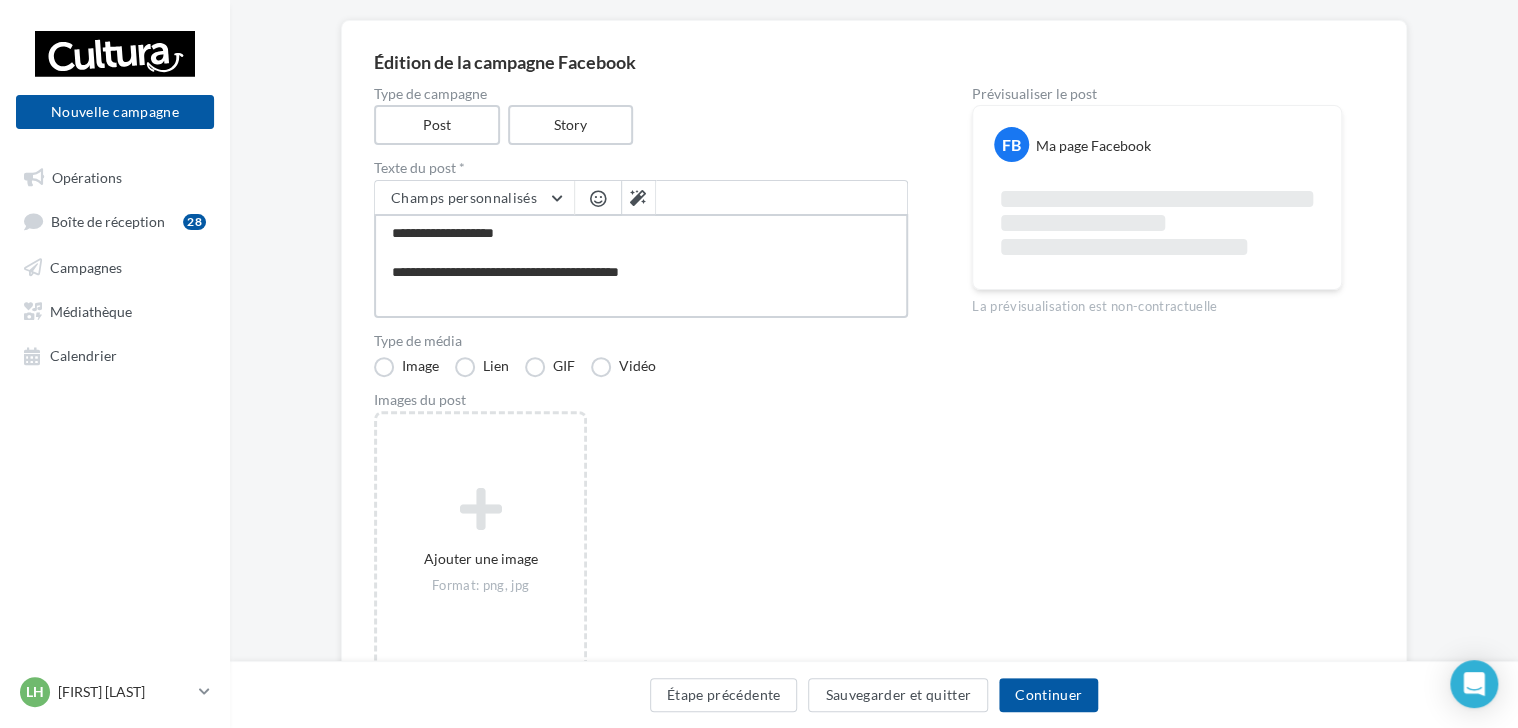 type on "**********" 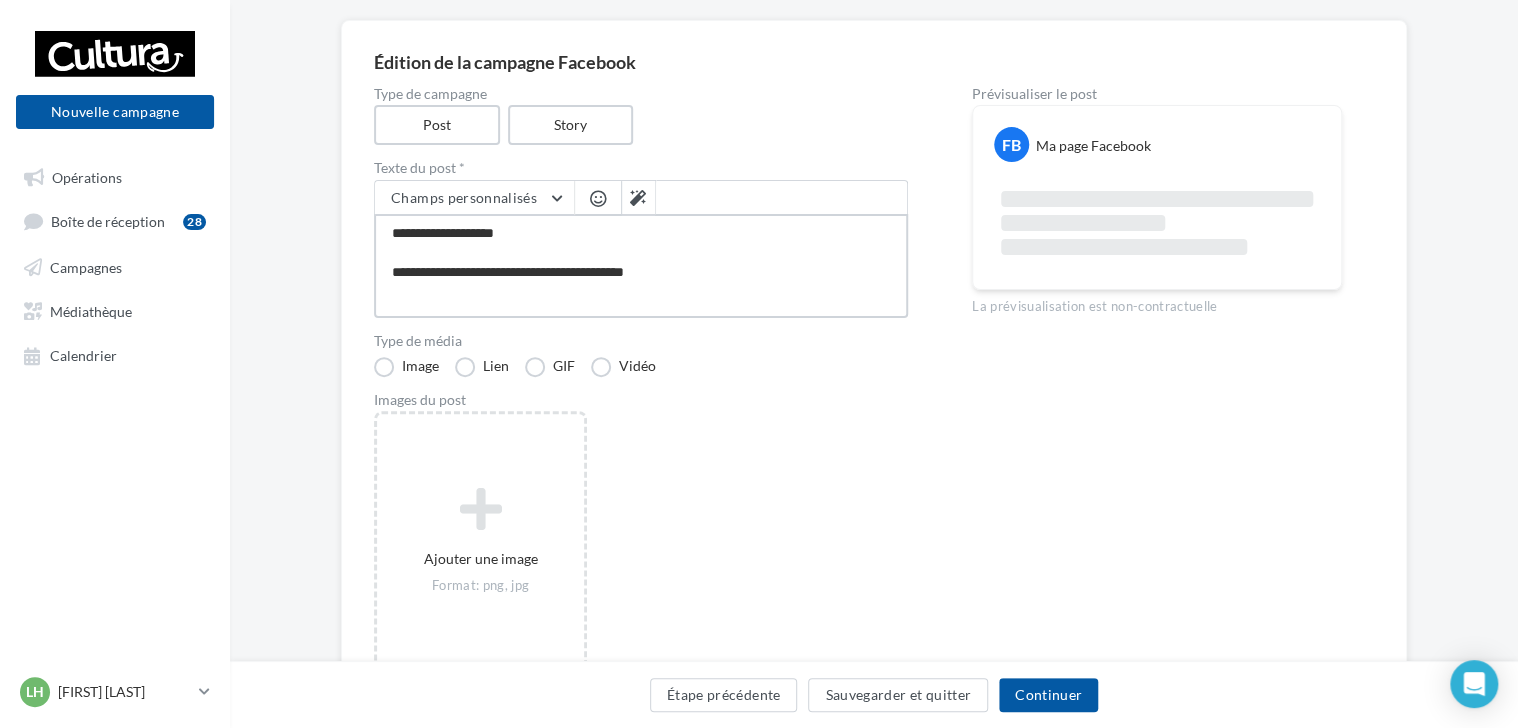 type on "**********" 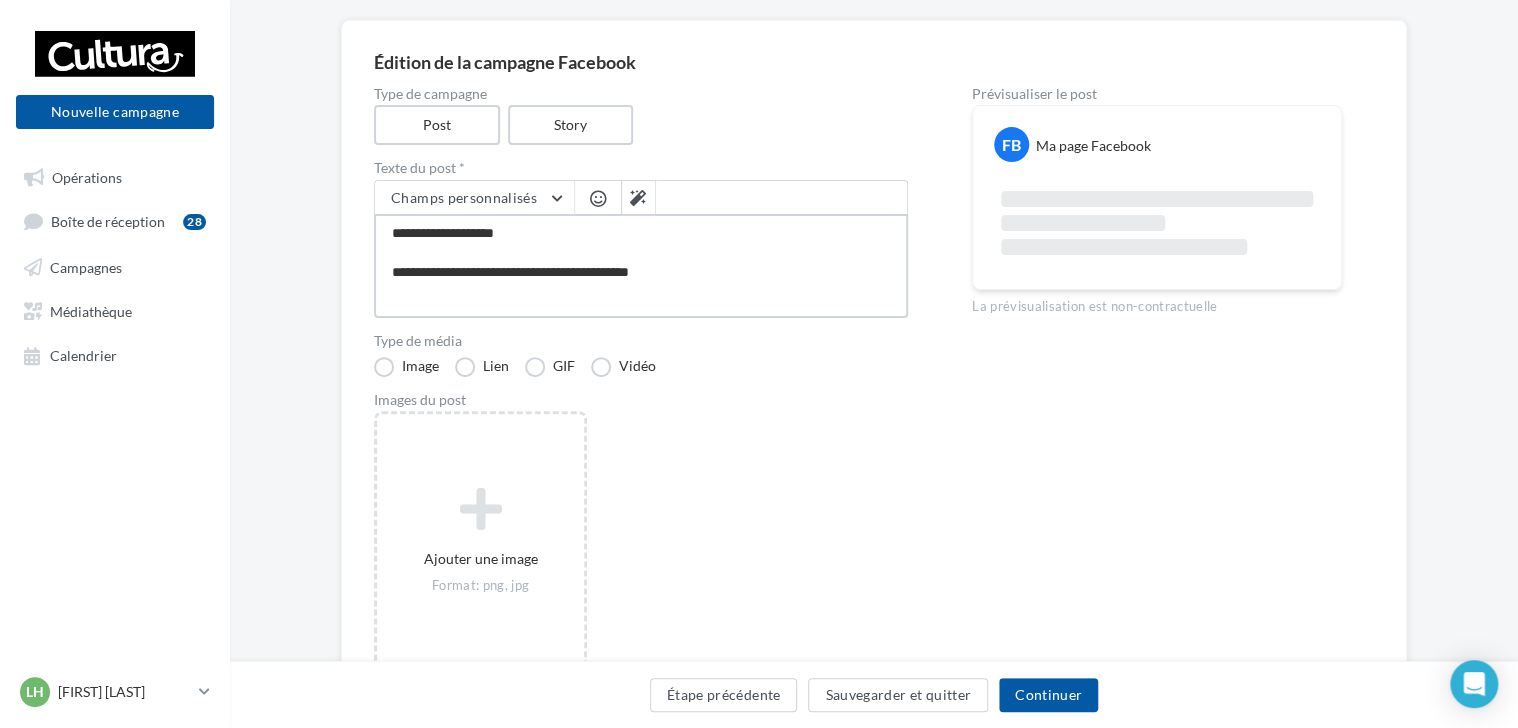 type on "**********" 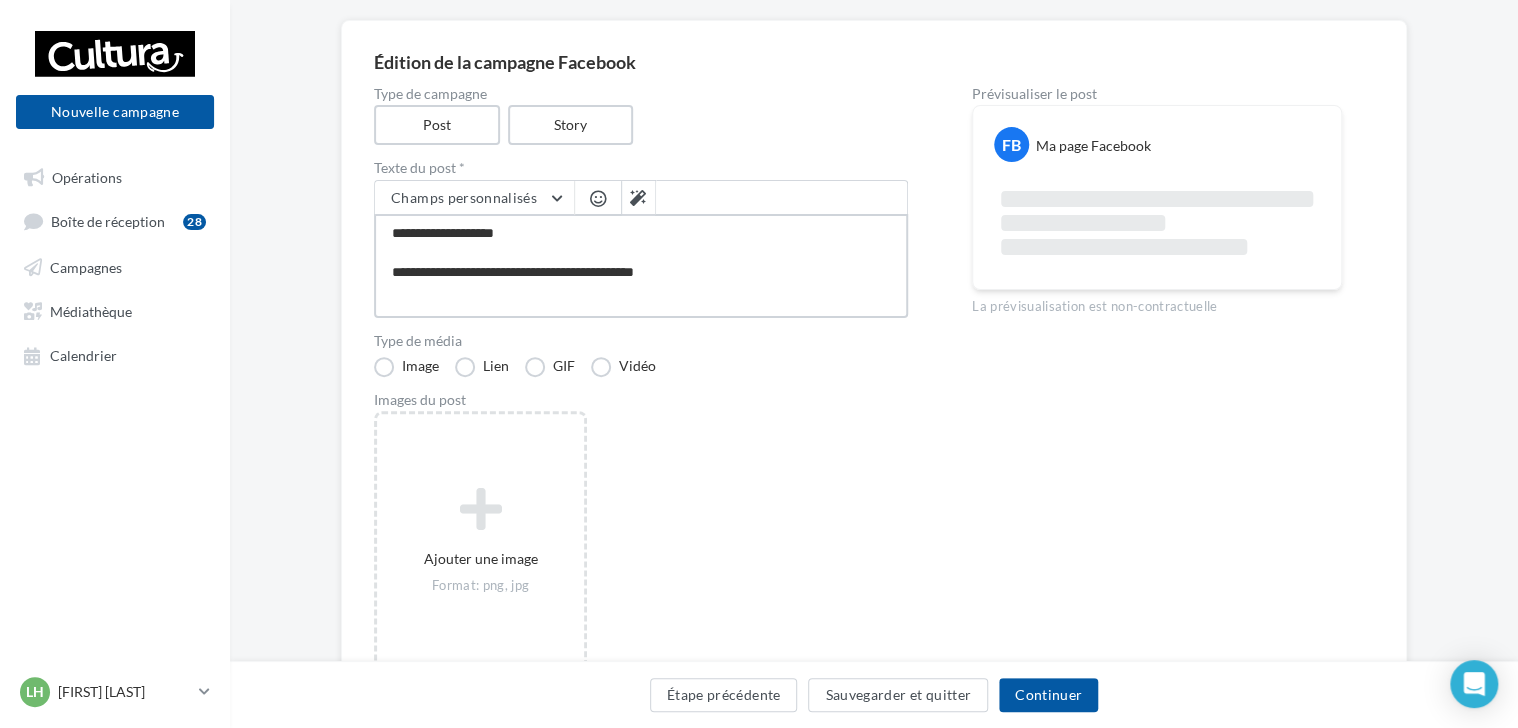 type on "**********" 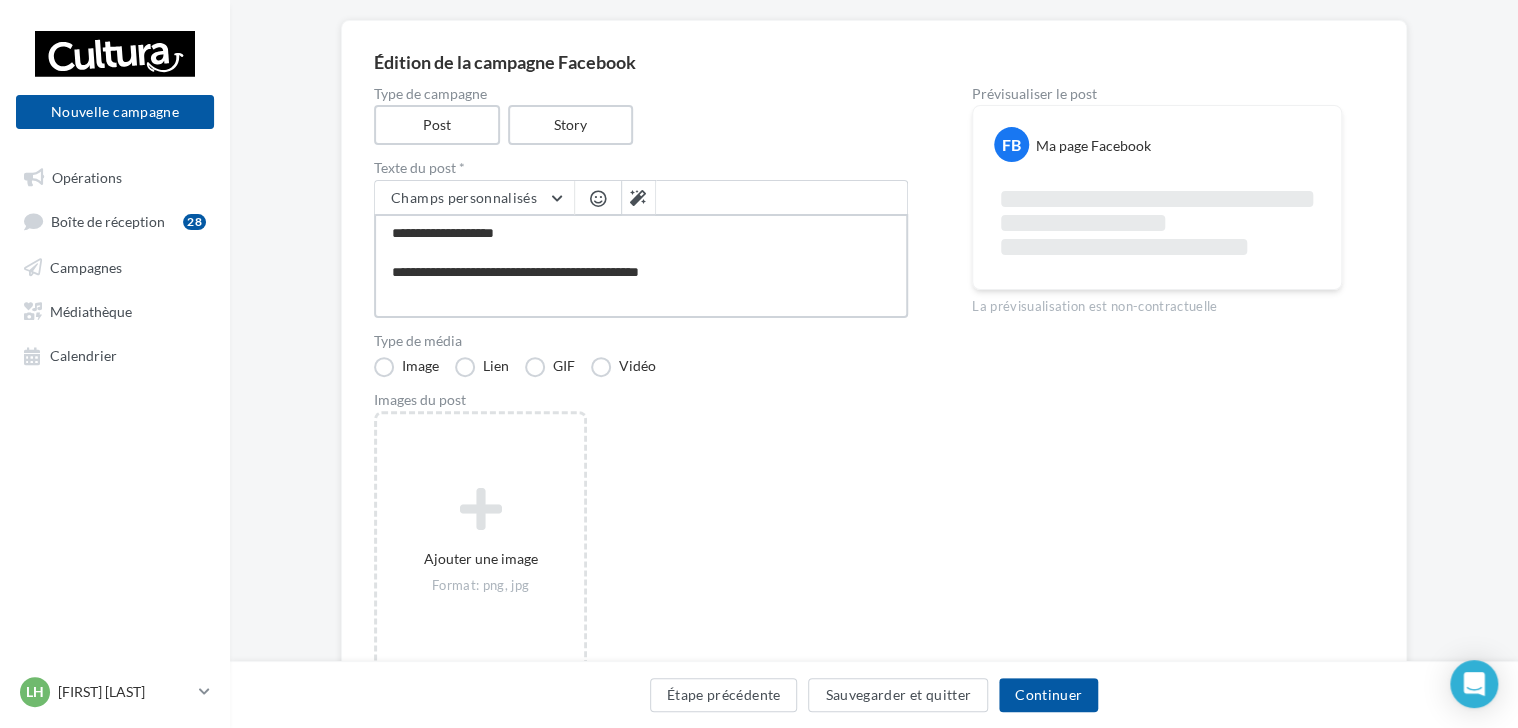 type on "**********" 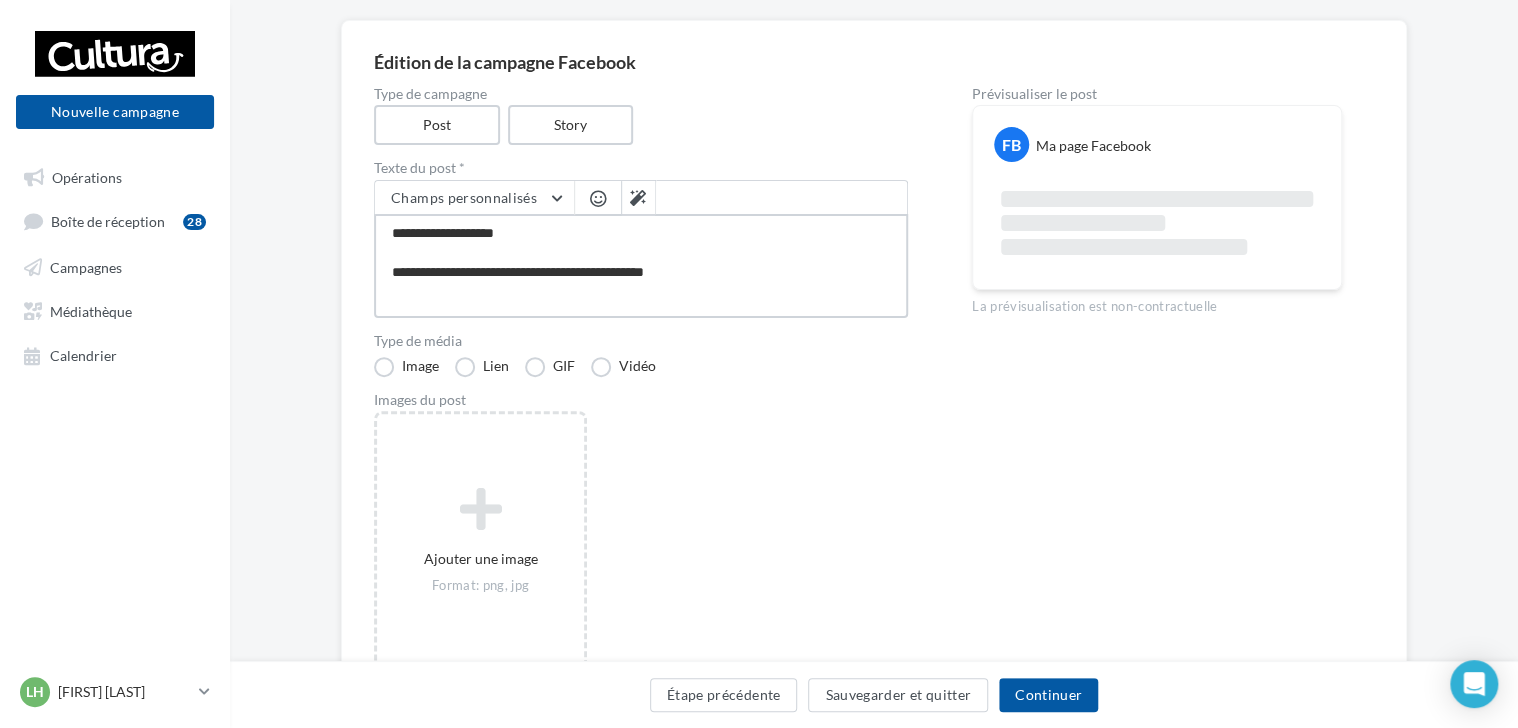 type on "**********" 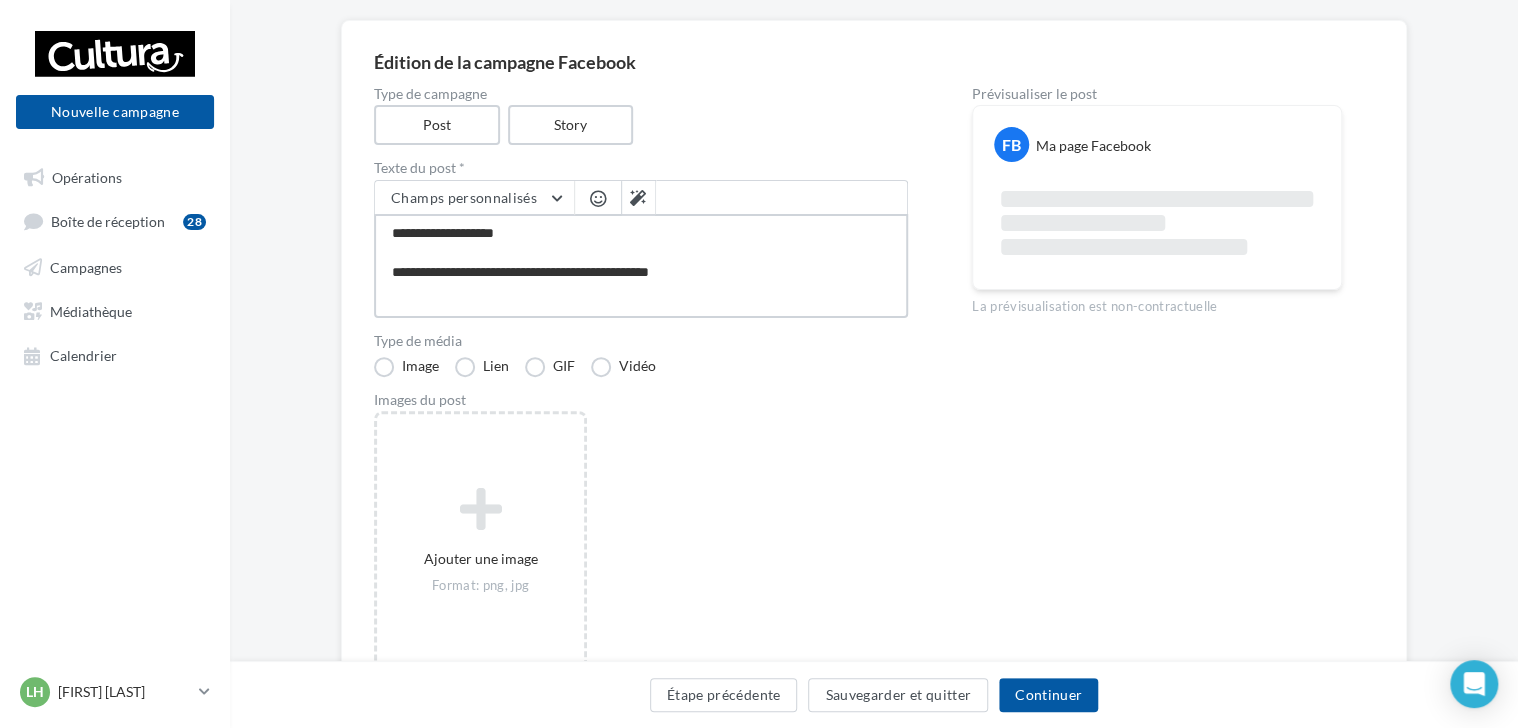 type on "**********" 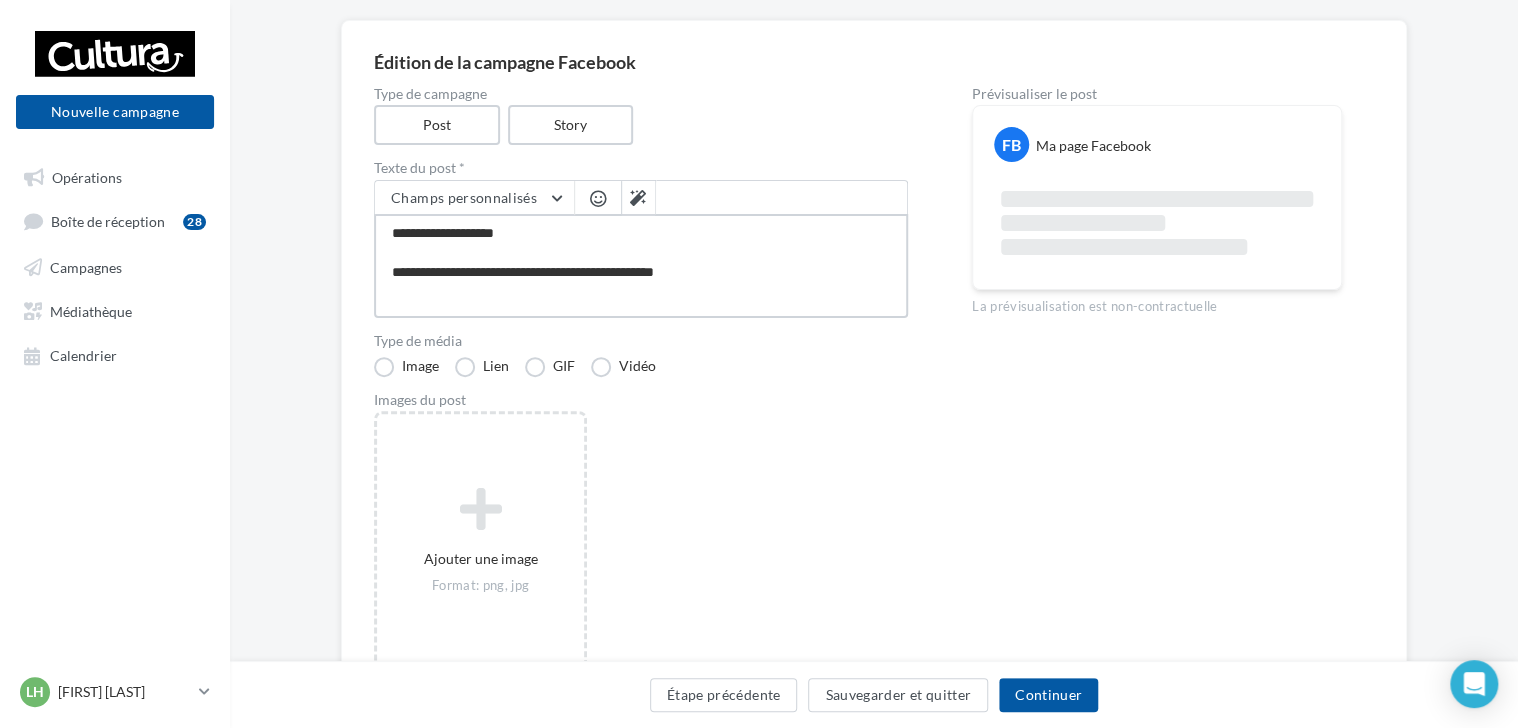type on "**********" 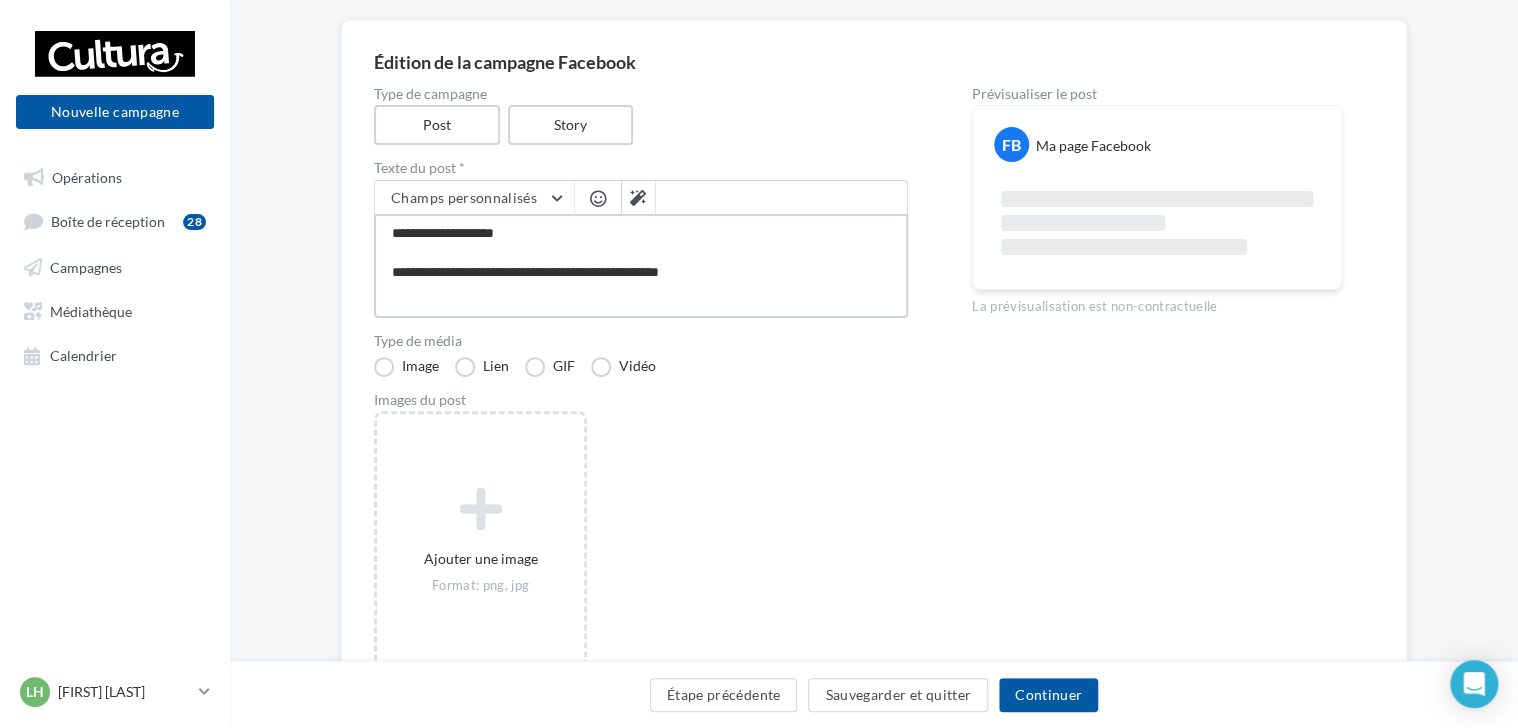 type on "**********" 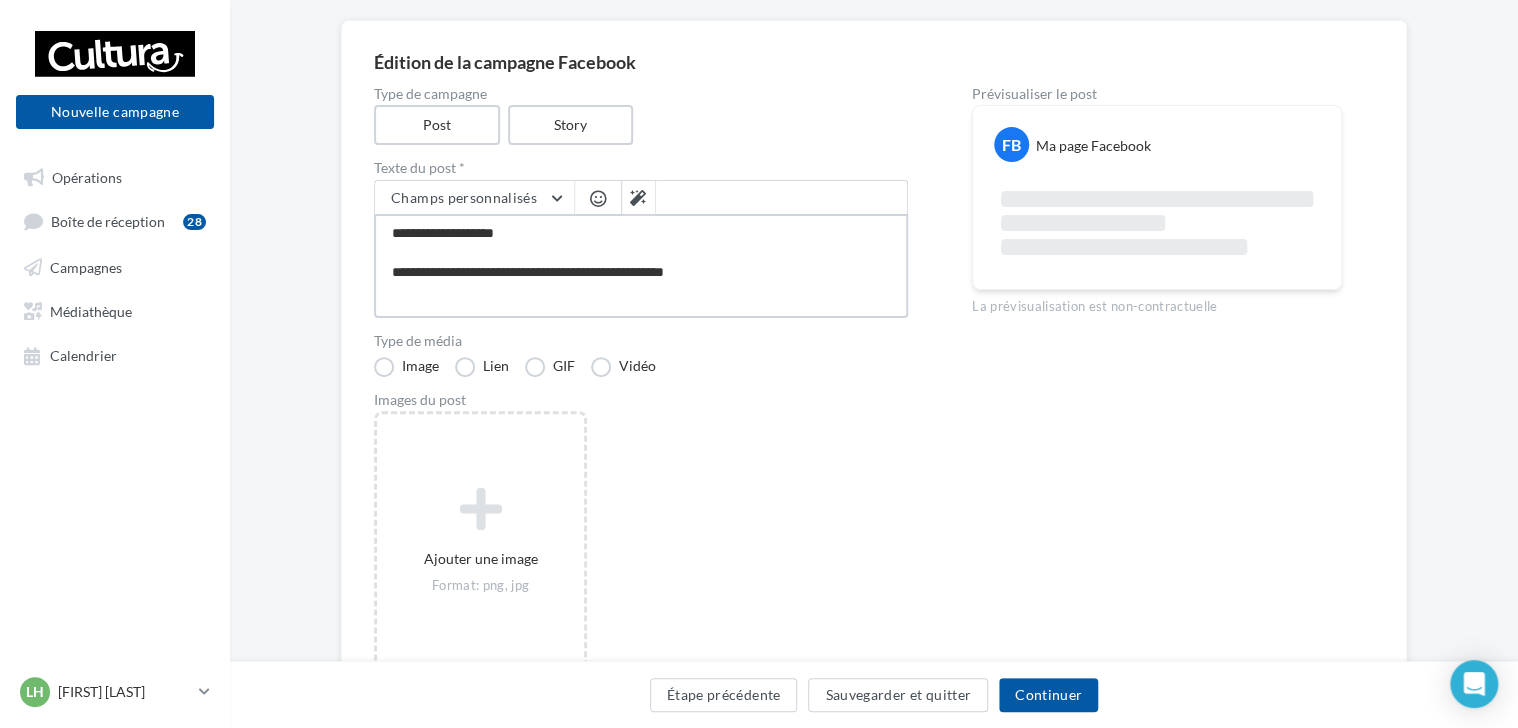 type on "**********" 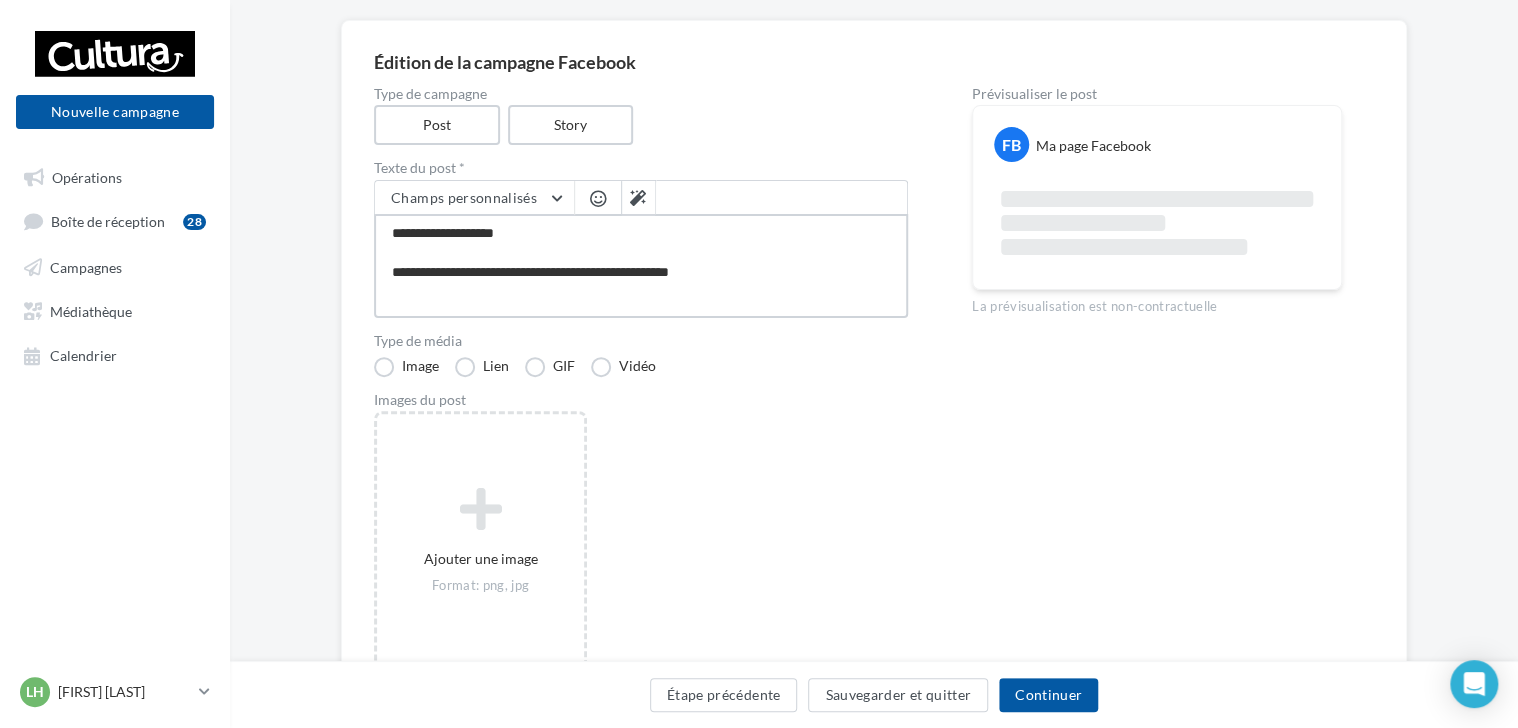type on "**********" 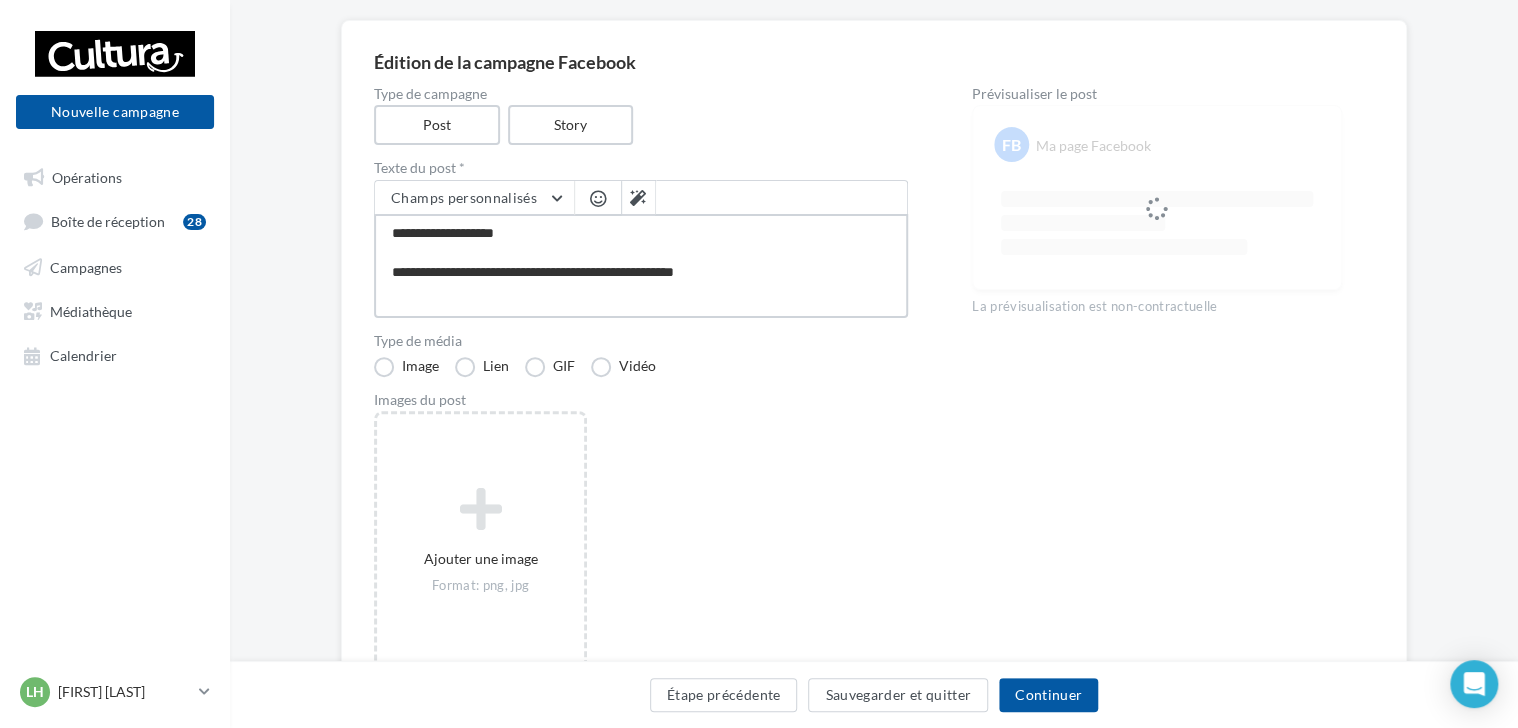 type on "**********" 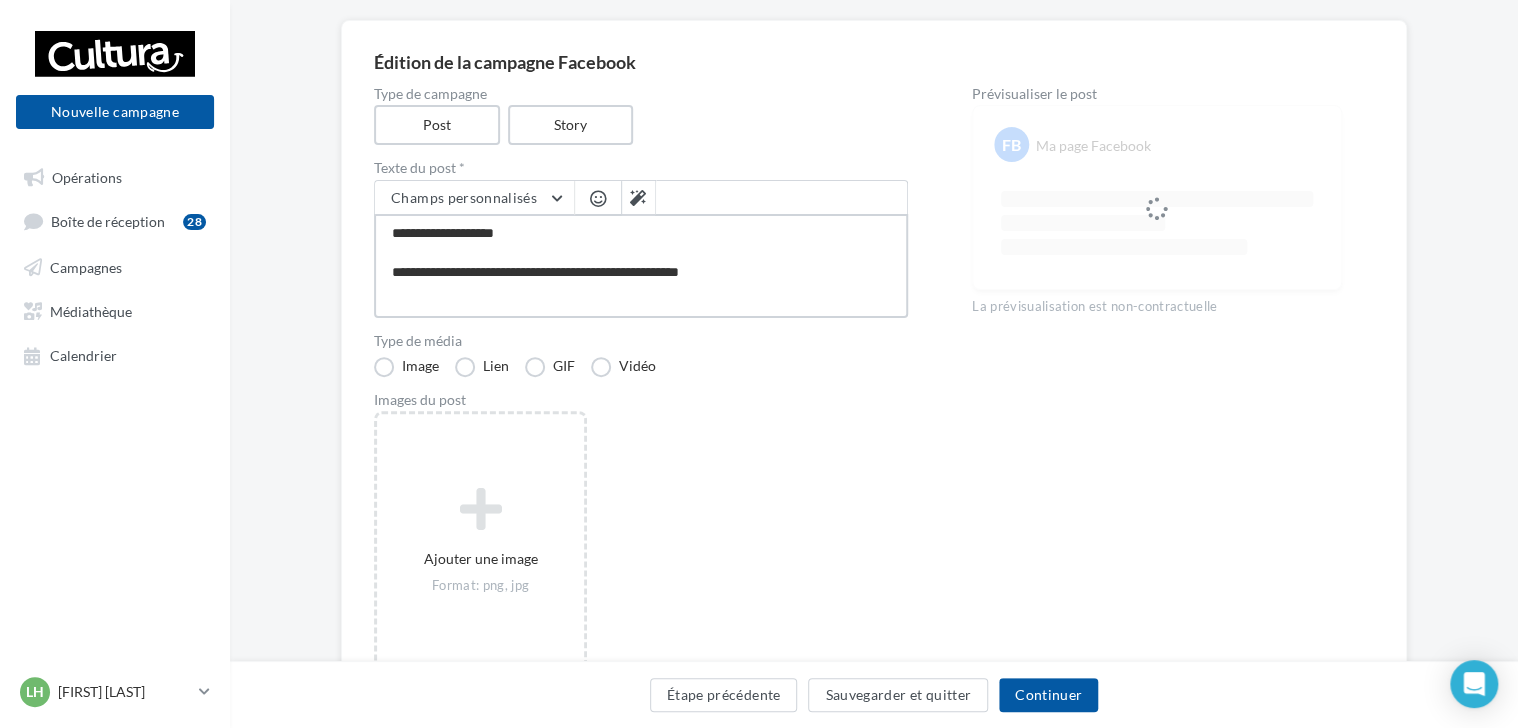 type on "**********" 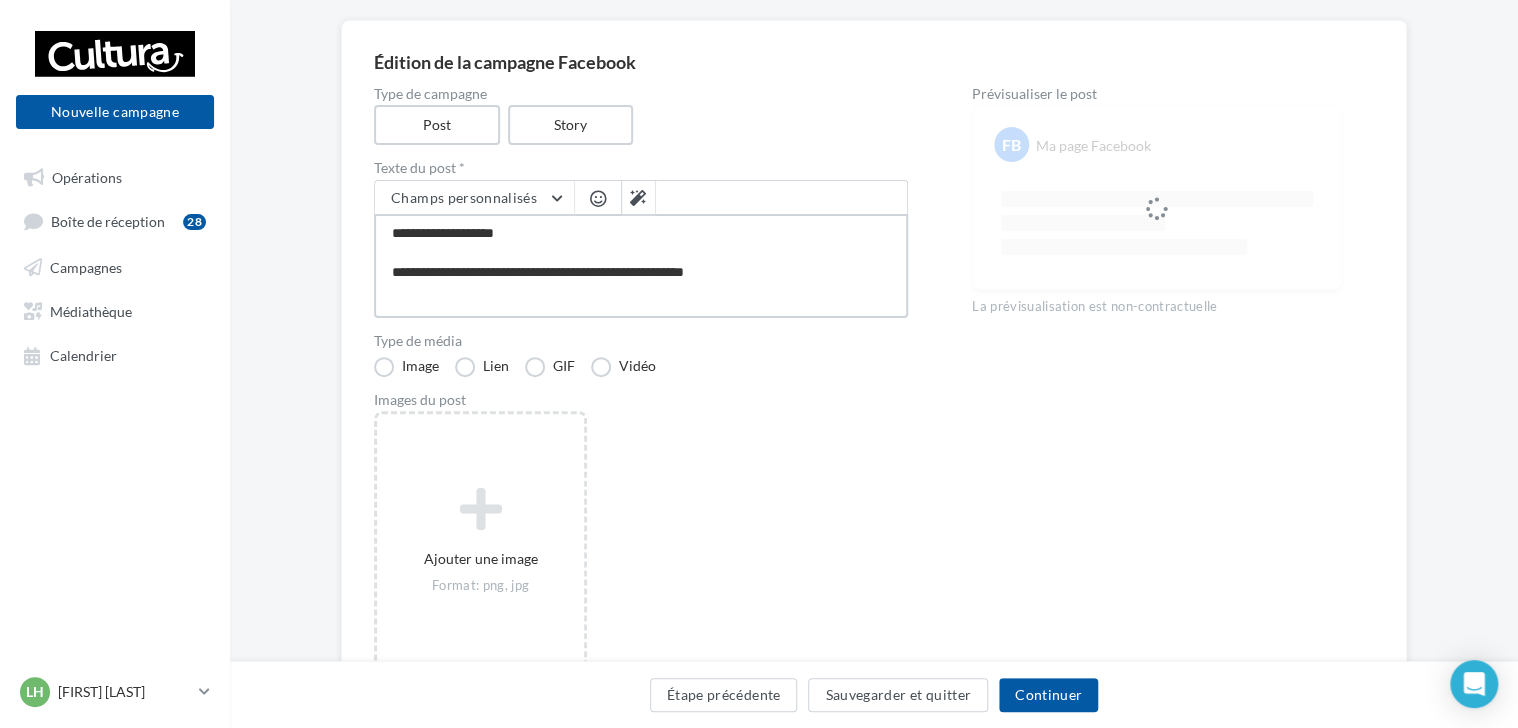 type on "**********" 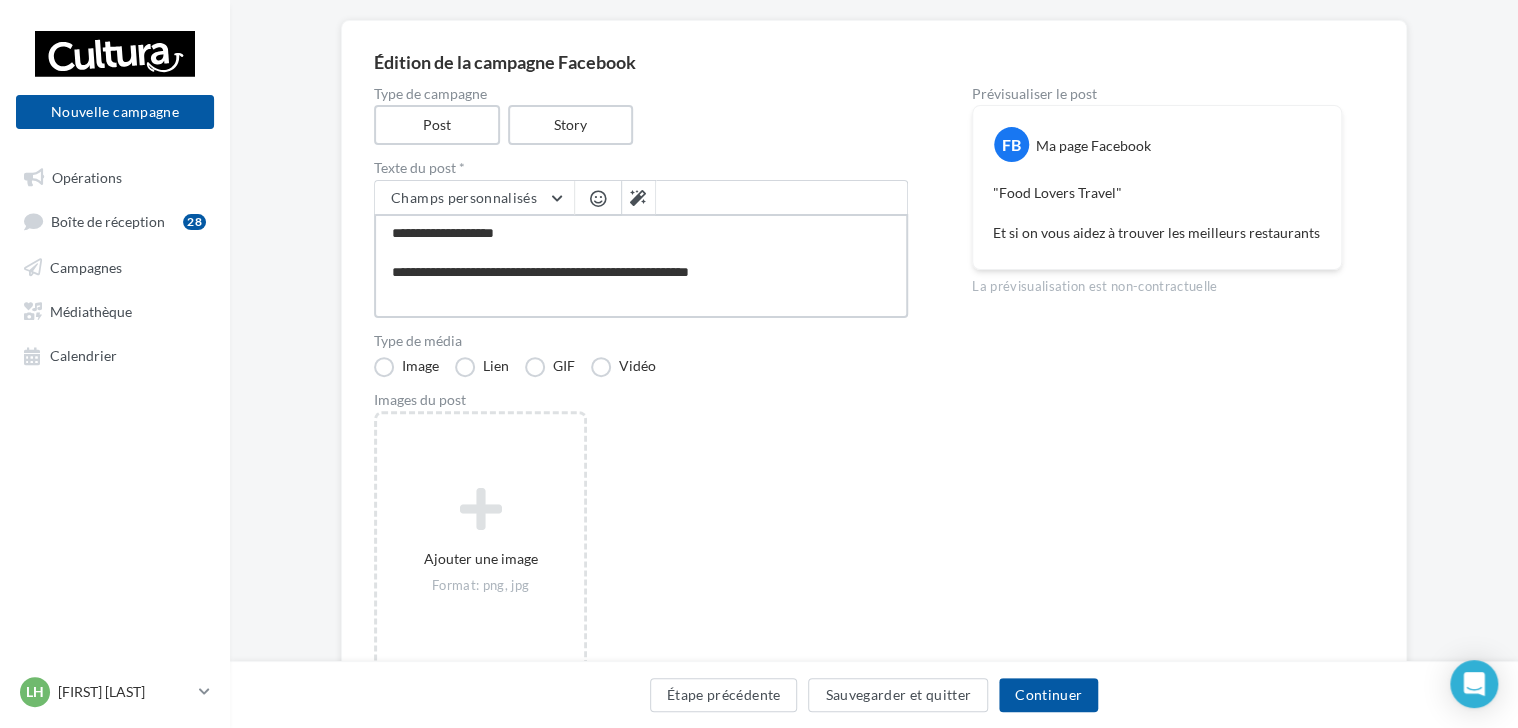 type on "**********" 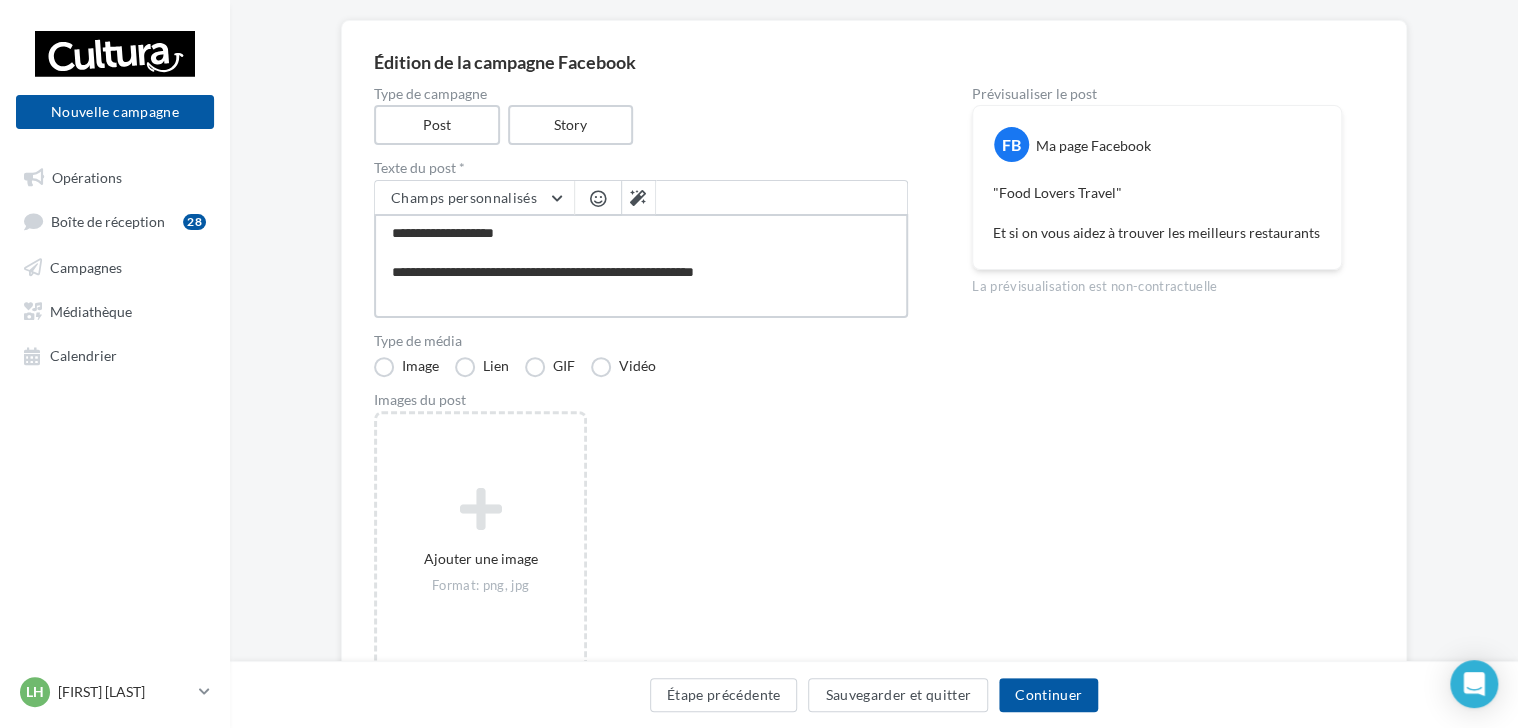 type on "**********" 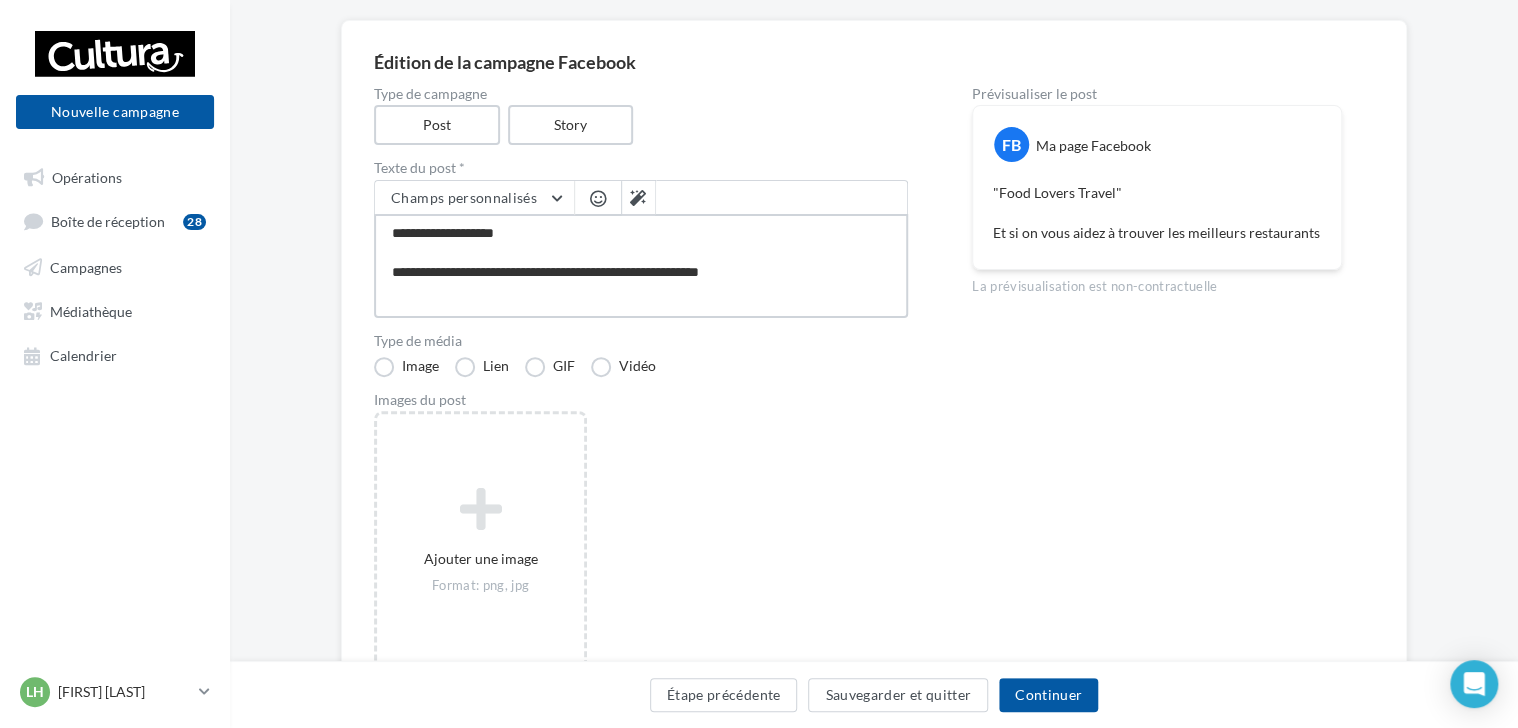 type on "**********" 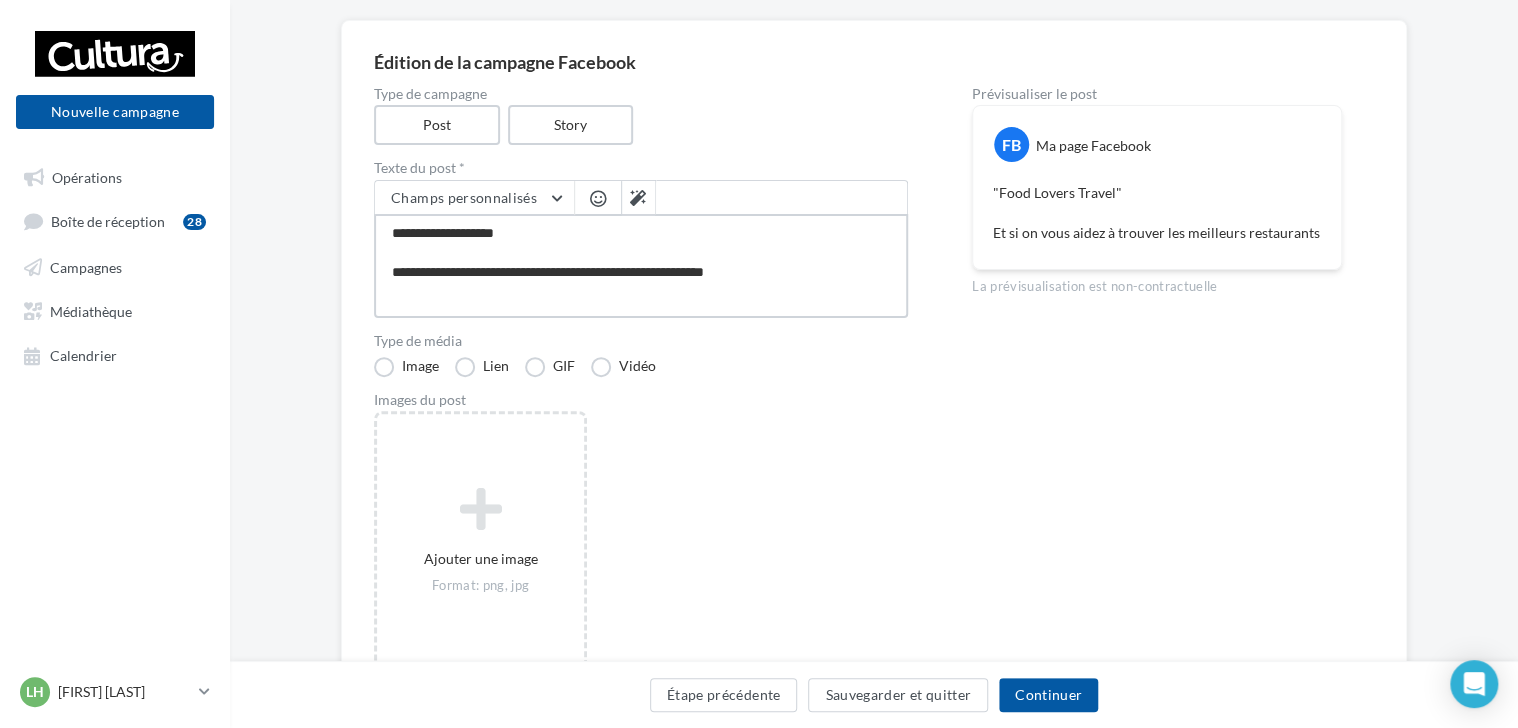 type on "**********" 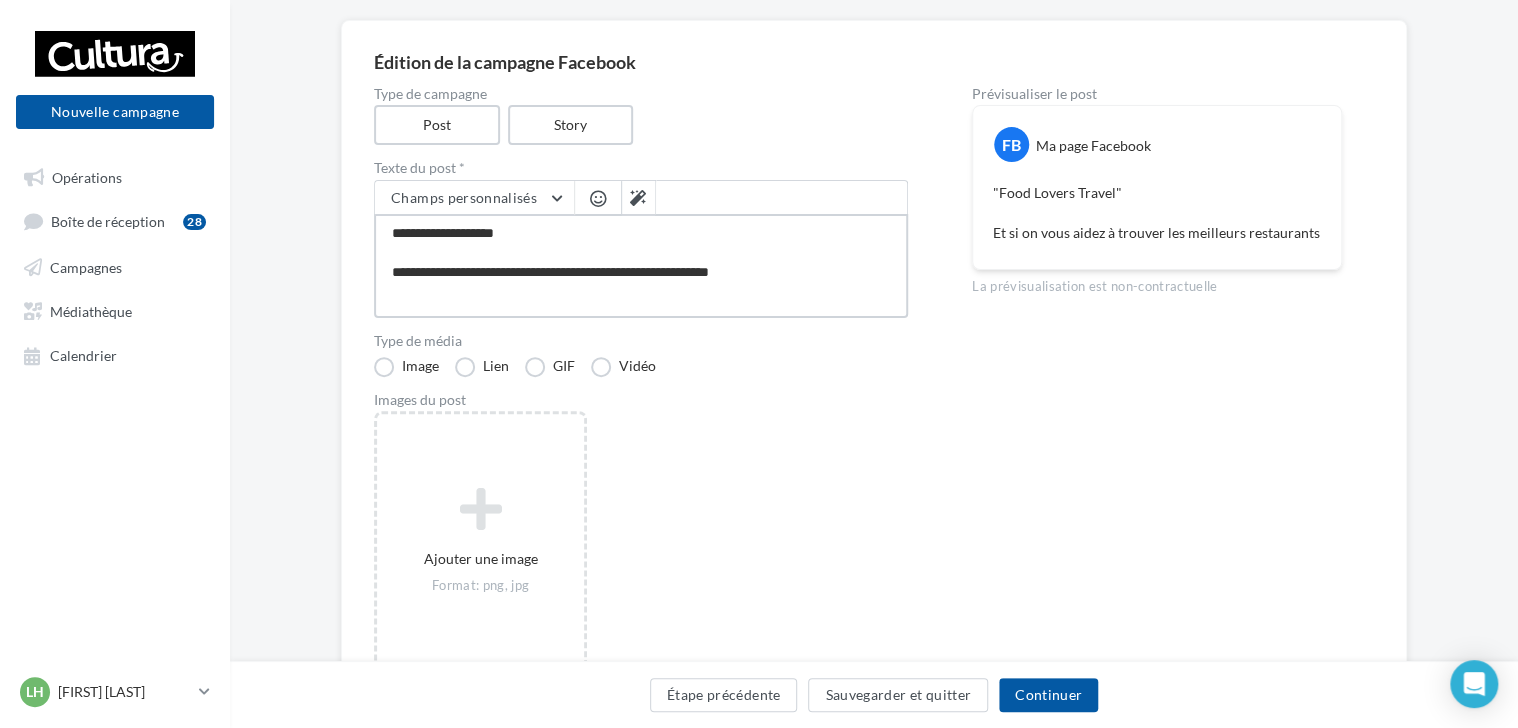 type on "**********" 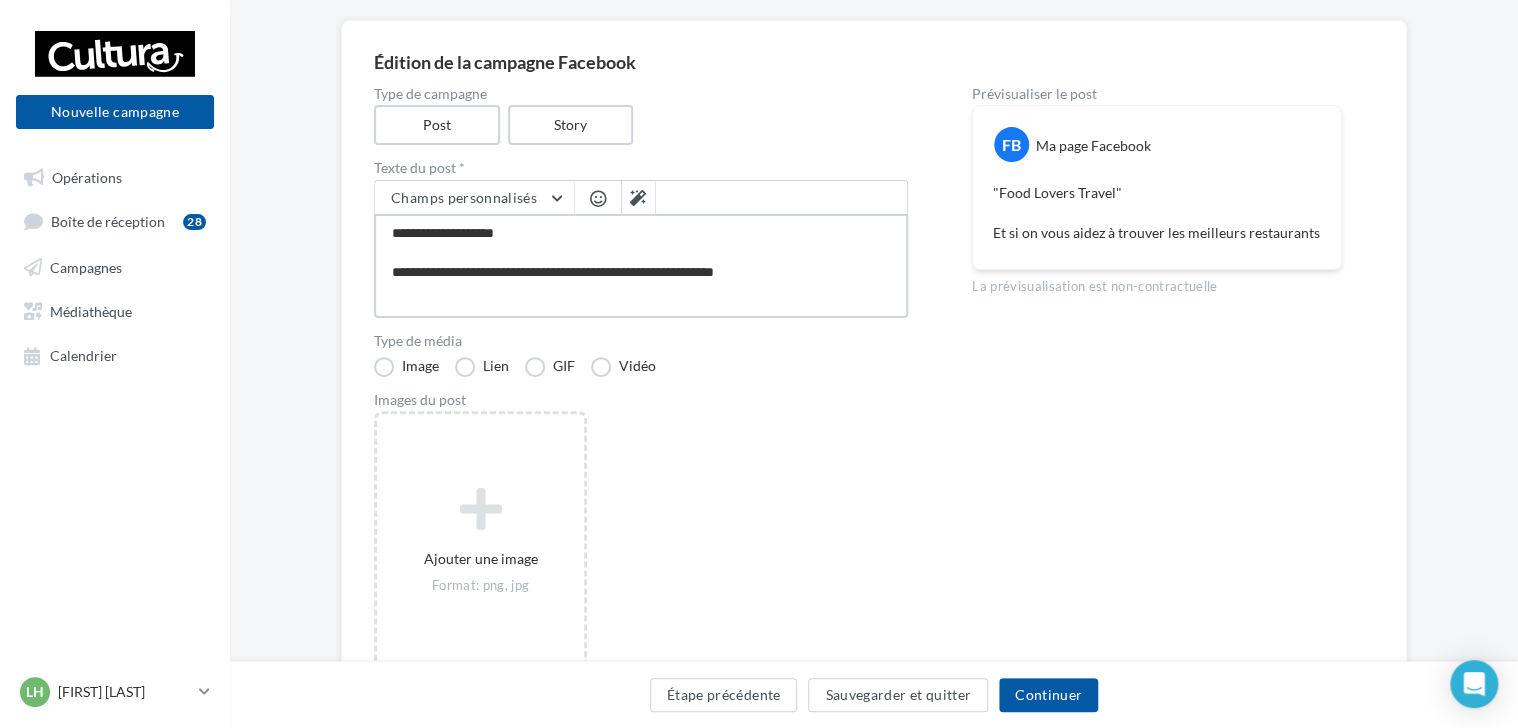 type on "**********" 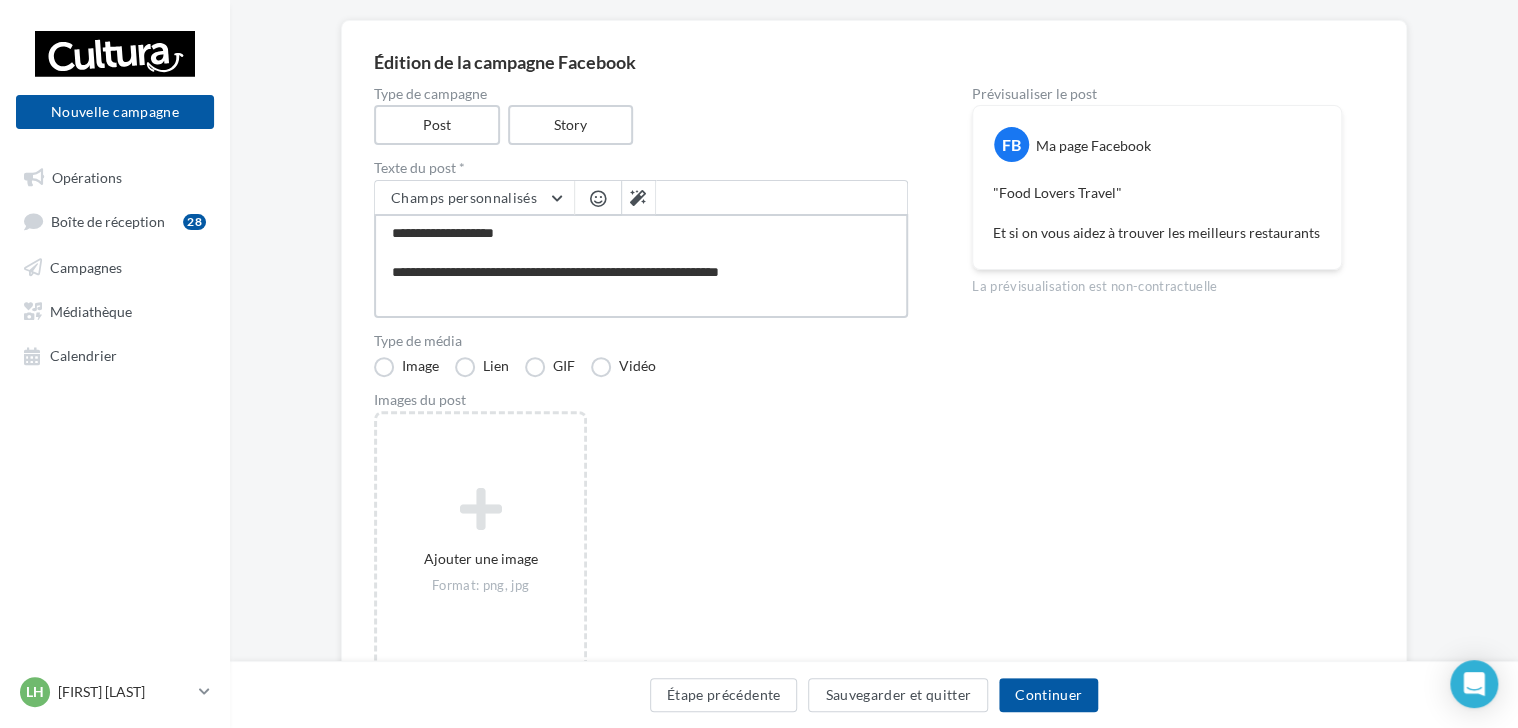 type on "**********" 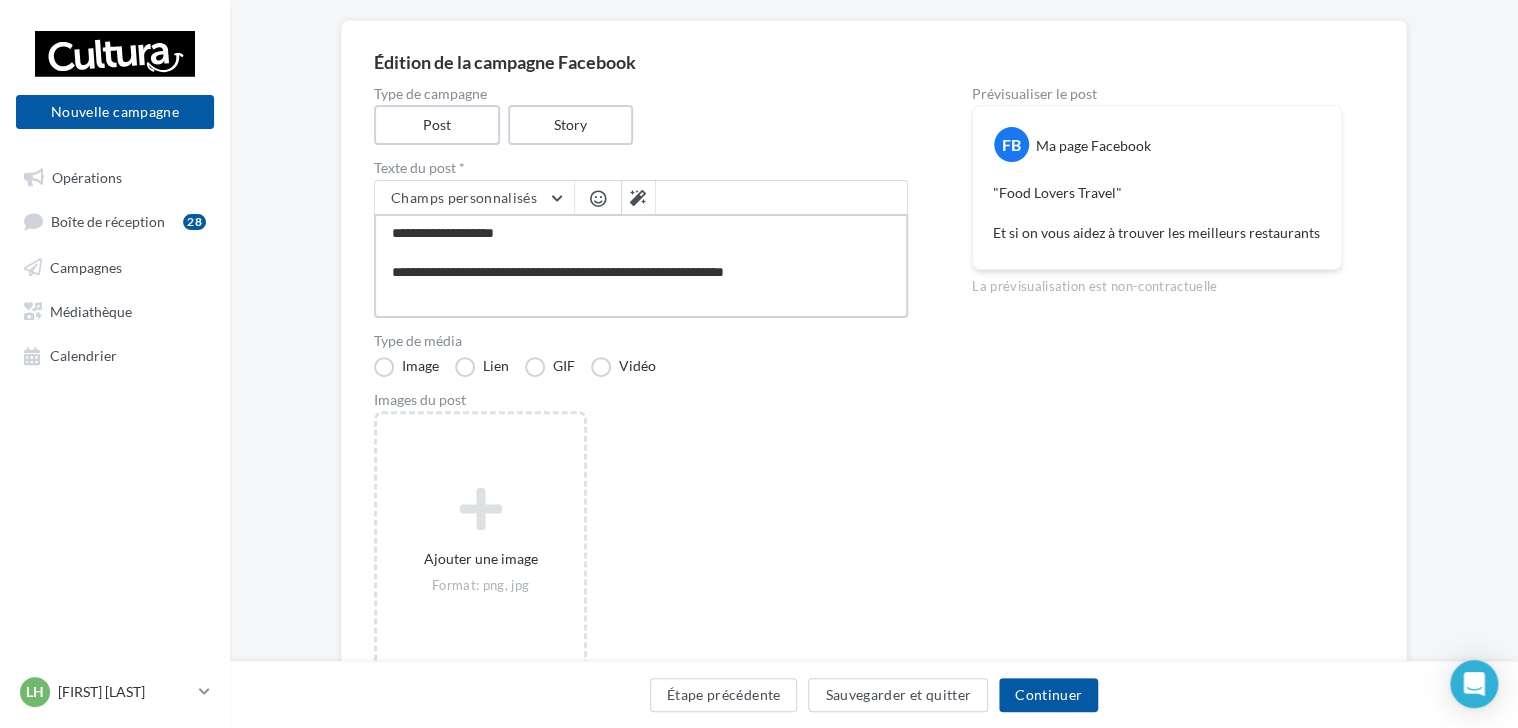 type on "**********" 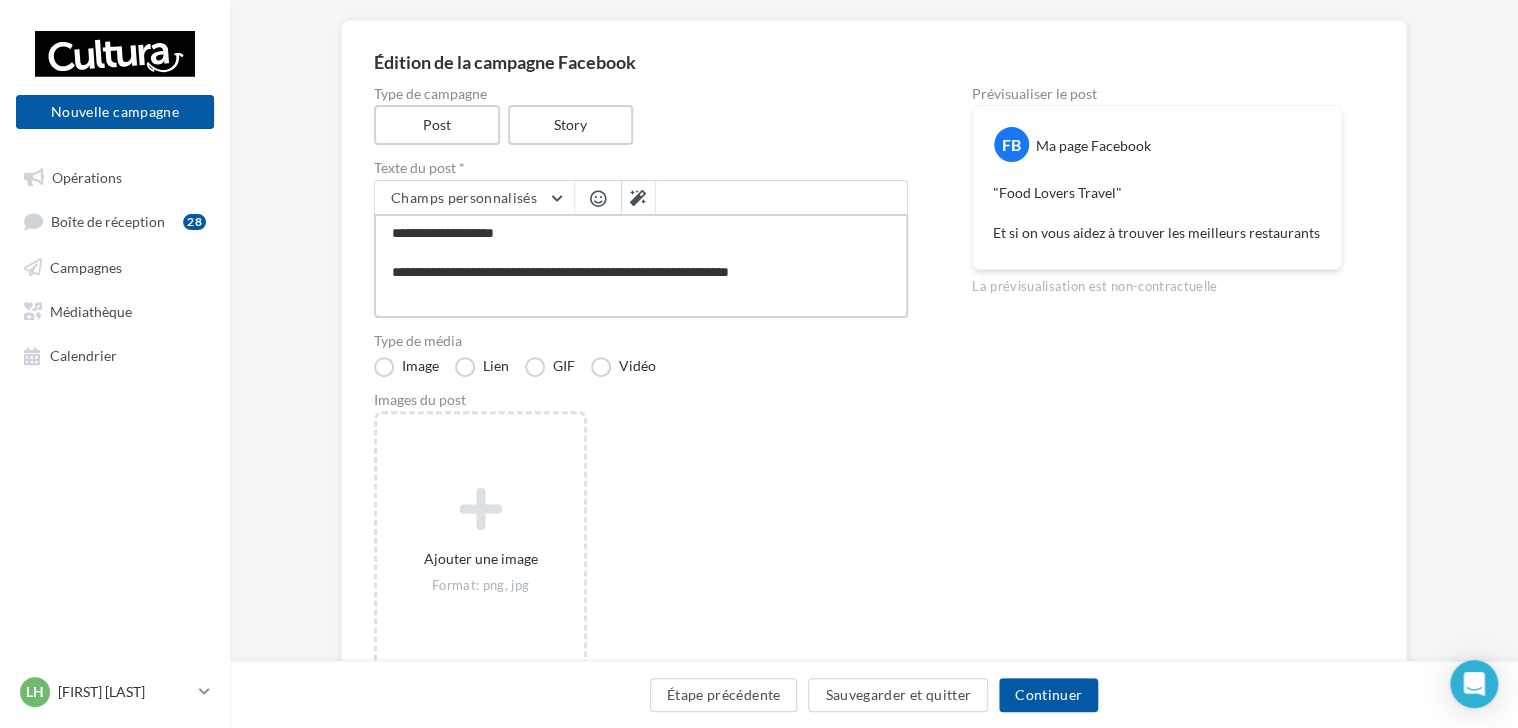 type on "**********" 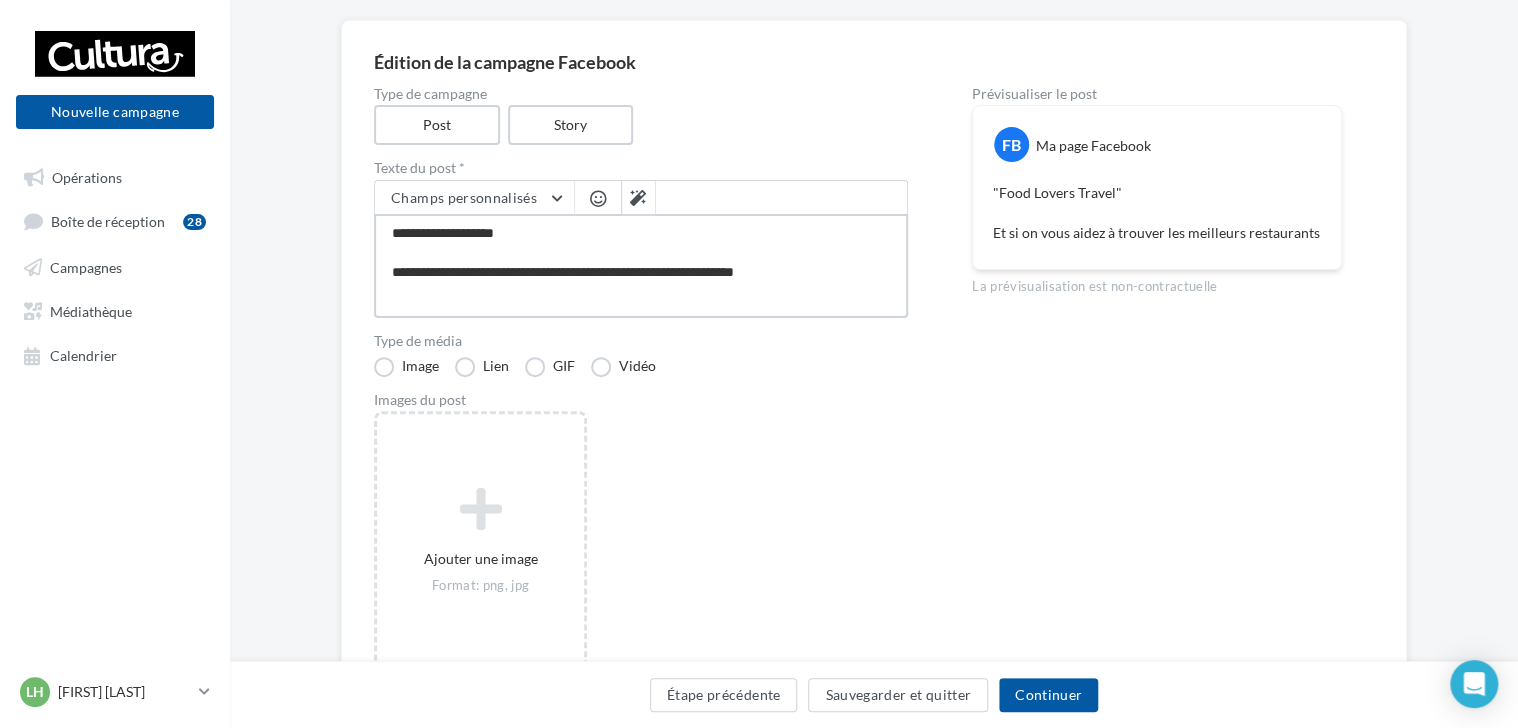type on "**********" 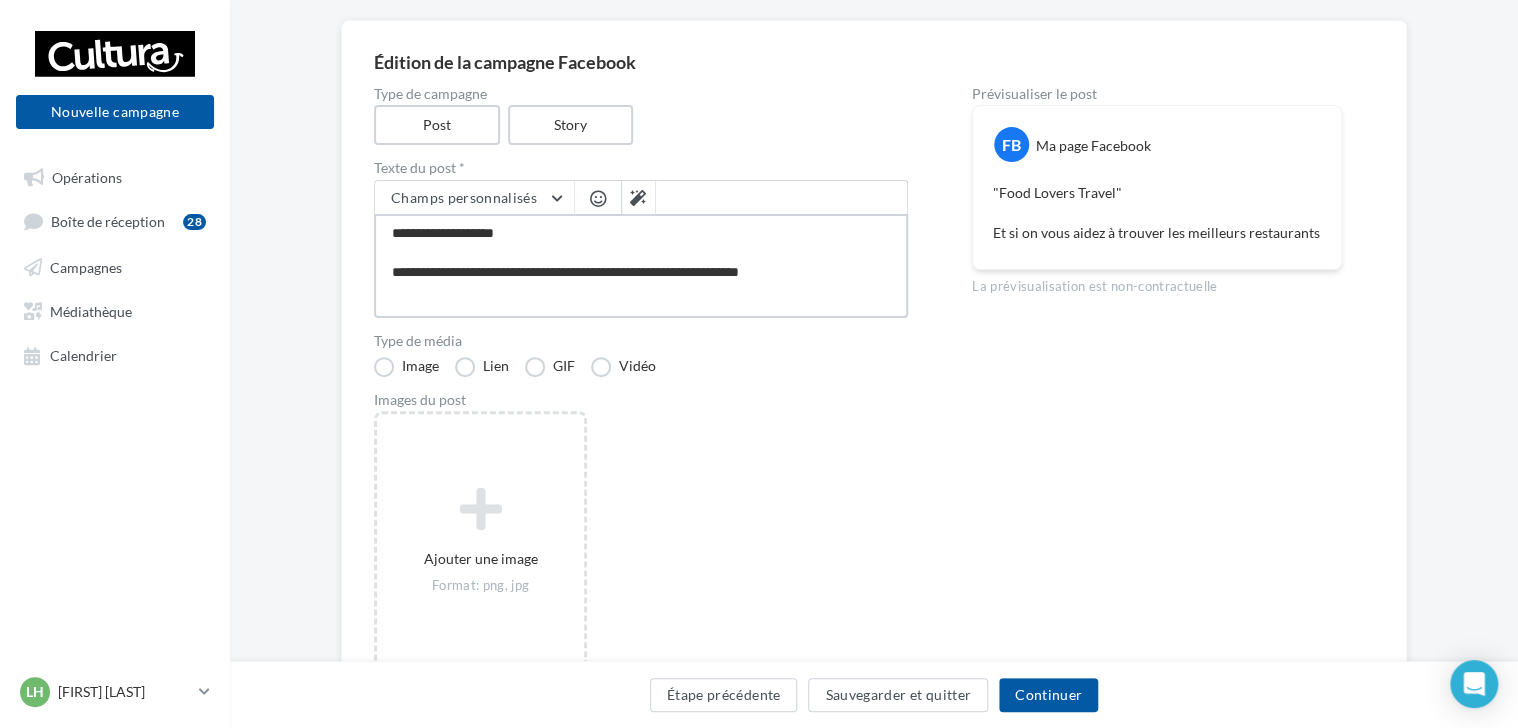 type on "**********" 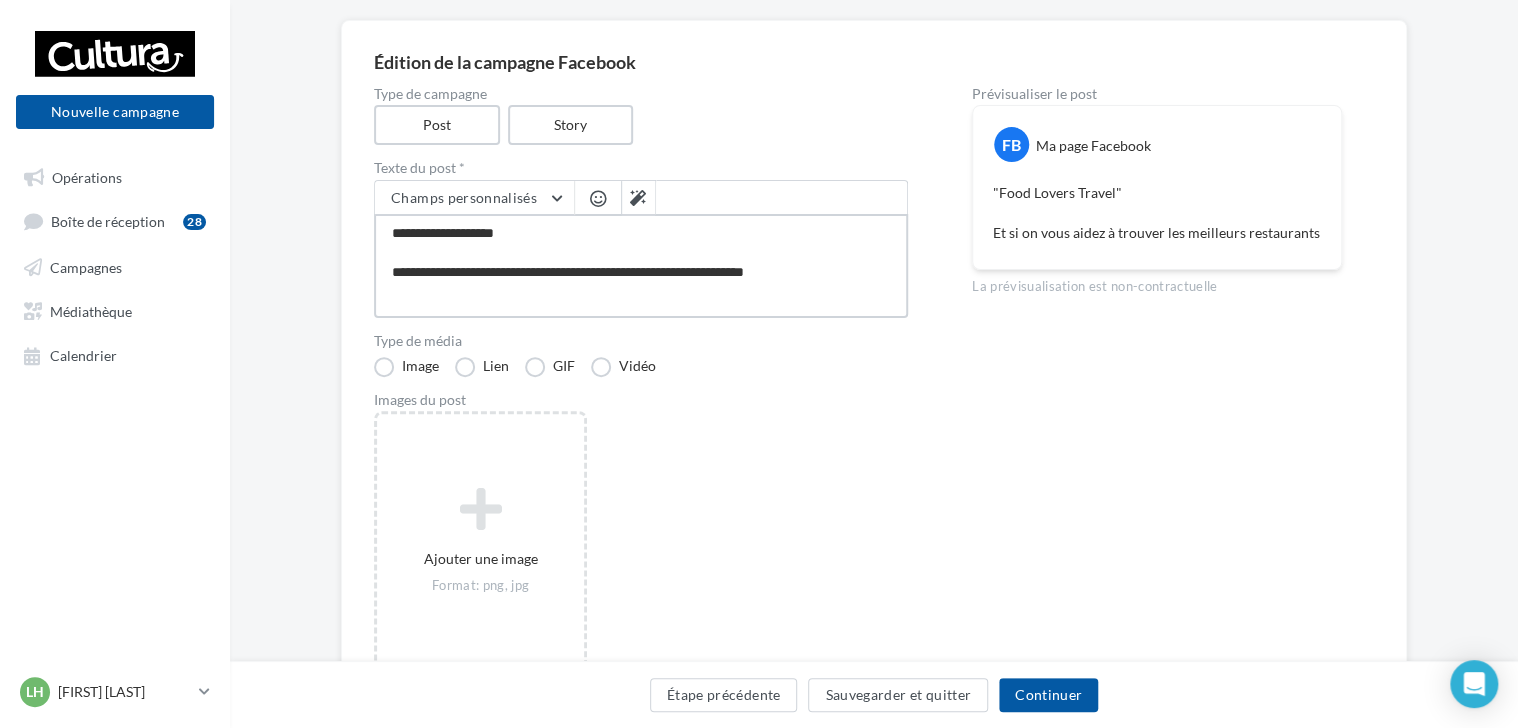 type on "**********" 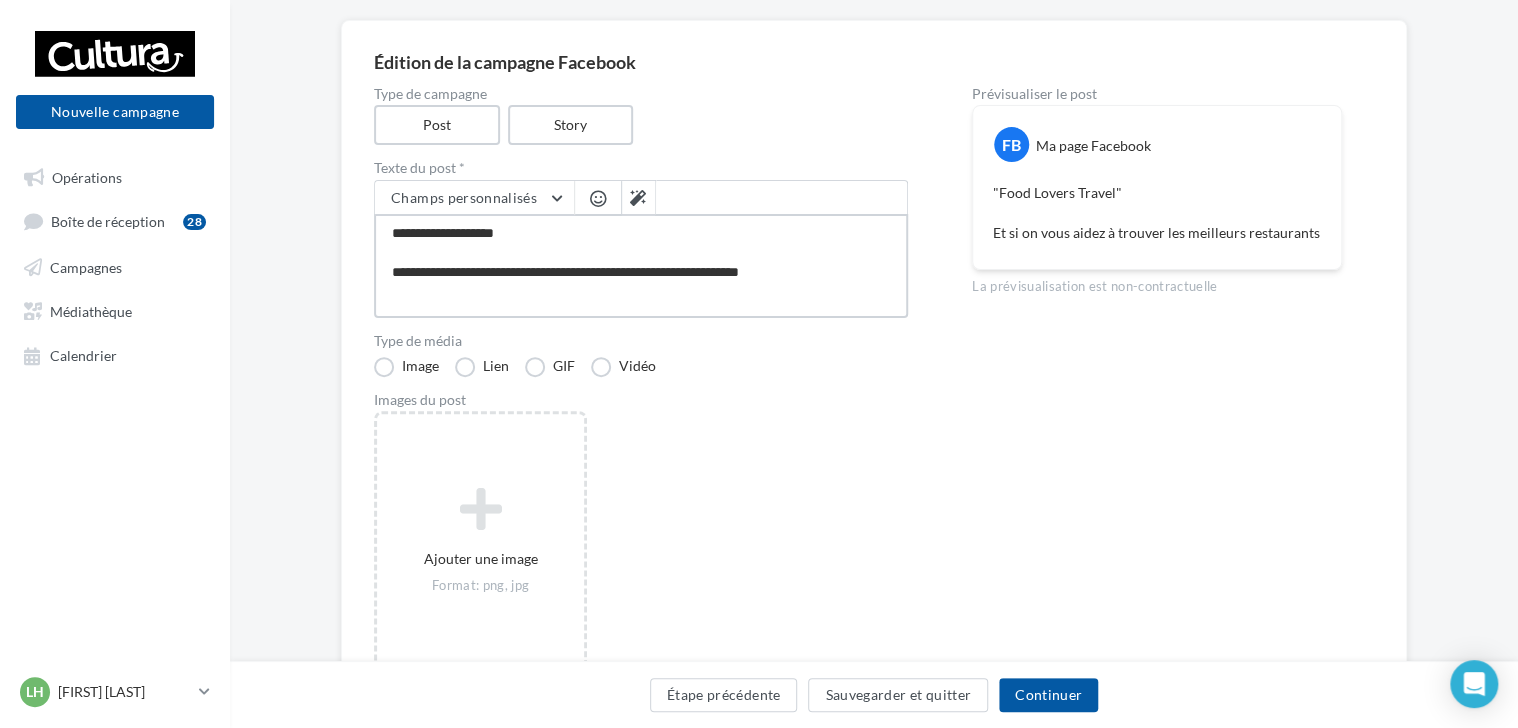 type on "**********" 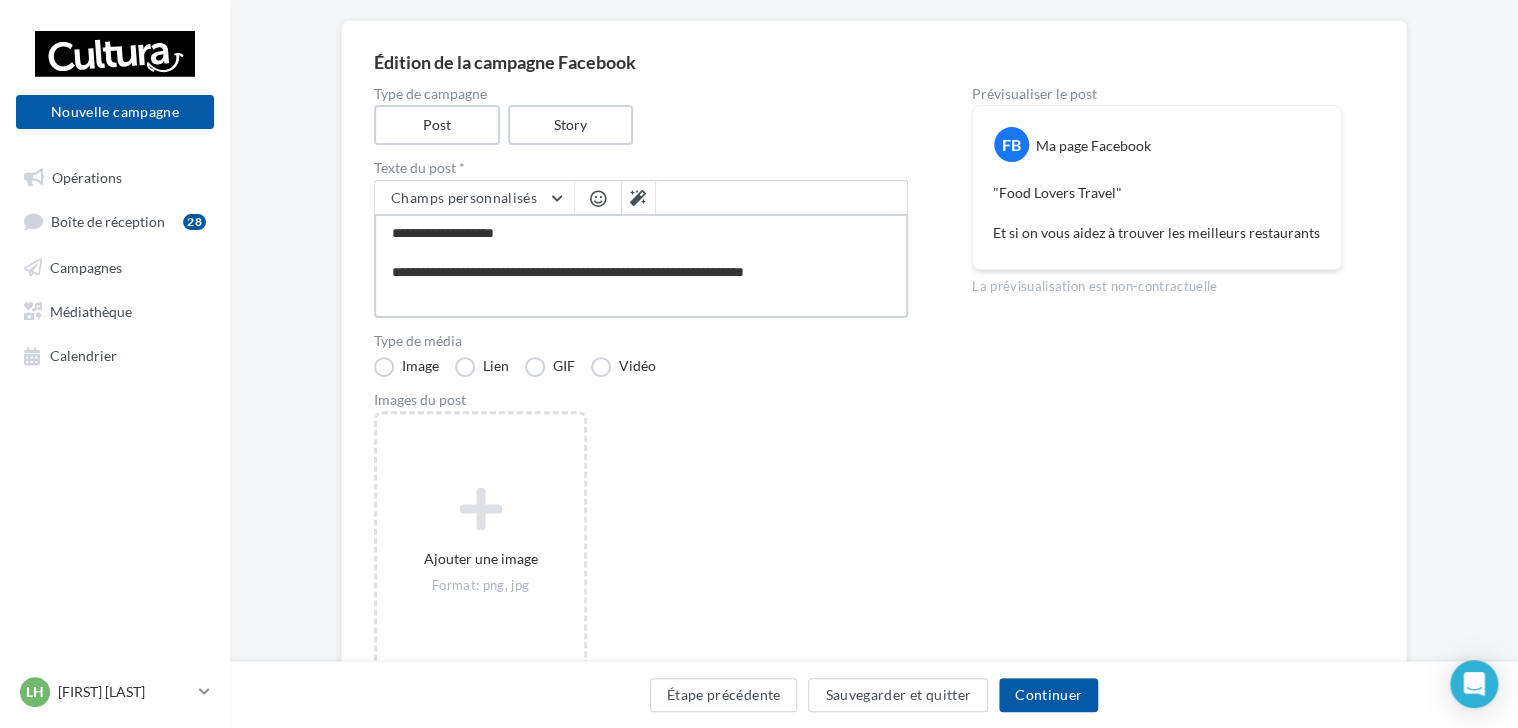 type 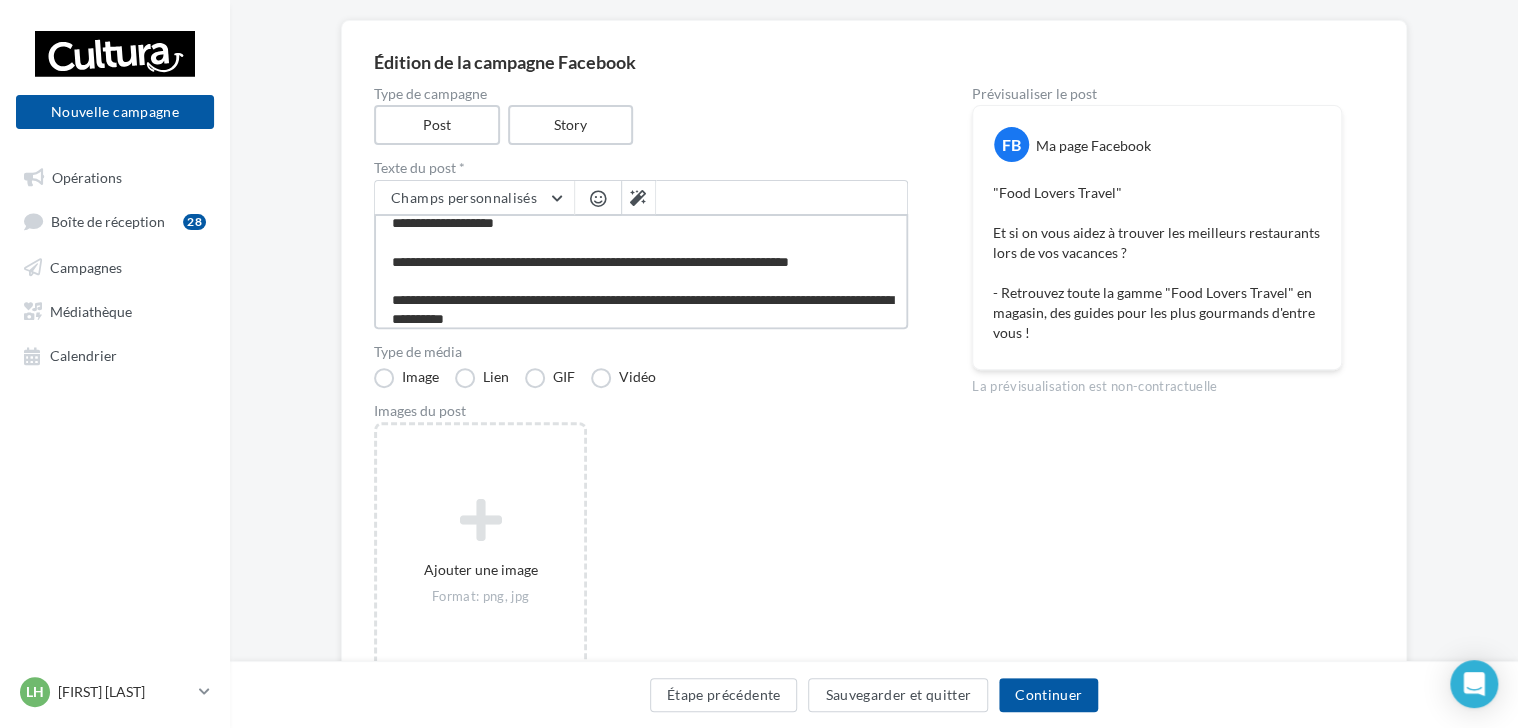 scroll, scrollTop: 29, scrollLeft: 0, axis: vertical 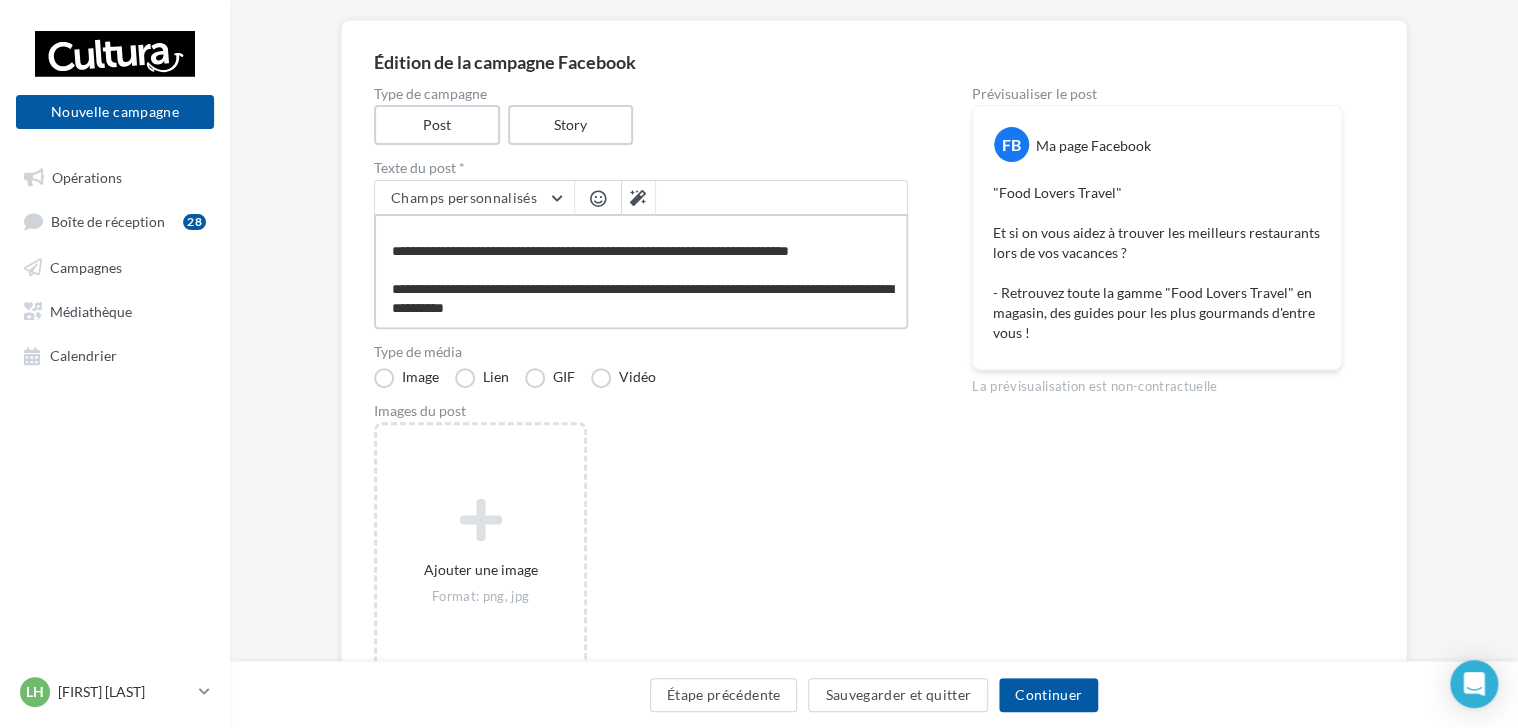 click on "**********" at bounding box center (641, 271) 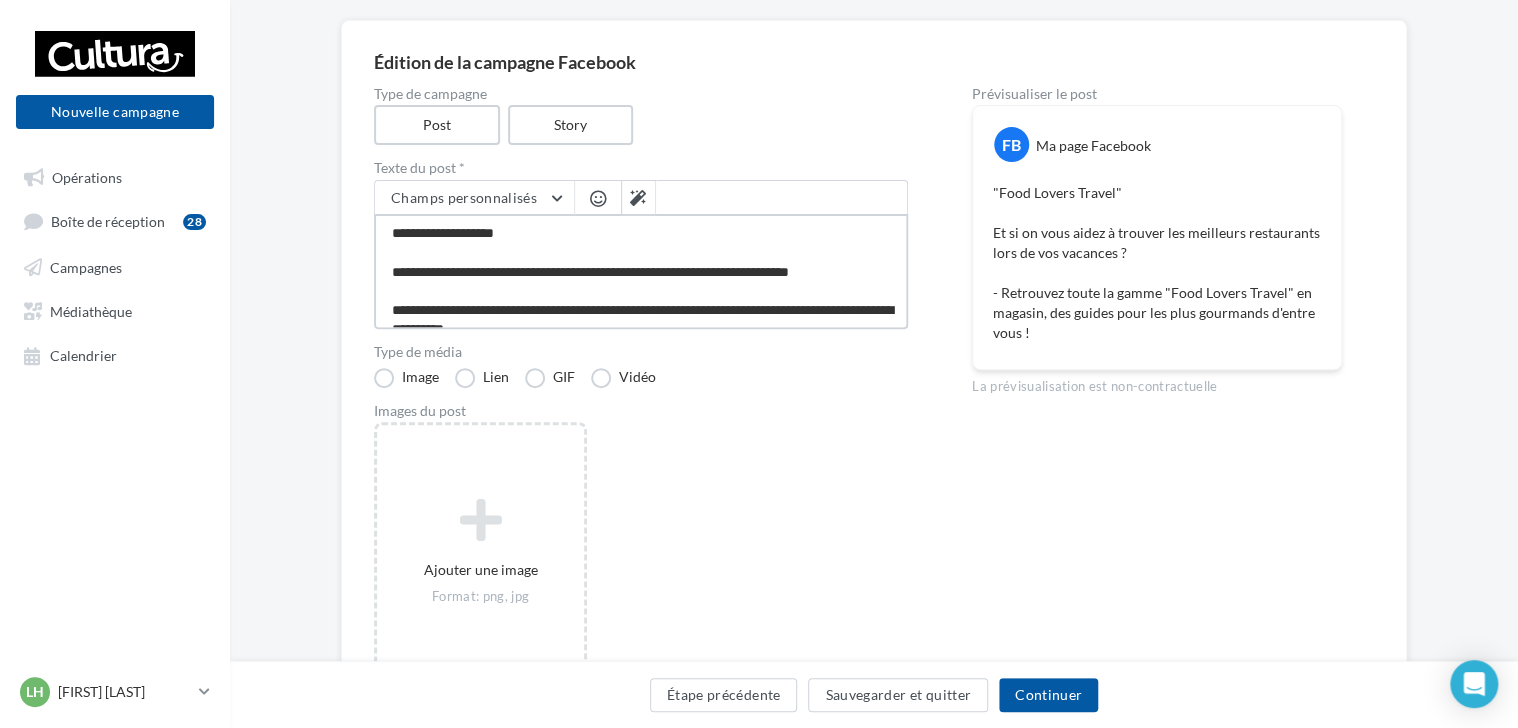 drag, startPoint x: 388, startPoint y: 263, endPoint x: 372, endPoint y: 174, distance: 90.426765 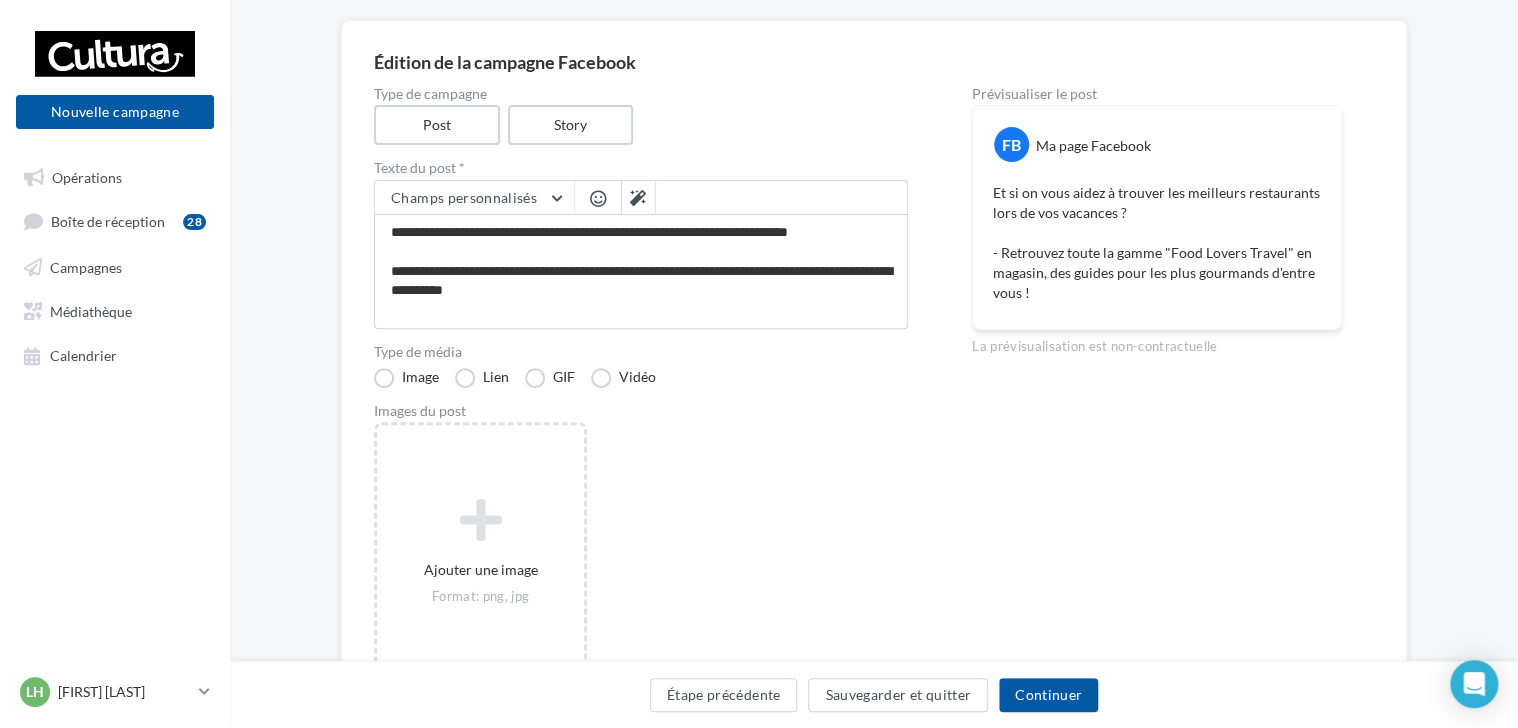 click at bounding box center [598, 198] 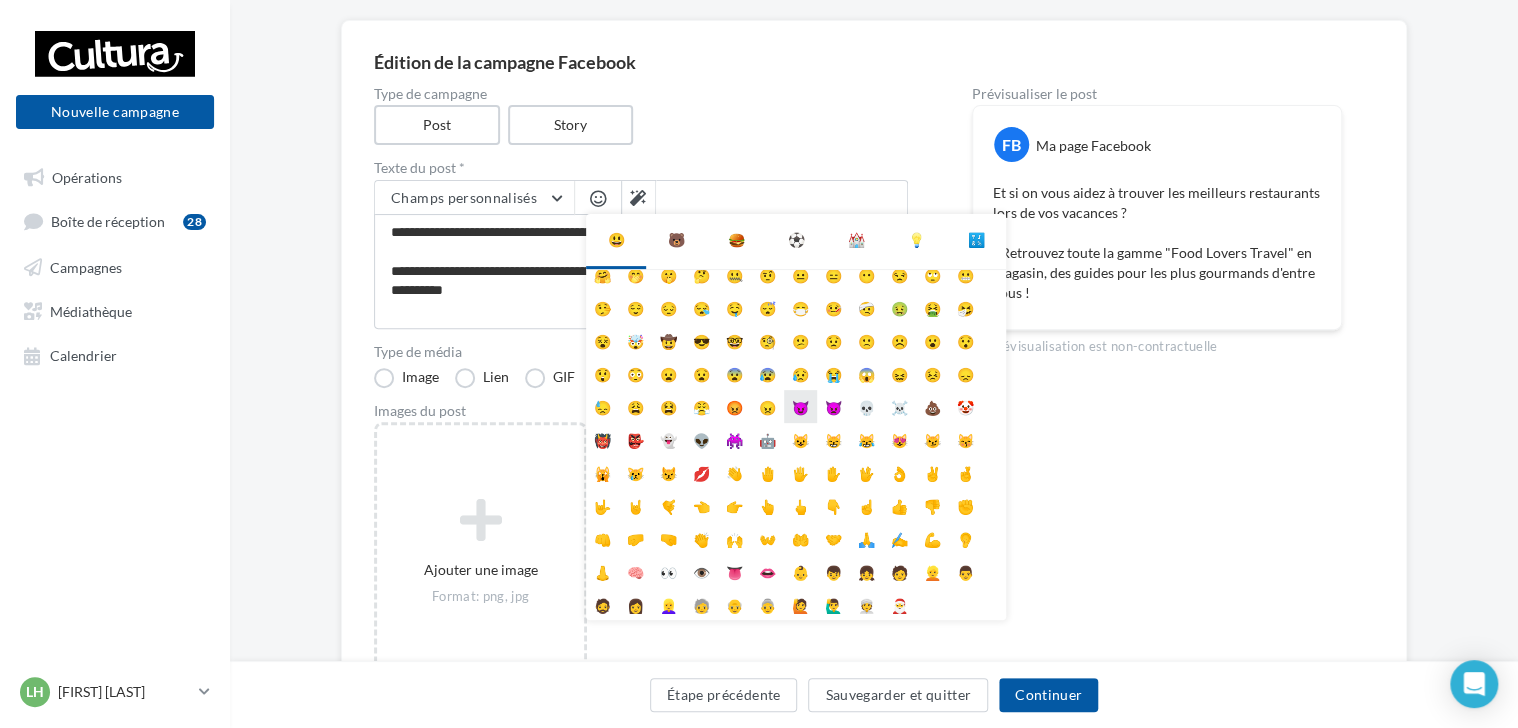 scroll, scrollTop: 0, scrollLeft: 0, axis: both 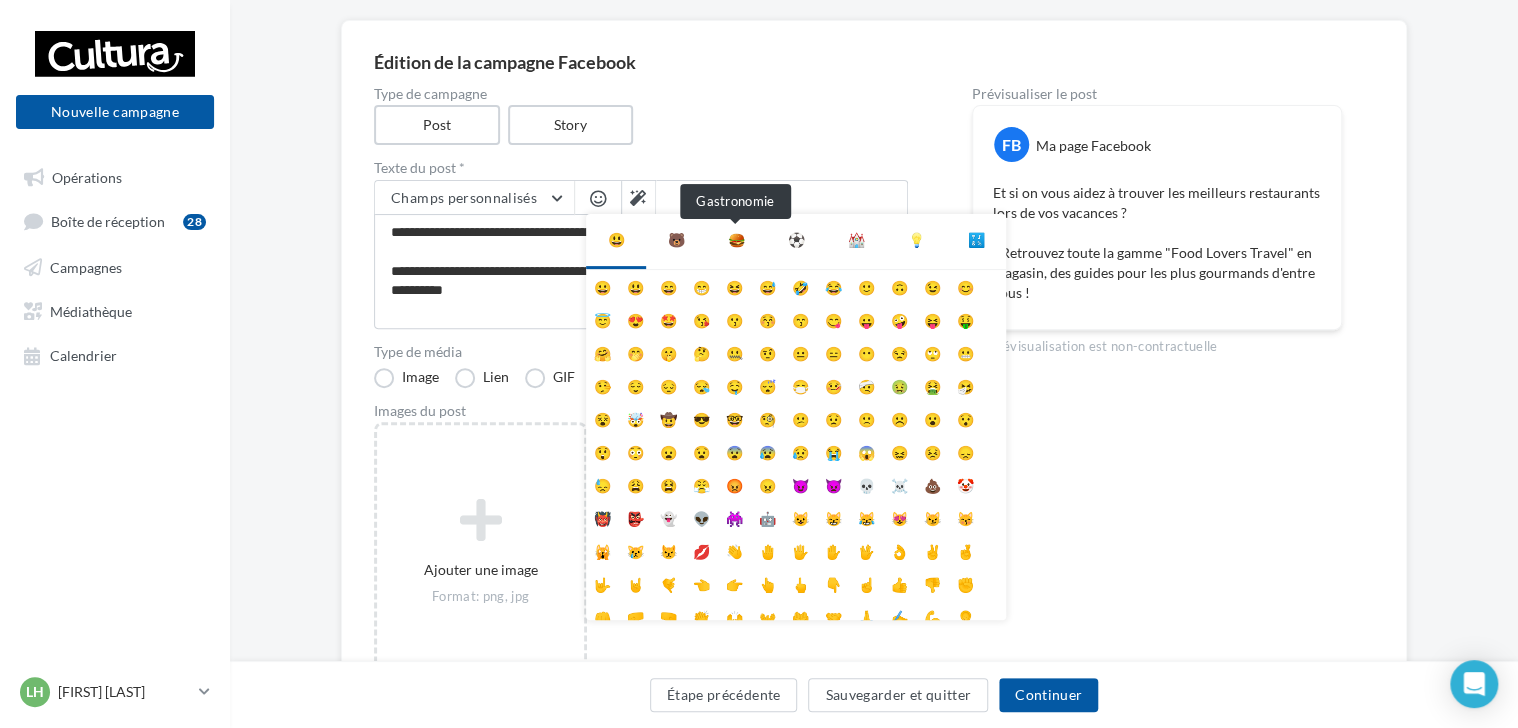 click on "🍔" at bounding box center (736, 240) 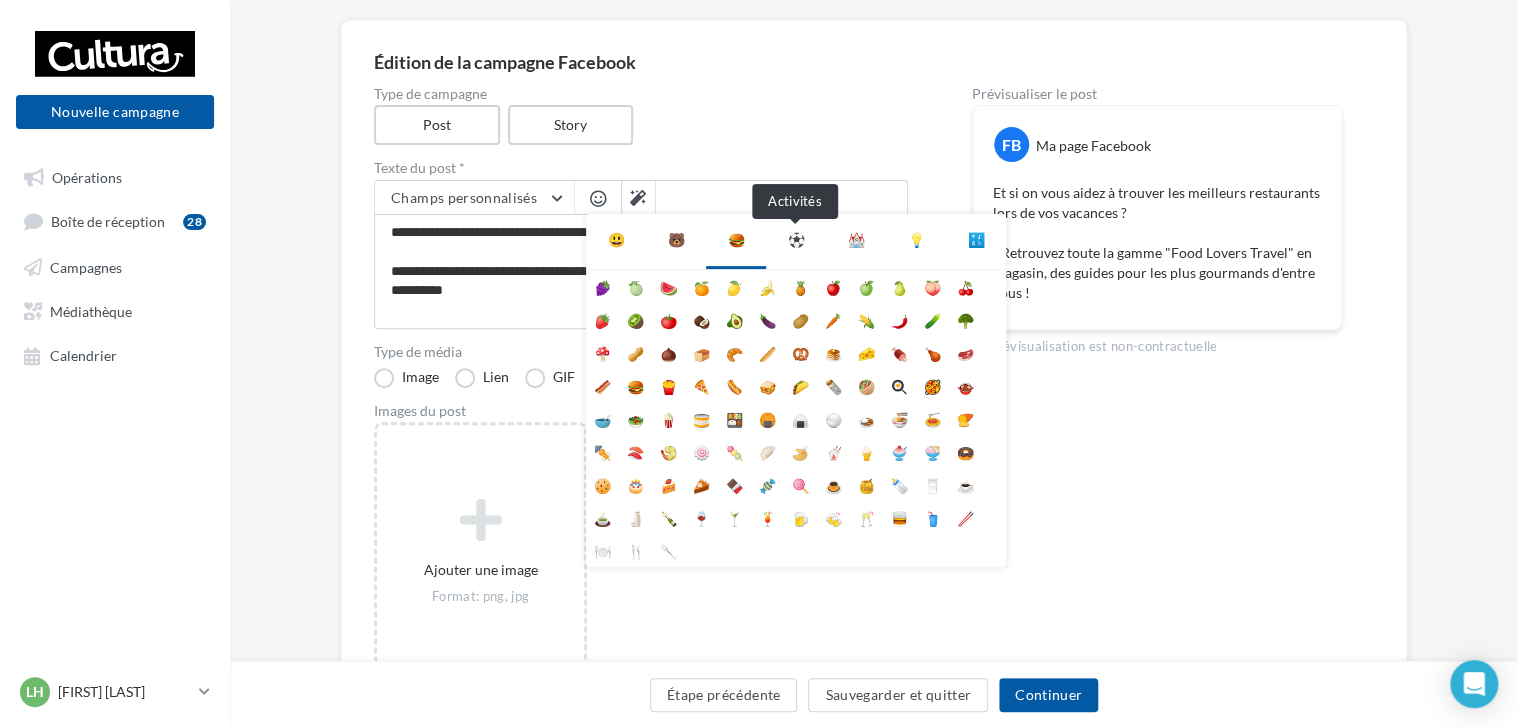 click on "⚽" at bounding box center (796, 240) 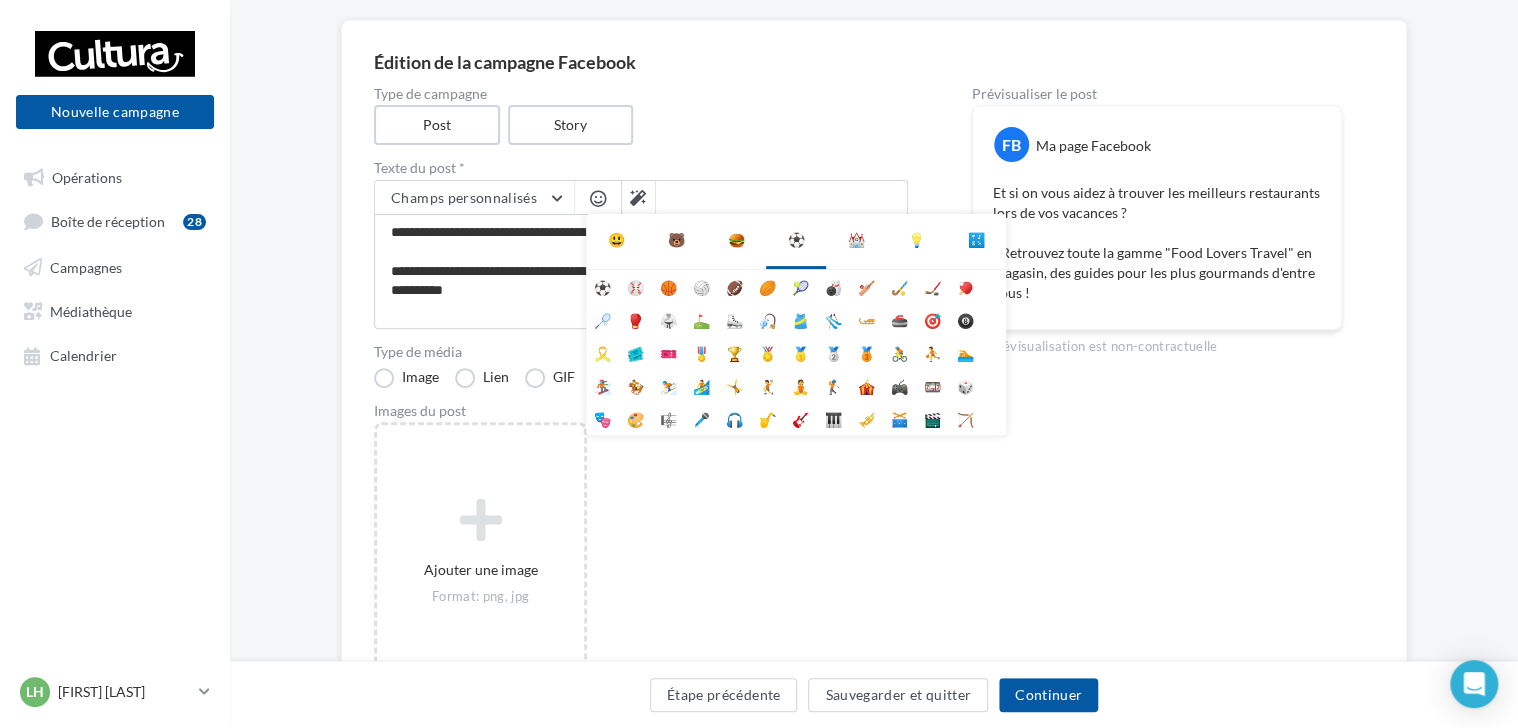 click on "⛪" at bounding box center [856, 240] 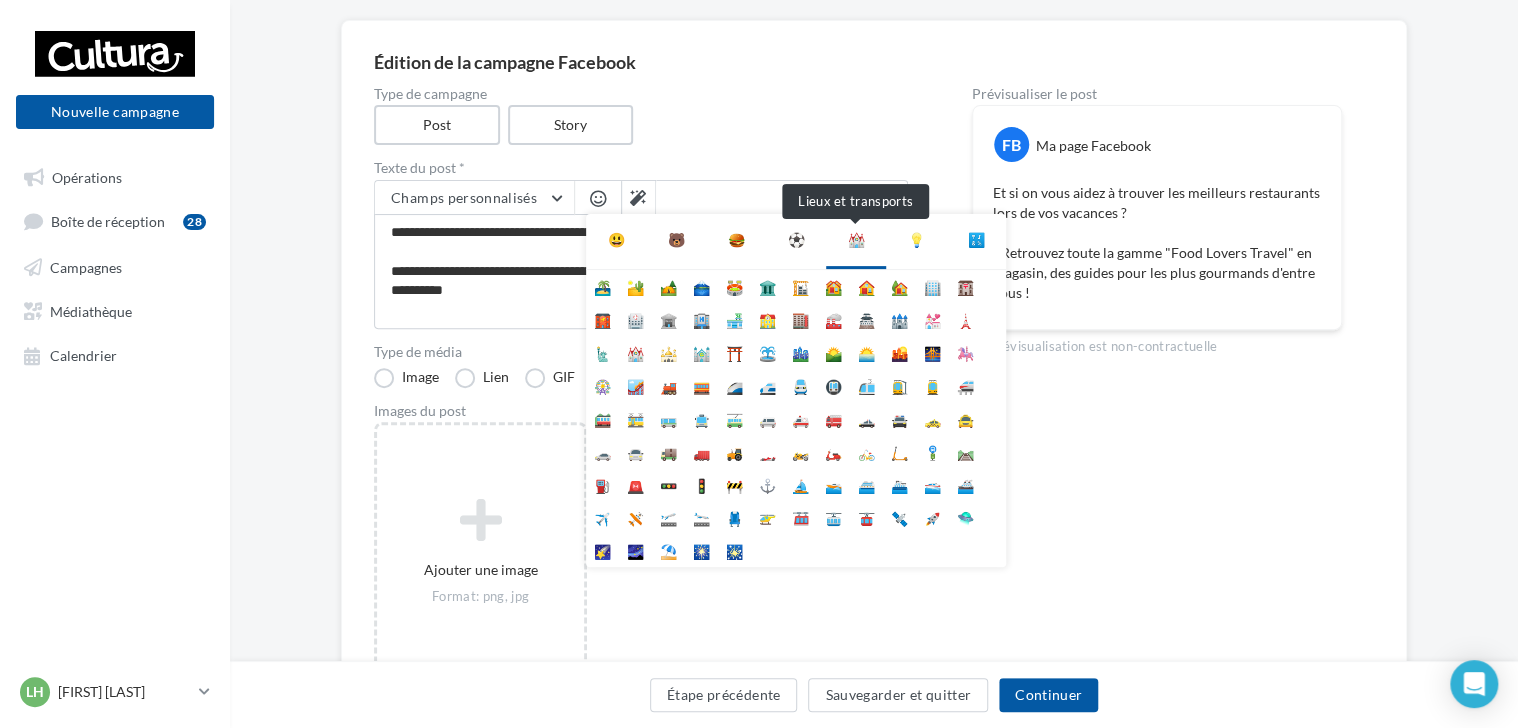 click on "⛪" at bounding box center [856, 240] 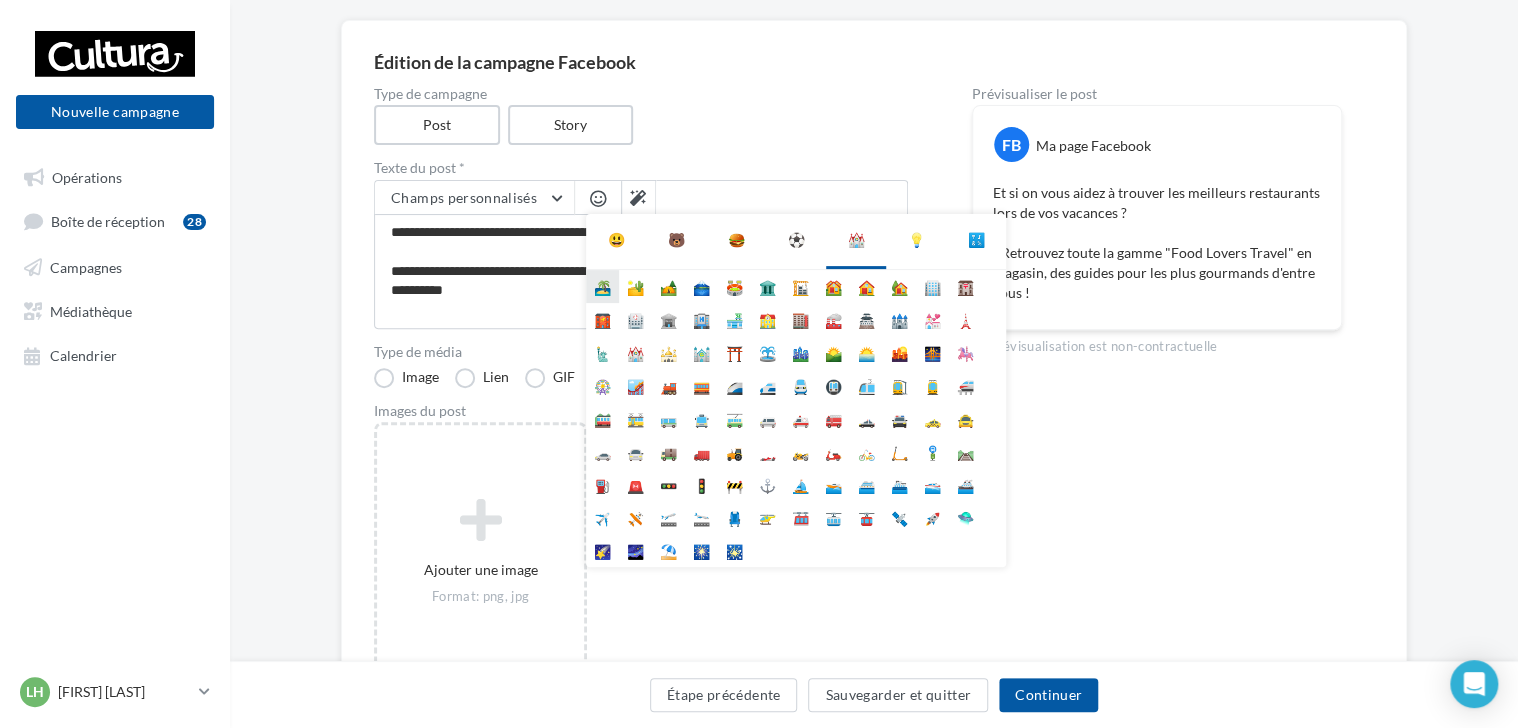 click on "🏝️" at bounding box center [602, 286] 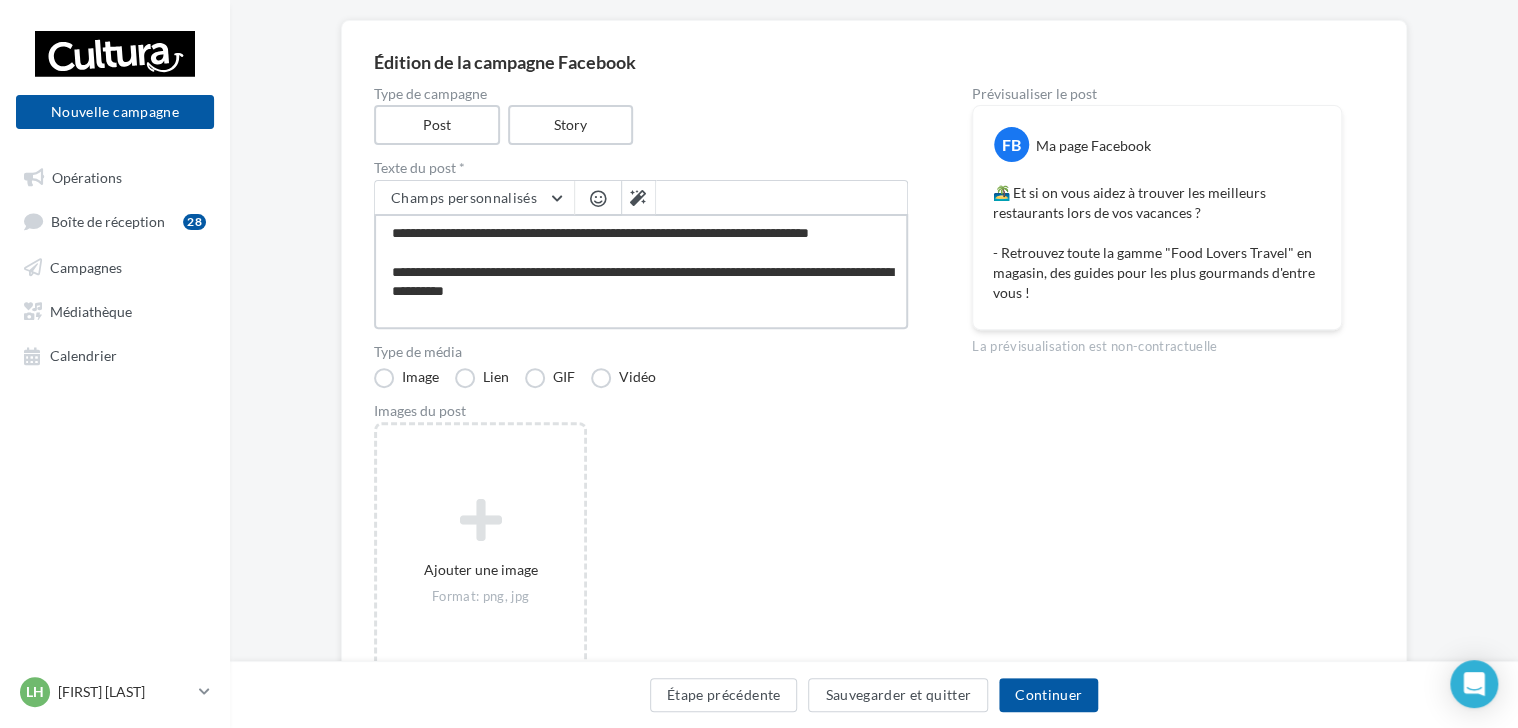 click on "**********" at bounding box center (641, 271) 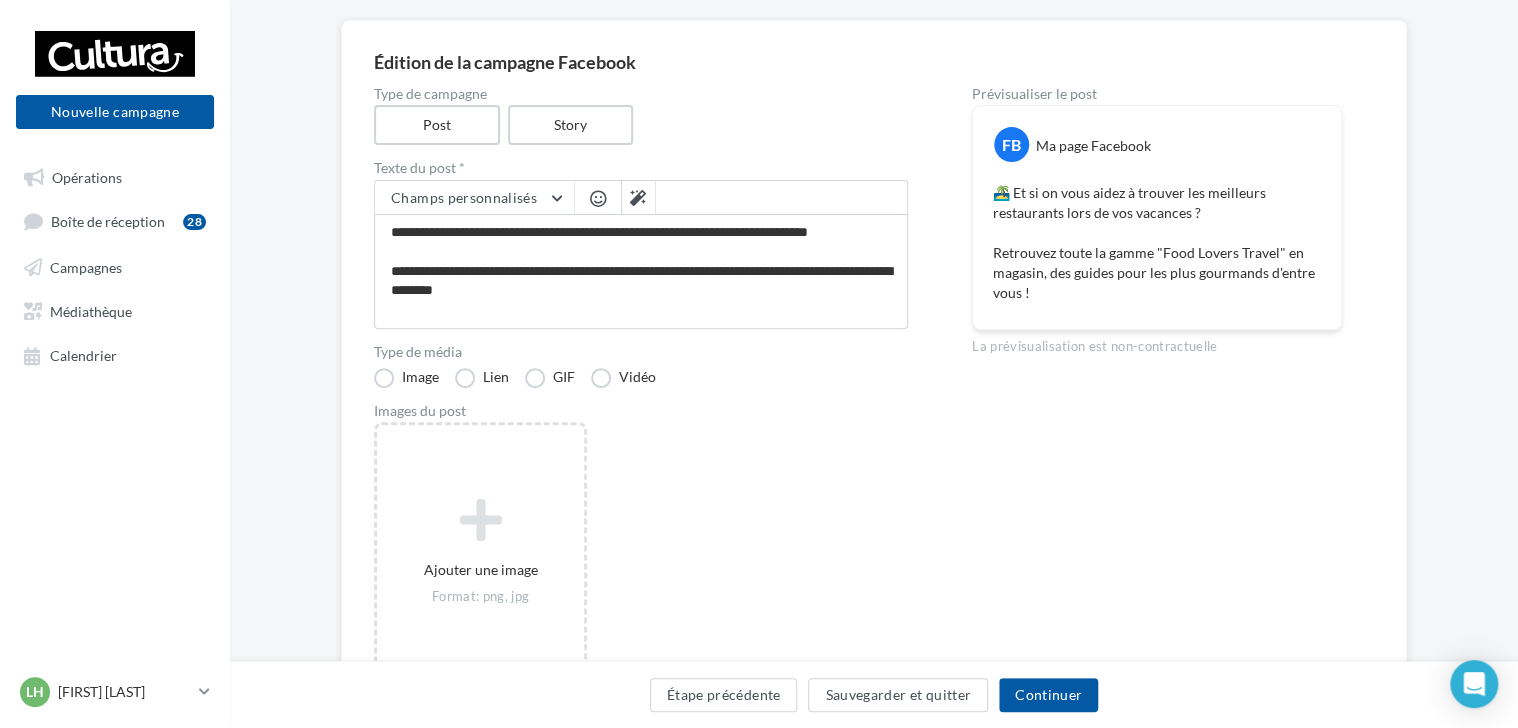 click at bounding box center [598, 198] 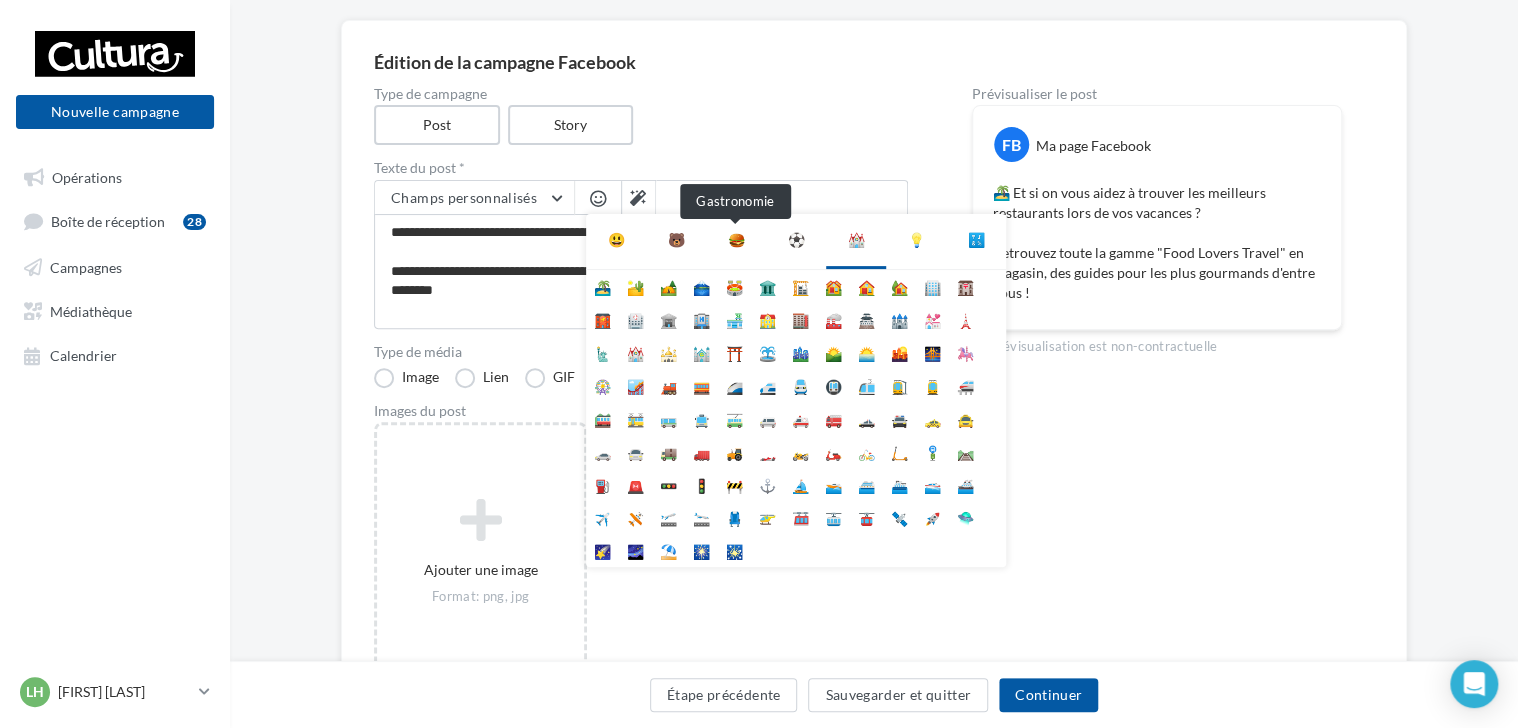 click on "🍔" at bounding box center [736, 240] 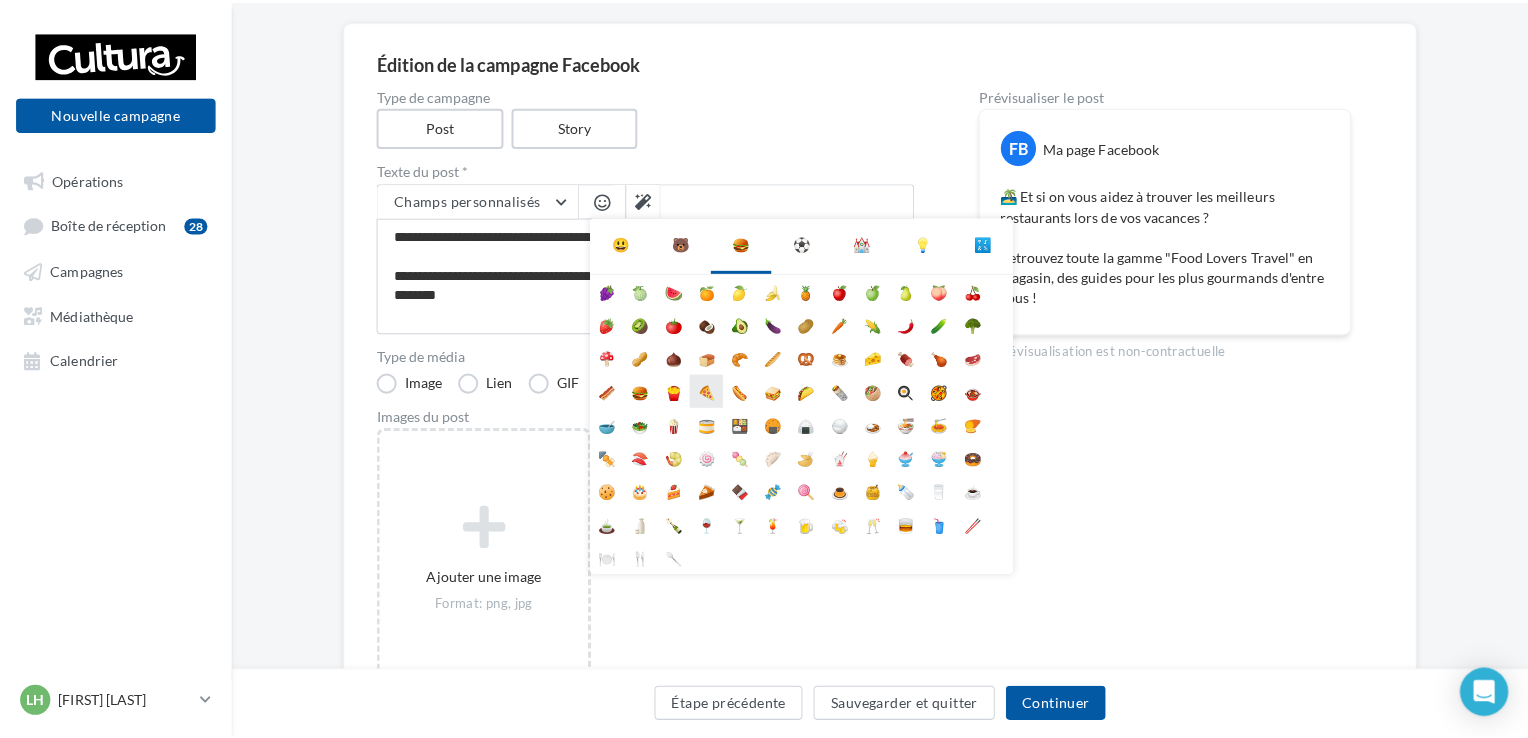 scroll, scrollTop: 149, scrollLeft: 0, axis: vertical 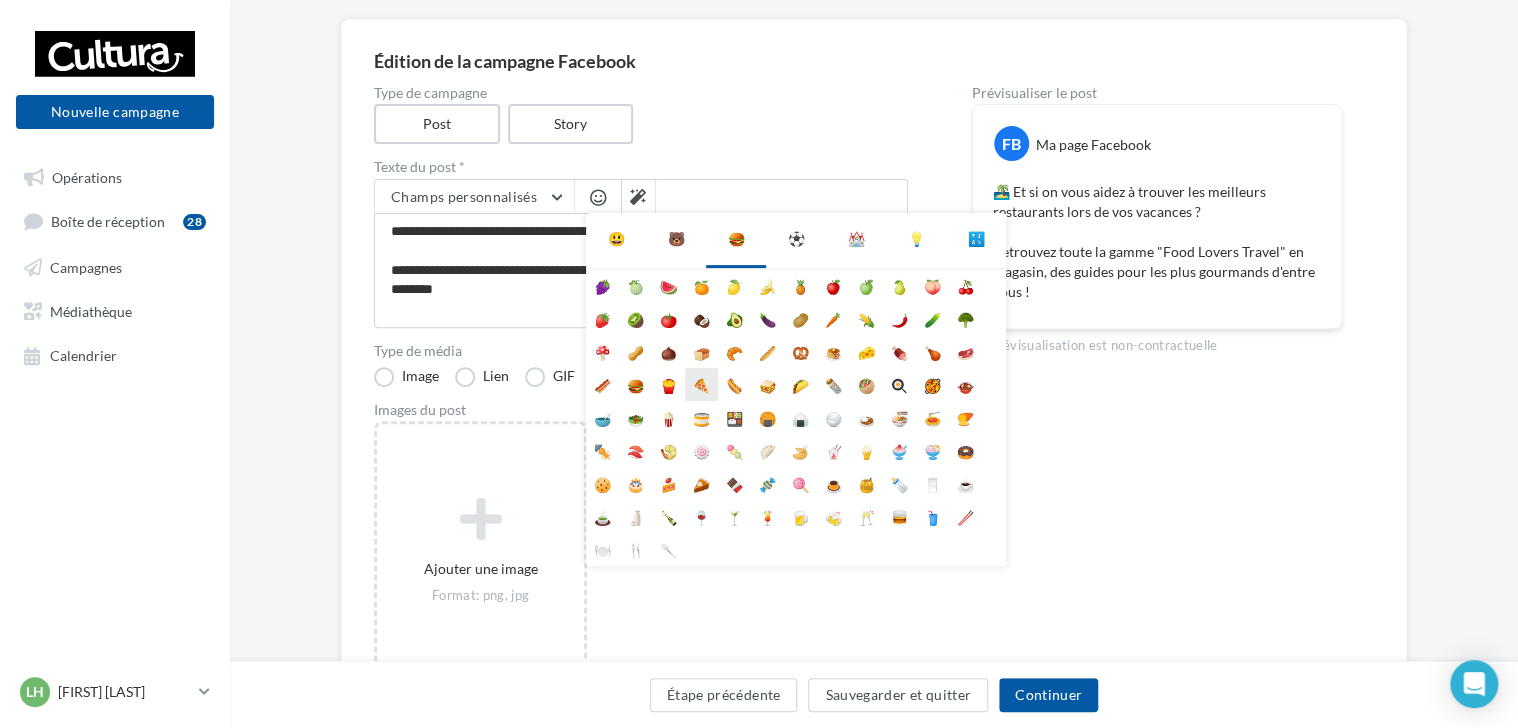 click on "🍕" at bounding box center [701, 384] 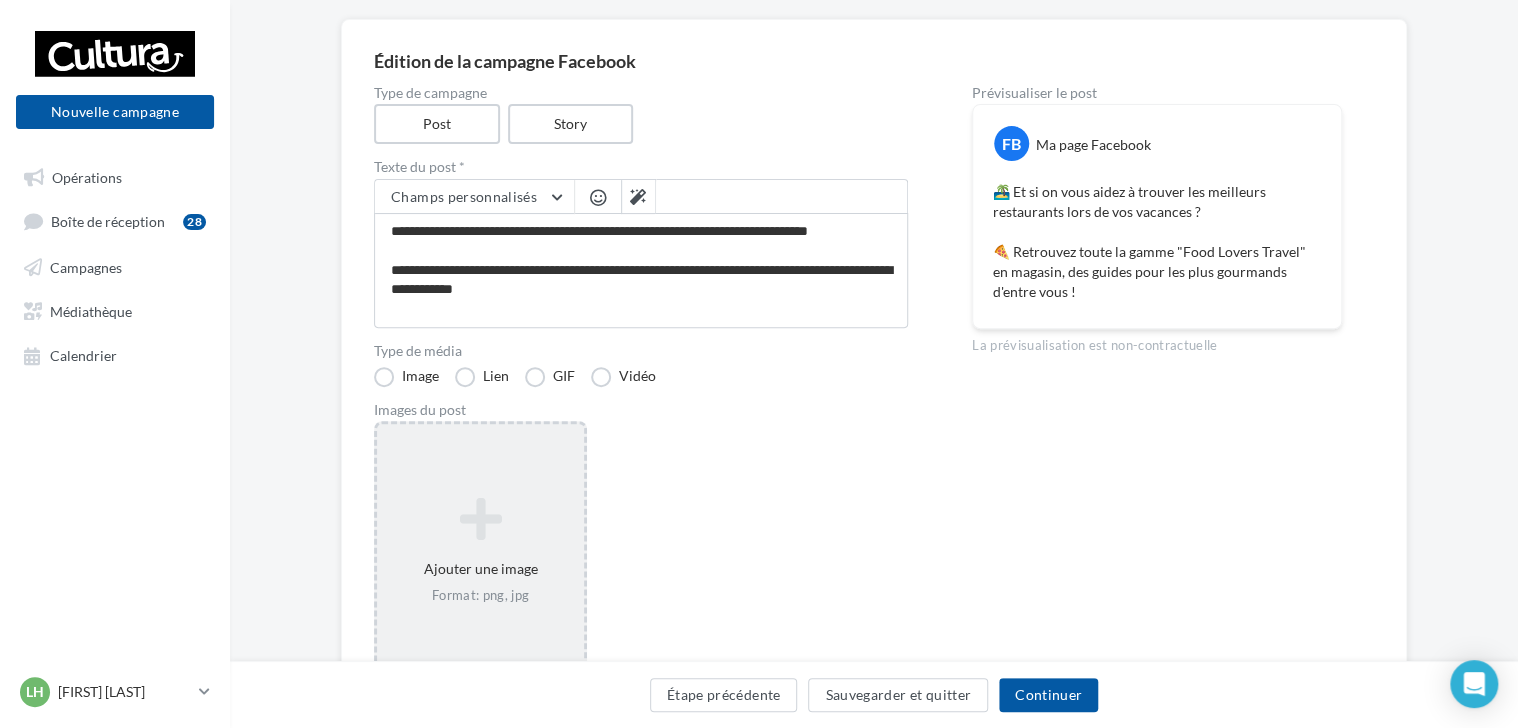 click at bounding box center [480, 519] 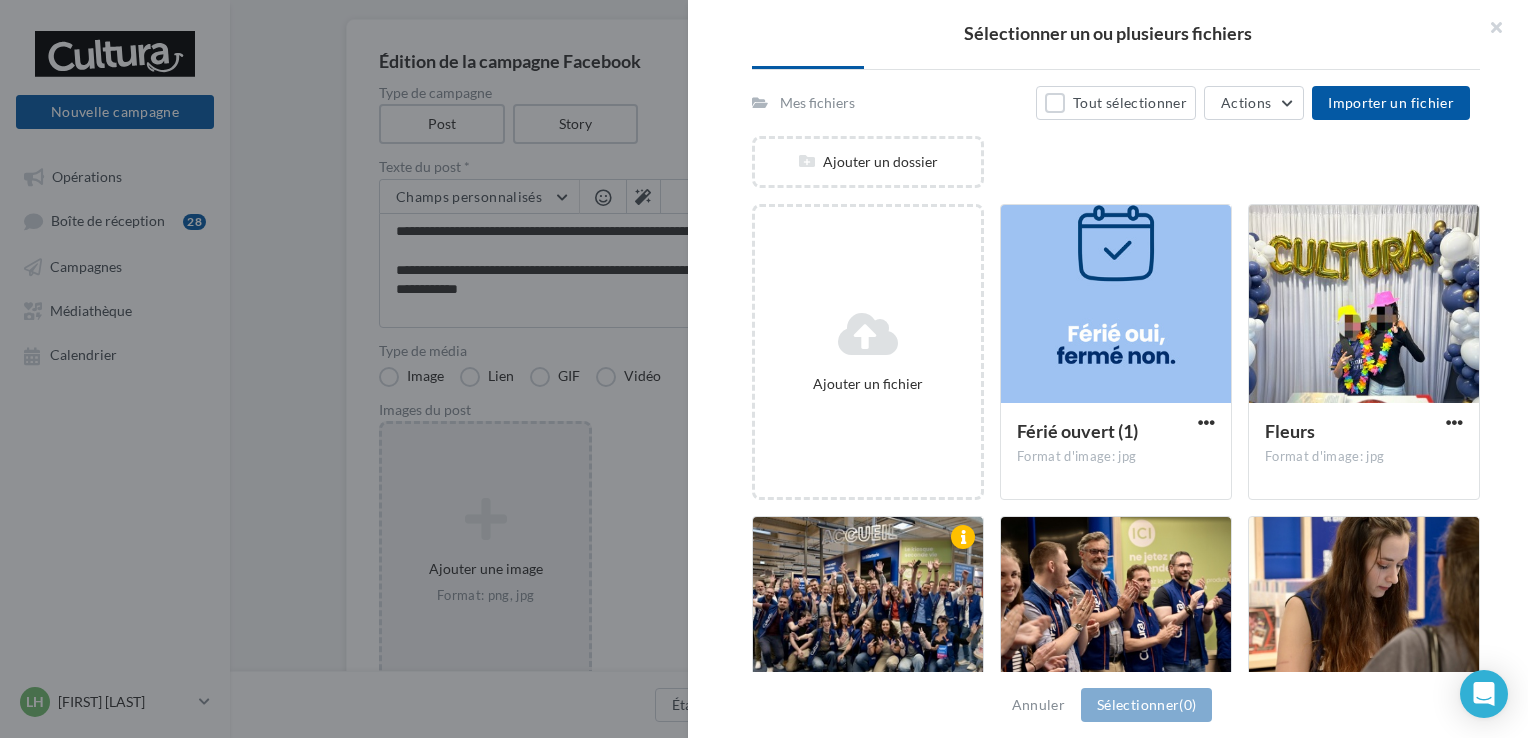 scroll, scrollTop: 151, scrollLeft: 0, axis: vertical 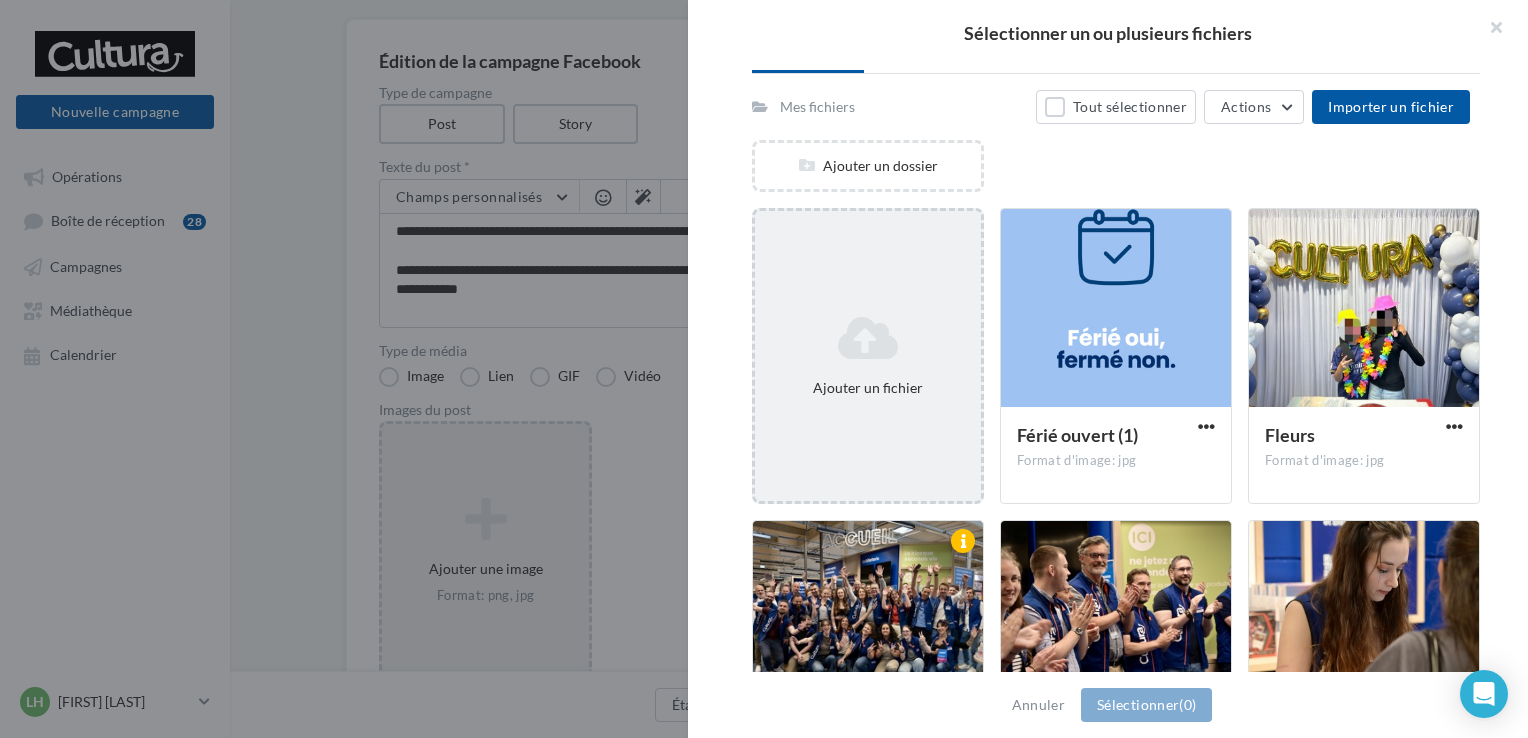 click on "Ajouter un fichier" at bounding box center (868, 356) 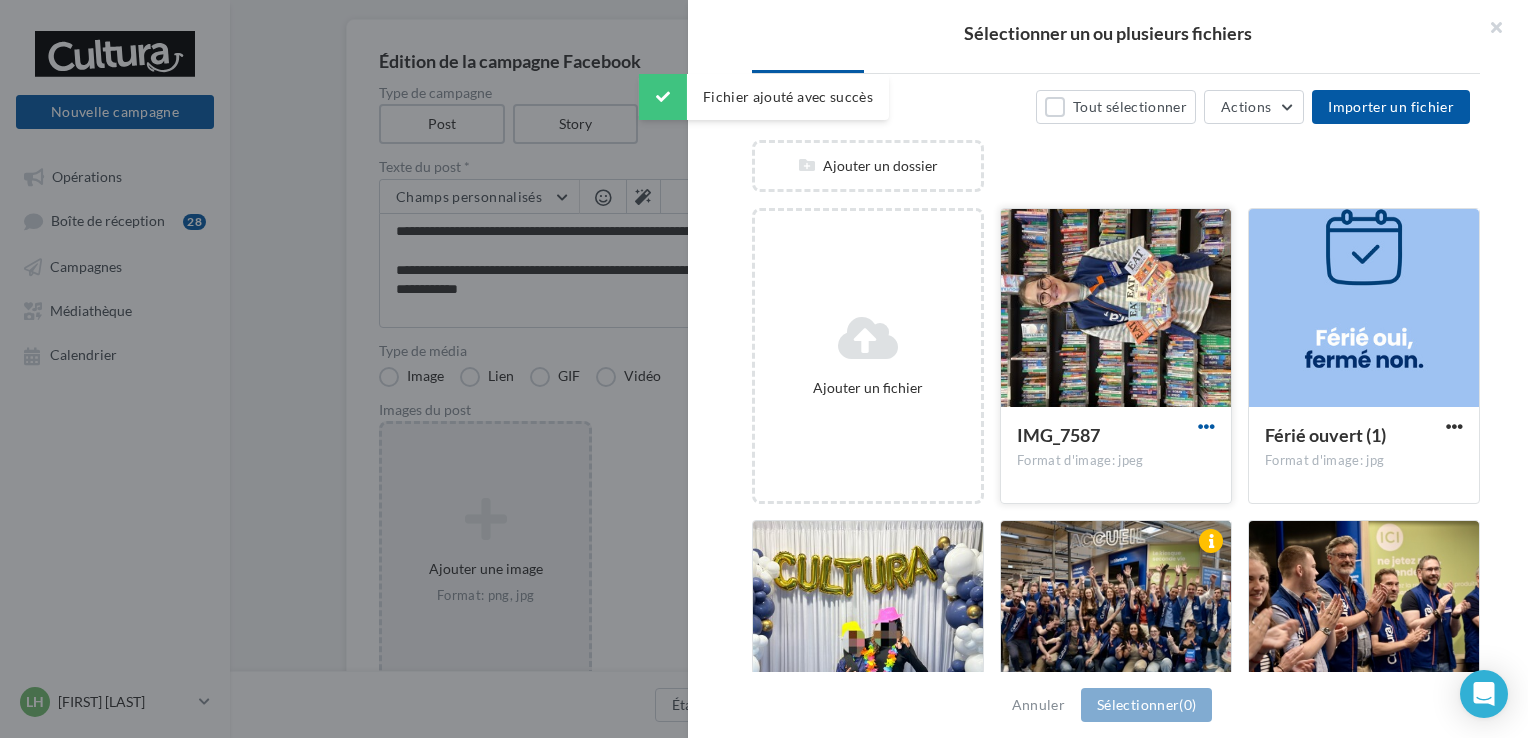 click at bounding box center [1206, 426] 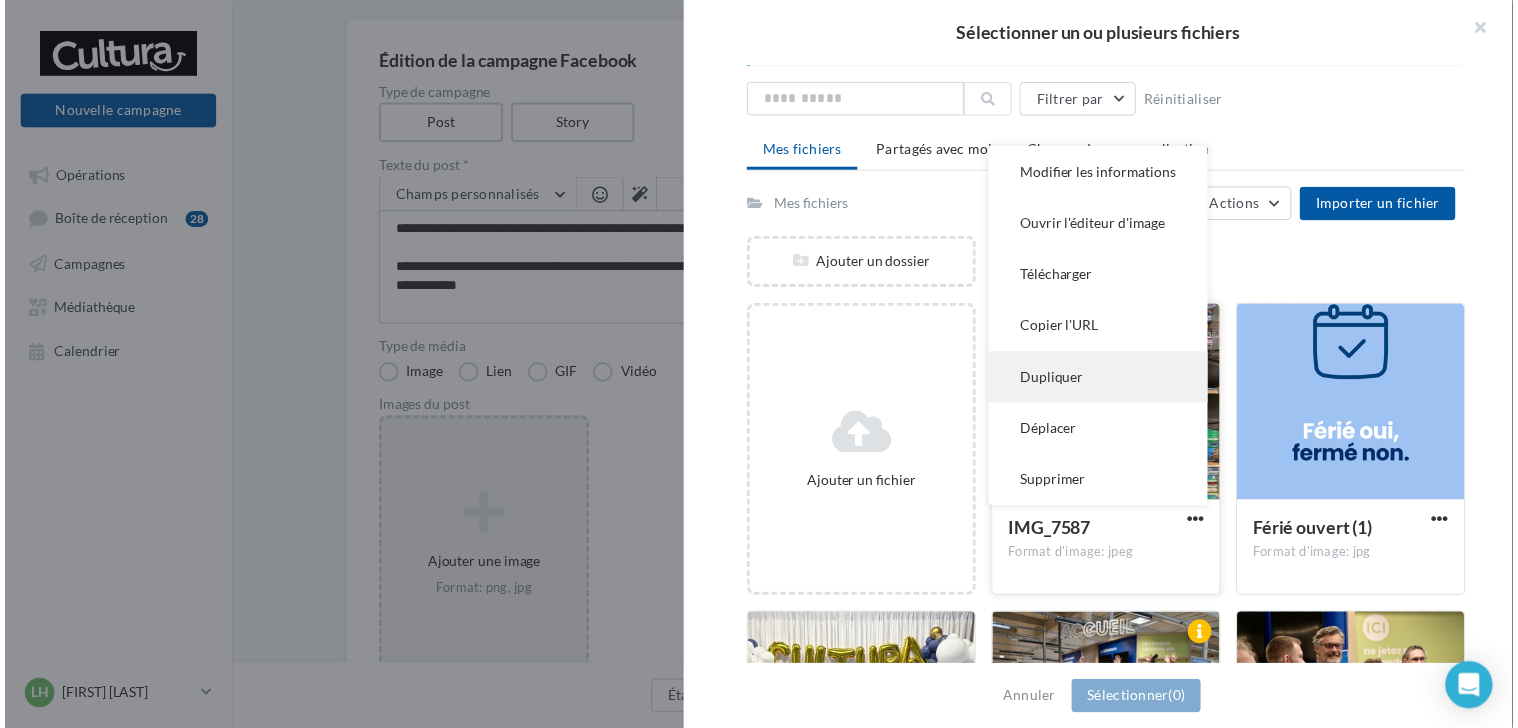 scroll, scrollTop: 51, scrollLeft: 0, axis: vertical 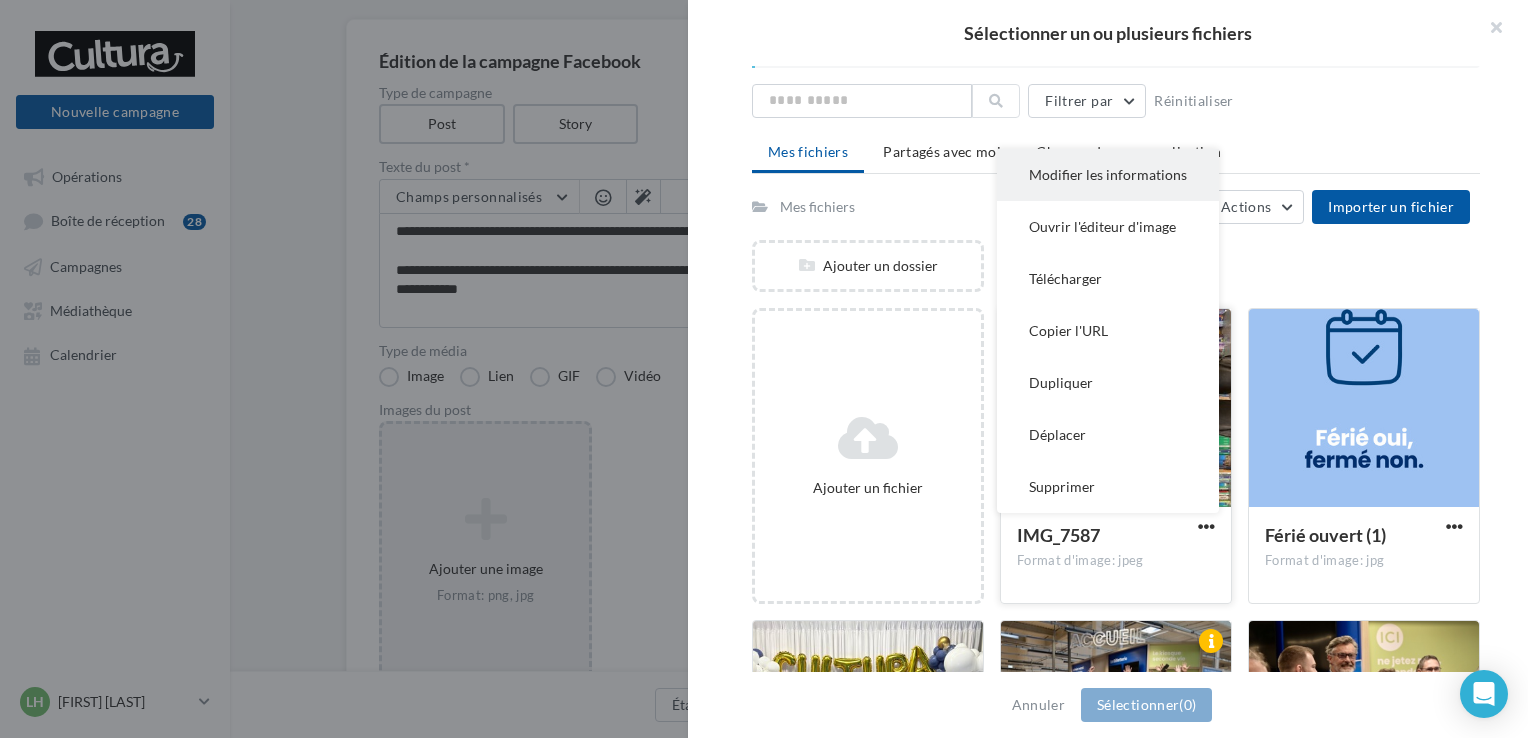 click on "Modifier les informations" at bounding box center (1108, 175) 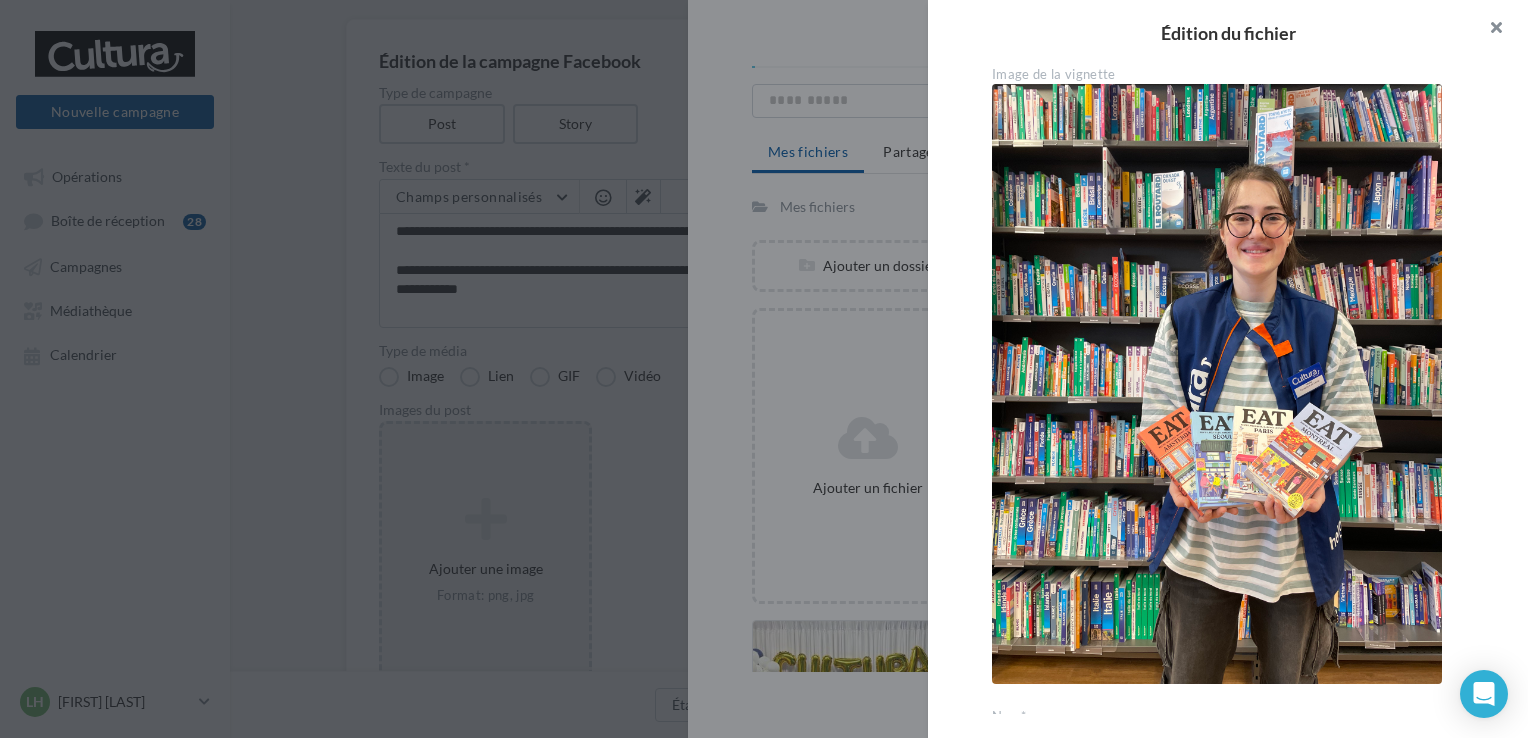 click at bounding box center [1488, 30] 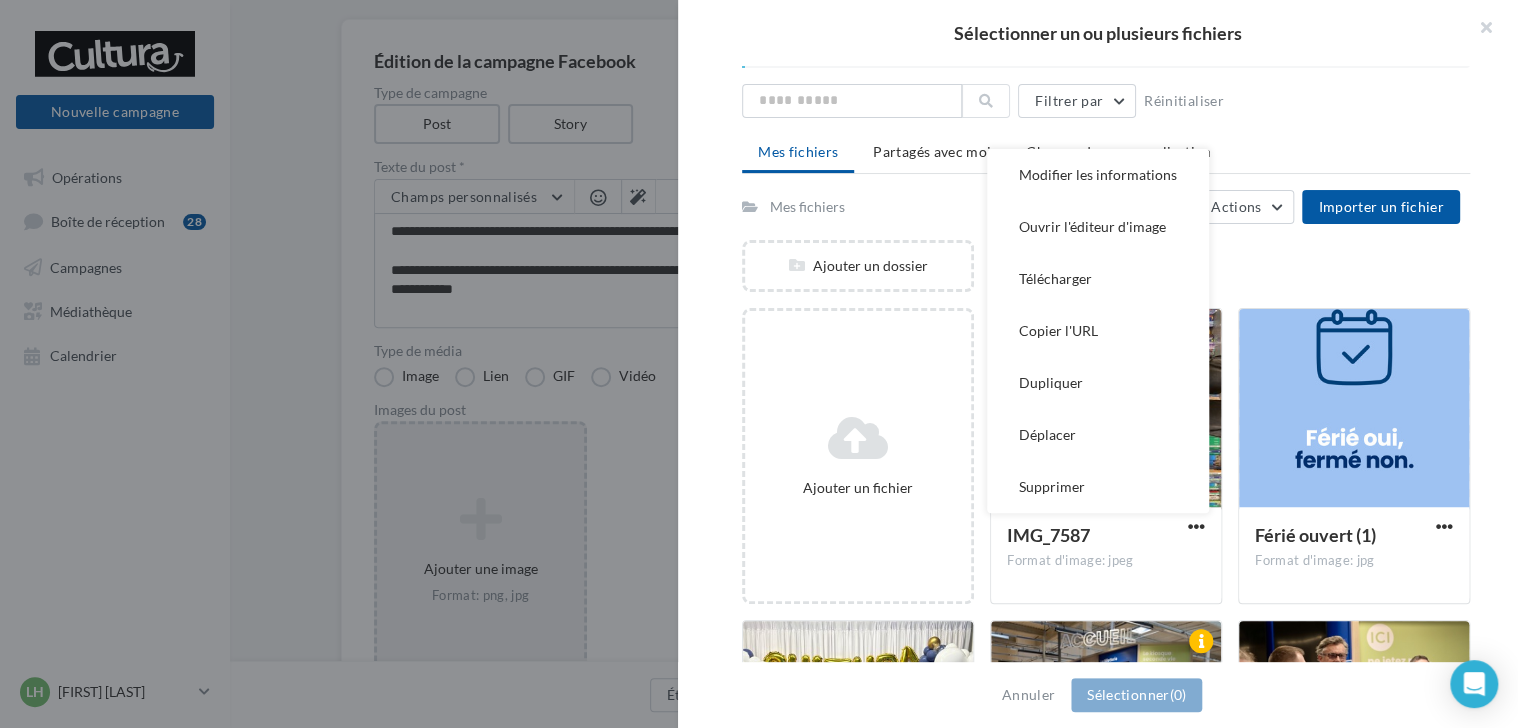 click on "Ajouter un dossier" at bounding box center [1114, 274] 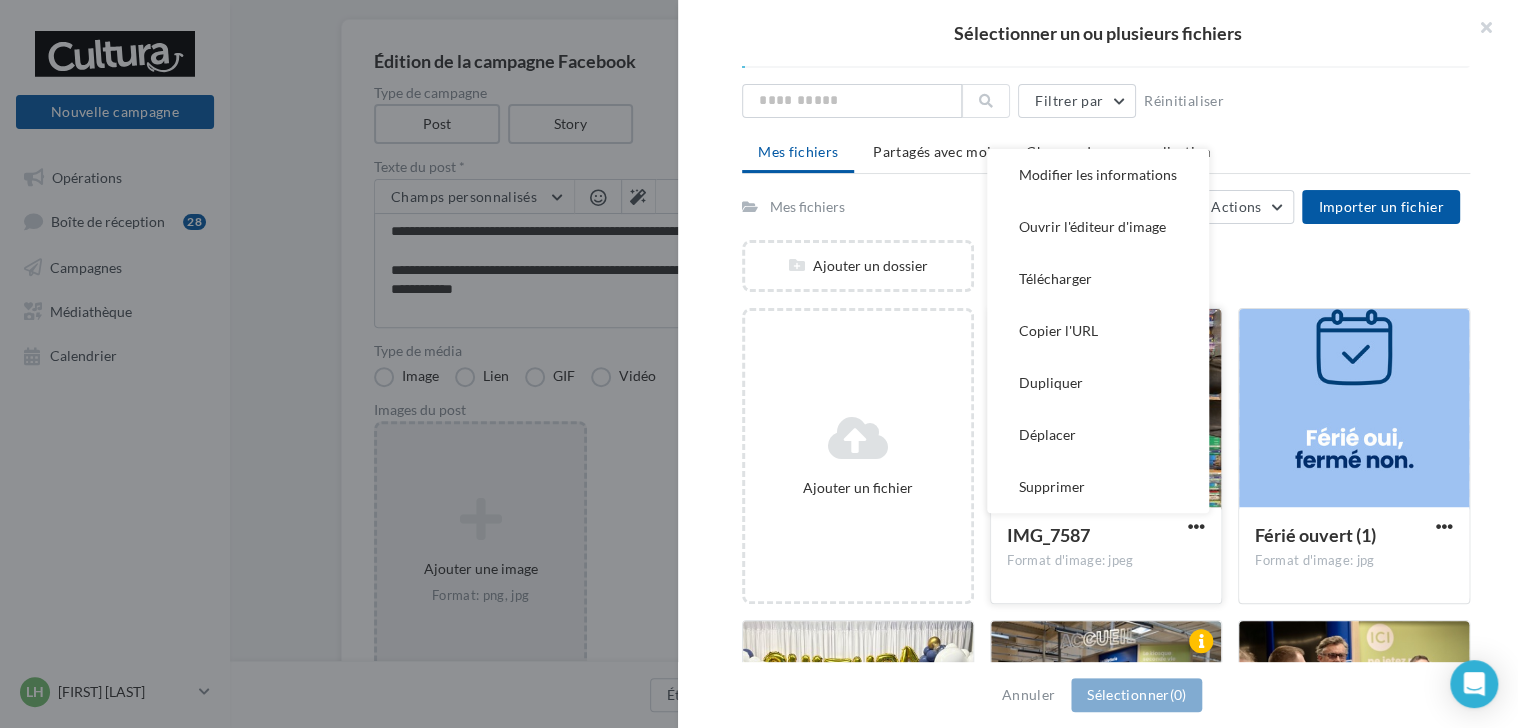 click on "IMG_7587" at bounding box center [1094, 537] 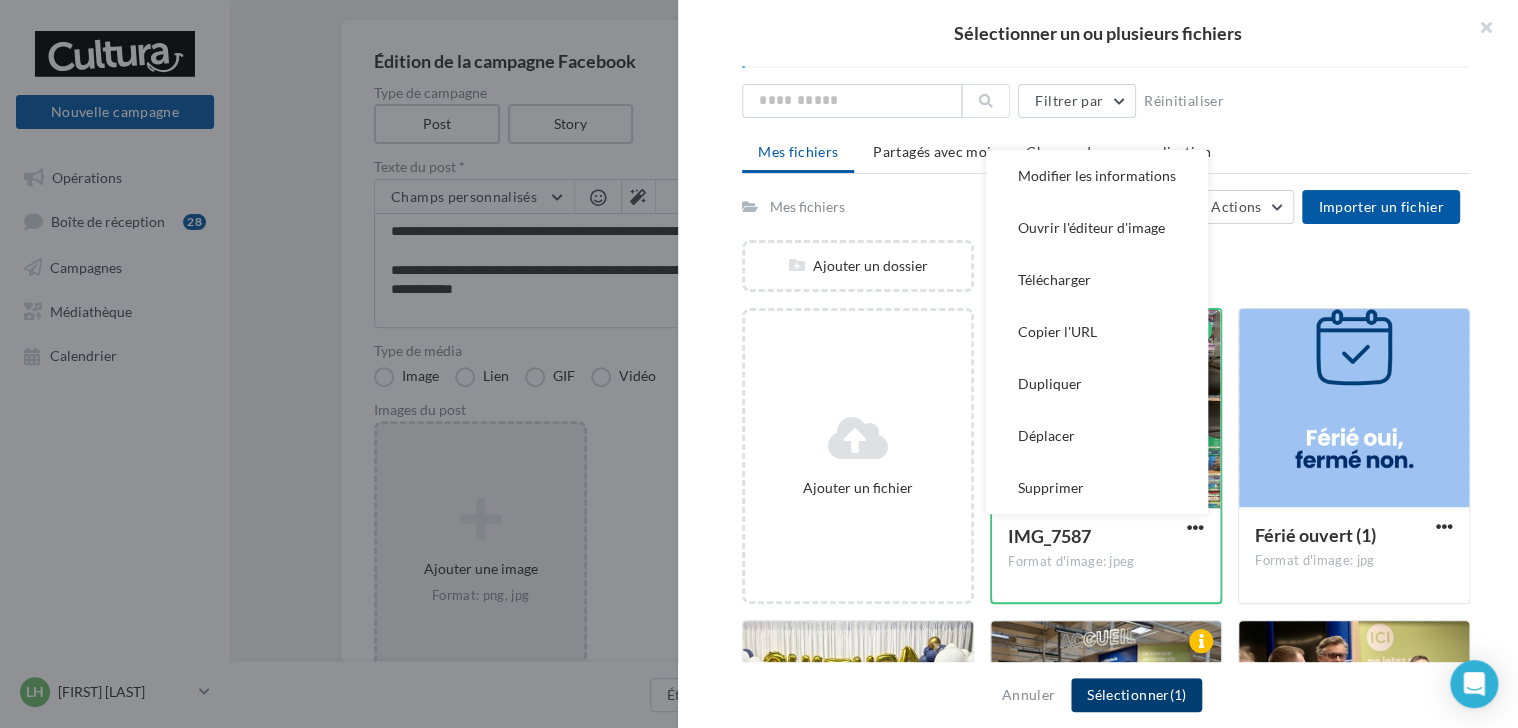click on "Sélectionner   (1)" at bounding box center [1136, 695] 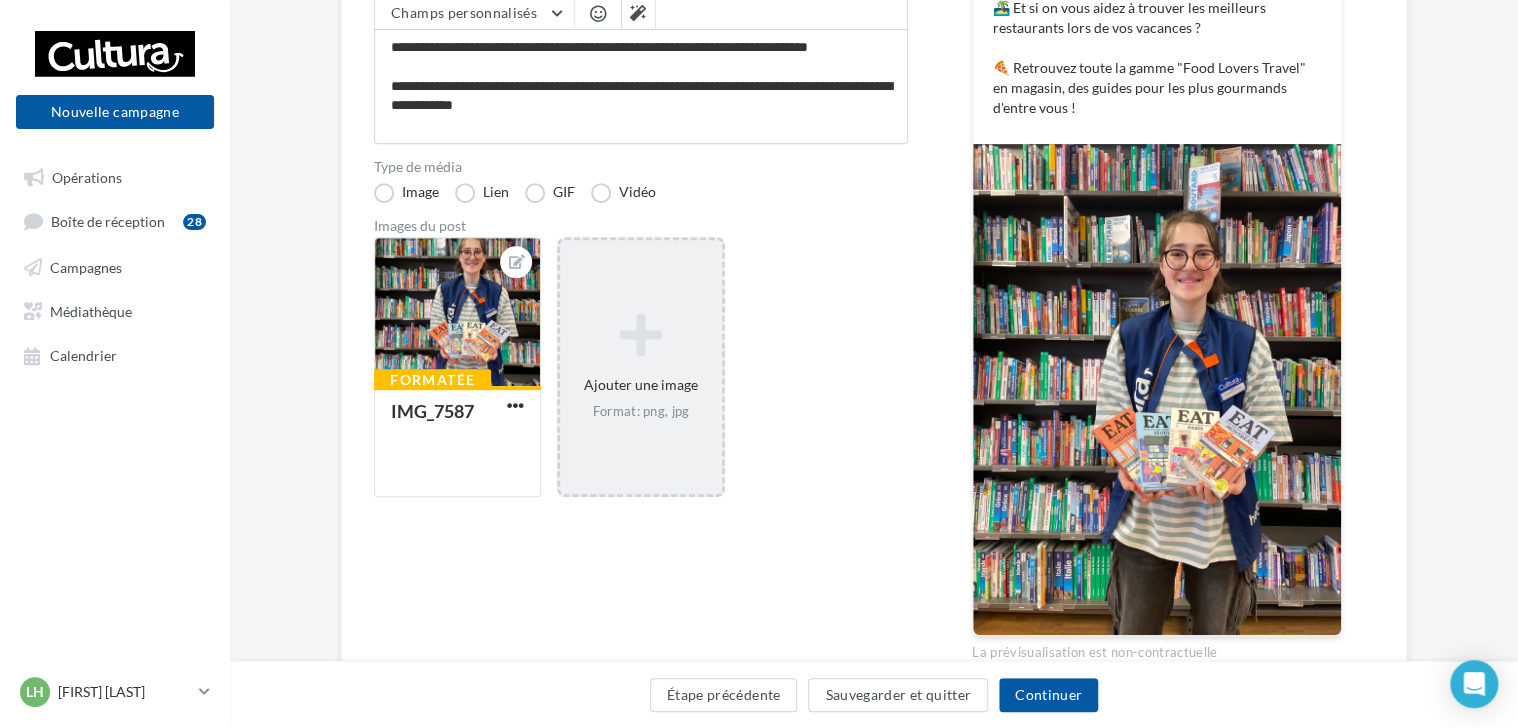 scroll, scrollTop: 334, scrollLeft: 0, axis: vertical 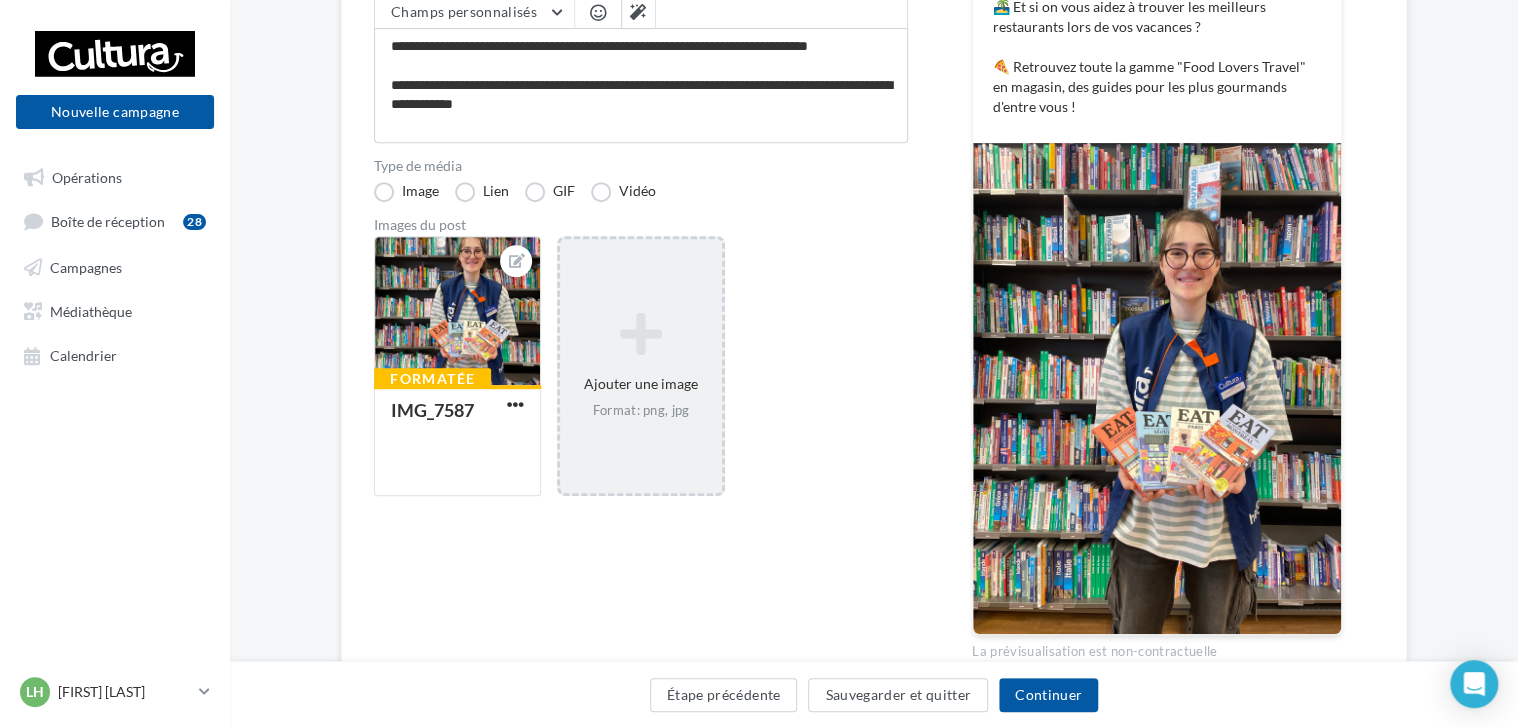 click at bounding box center (1157, 388) 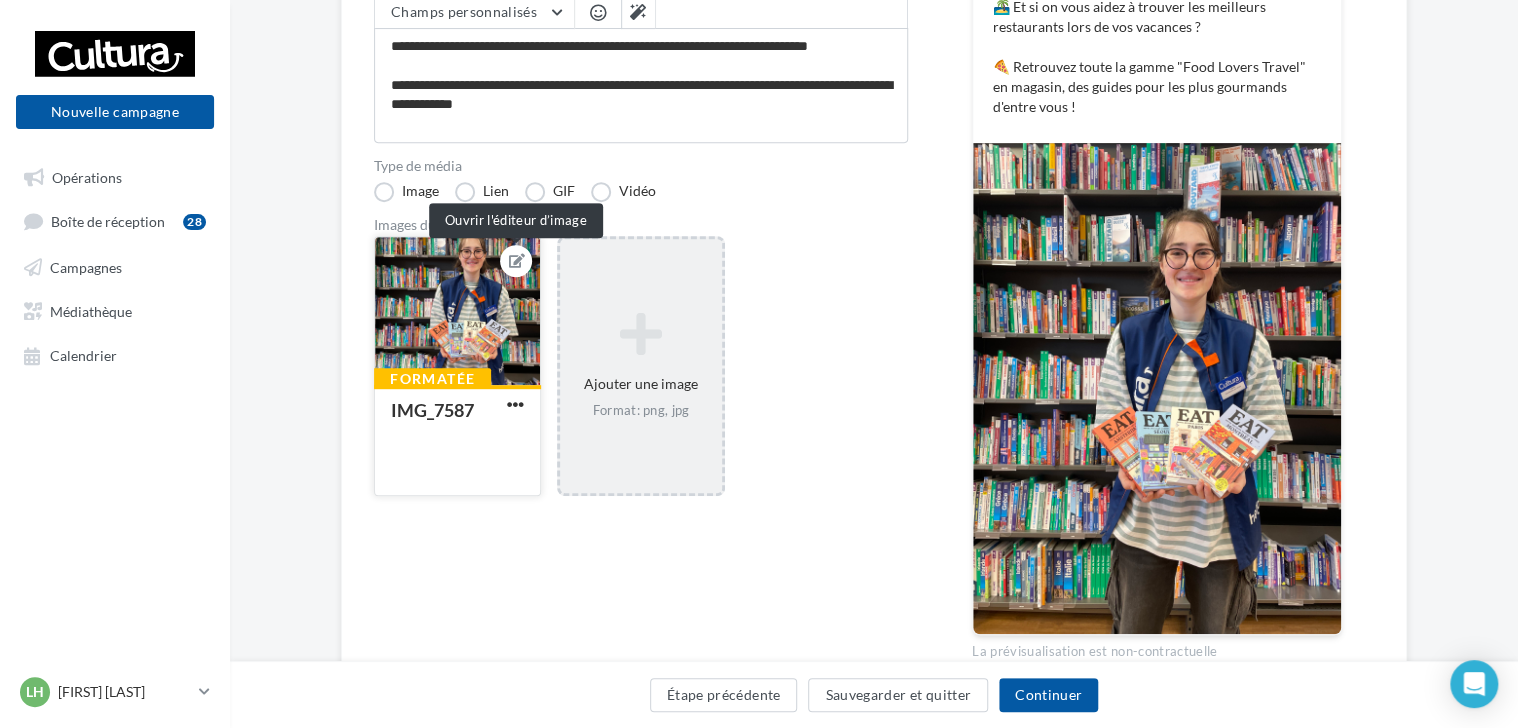 click at bounding box center [517, 261] 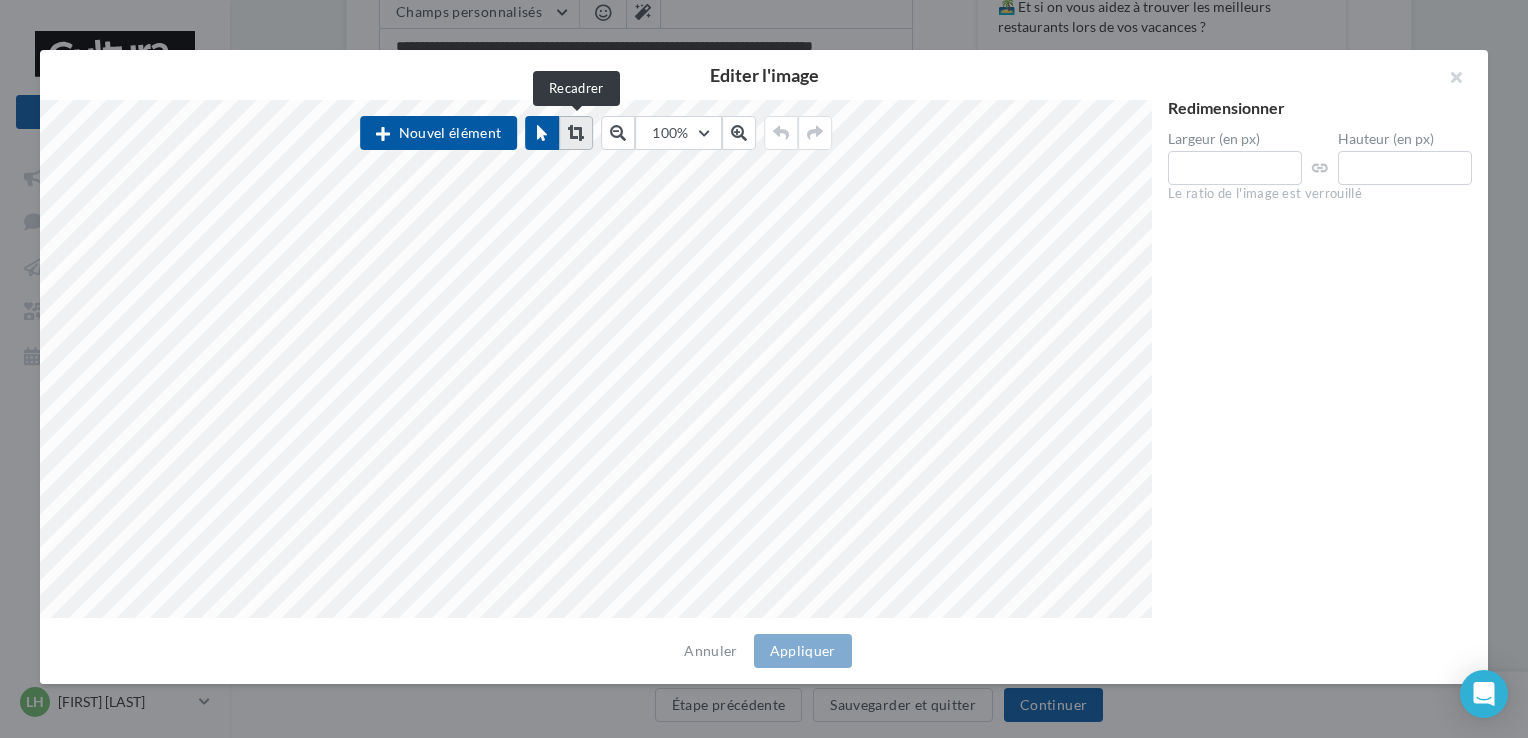 click at bounding box center [576, 133] 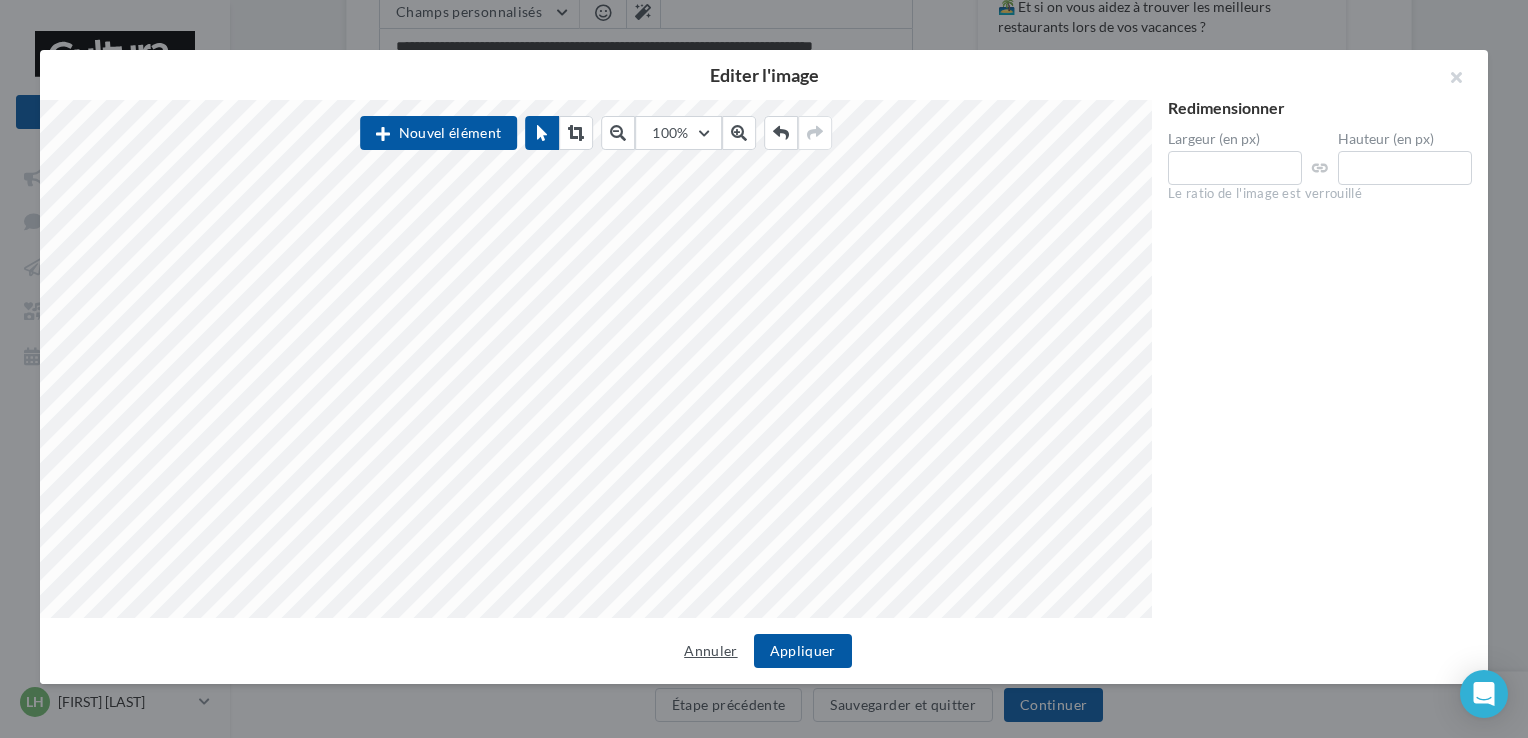click on "Annuler" at bounding box center (710, 651) 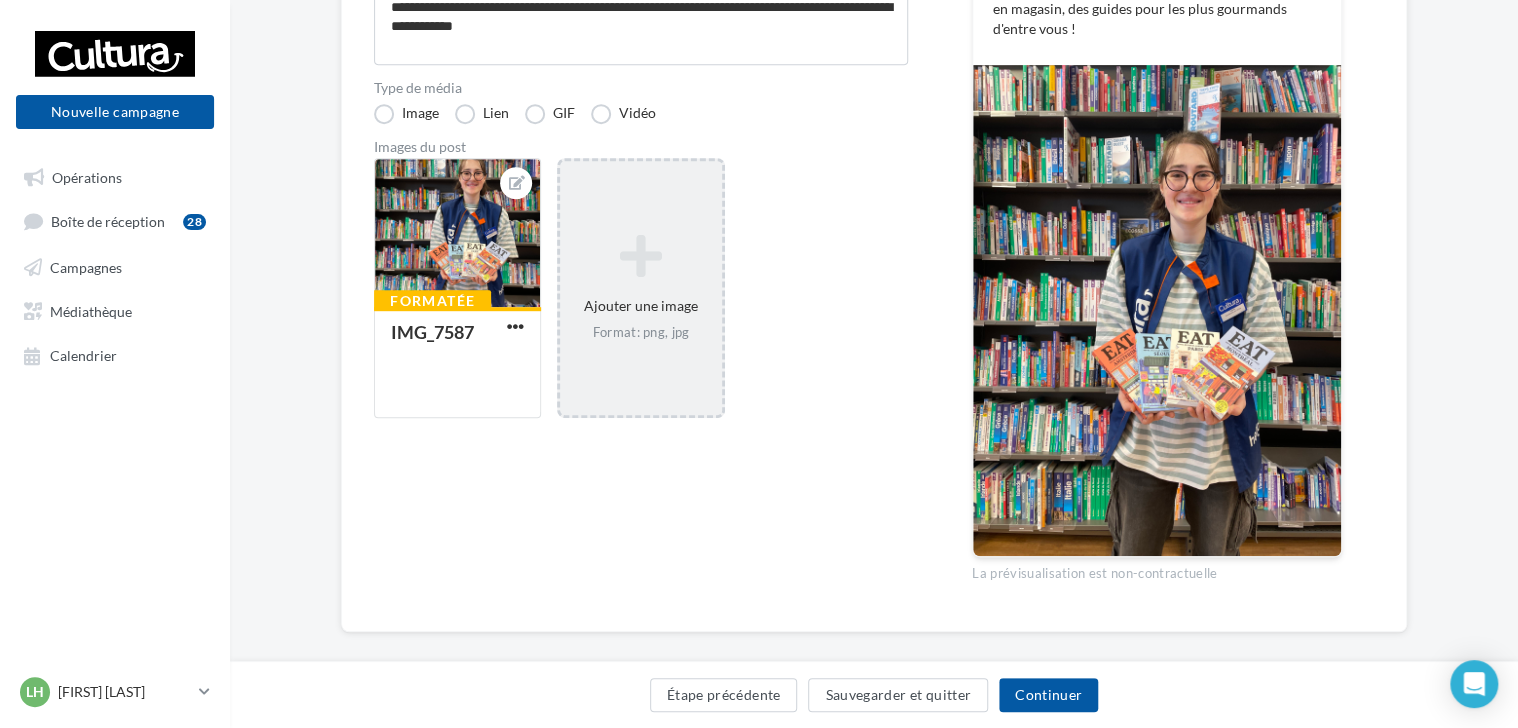 scroll, scrollTop: 413, scrollLeft: 0, axis: vertical 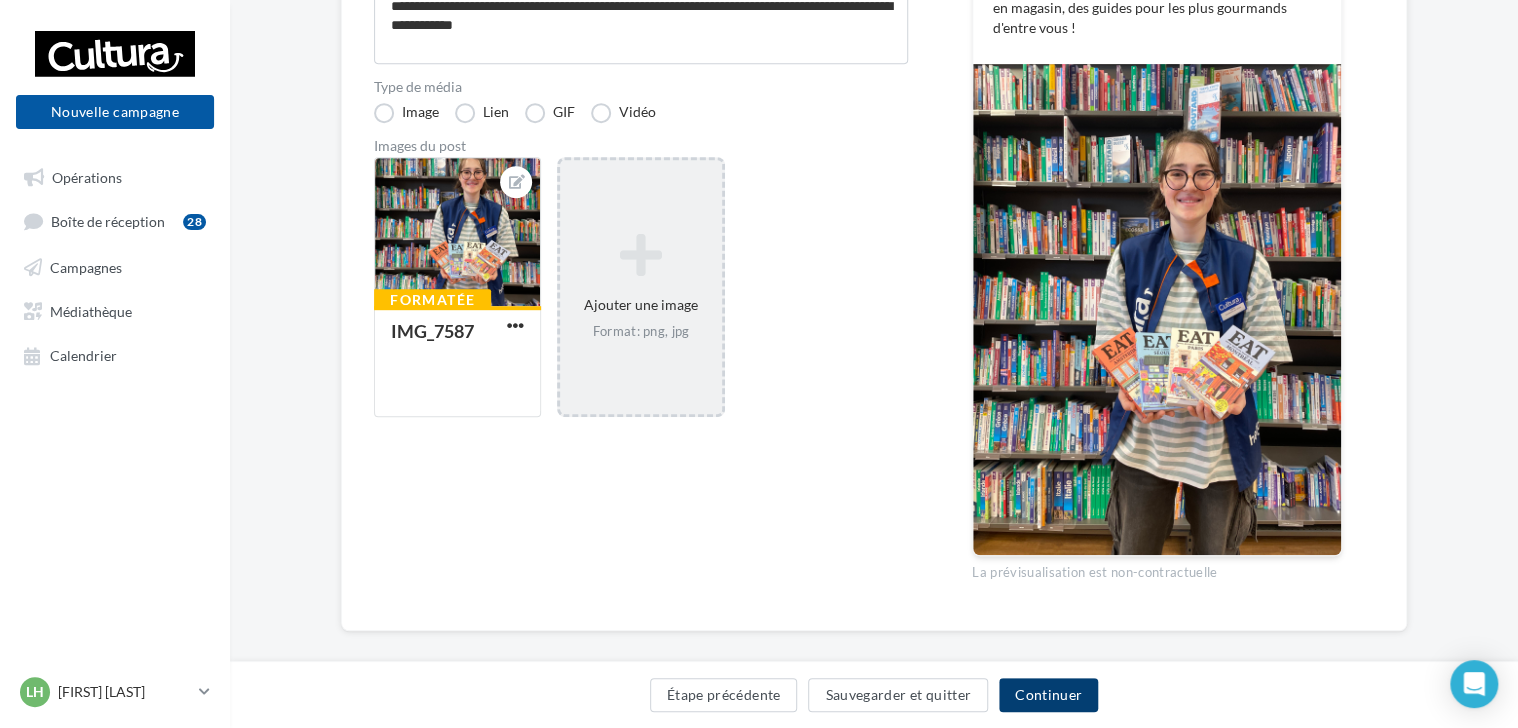 click on "Continuer" at bounding box center [1048, 695] 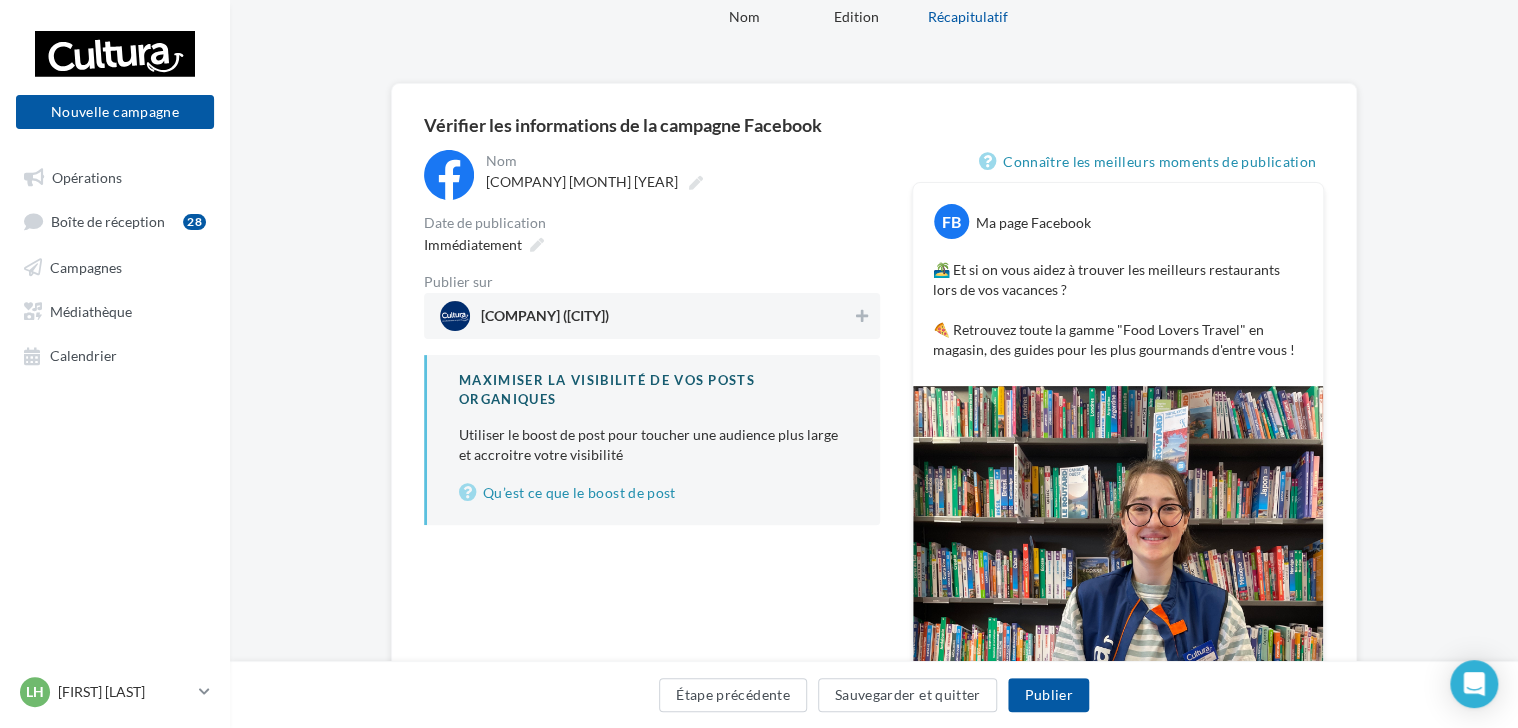 scroll, scrollTop: 86, scrollLeft: 0, axis: vertical 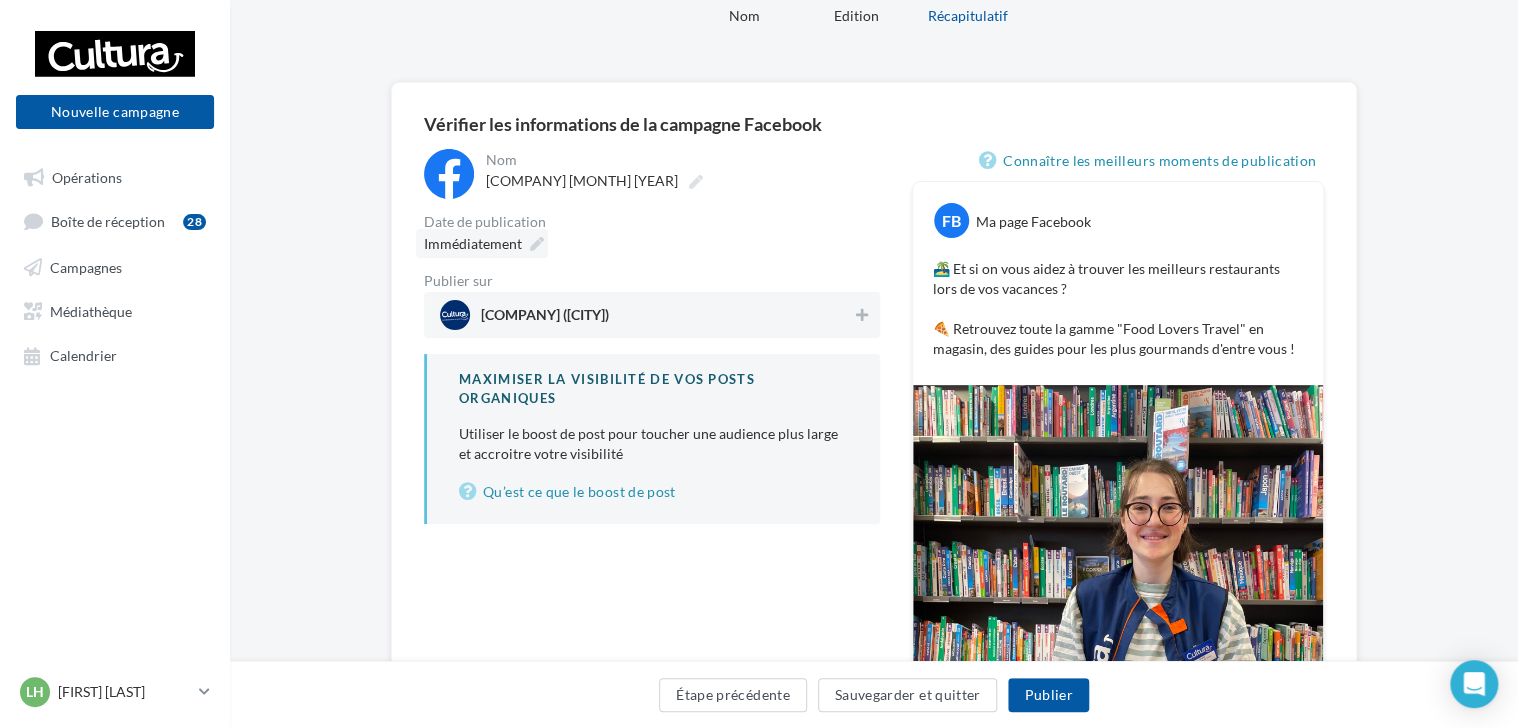 click at bounding box center (537, 244) 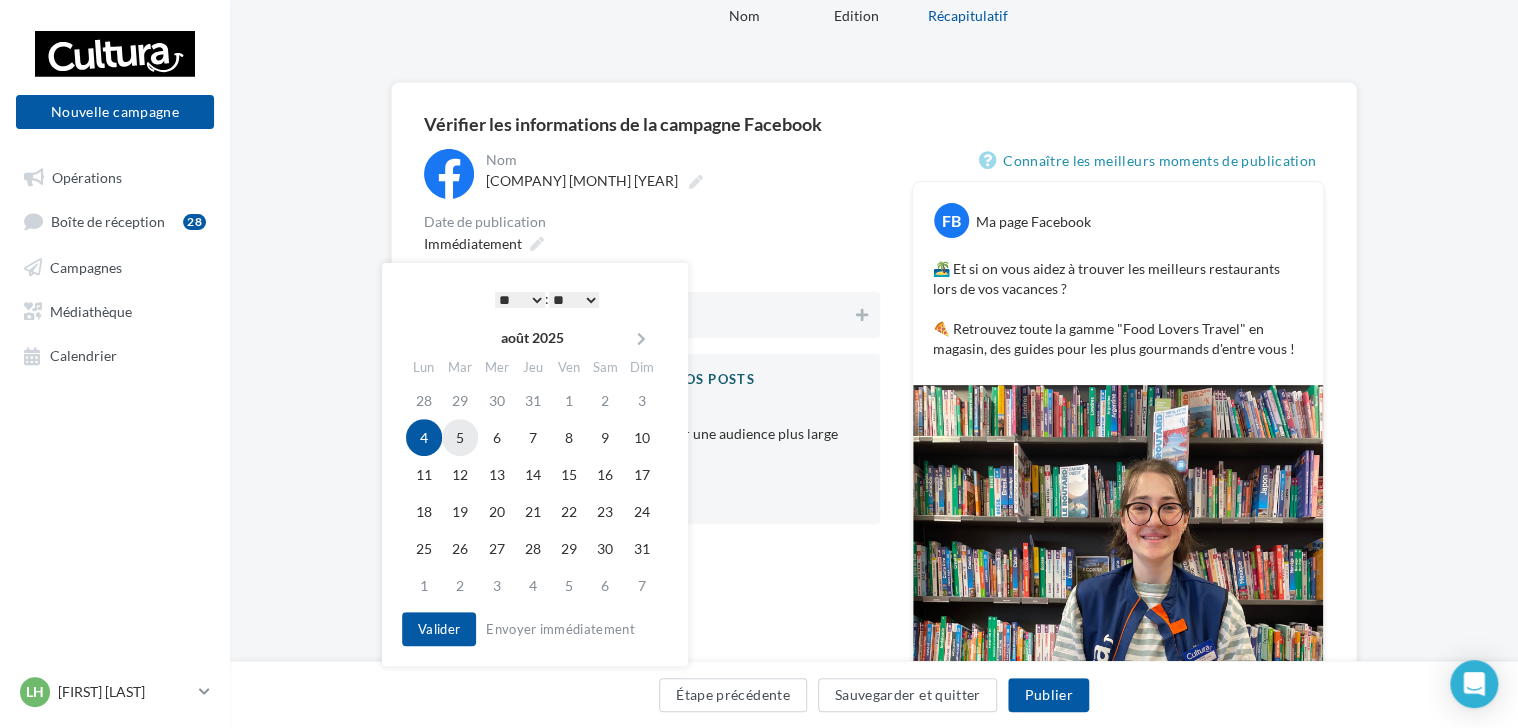 click on "5" at bounding box center [460, 437] 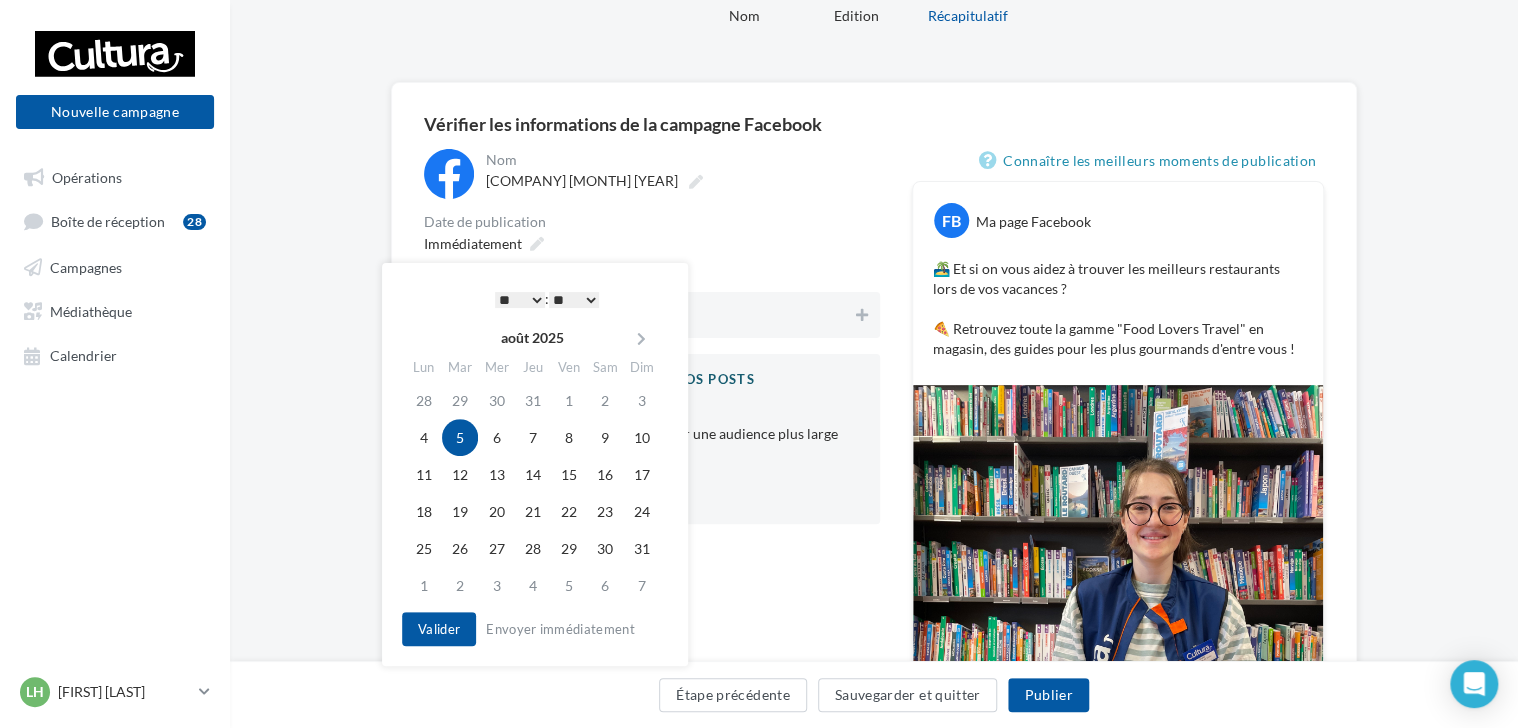 click on "* * * * * * * * * * ** ** ** ** ** ** ** ** ** ** ** ** ** **" at bounding box center [520, 300] 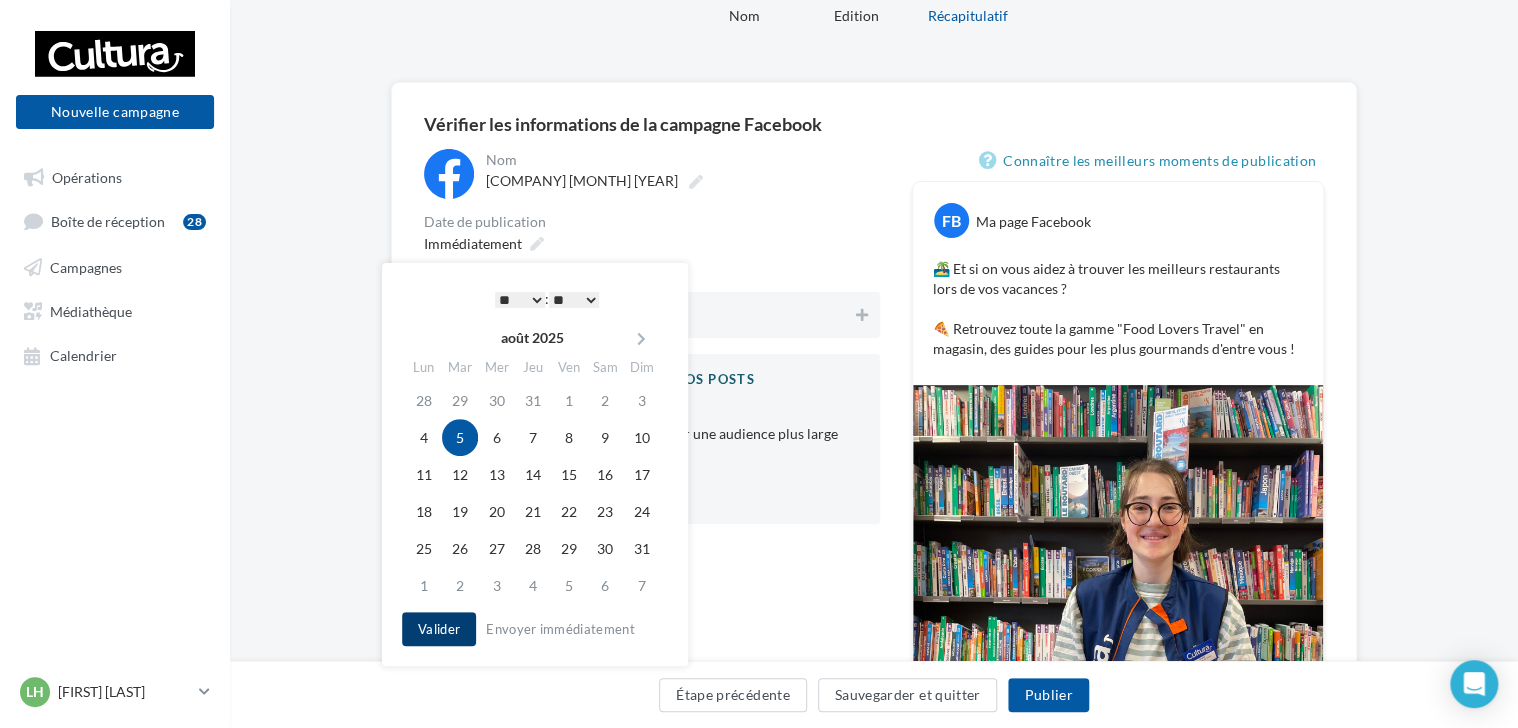 click on "Valider" at bounding box center [439, 629] 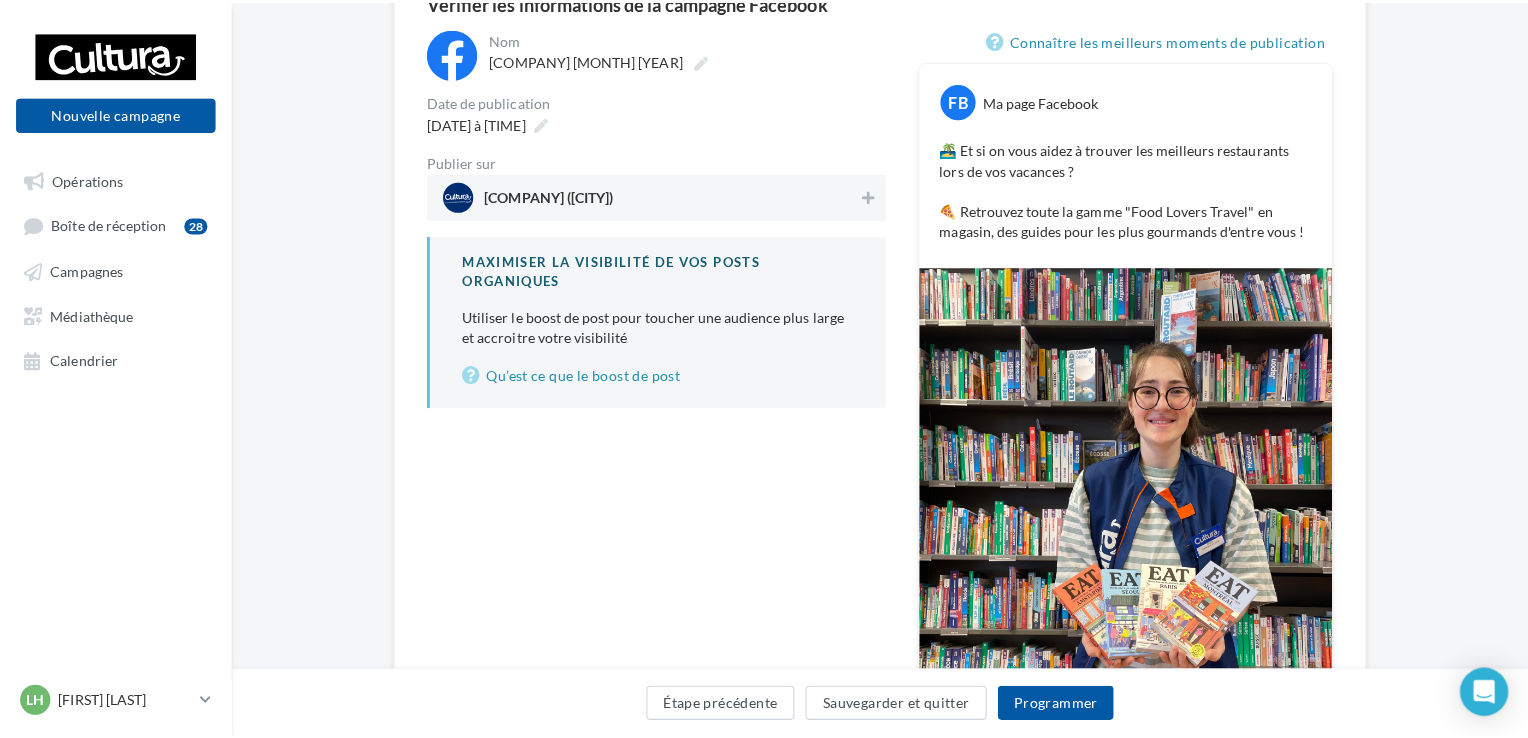 scroll, scrollTop: 207, scrollLeft: 0, axis: vertical 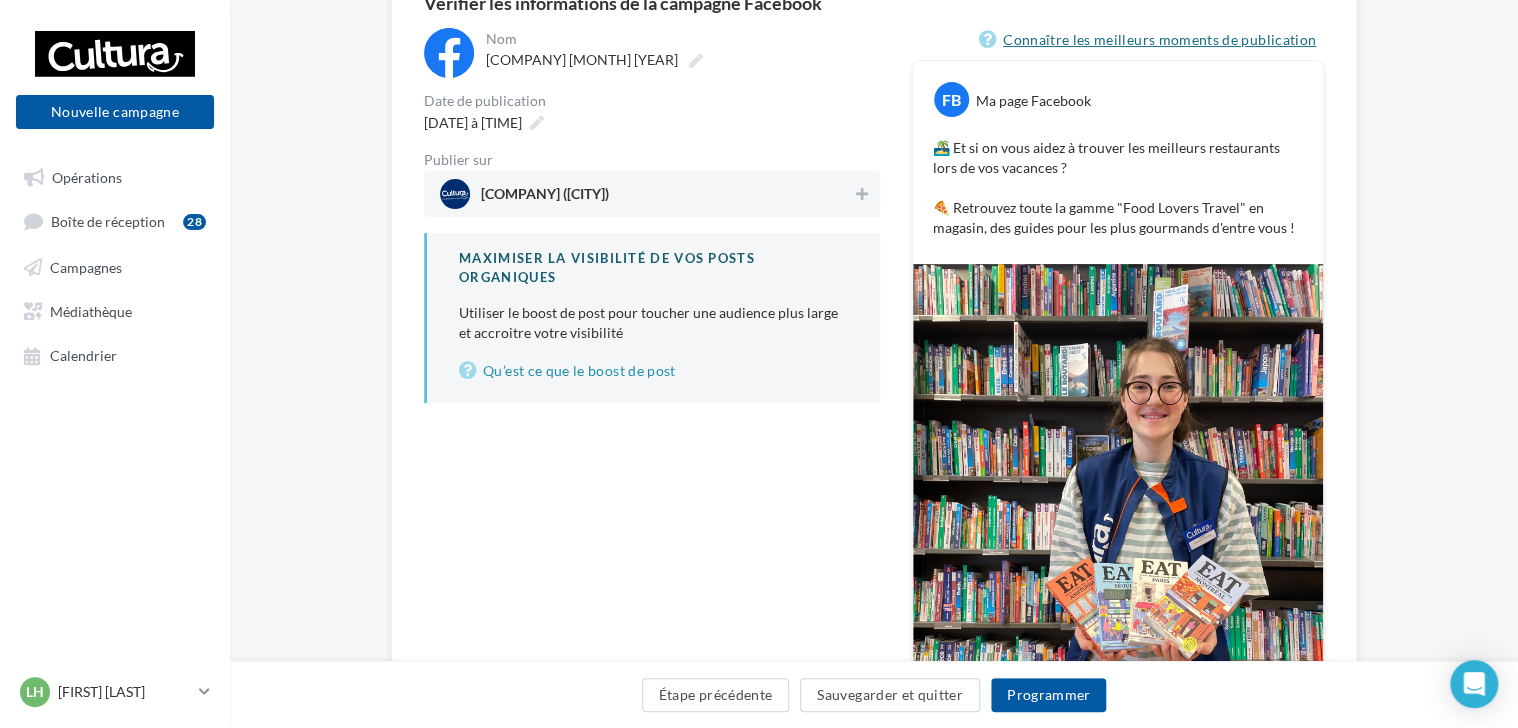 click on "Connaître les meilleurs moments de publication" at bounding box center (1151, 40) 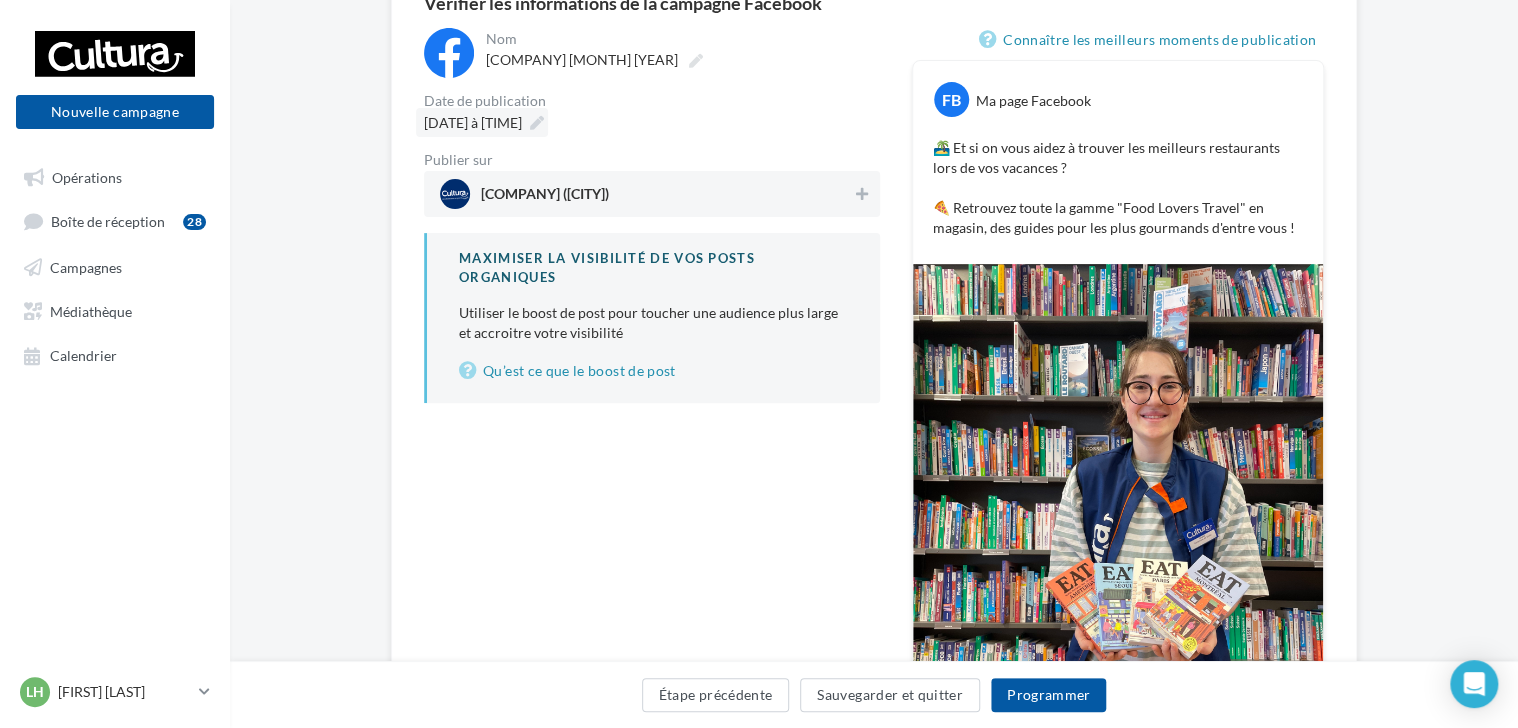 click on "05/08/2025 à 11:00" at bounding box center [473, 122] 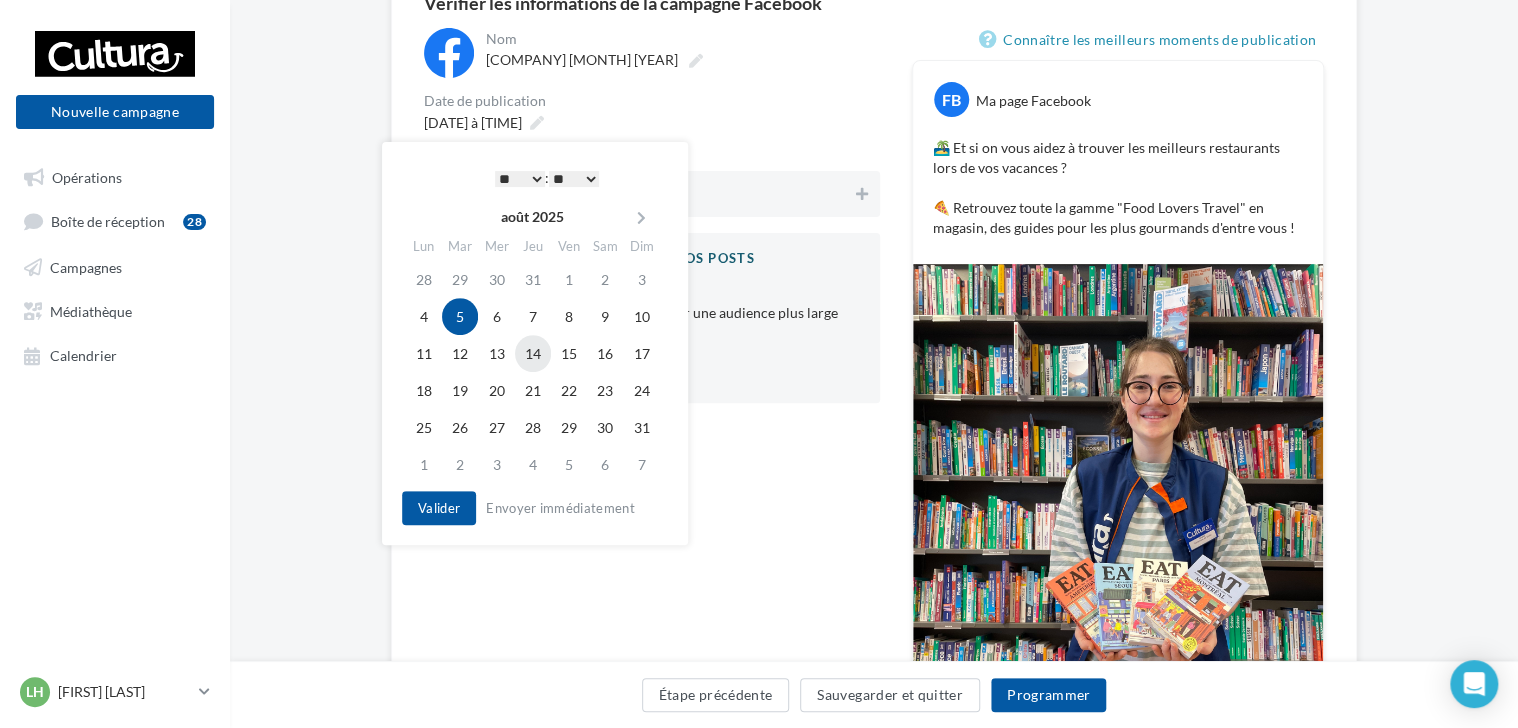 click on "14" at bounding box center [533, 353] 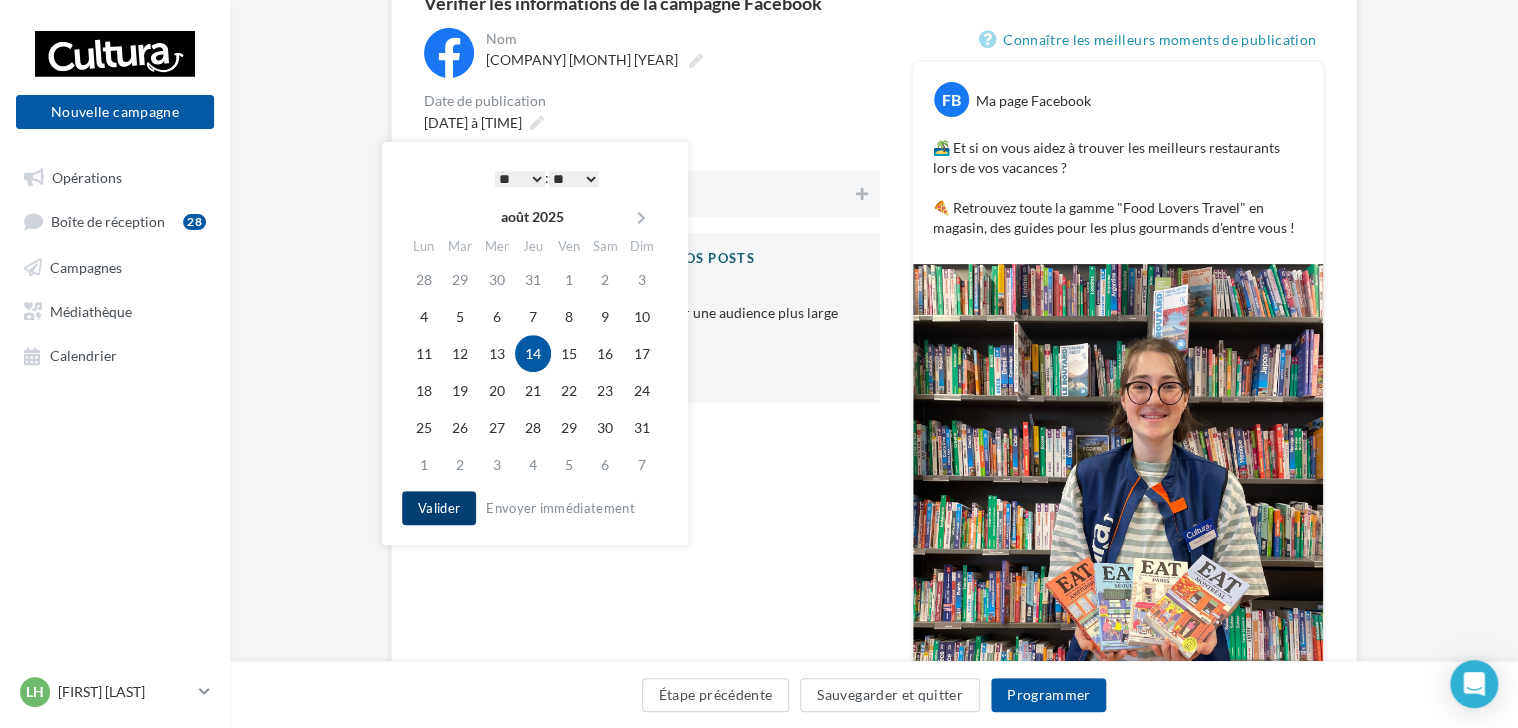 click on "Valider" at bounding box center [439, 508] 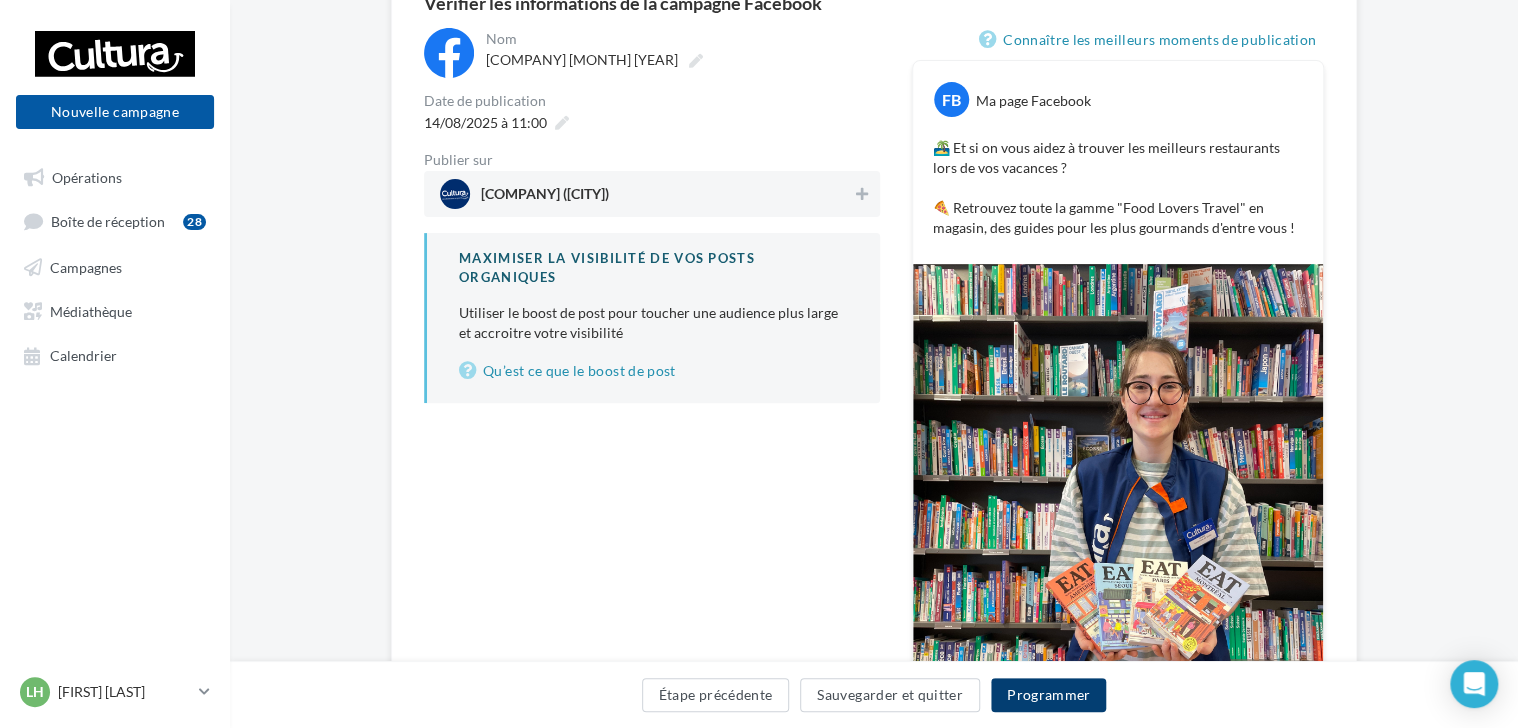 click on "Programmer" at bounding box center [1049, 695] 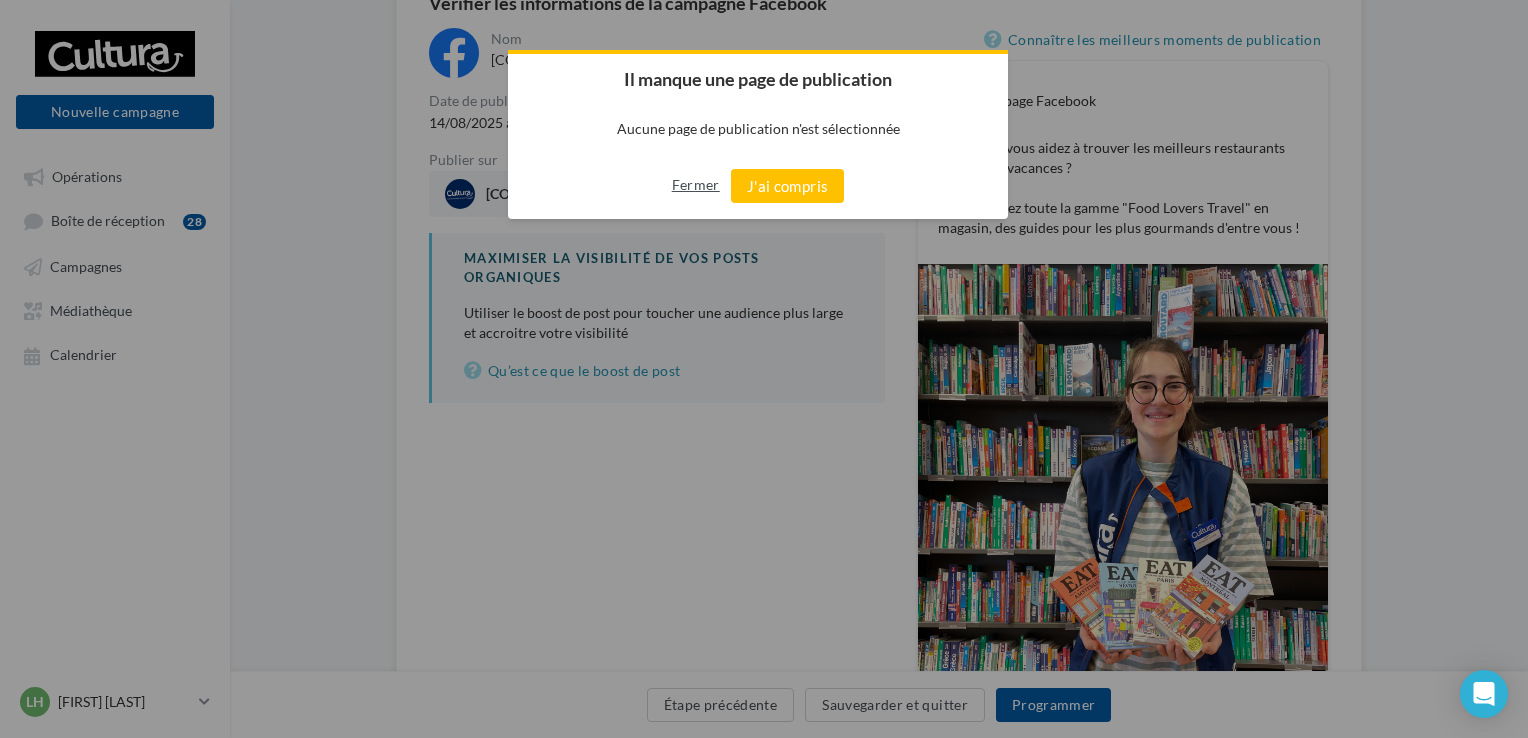 click on "Fermer" at bounding box center (696, 185) 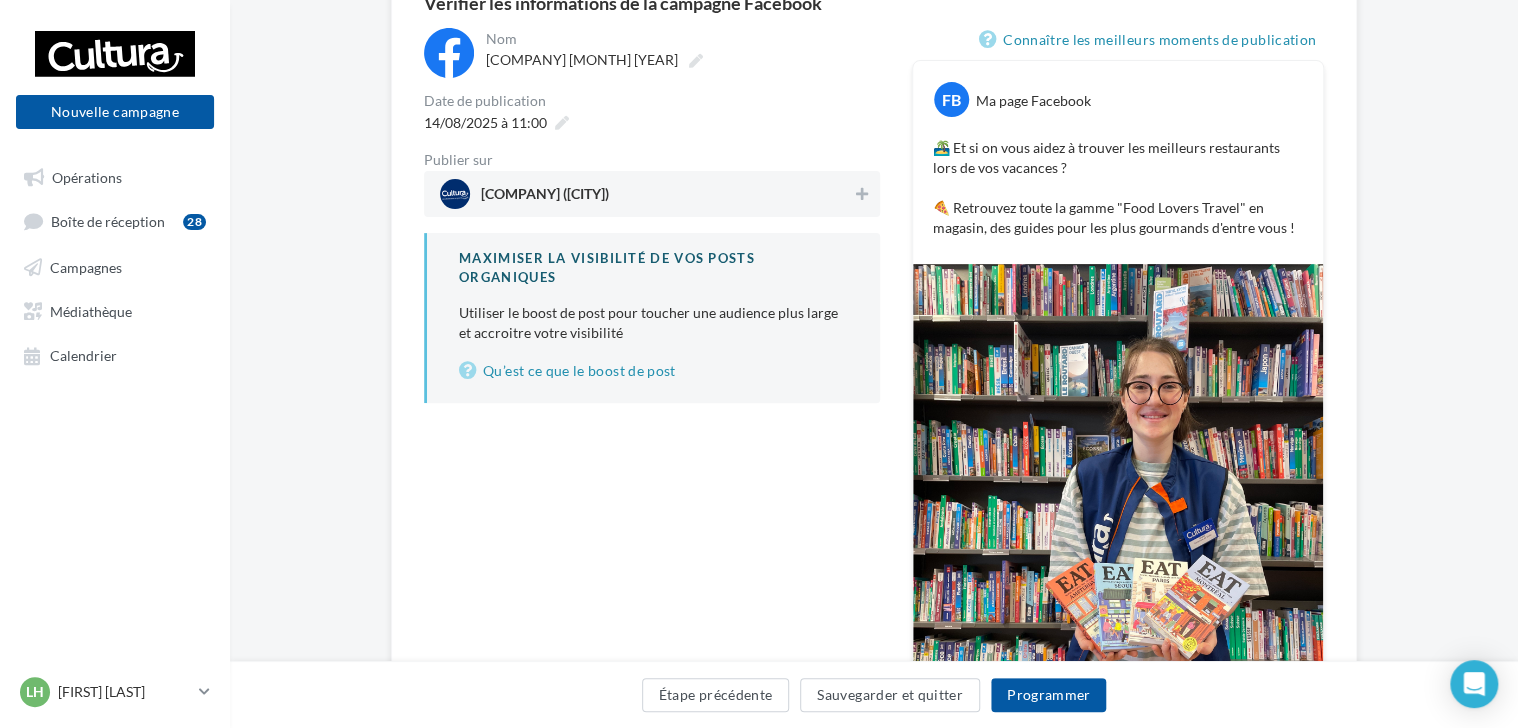 click on "Cultura (Frouard)" at bounding box center [646, 194] 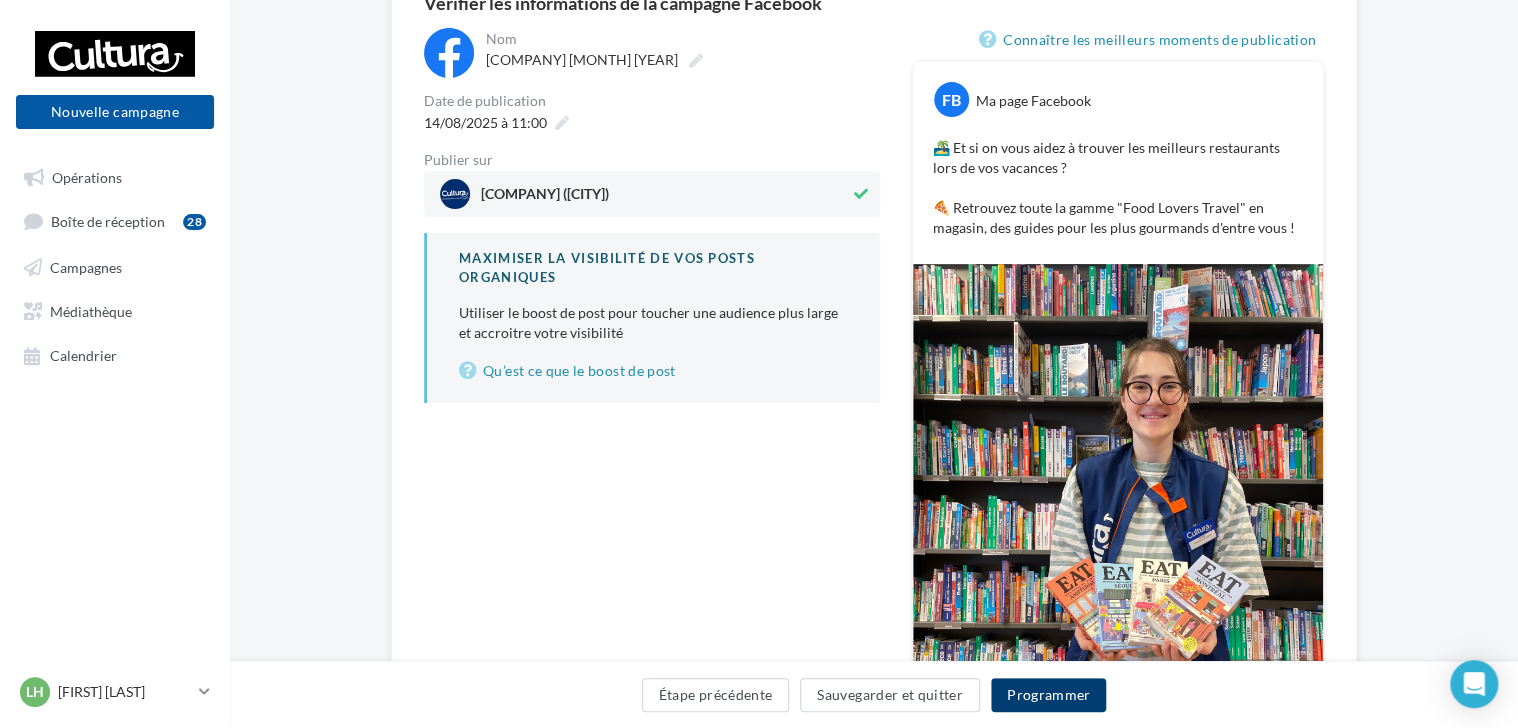 click on "Programmer" at bounding box center [1049, 695] 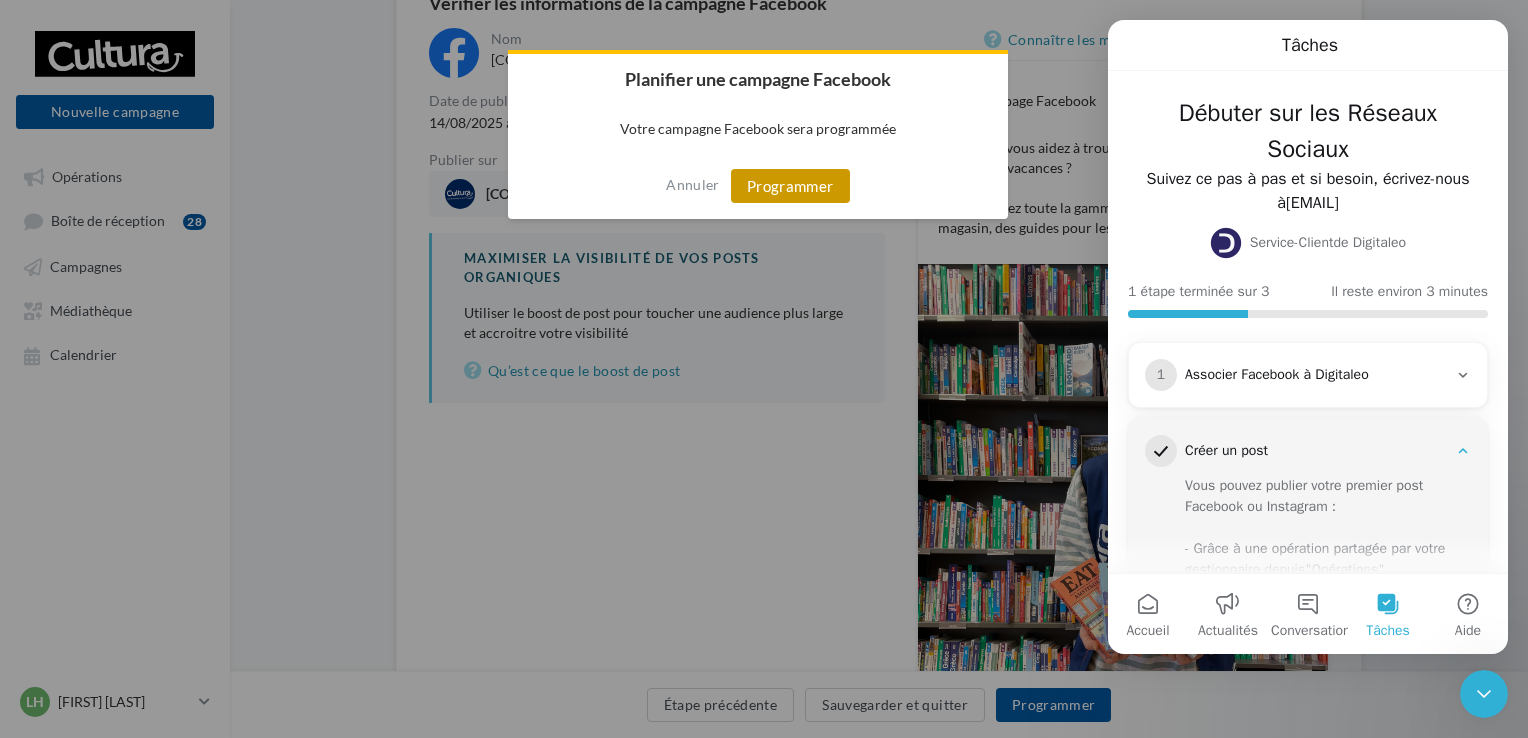 scroll, scrollTop: 0, scrollLeft: 0, axis: both 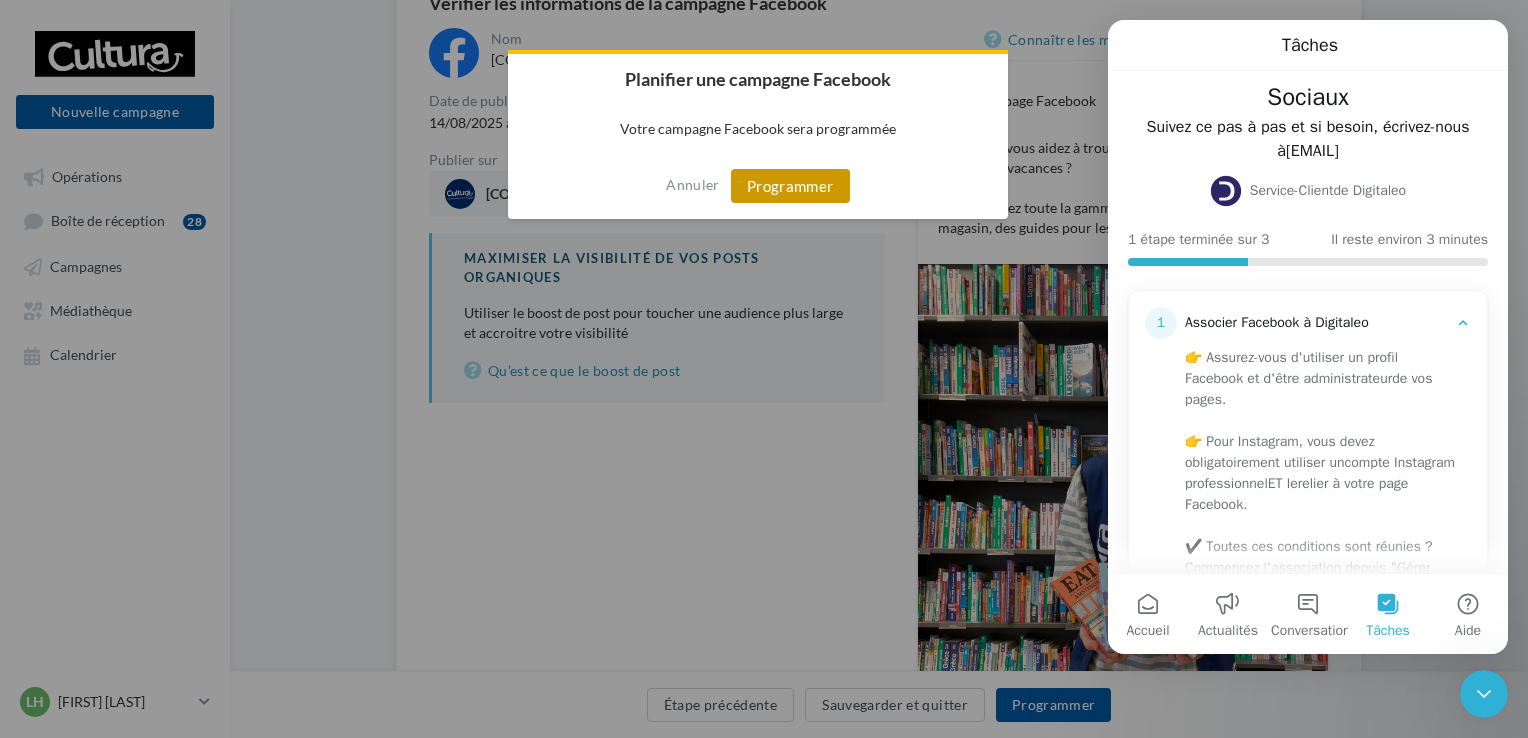 click on "Programmer" at bounding box center [790, 186] 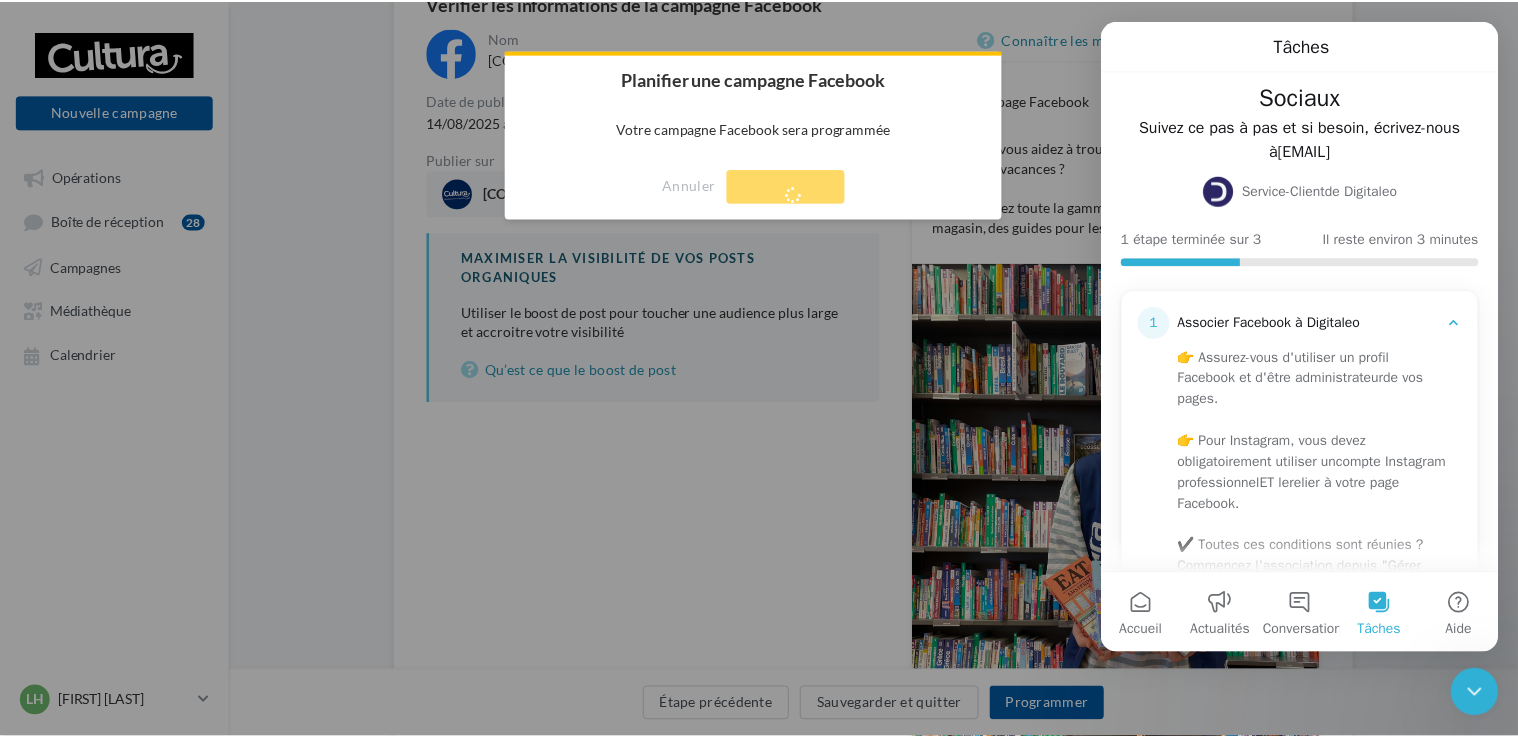 scroll, scrollTop: 32, scrollLeft: 0, axis: vertical 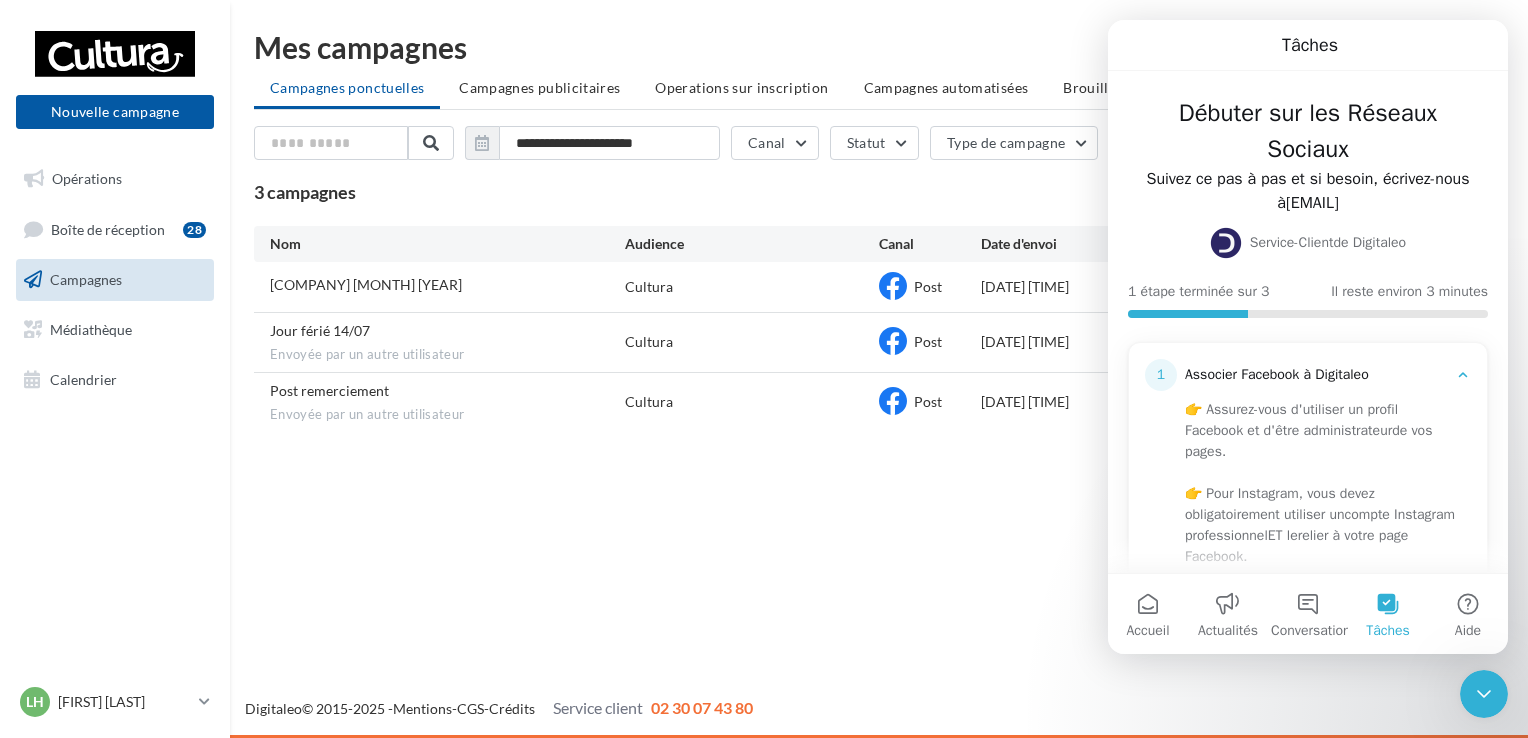 click 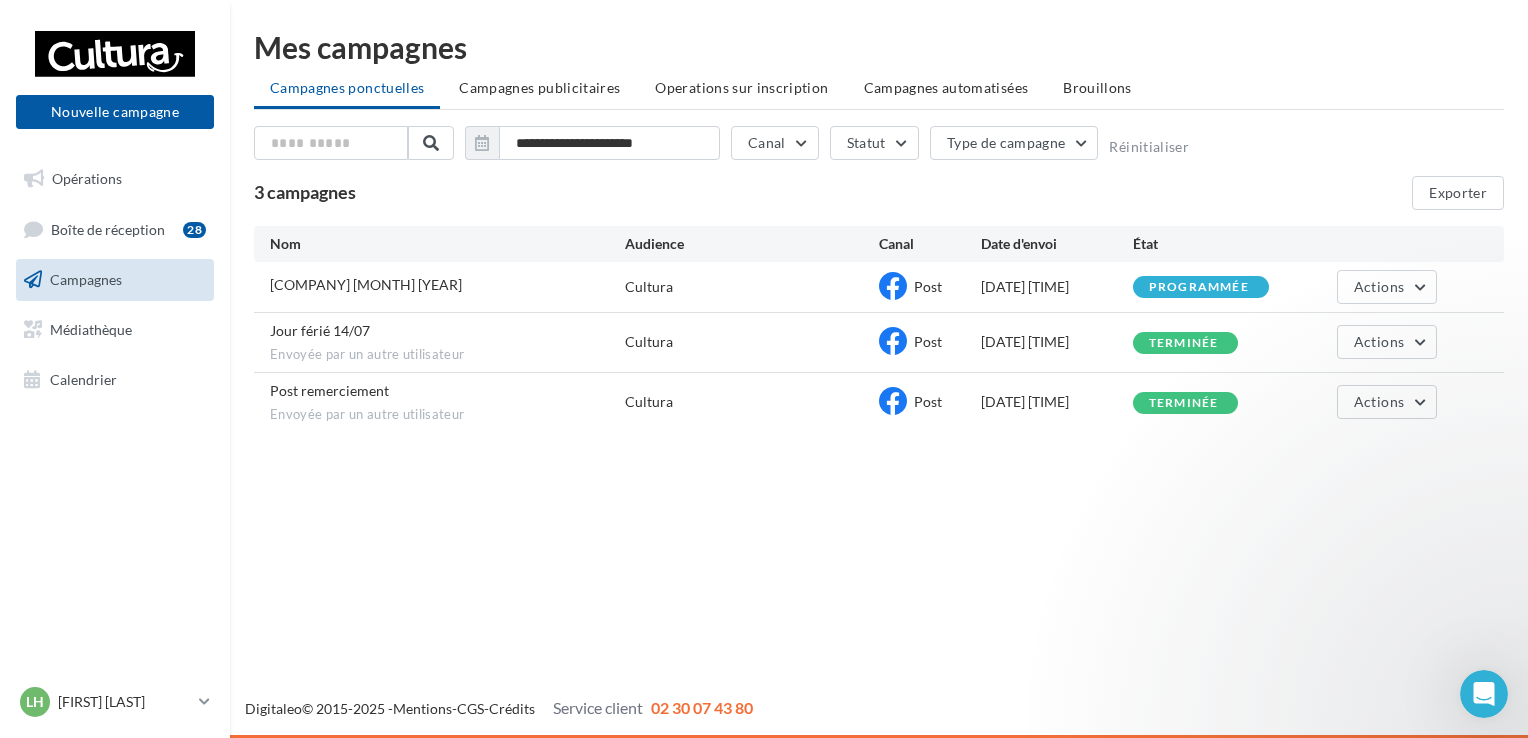 scroll, scrollTop: 0, scrollLeft: 0, axis: both 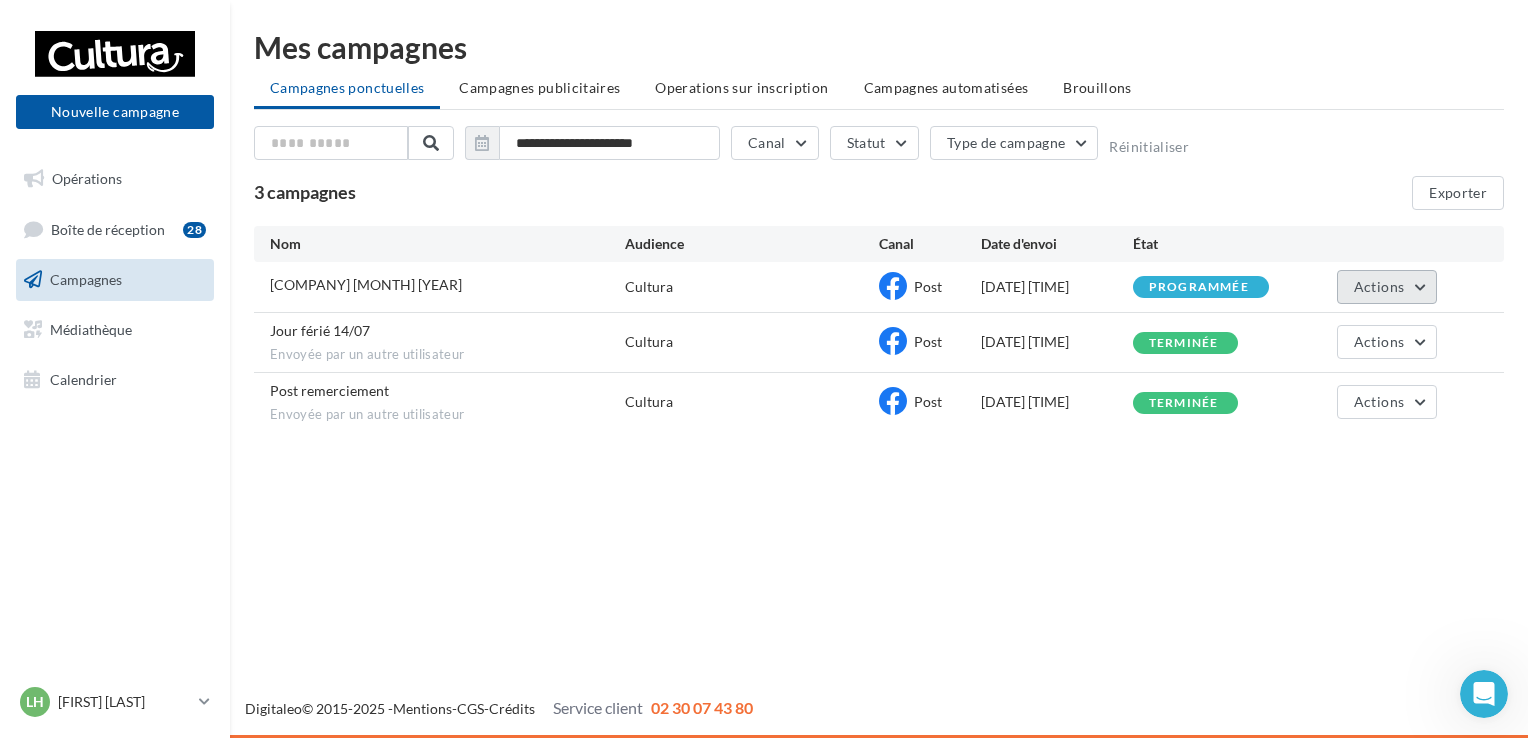 click on "Actions" at bounding box center (1379, 286) 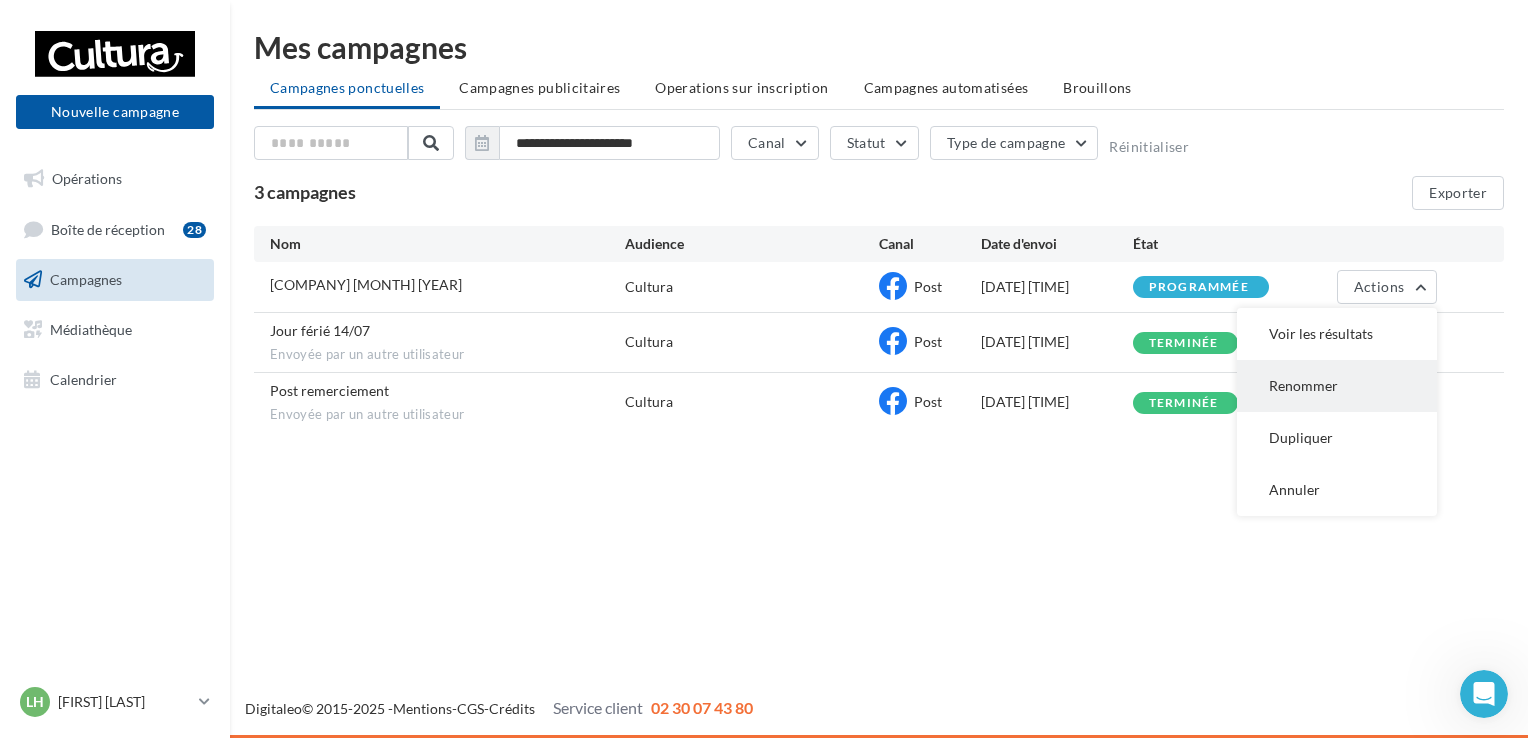 click on "Renommer" at bounding box center (1337, 386) 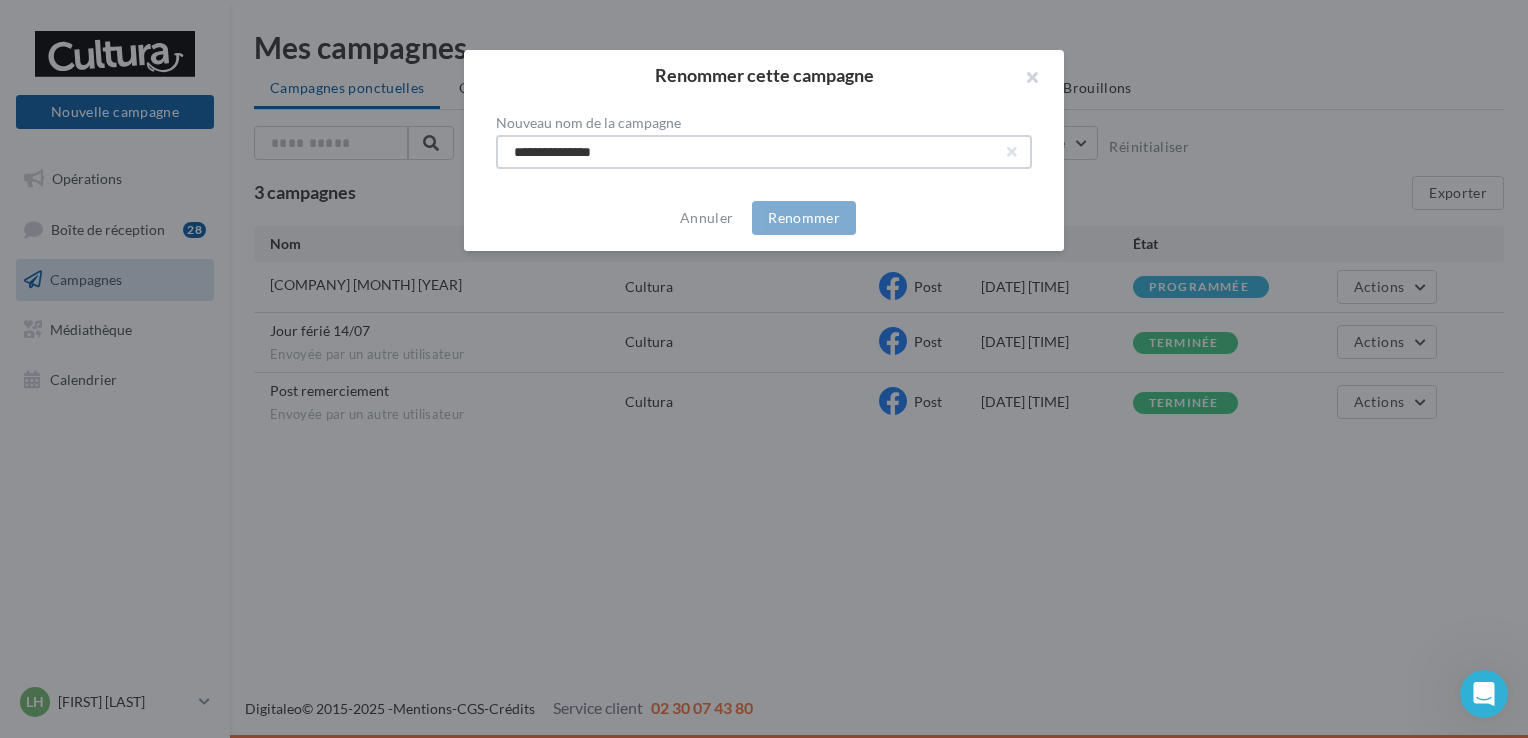 drag, startPoint x: 746, startPoint y: 158, endPoint x: 468, endPoint y: 134, distance: 279.03406 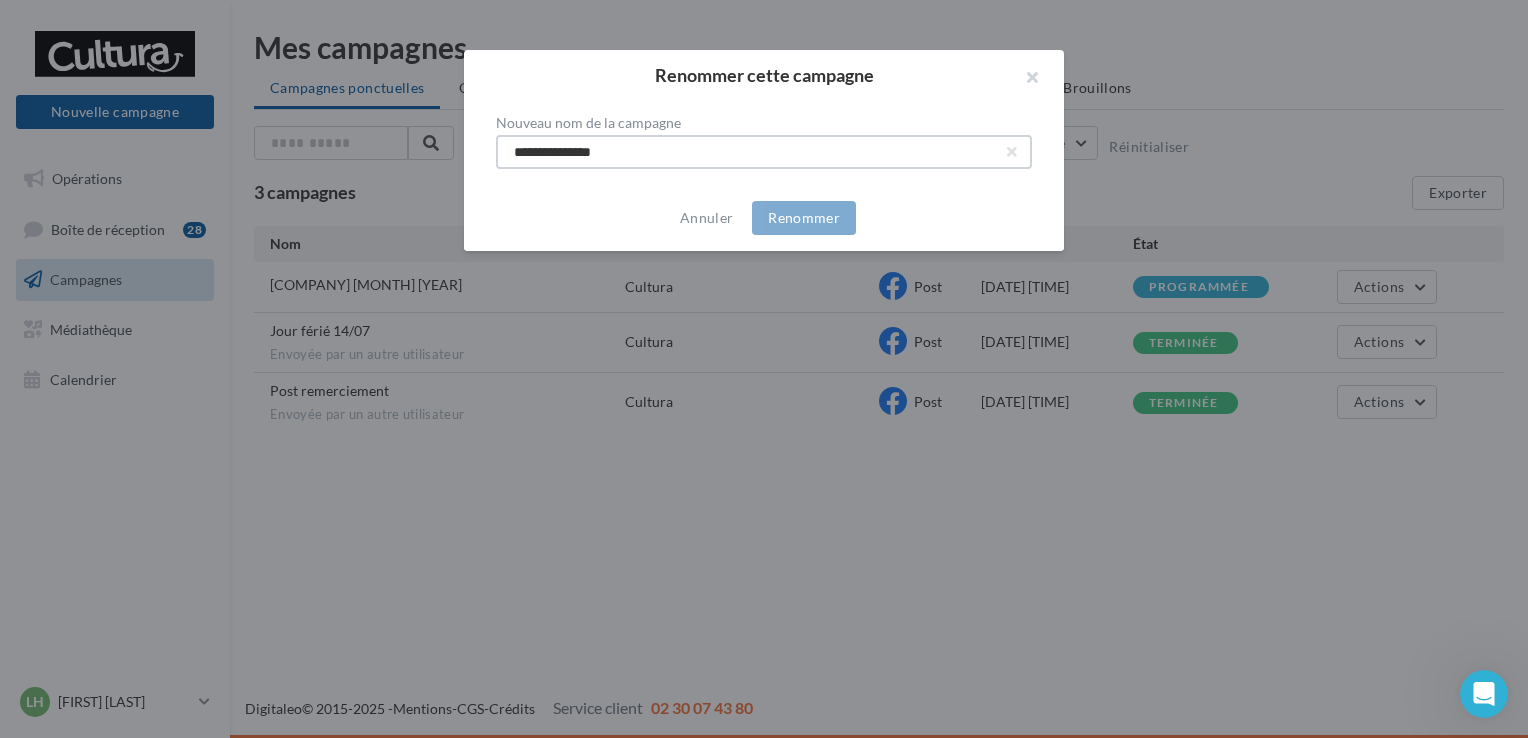 click on "**********" at bounding box center (764, 142) 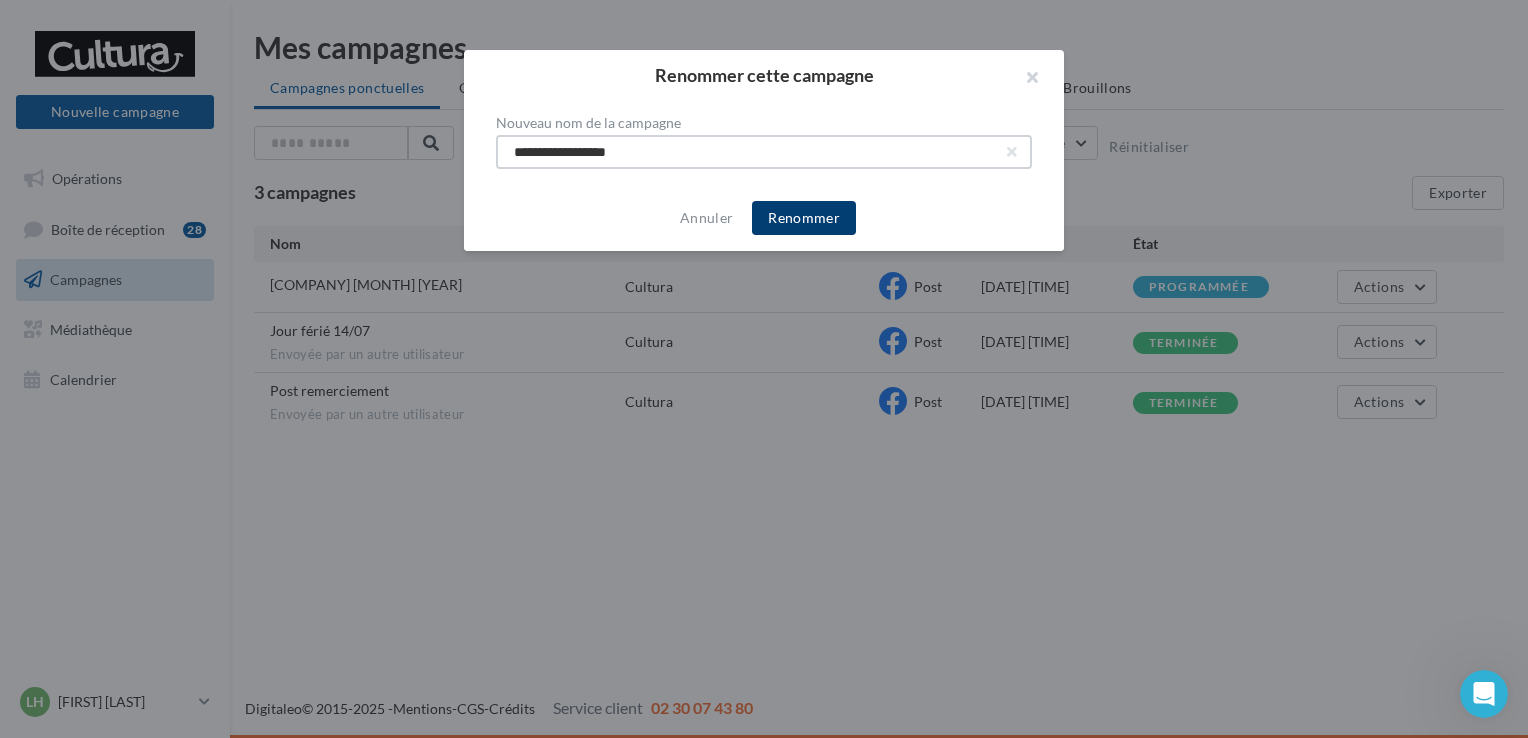 type on "**********" 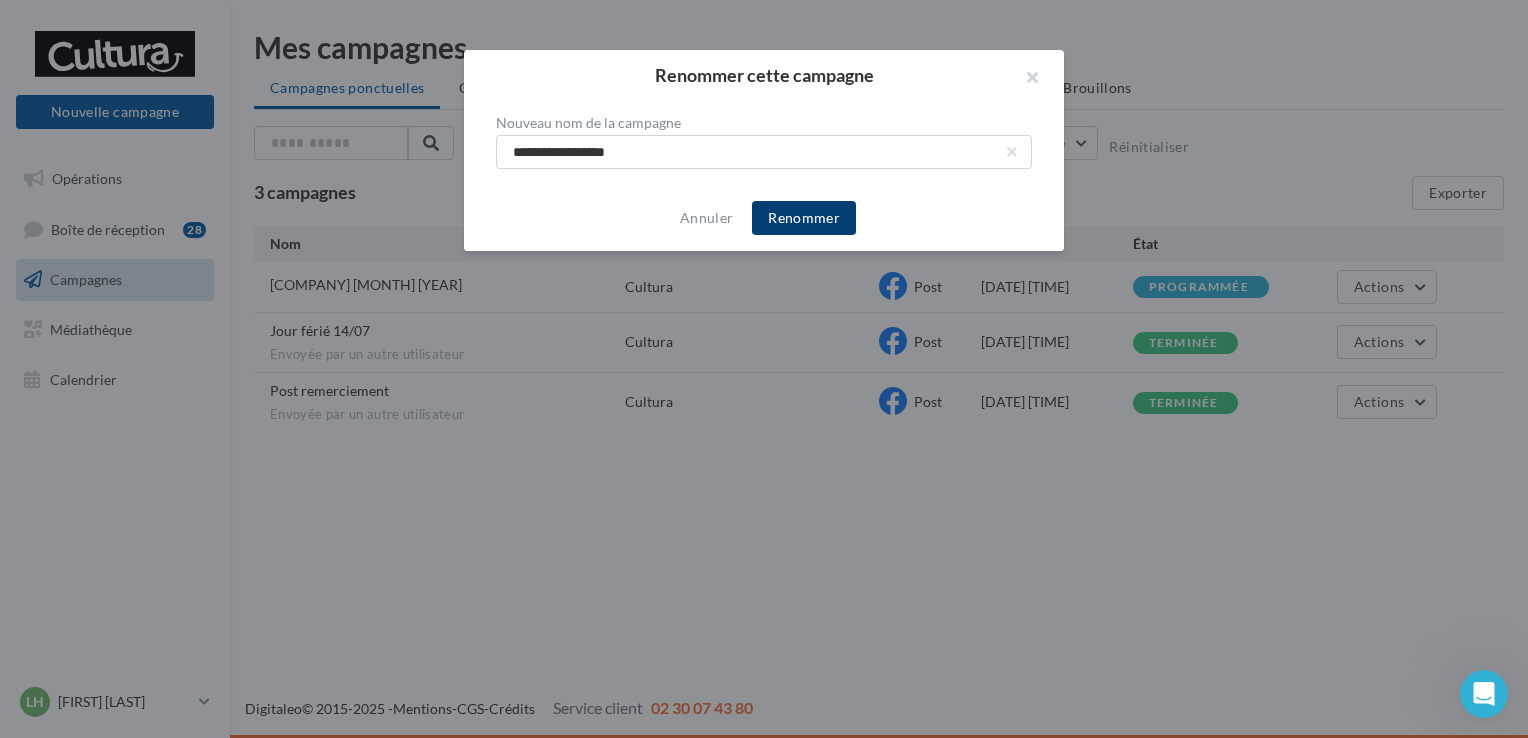 click on "Renommer" at bounding box center (804, 218) 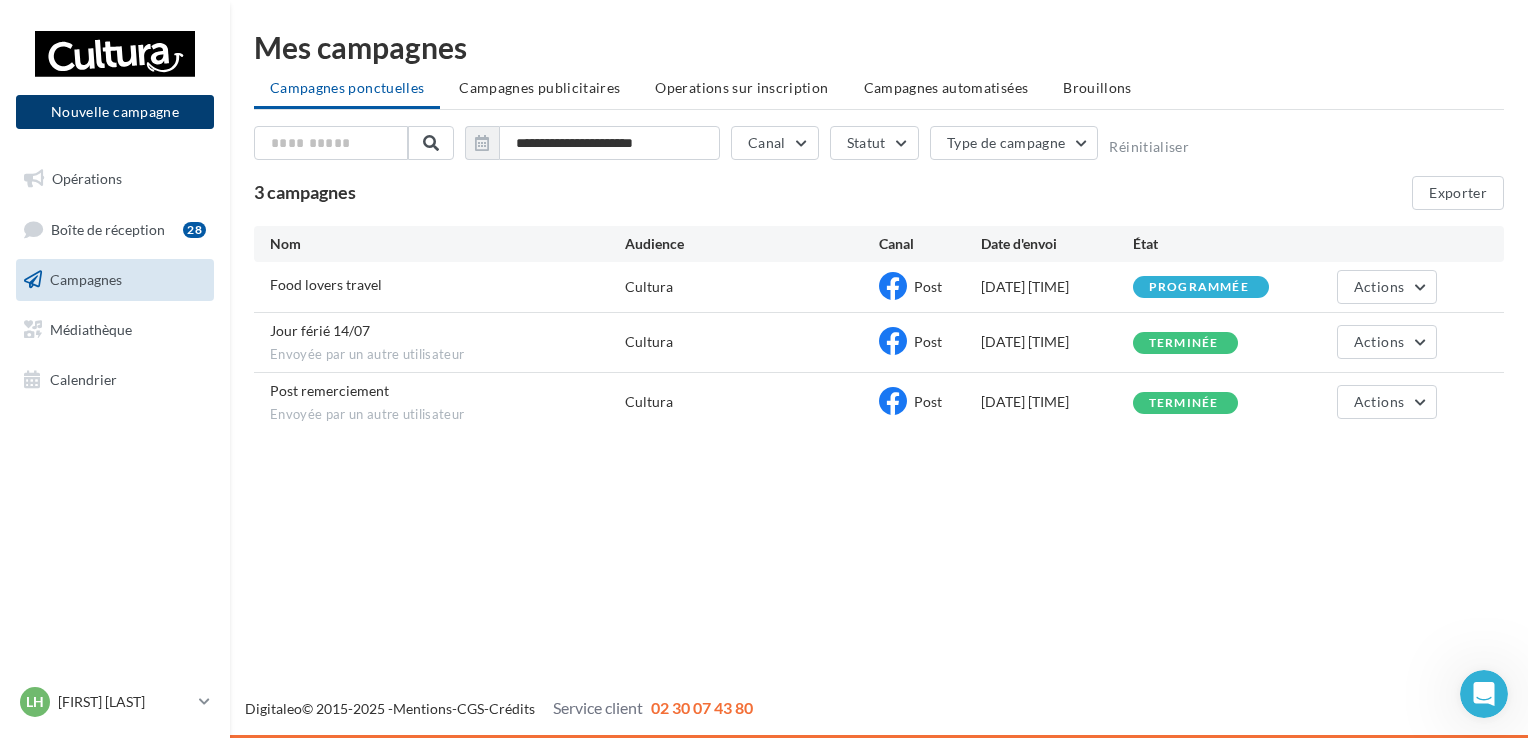click on "Nouvelle campagne" at bounding box center [115, 112] 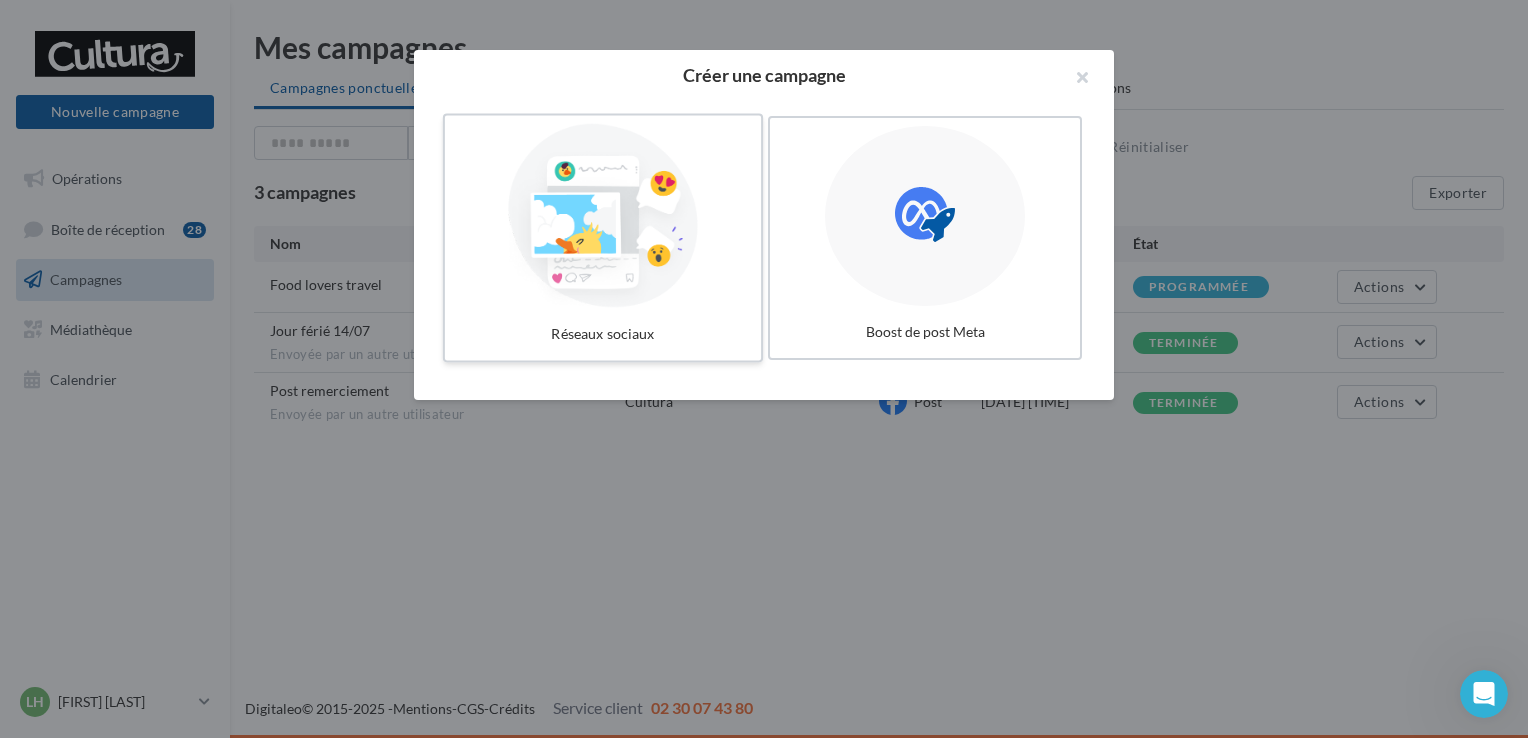 click at bounding box center [603, 216] 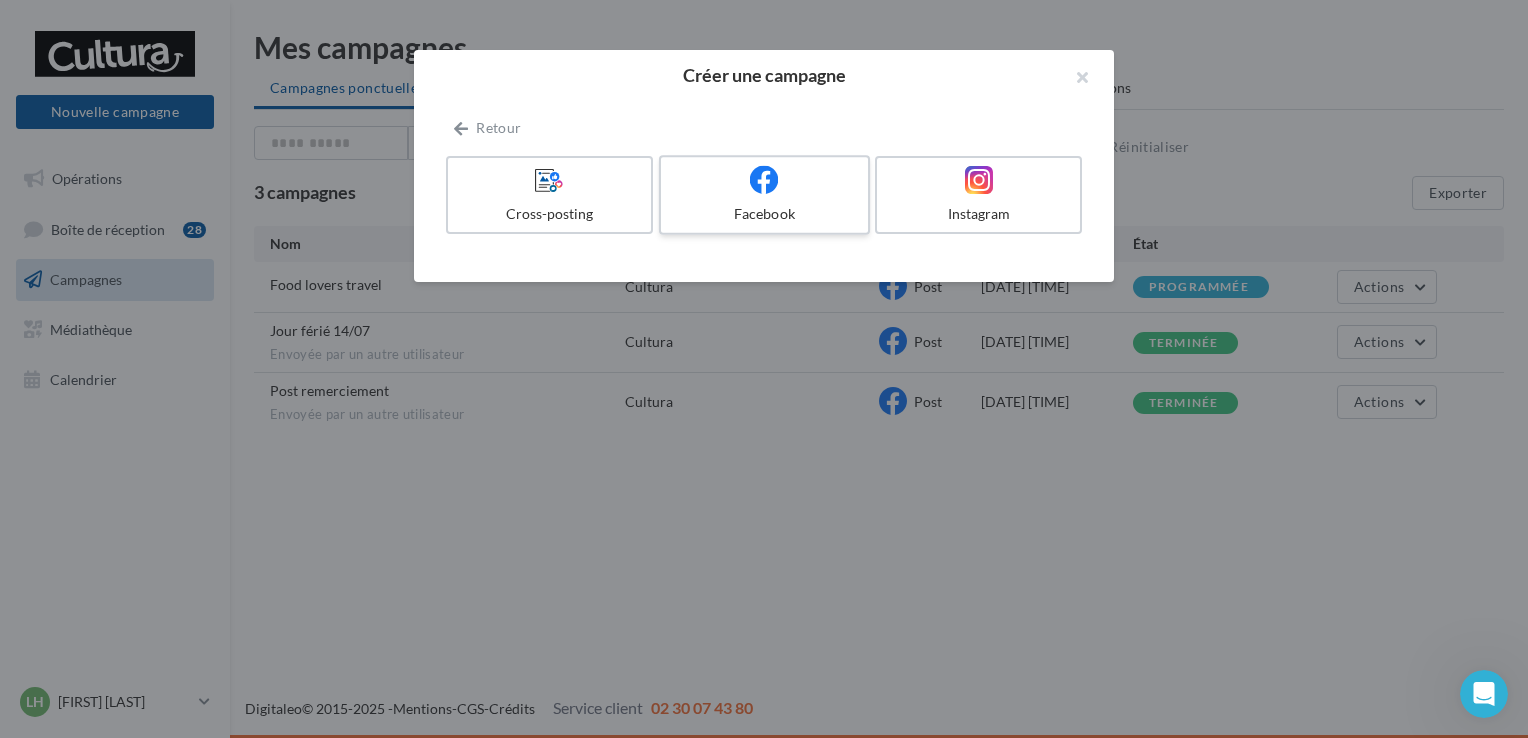 click on "Facebook" at bounding box center [764, 195] 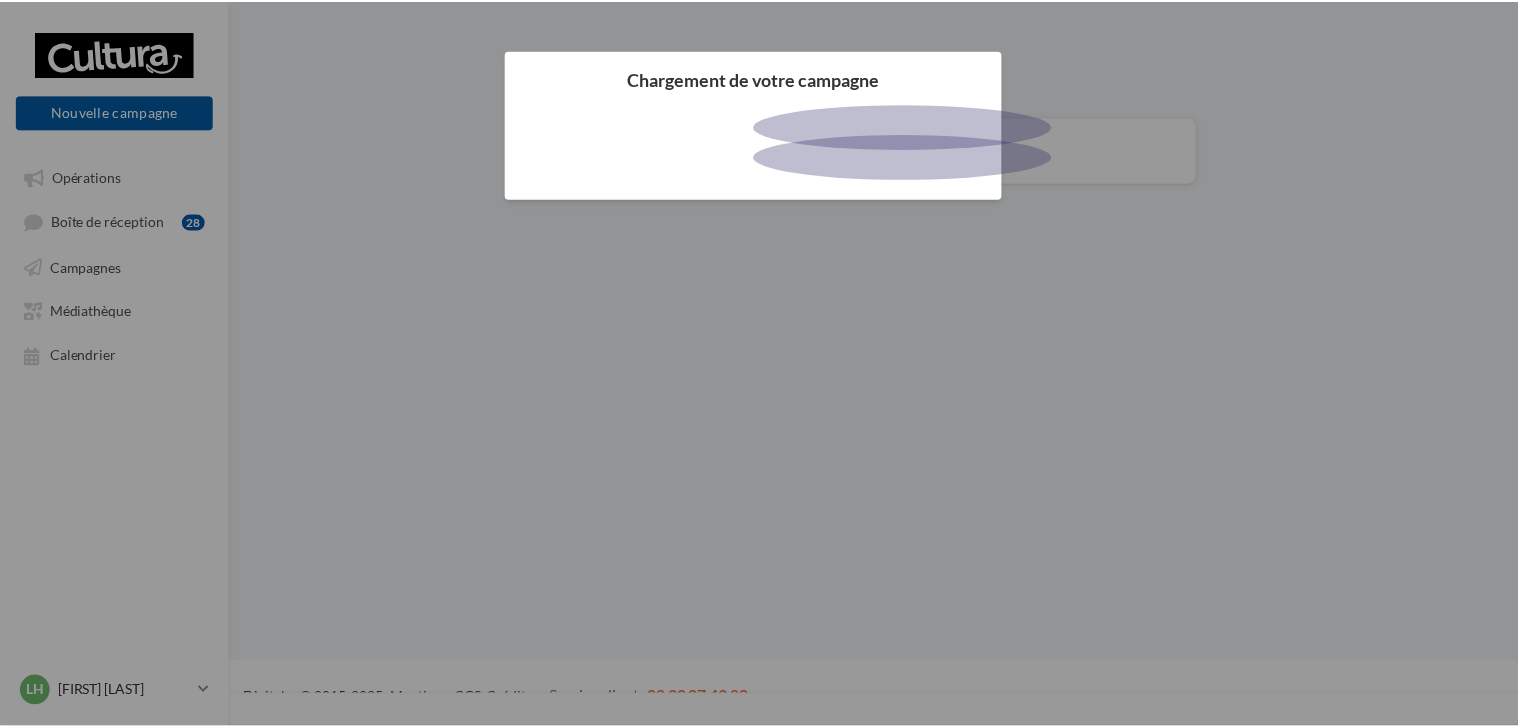 scroll, scrollTop: 0, scrollLeft: 0, axis: both 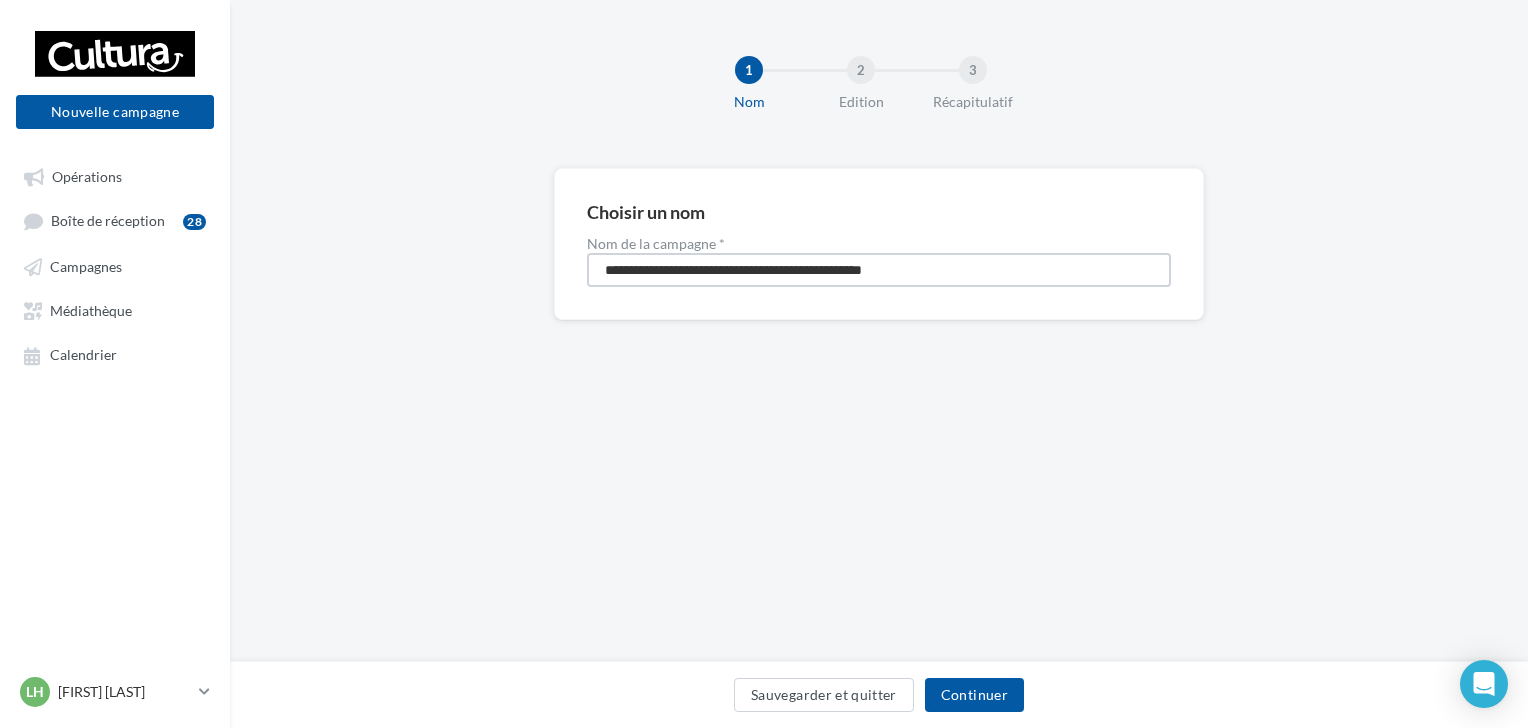 drag, startPoint x: 982, startPoint y: 279, endPoint x: 520, endPoint y: 310, distance: 463.03888 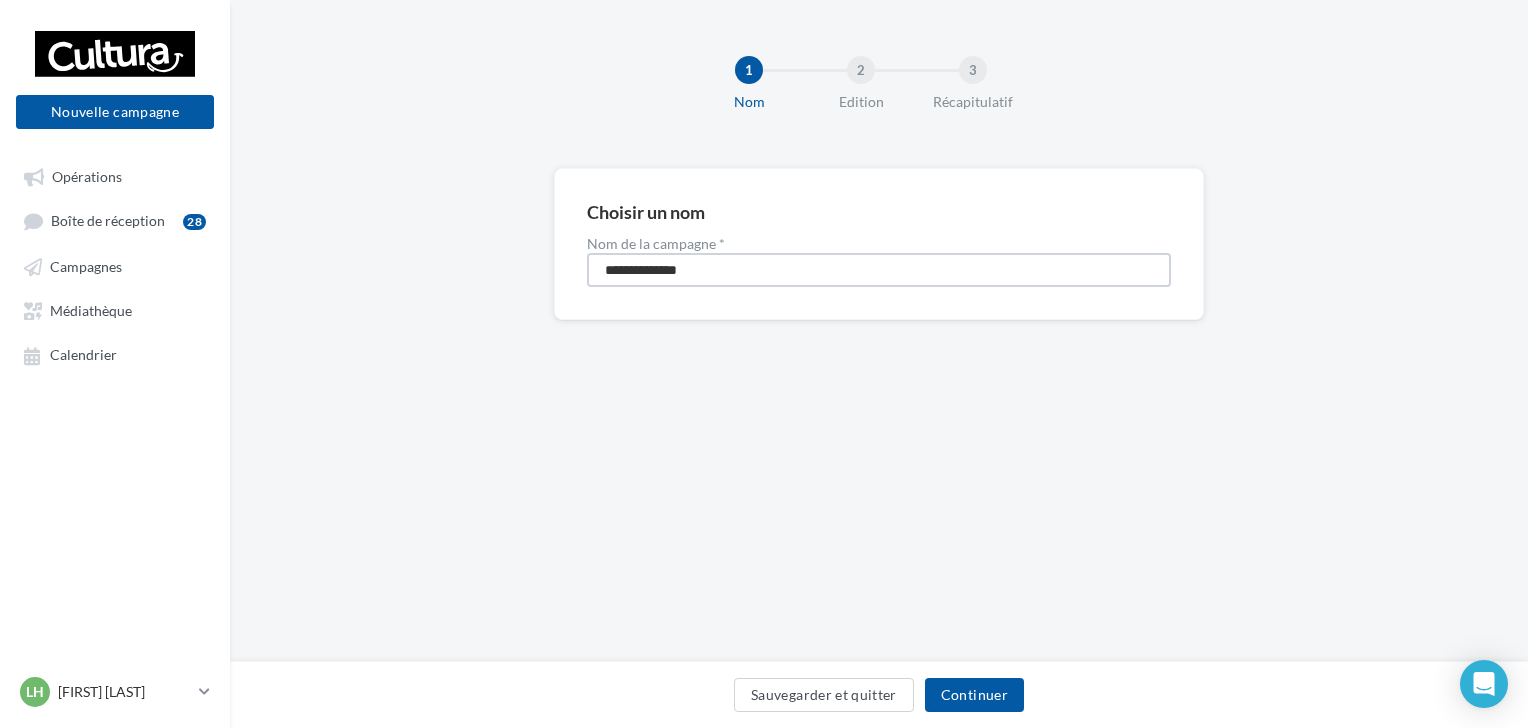 type on "**********" 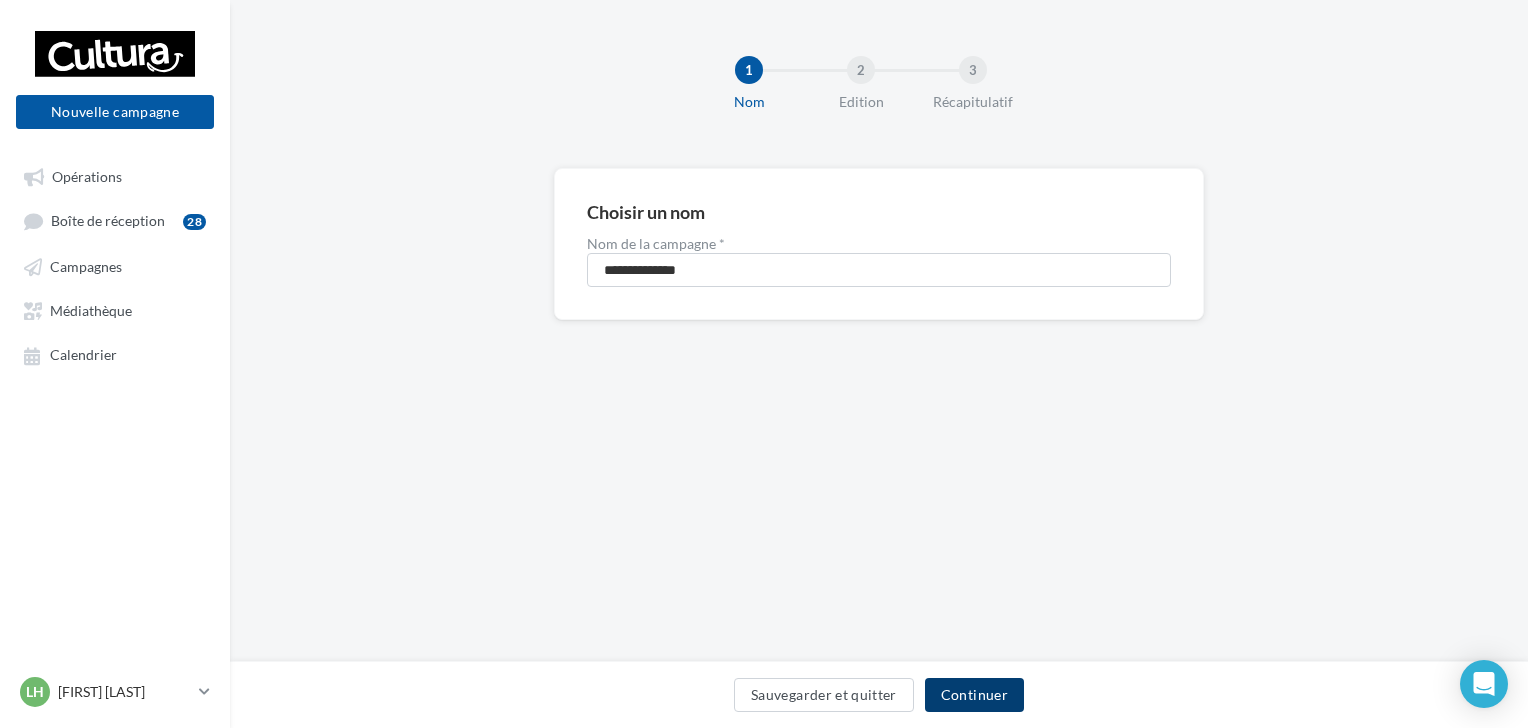 click on "Continuer" at bounding box center (974, 695) 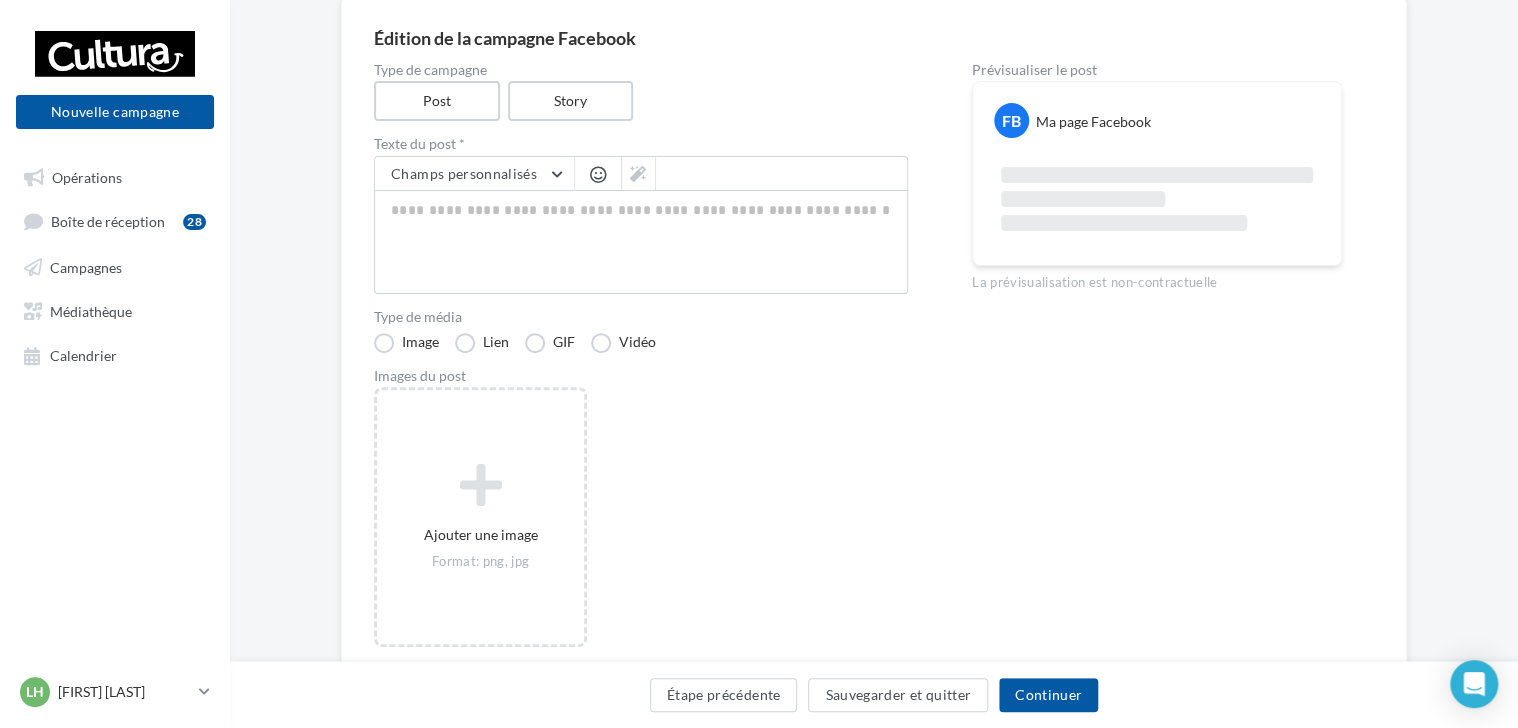 scroll, scrollTop: 174, scrollLeft: 0, axis: vertical 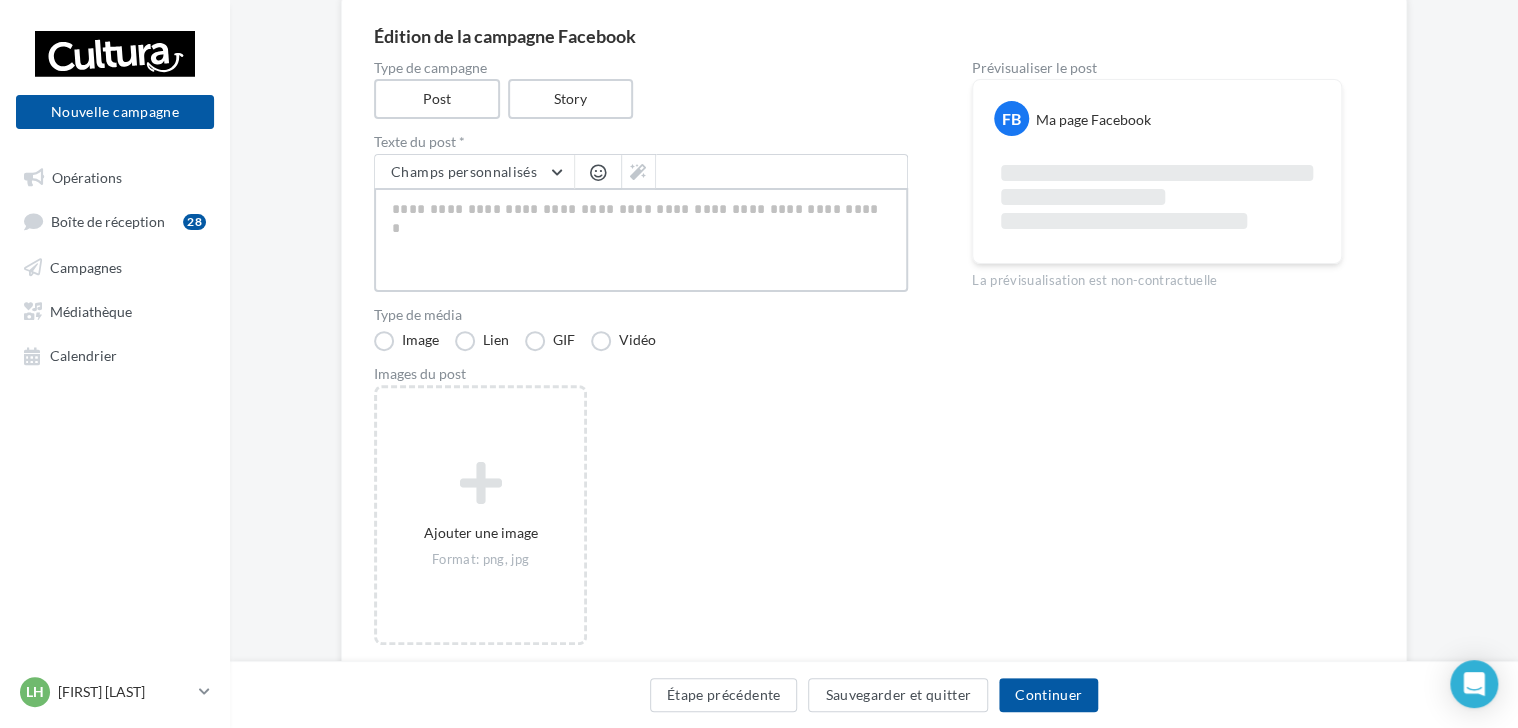 click at bounding box center (641, 240) 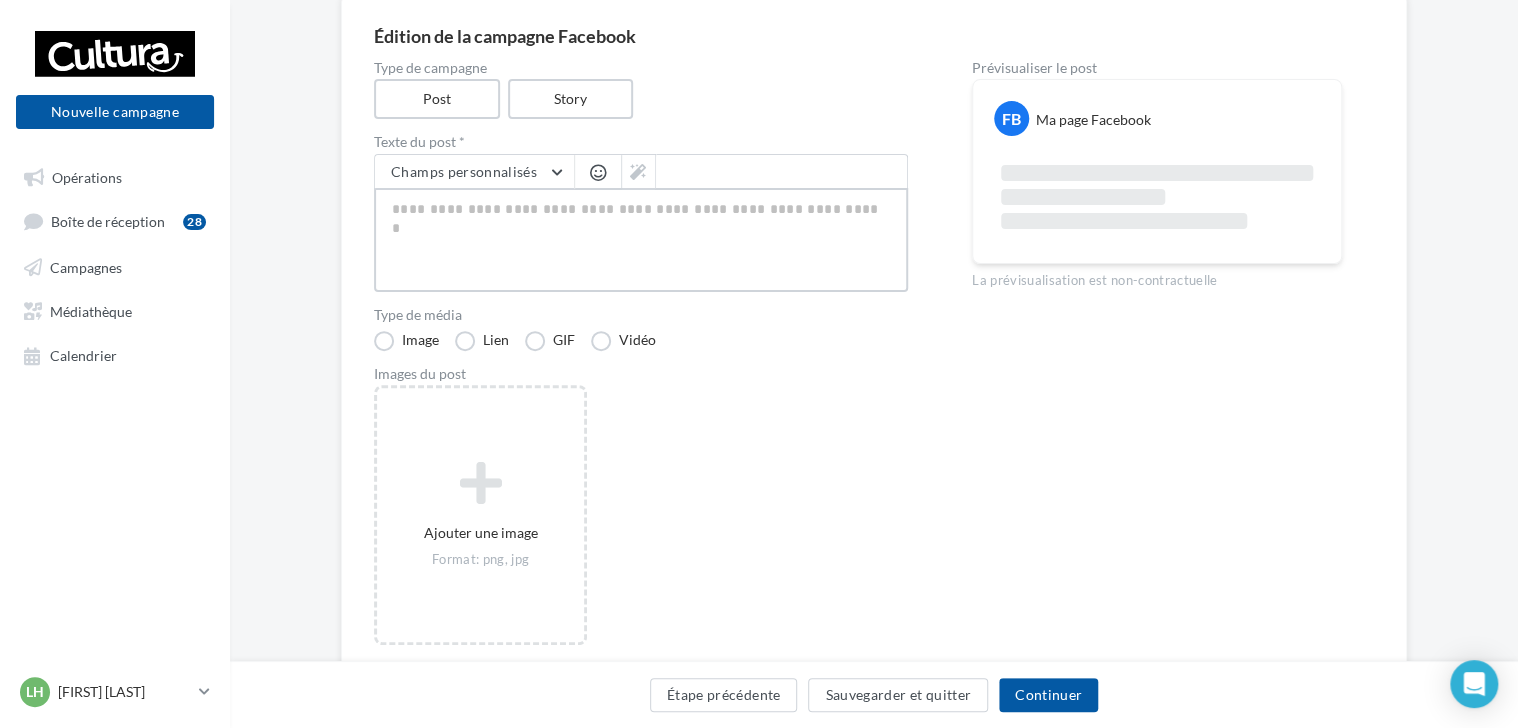 type on "*" 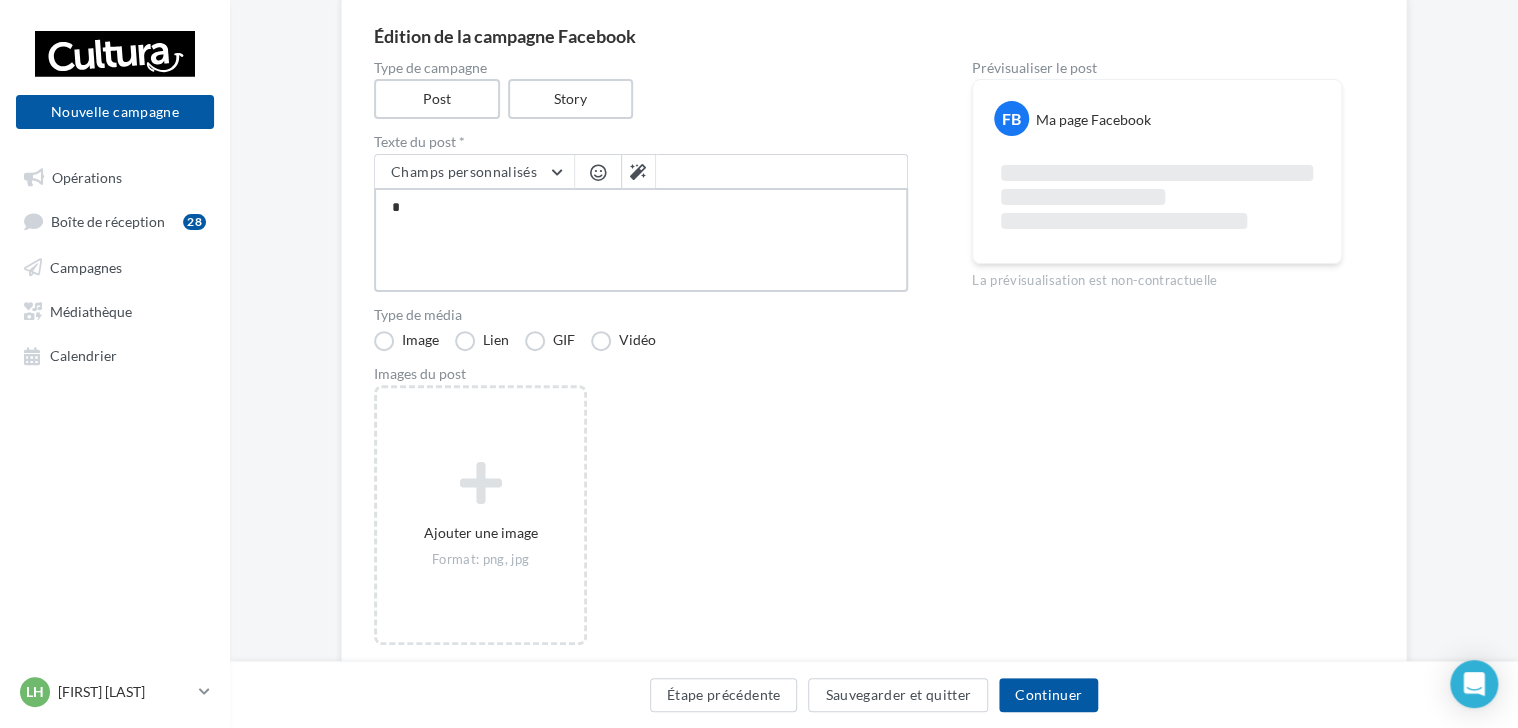 type on "**" 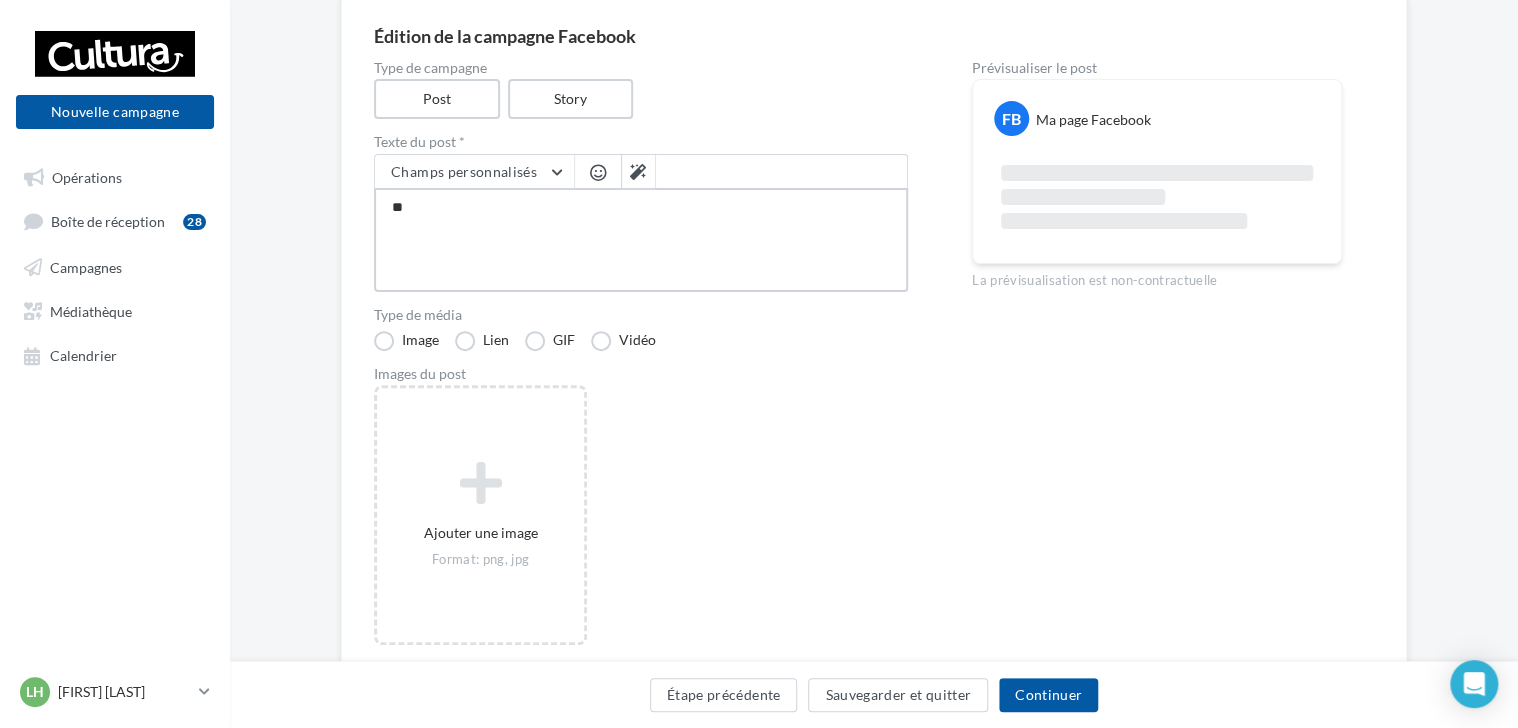 type on "***" 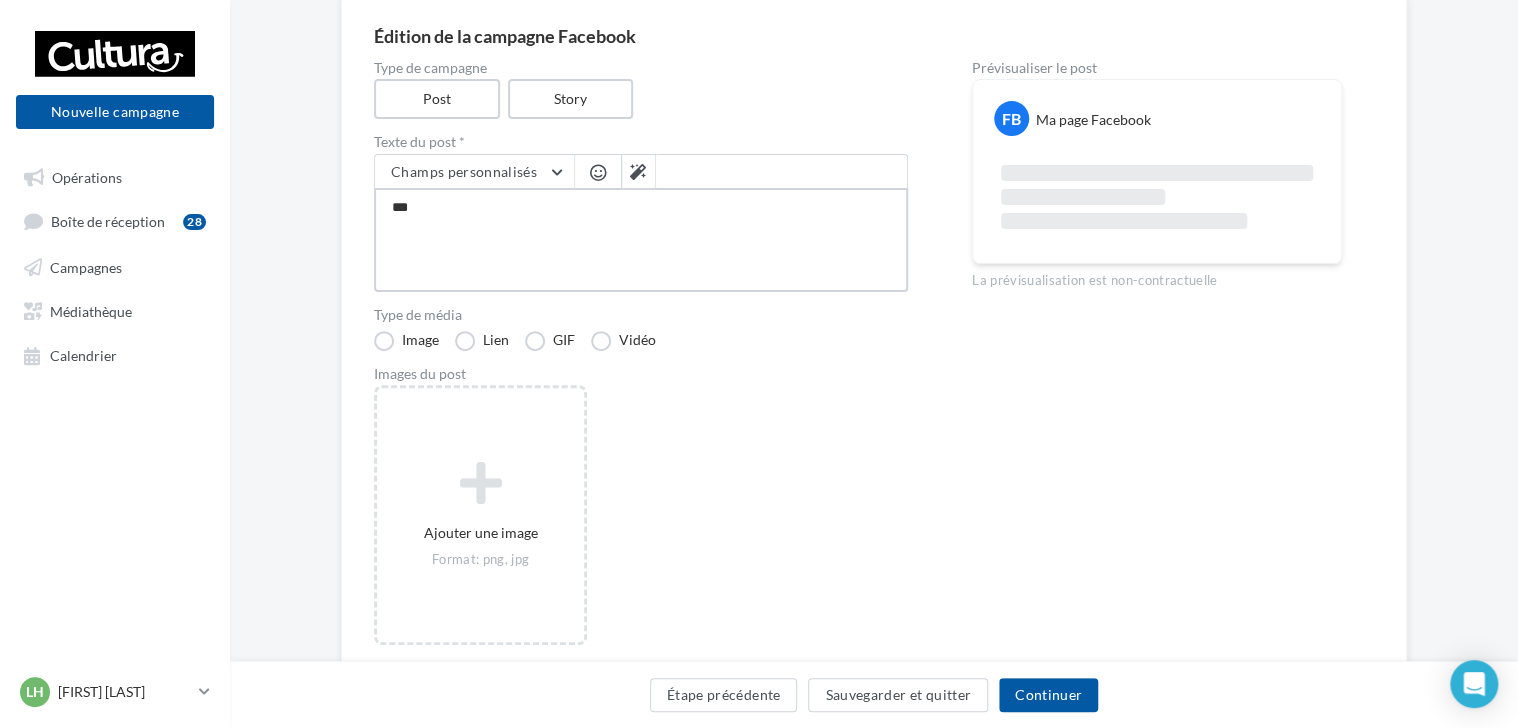 type on "***" 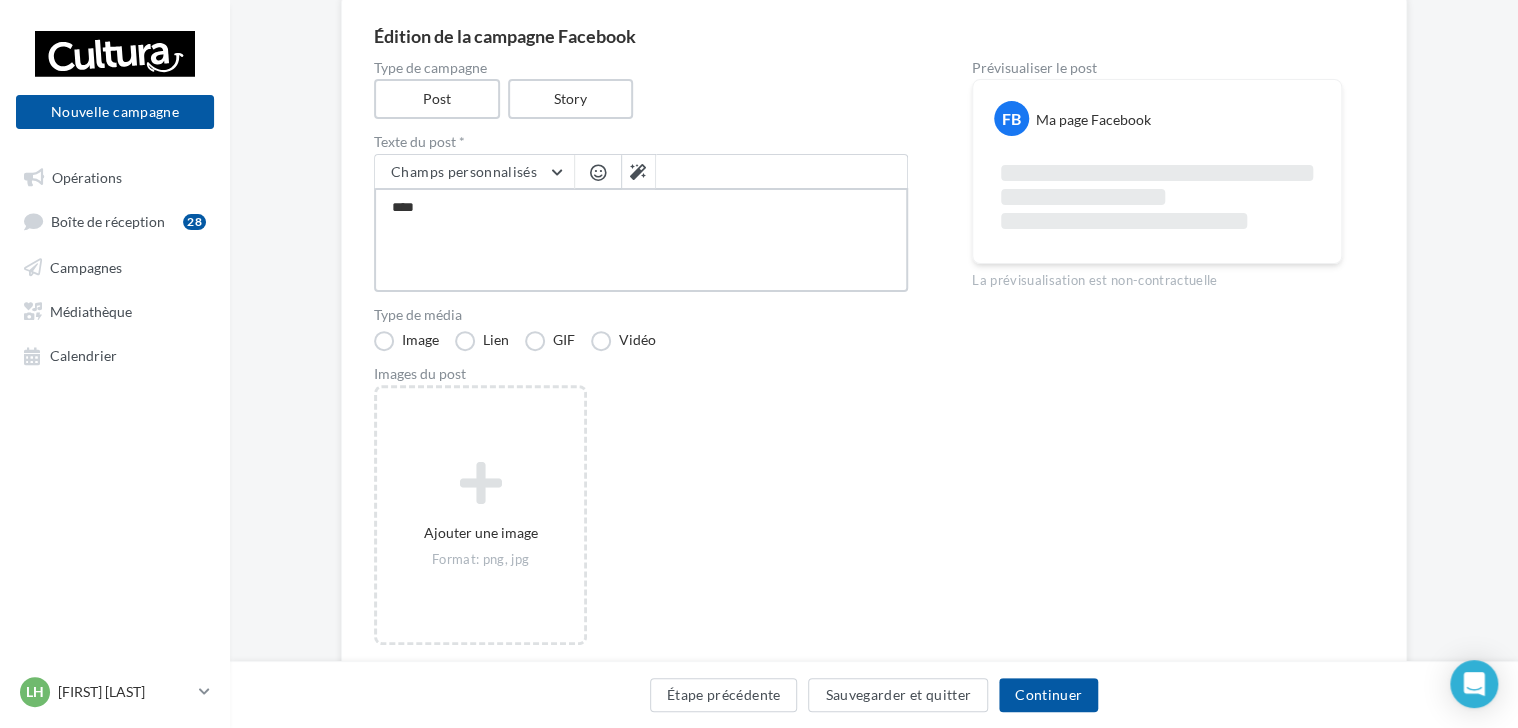 type on "*****" 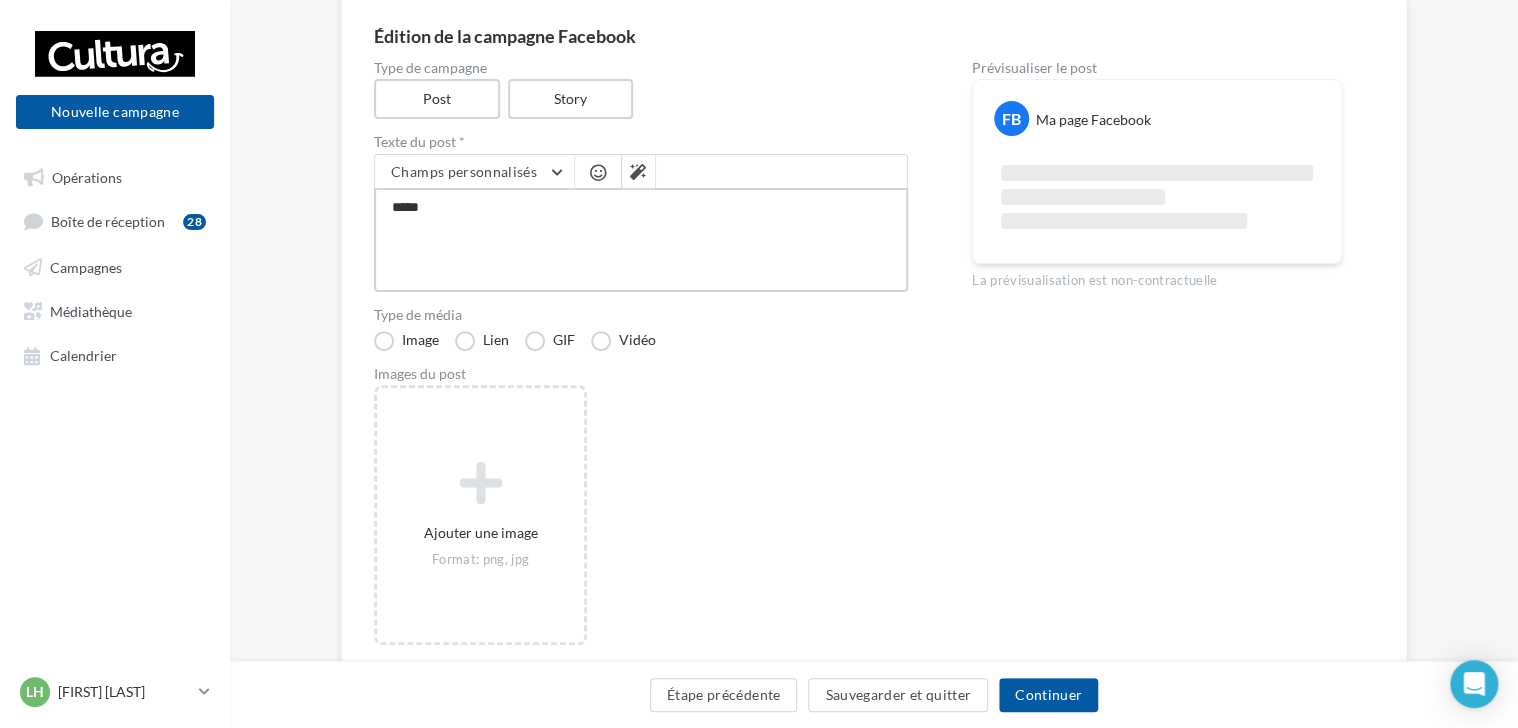 type on "******" 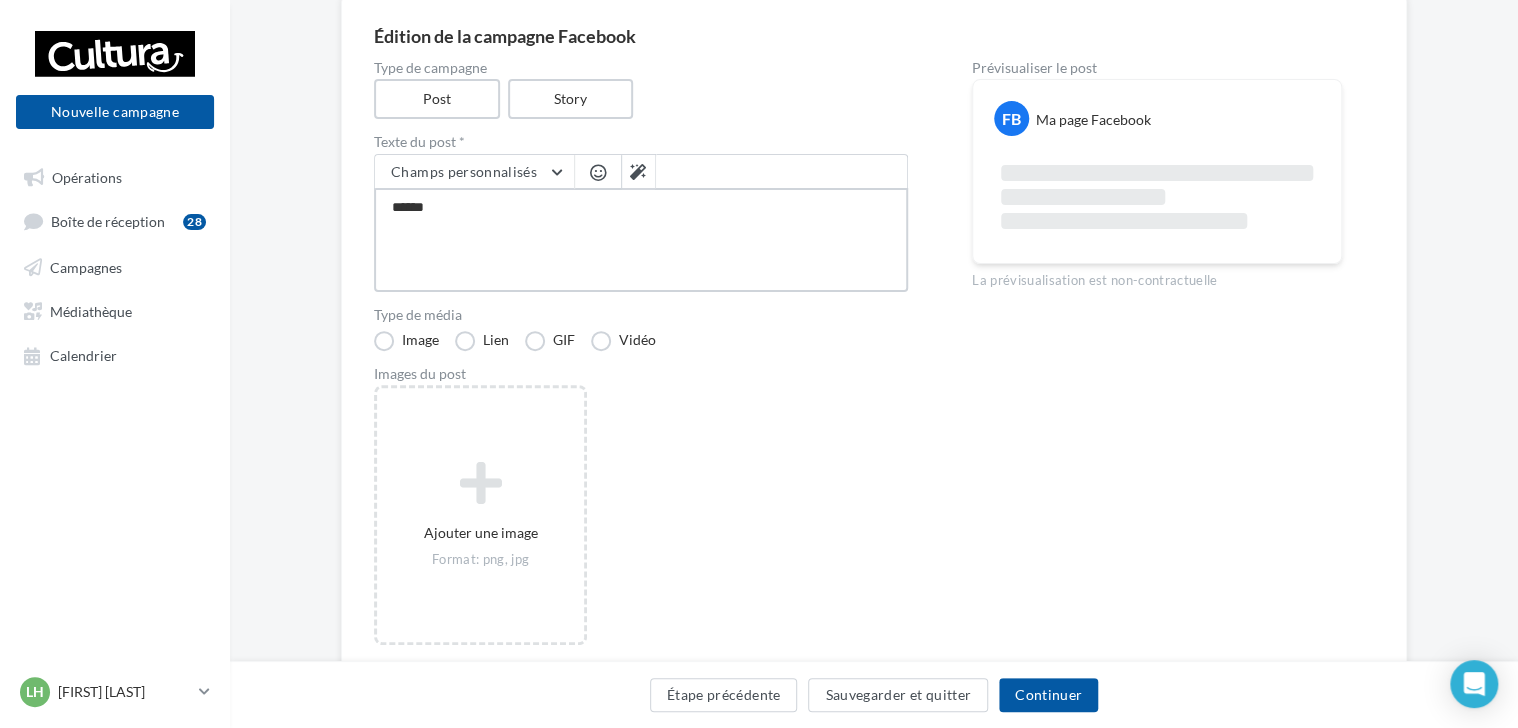 type on "*******" 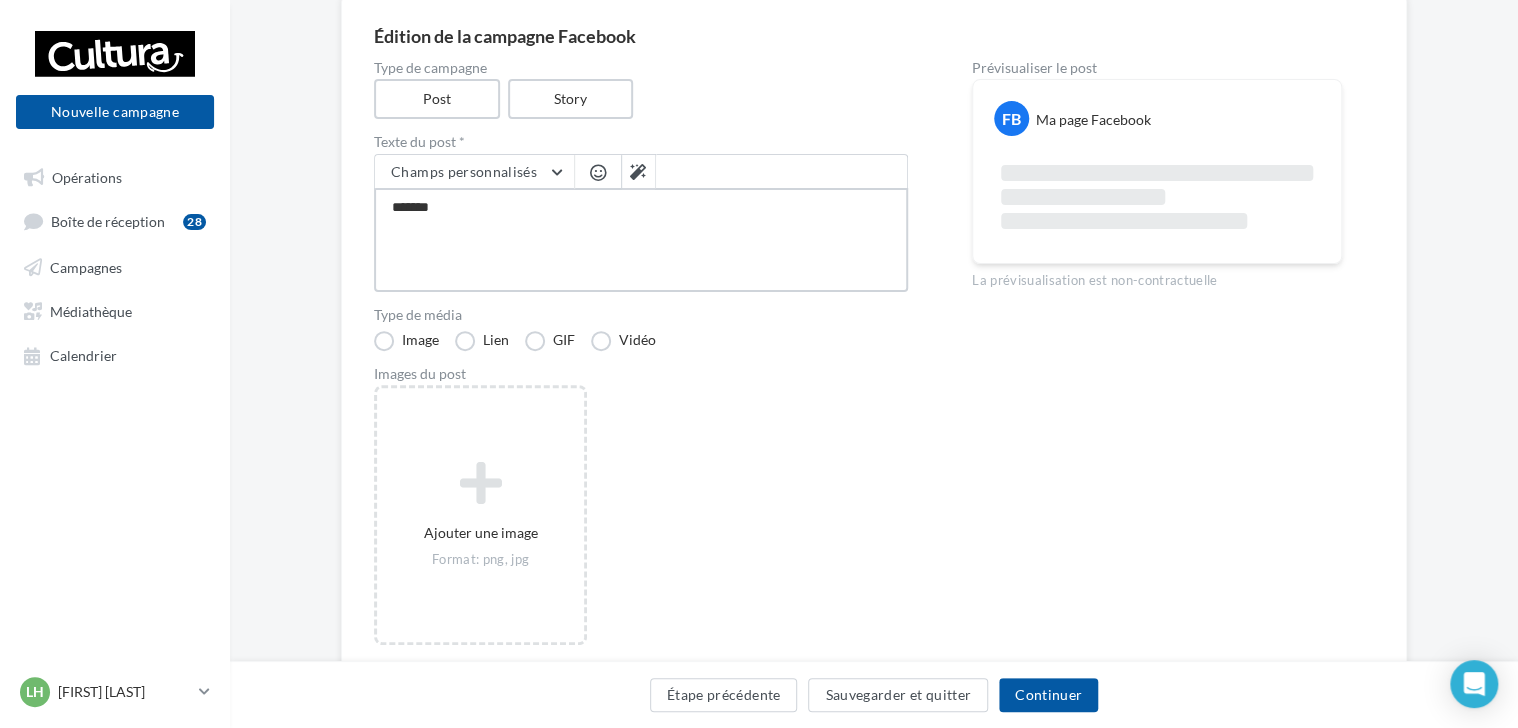 type on "********" 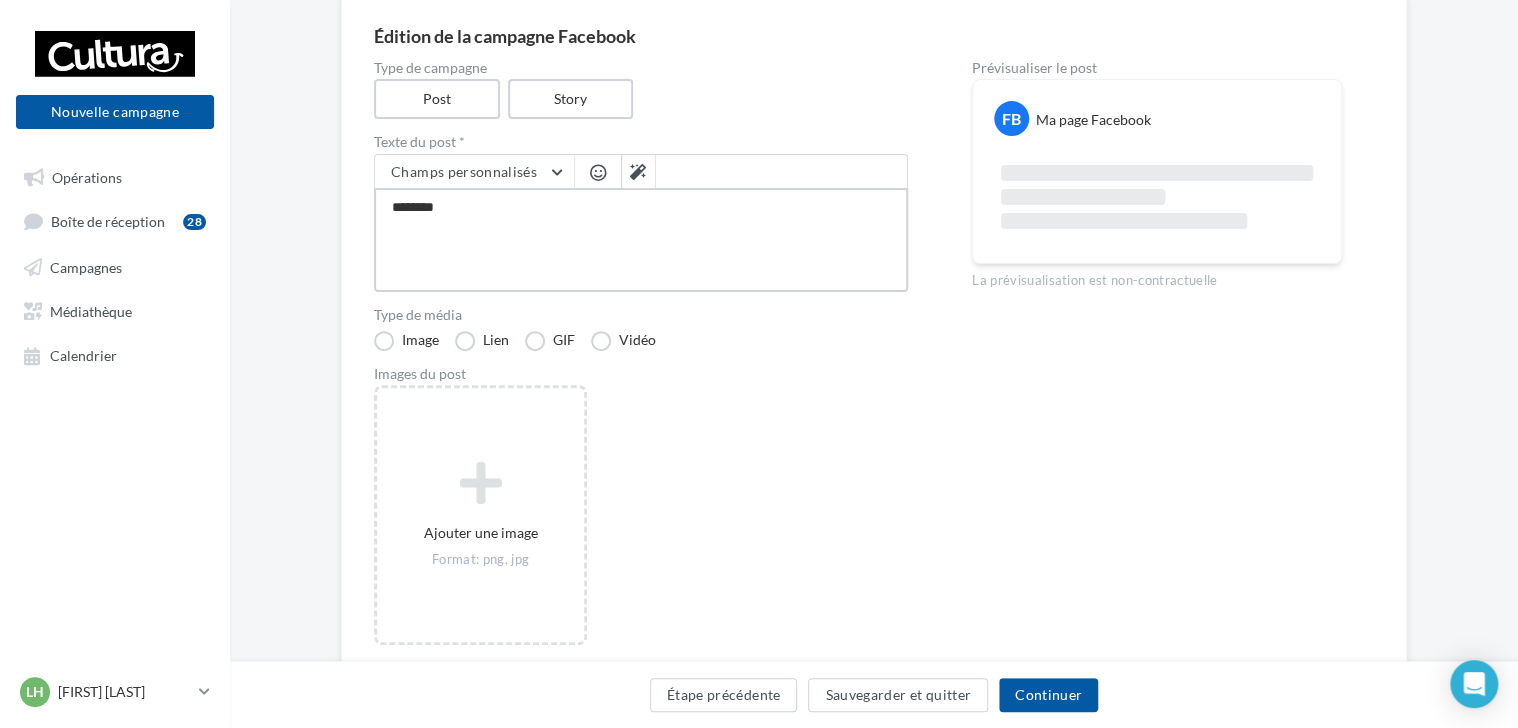 type on "********" 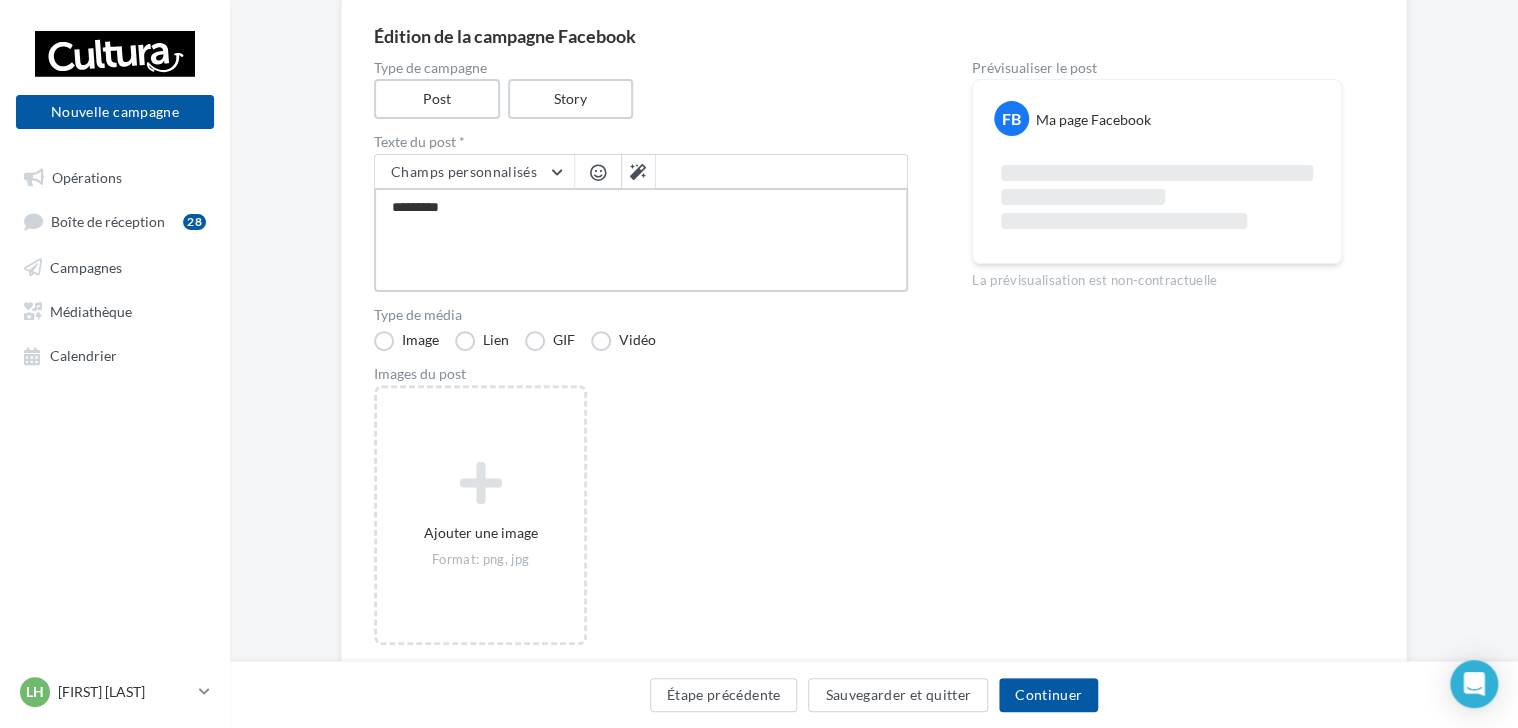 type on "**********" 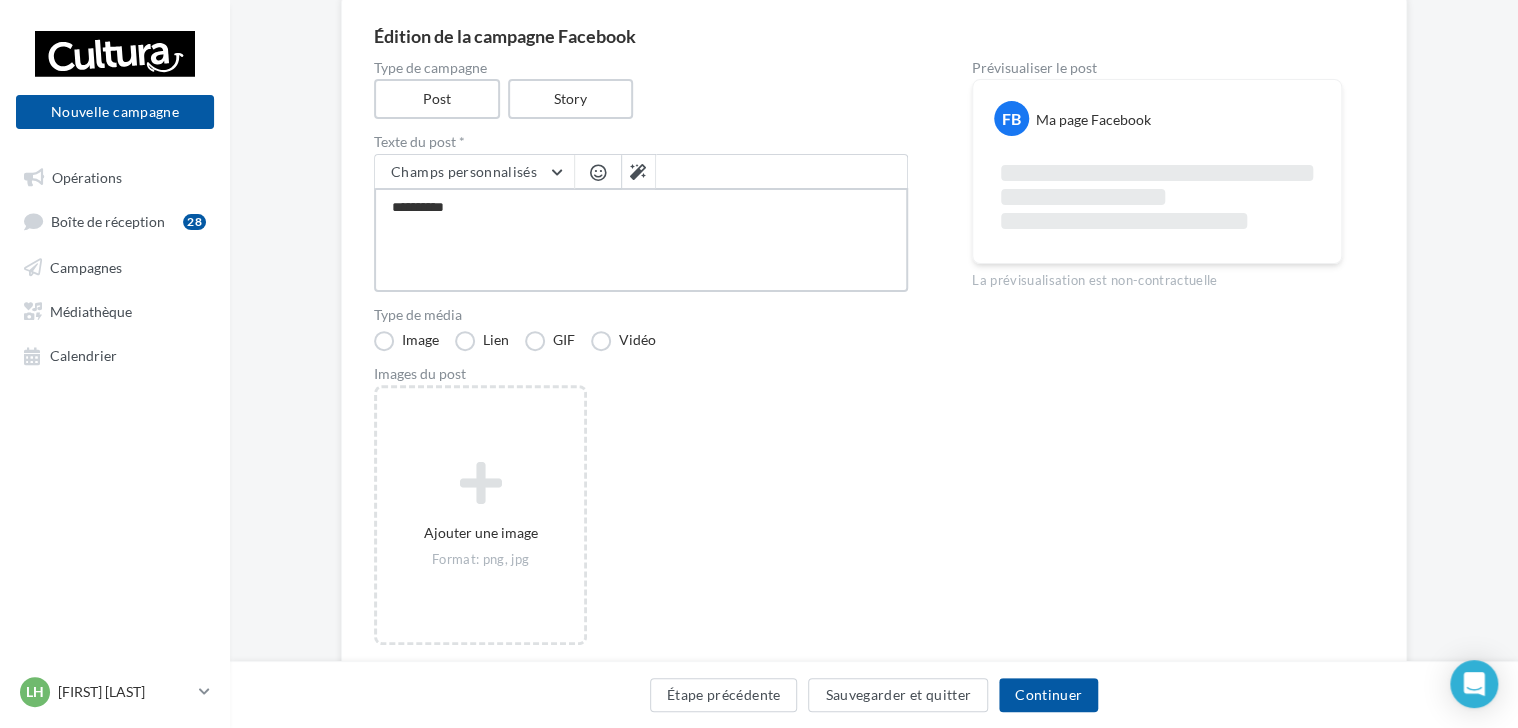 type on "**********" 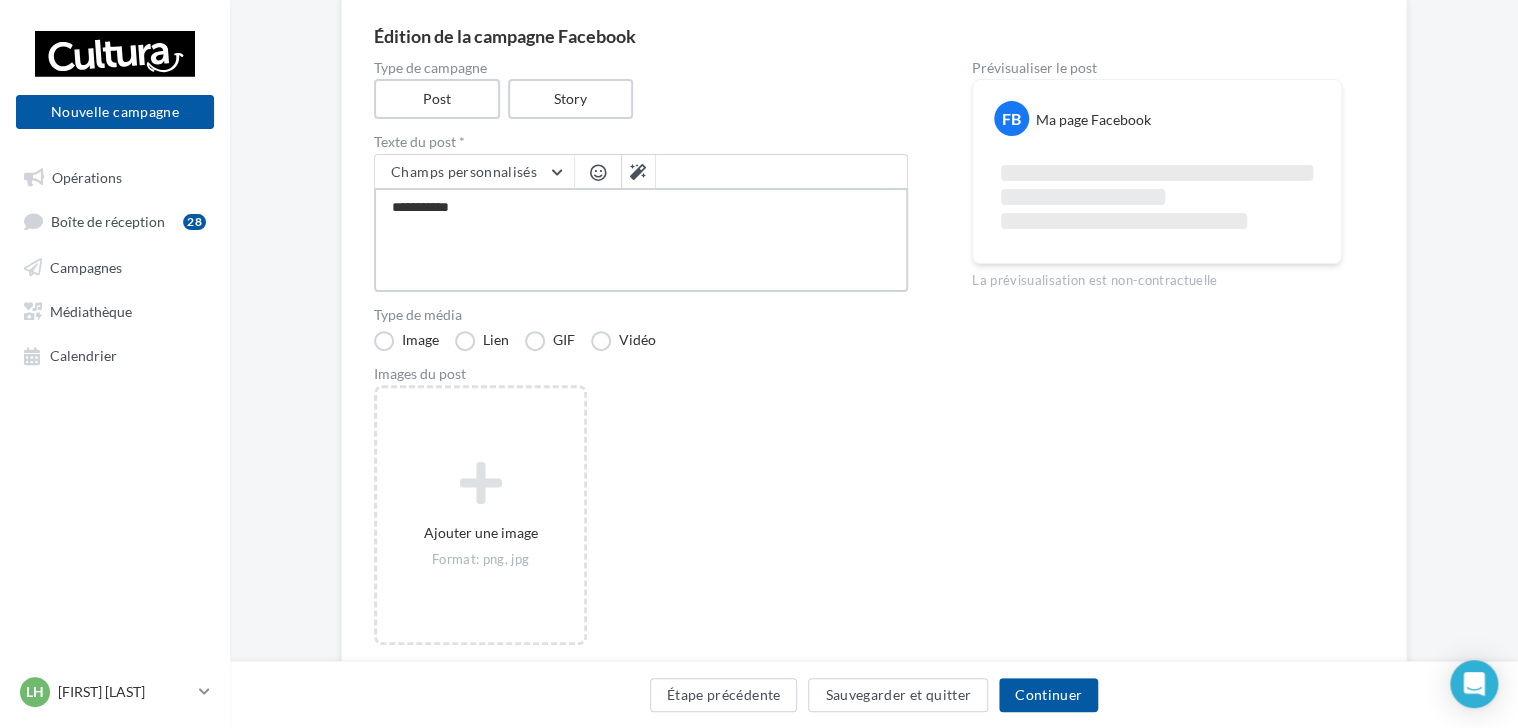 type on "**********" 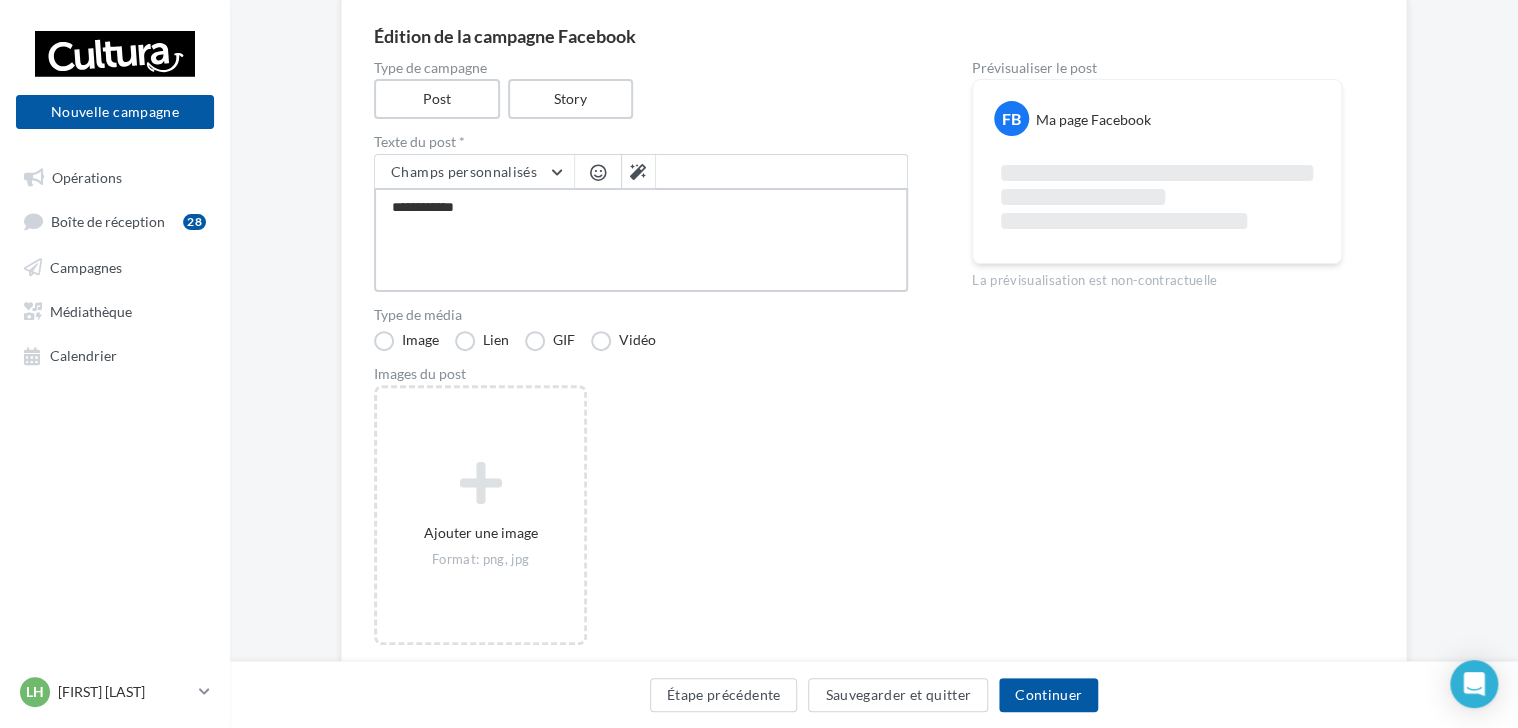 type on "**********" 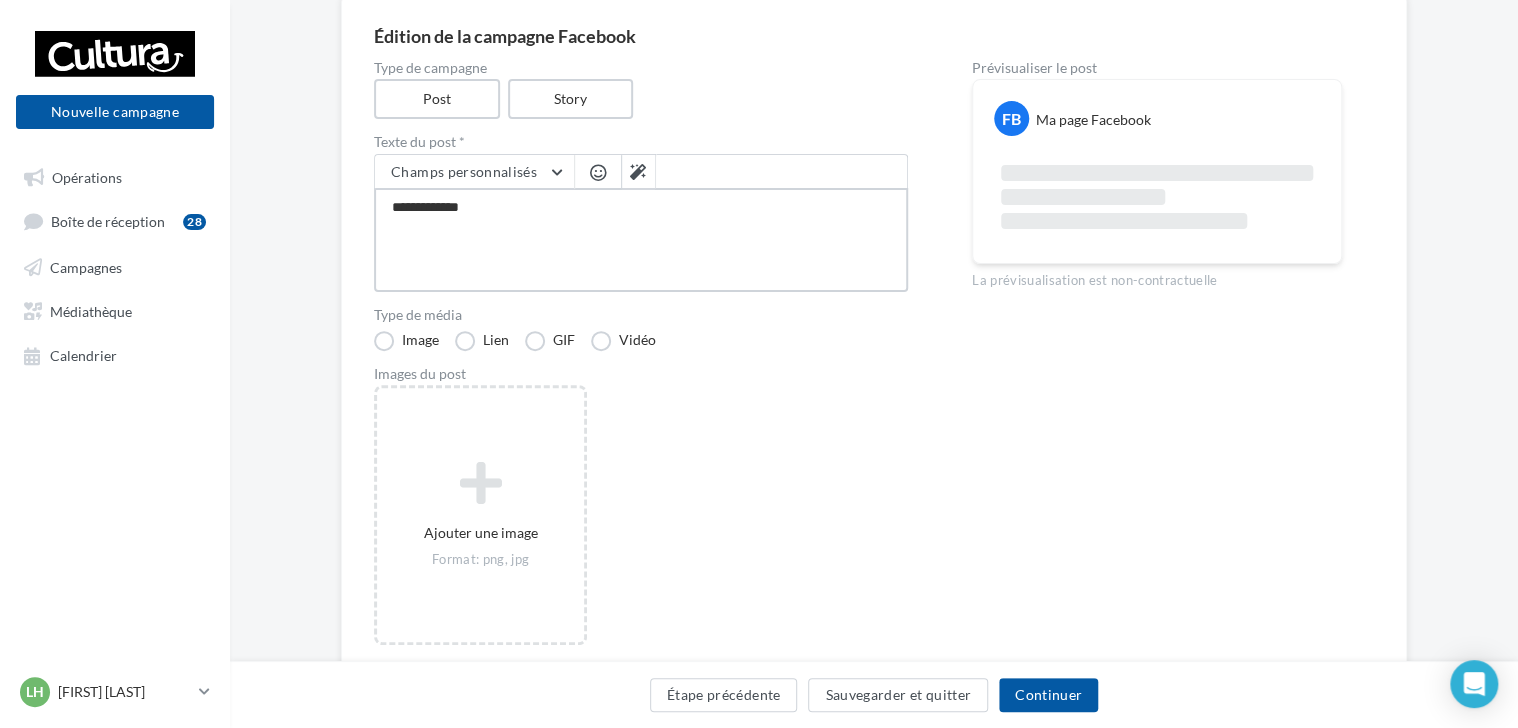 type on "**********" 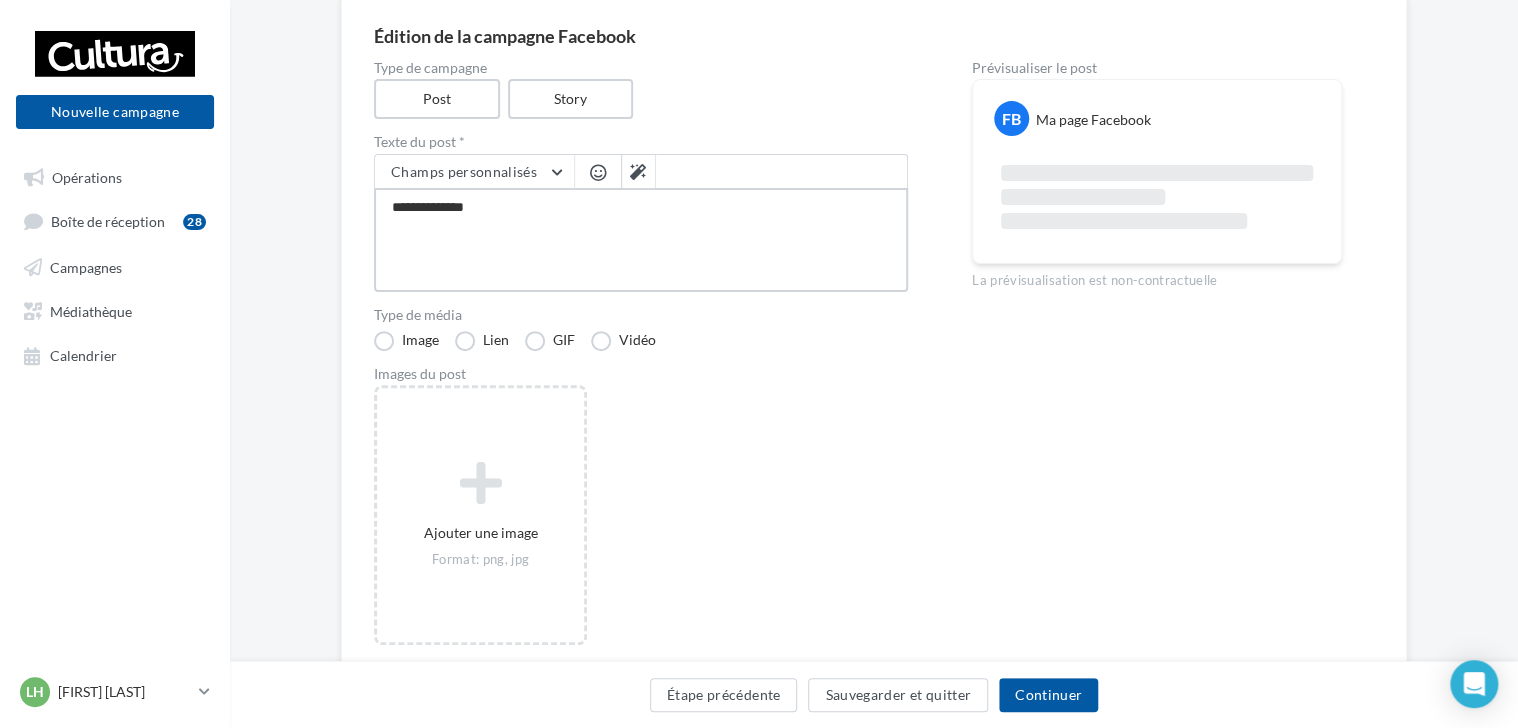 type on "**********" 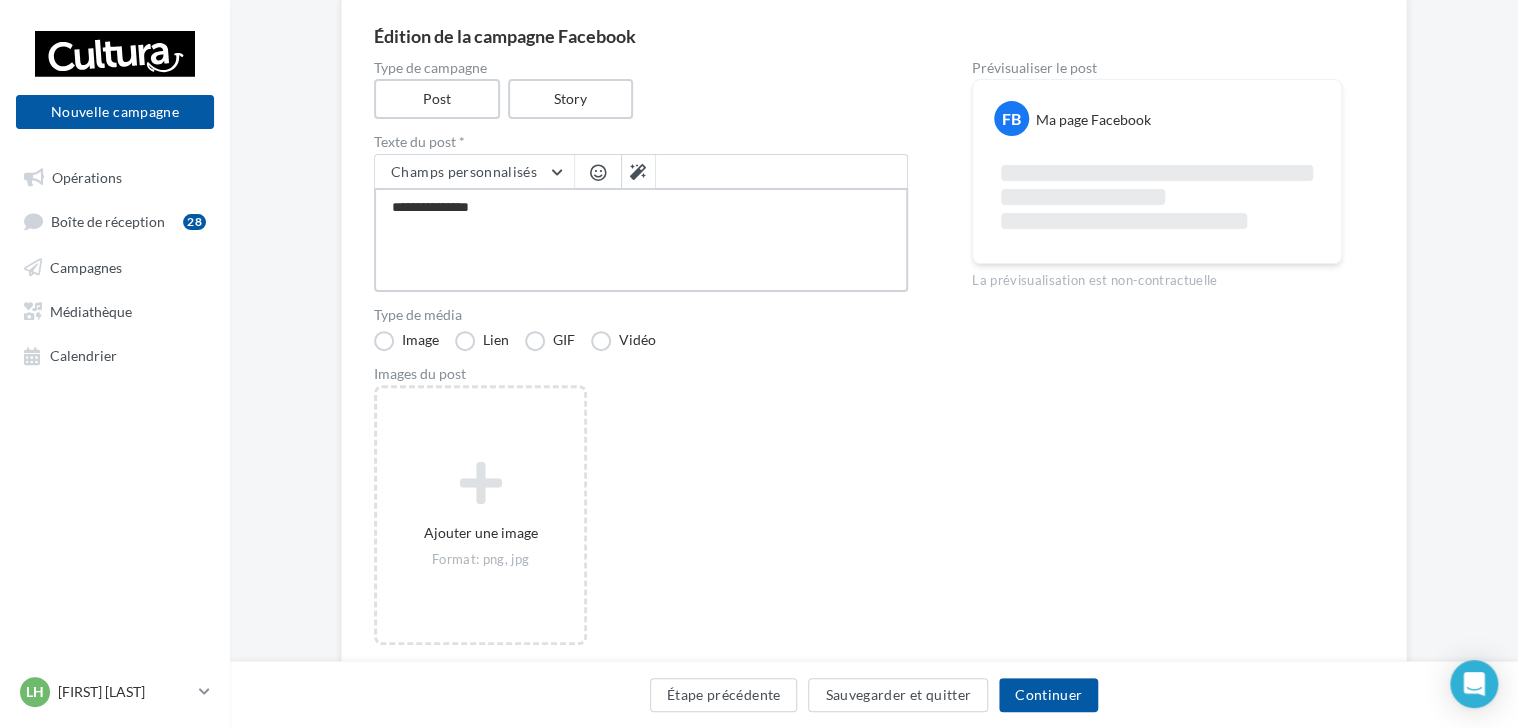 type on "**********" 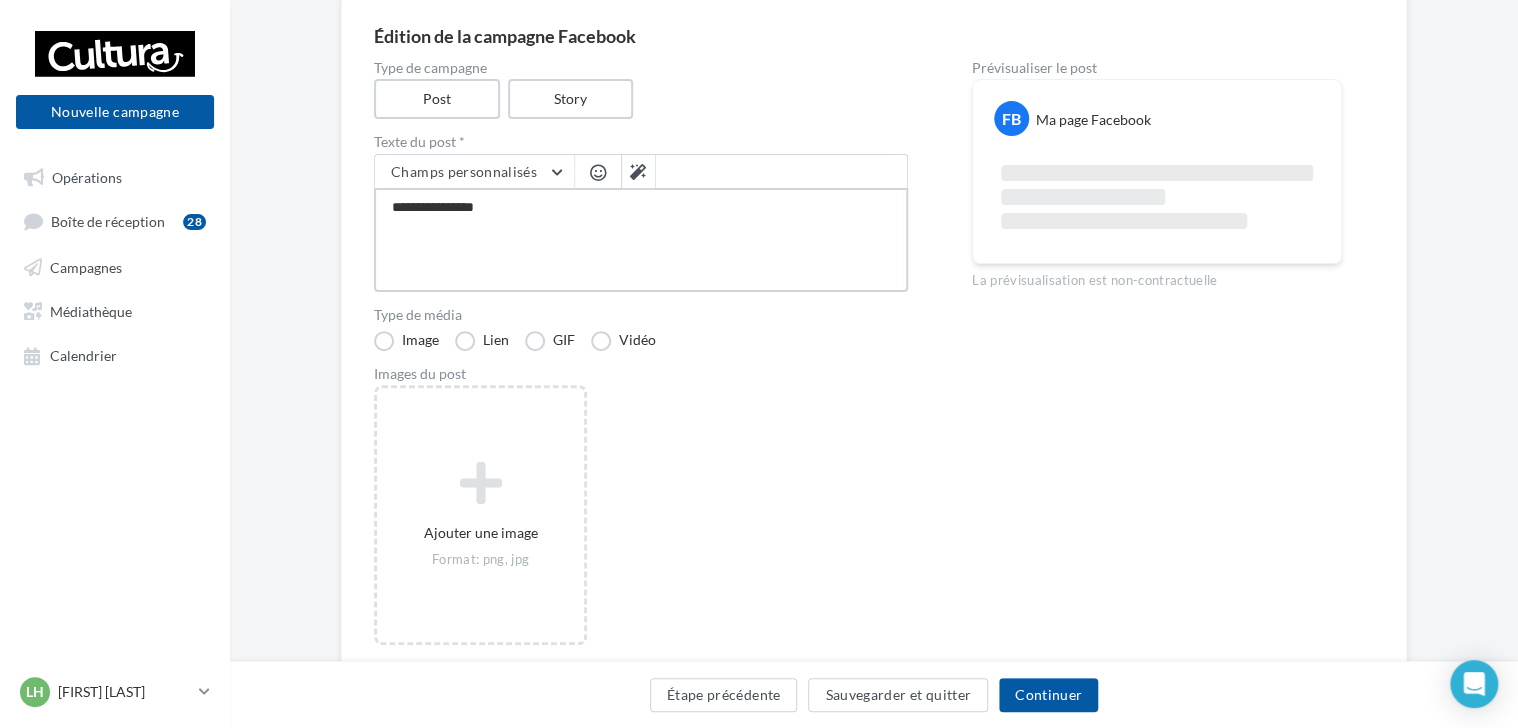 type on "**********" 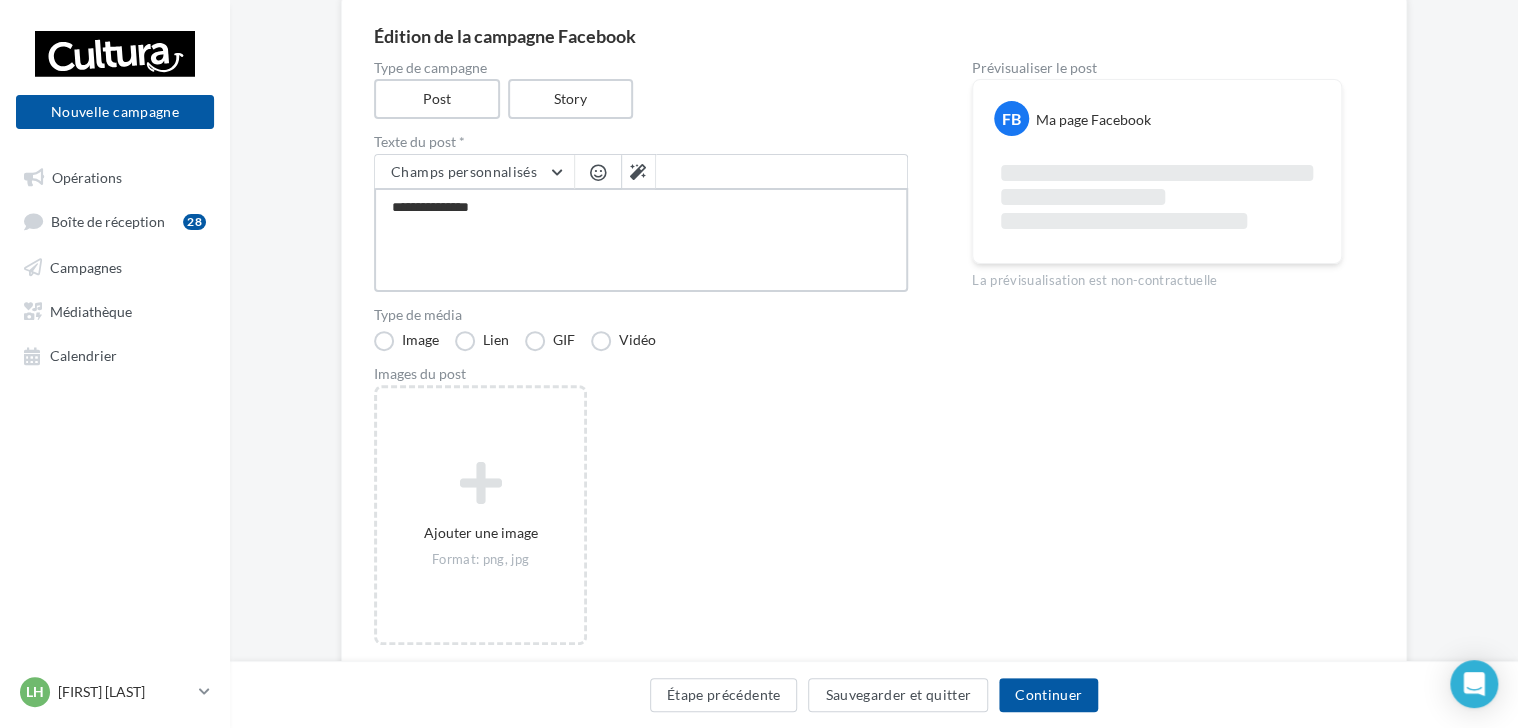 type on "**********" 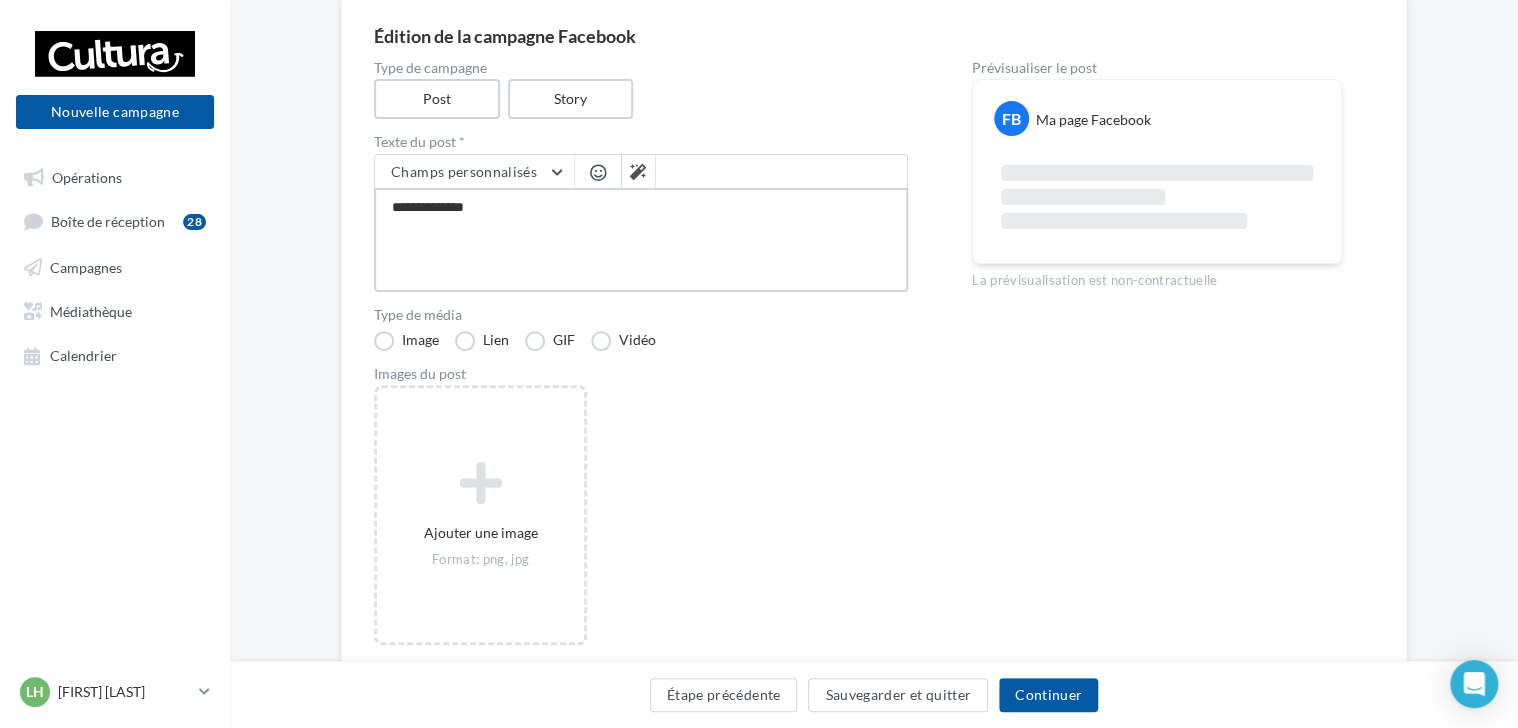 type on "**********" 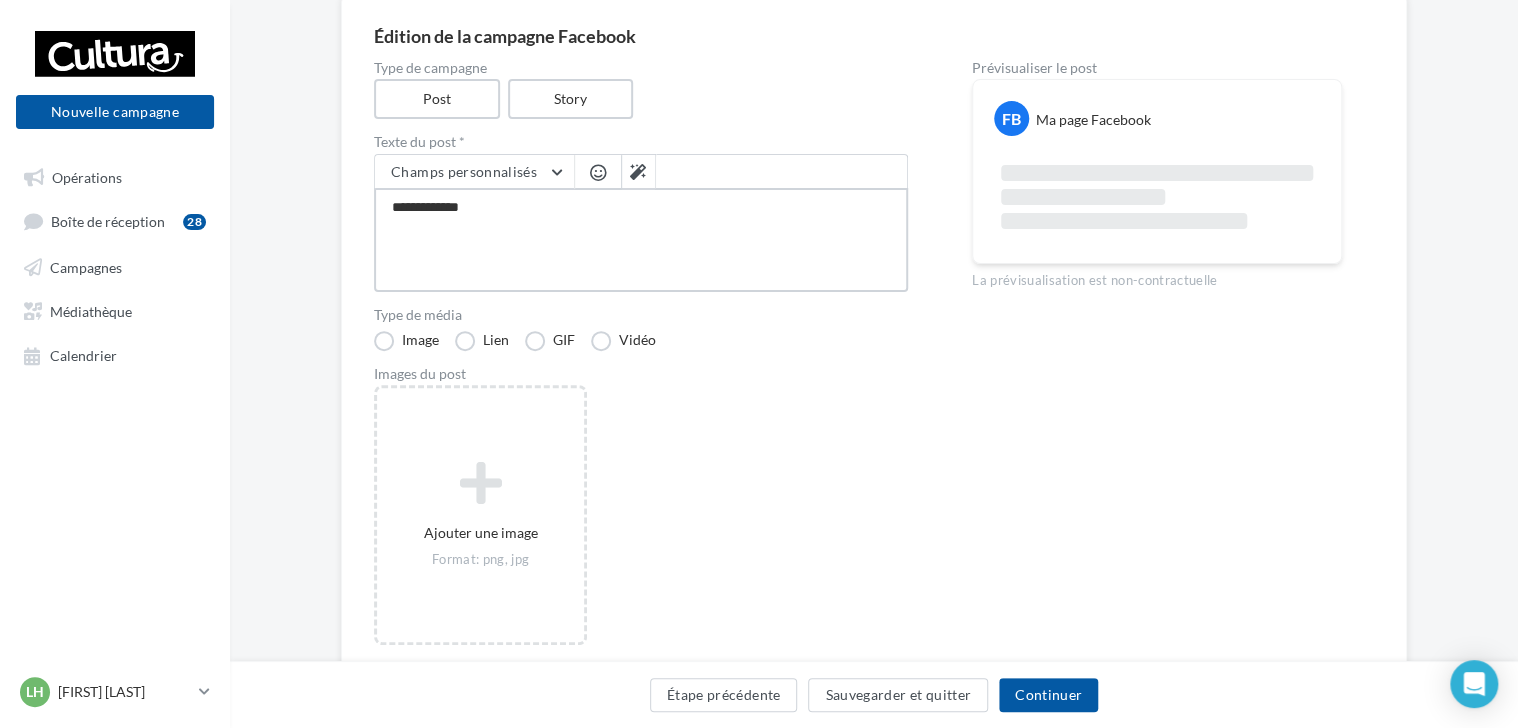 type on "**********" 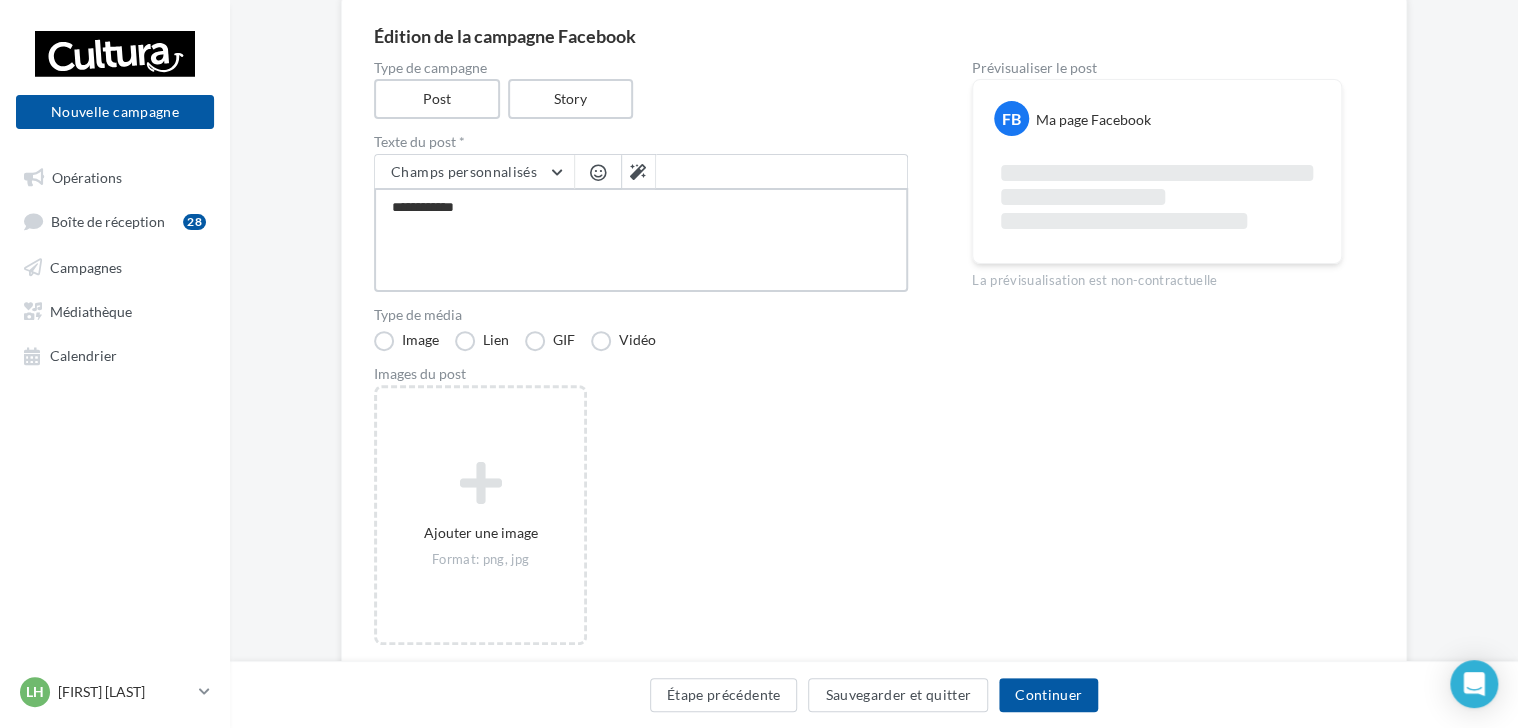 type on "**********" 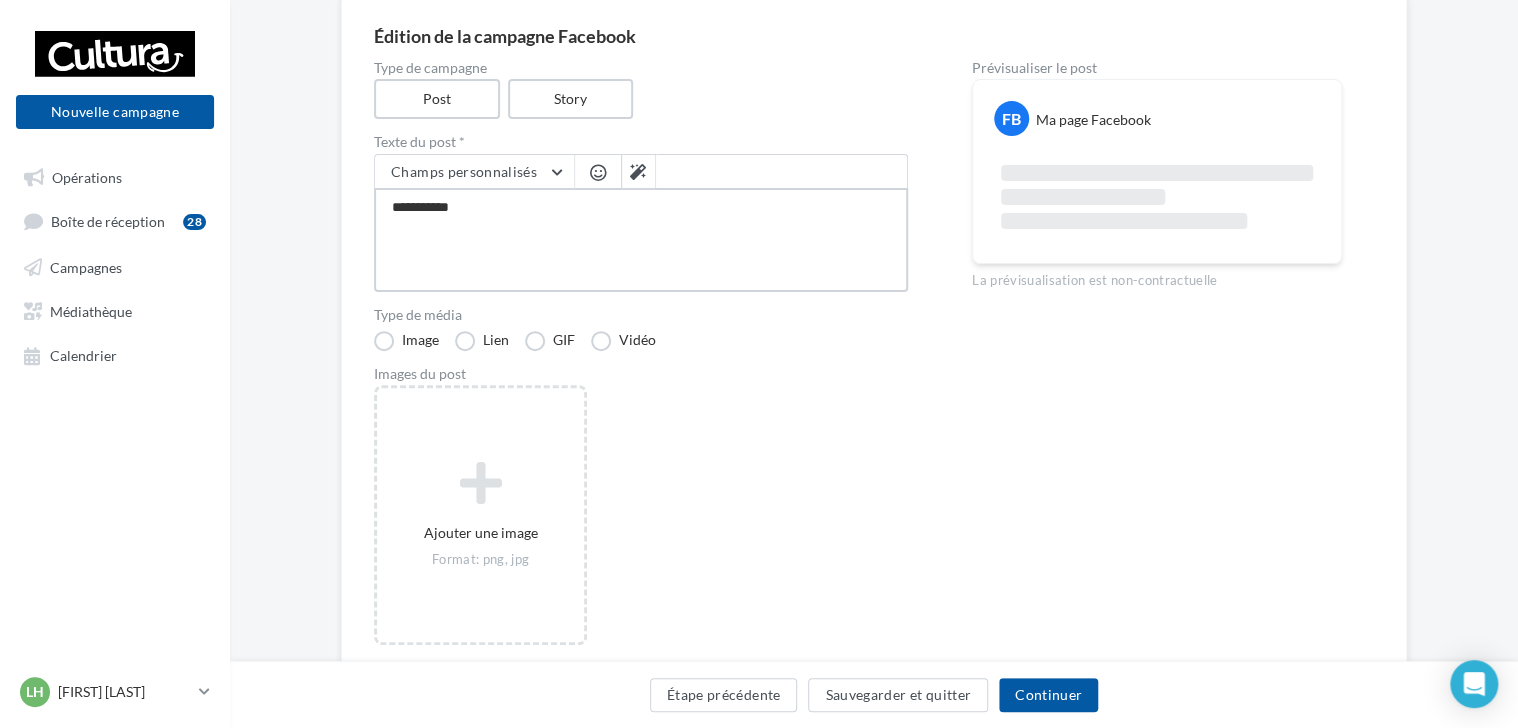type on "**********" 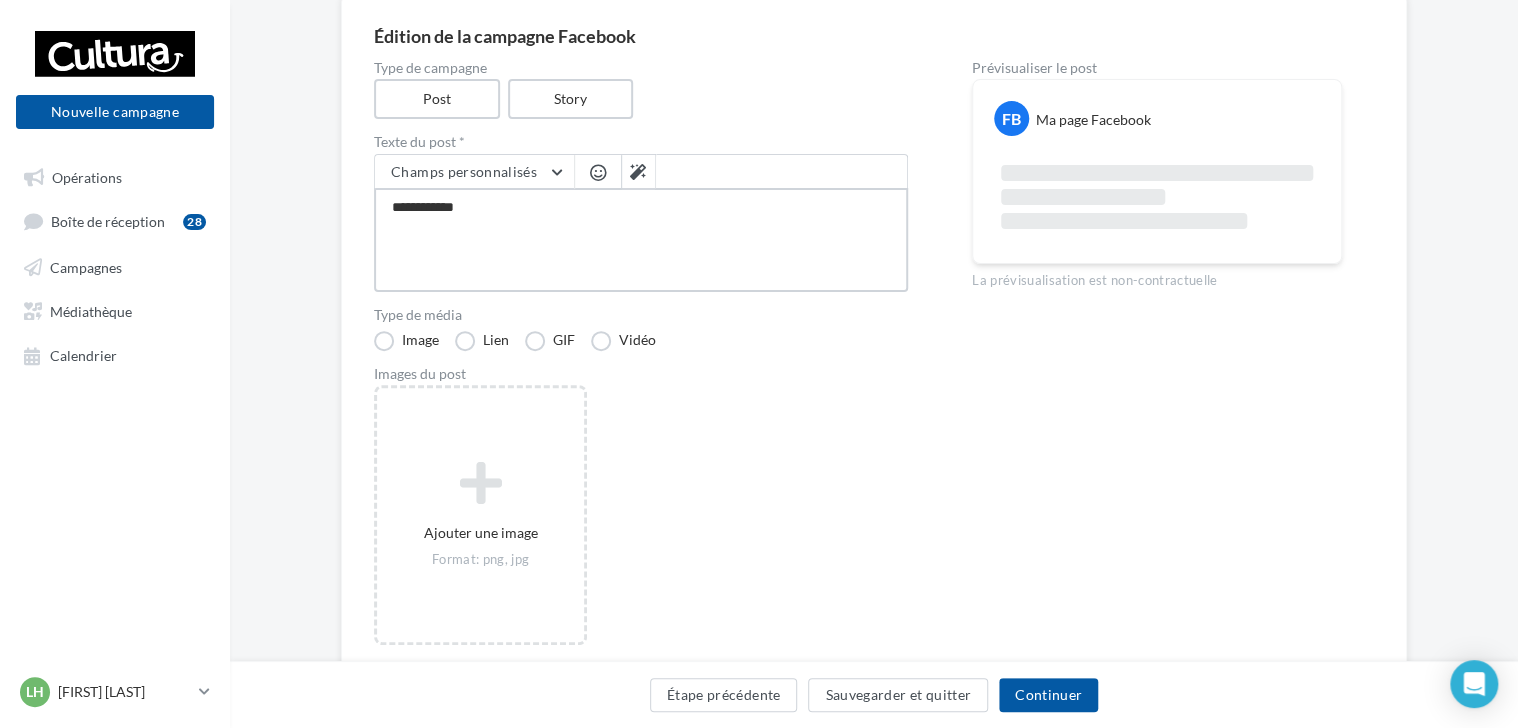 type on "**********" 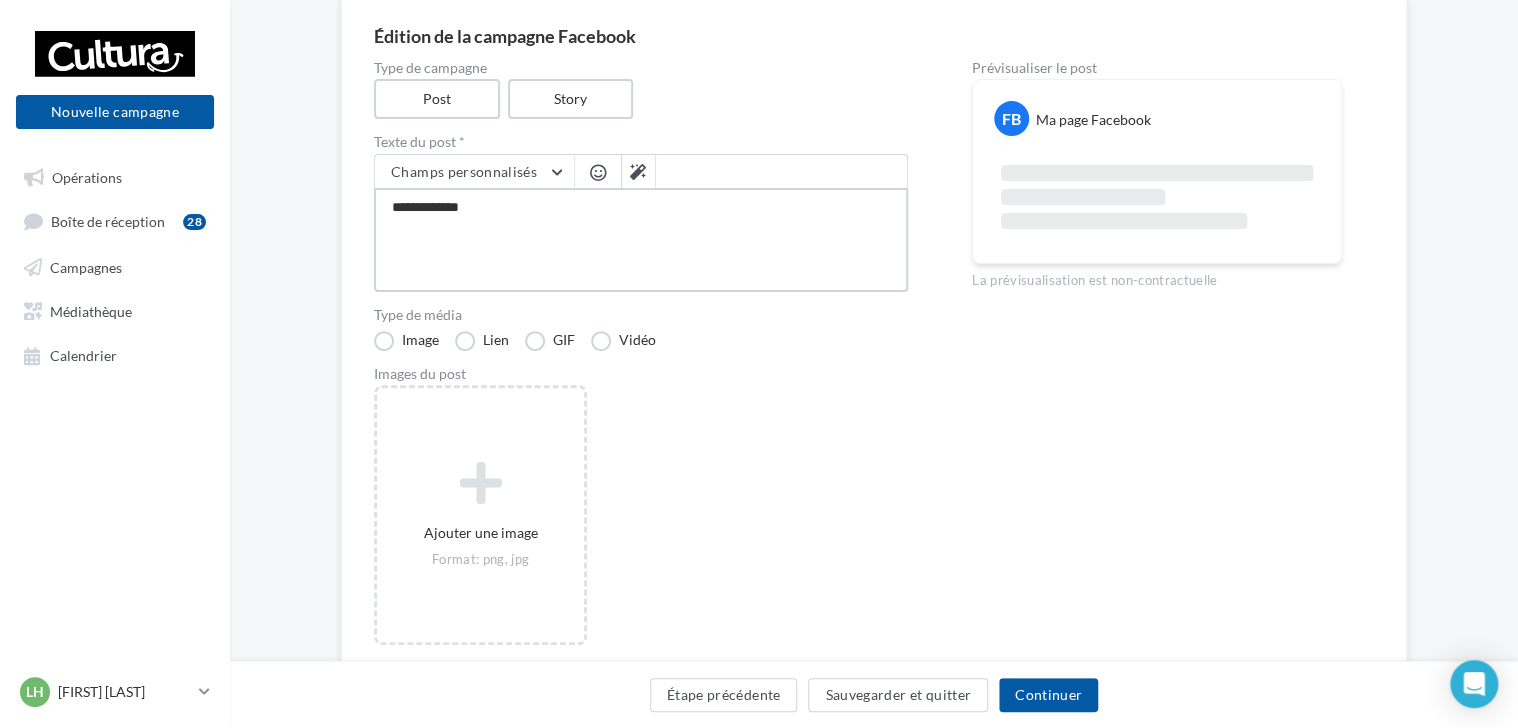 type on "**********" 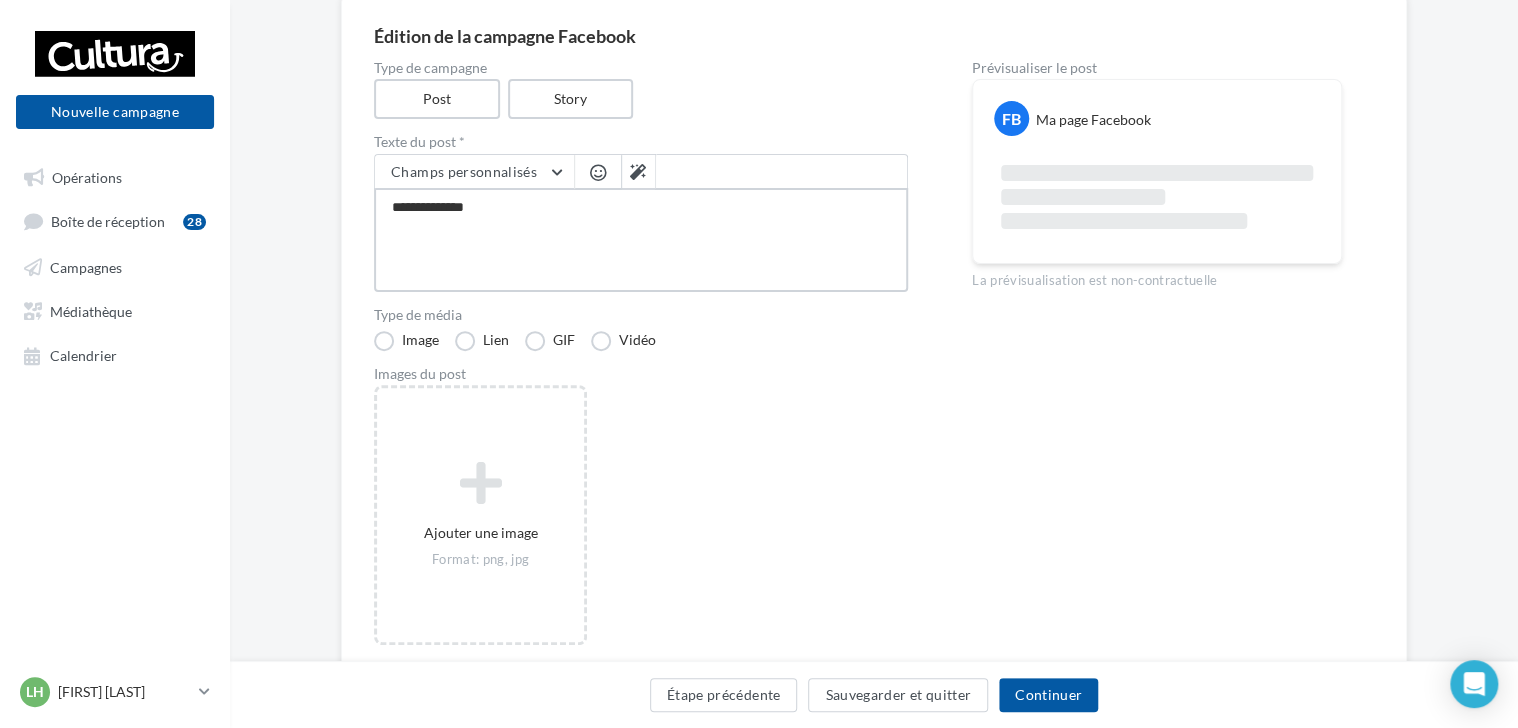 type on "**********" 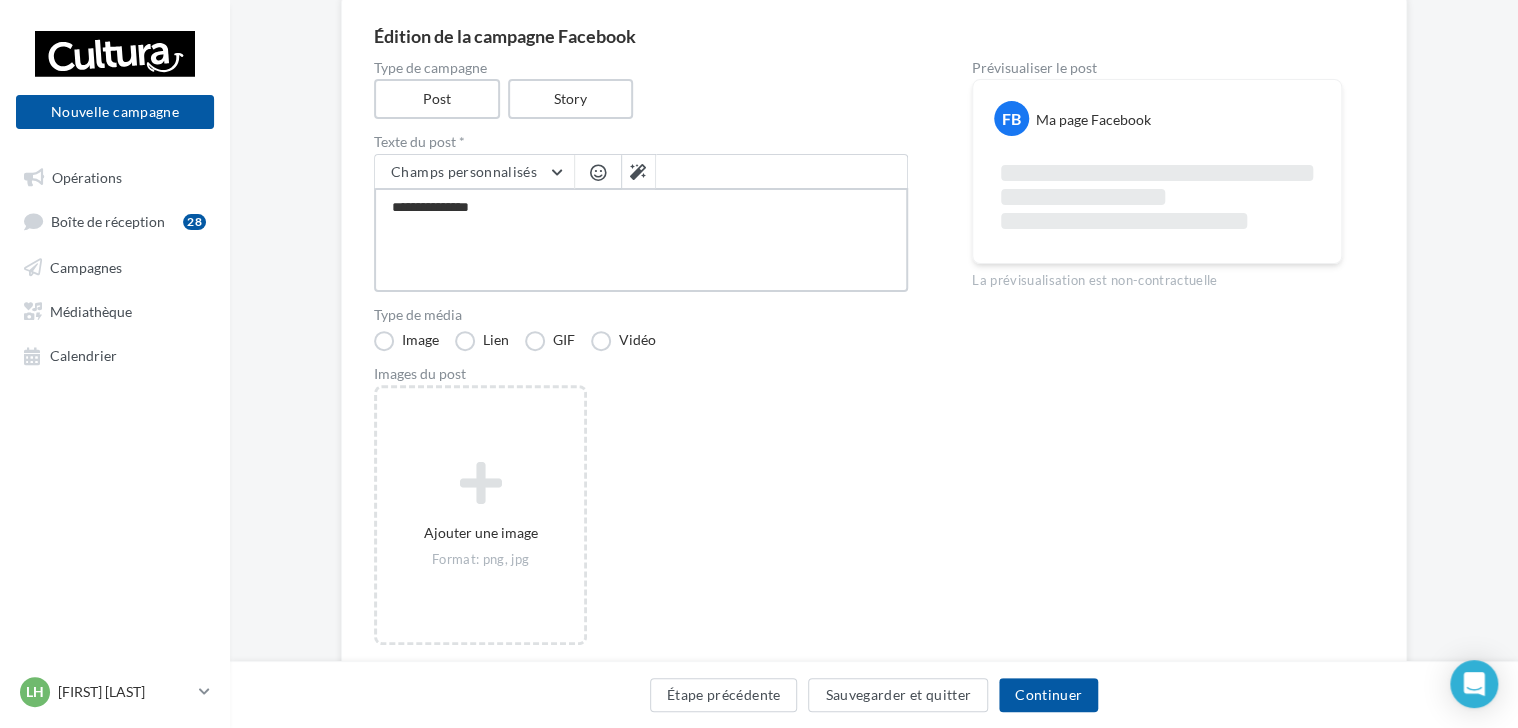 type on "**********" 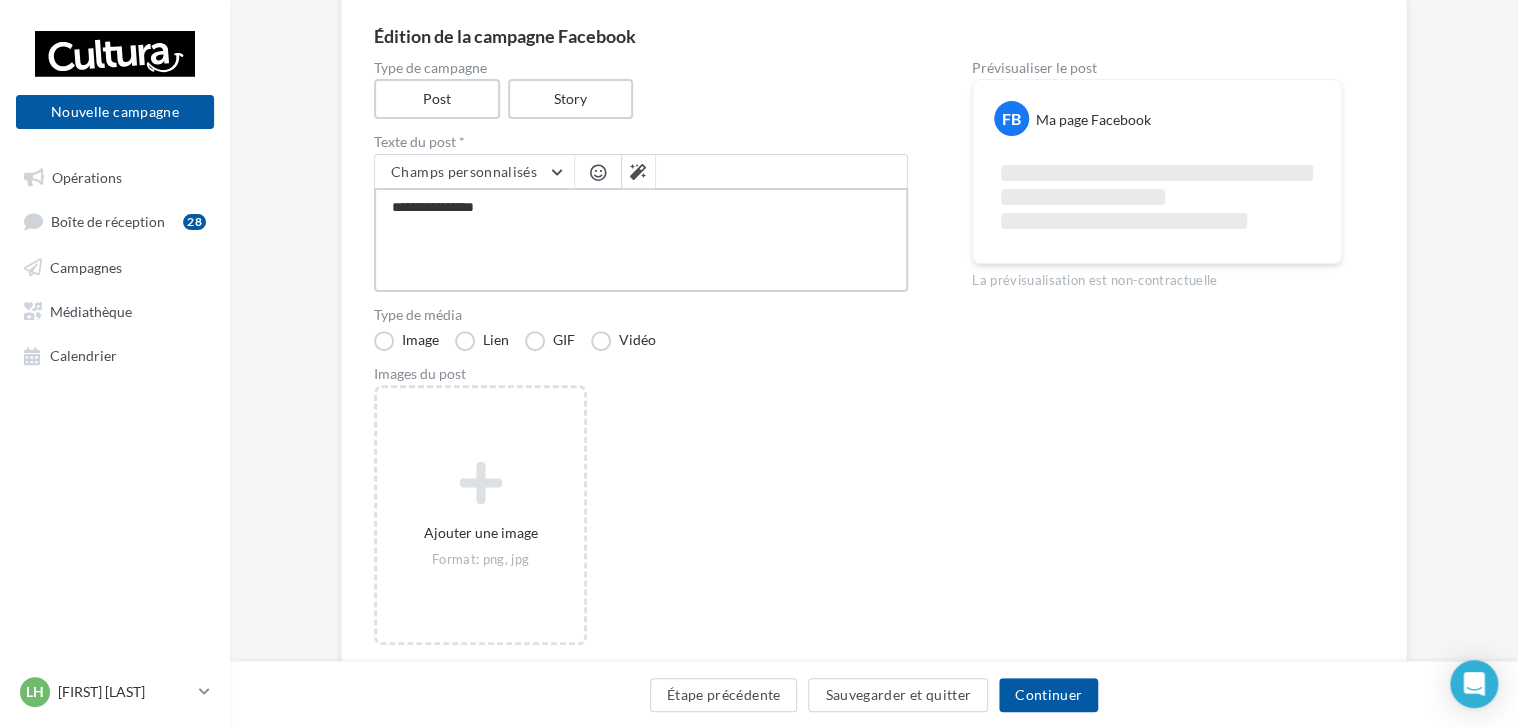 type on "**********" 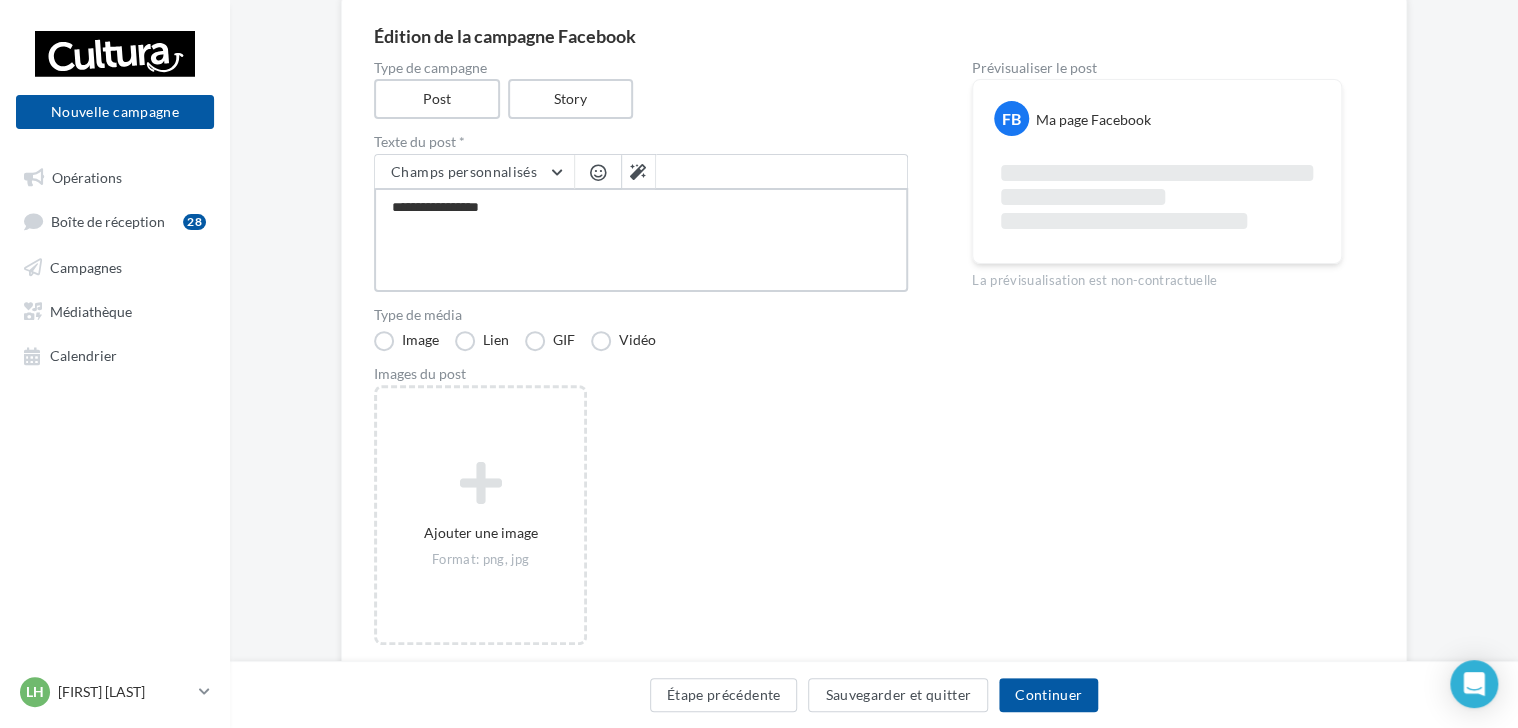 type on "**********" 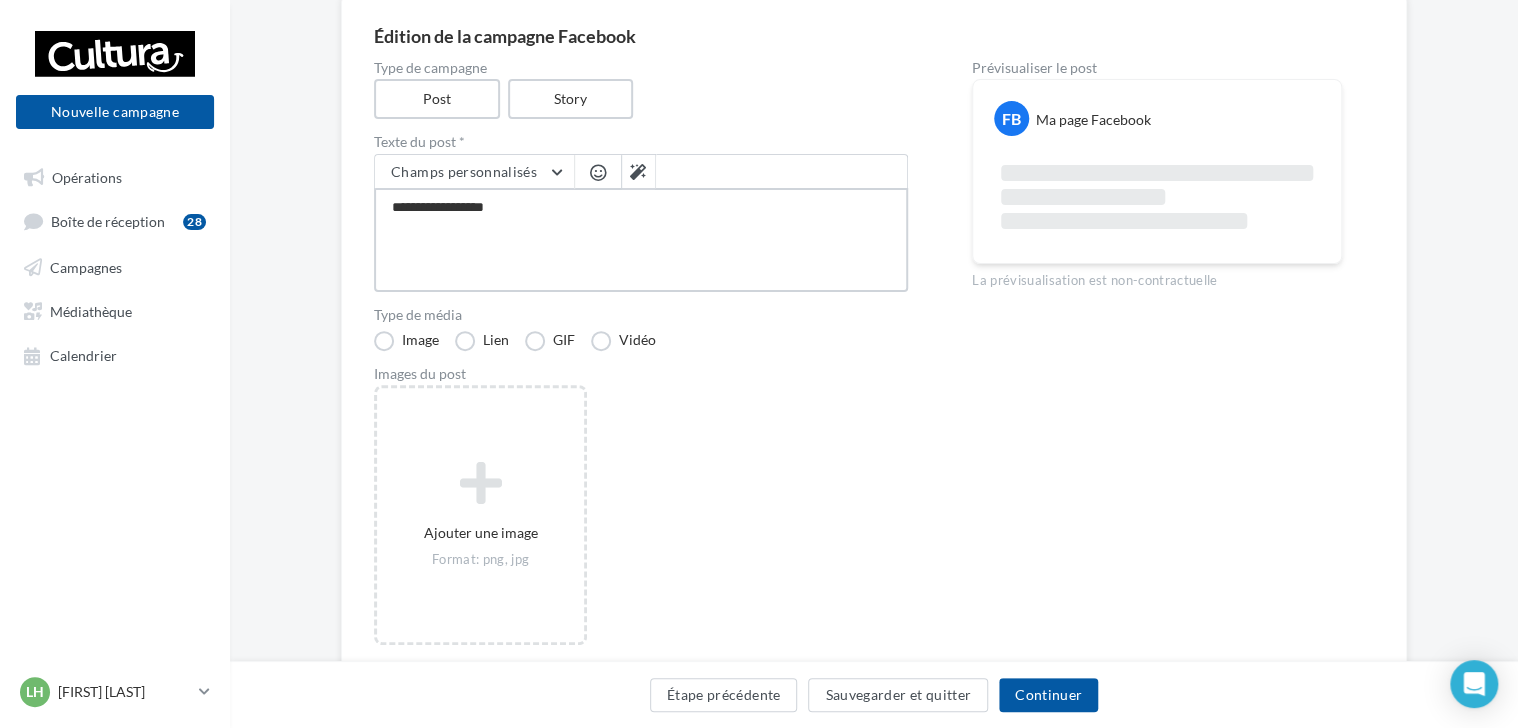 type on "**********" 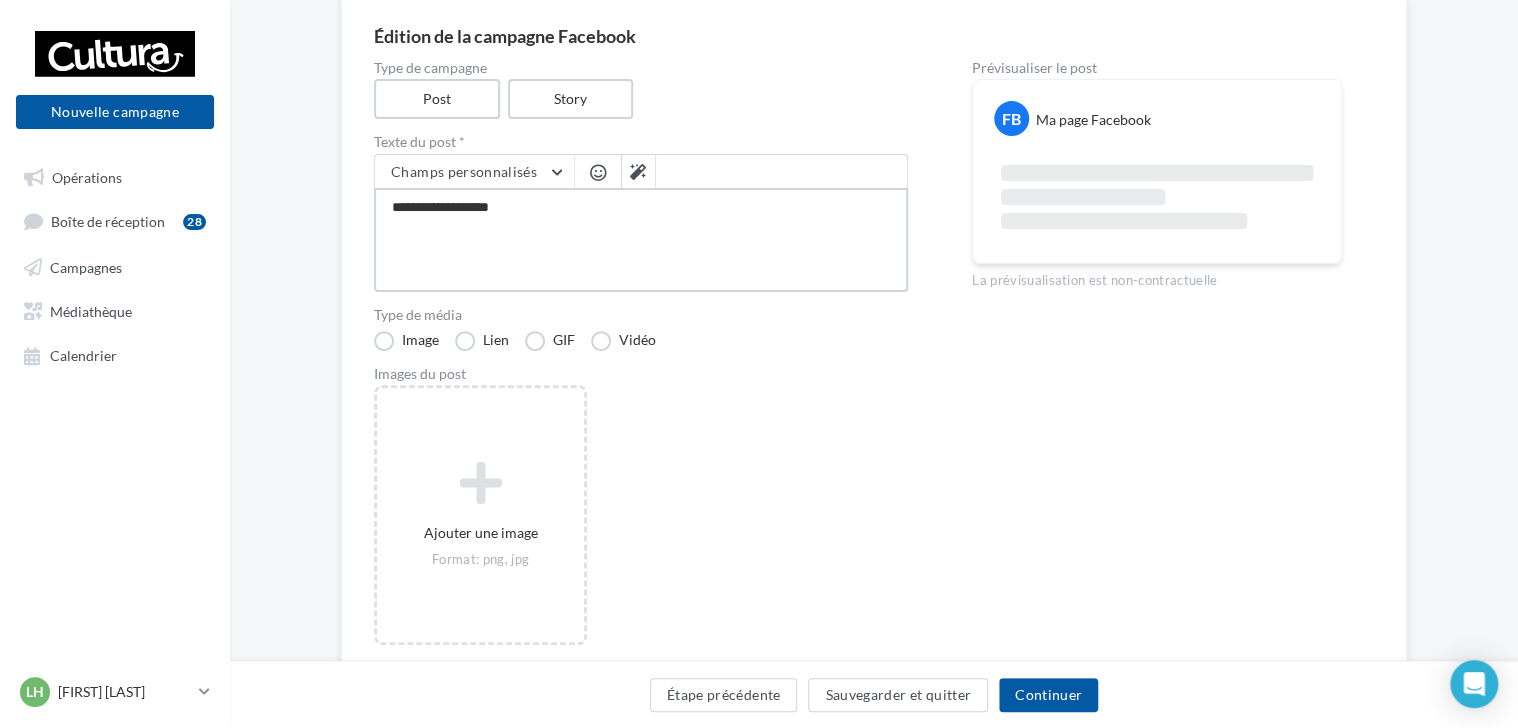 type on "**********" 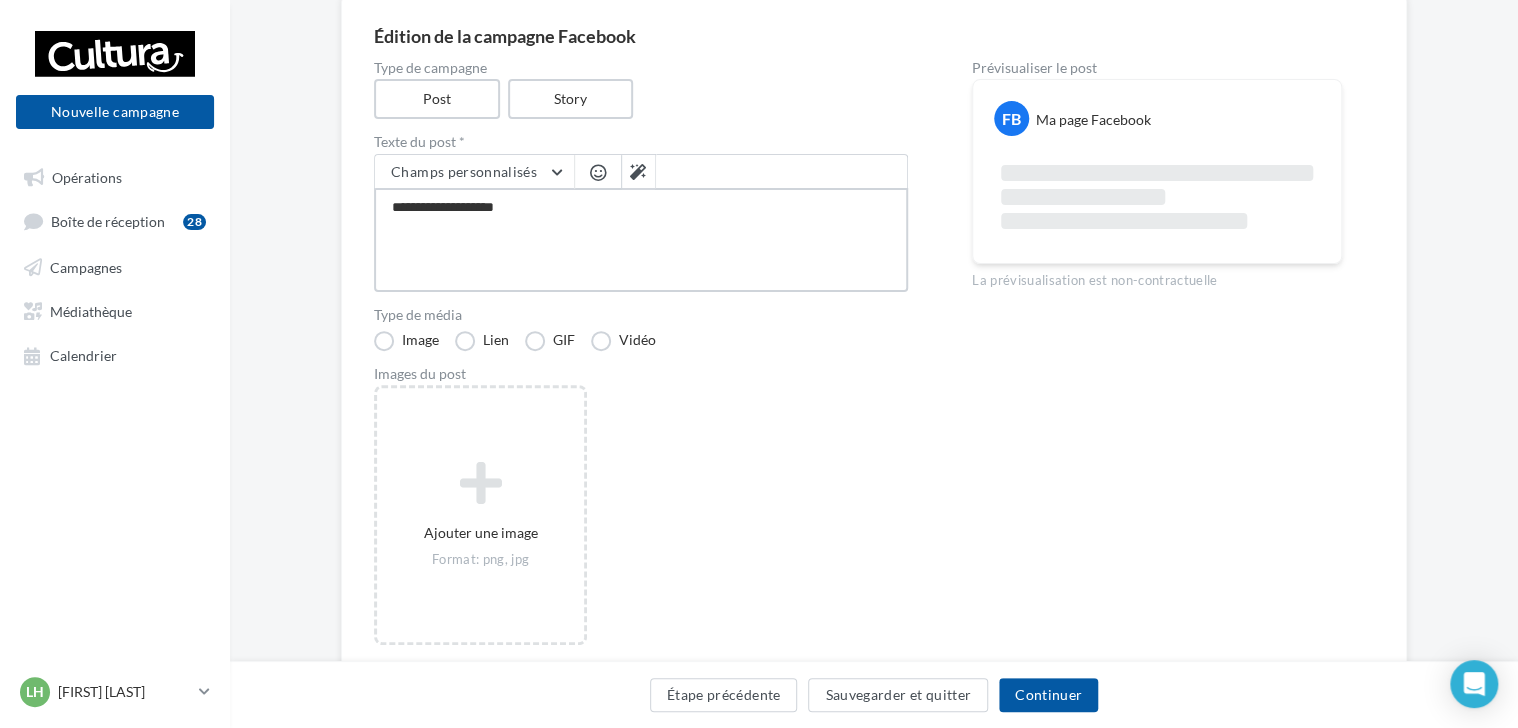 type on "**********" 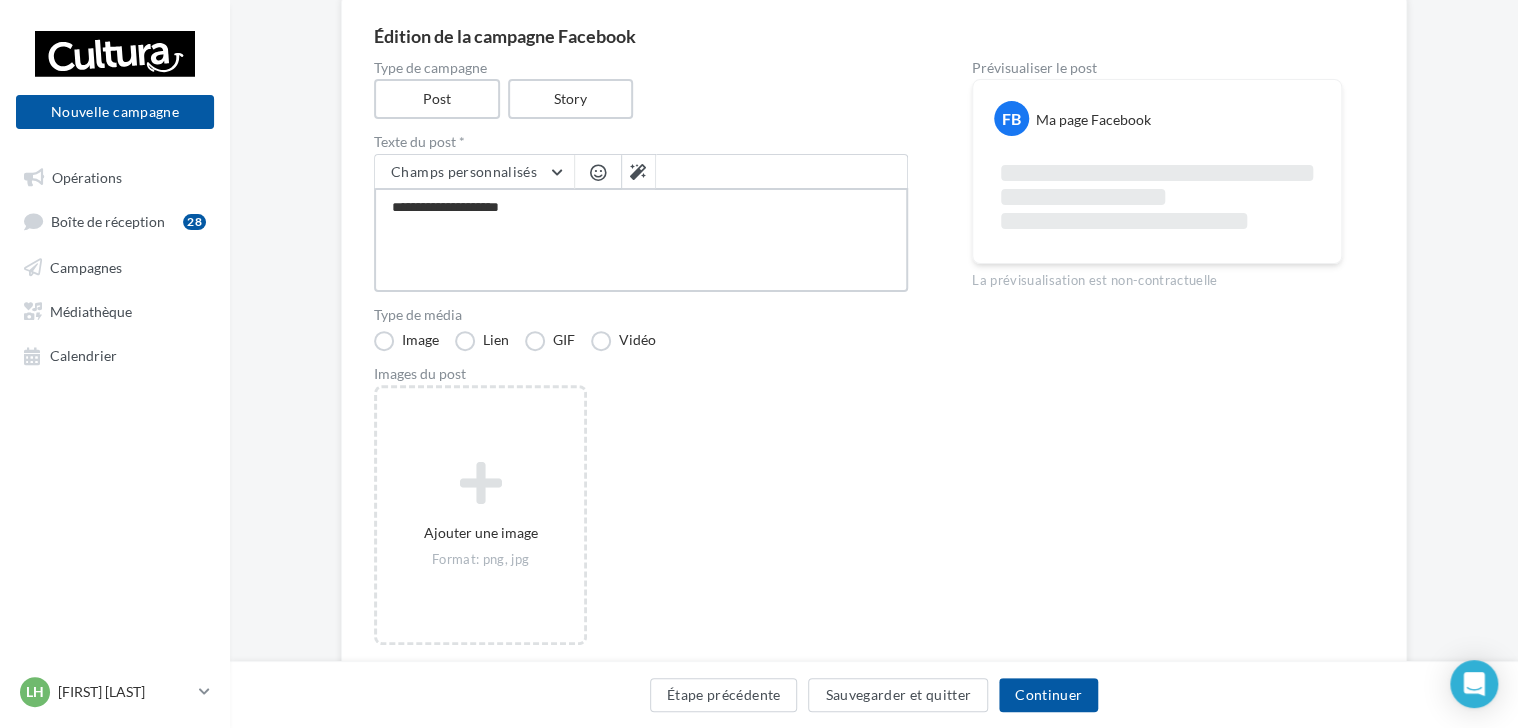 type on "**********" 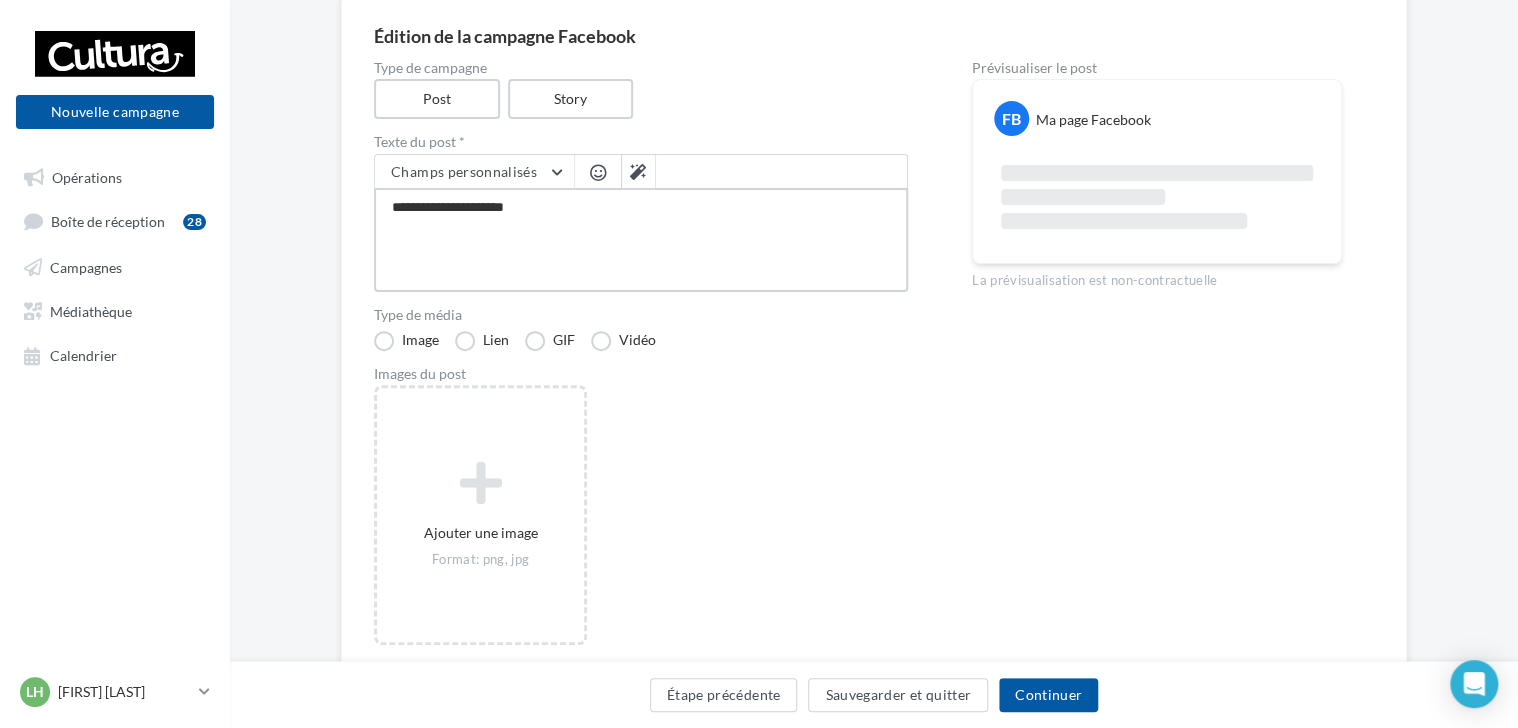 type on "**********" 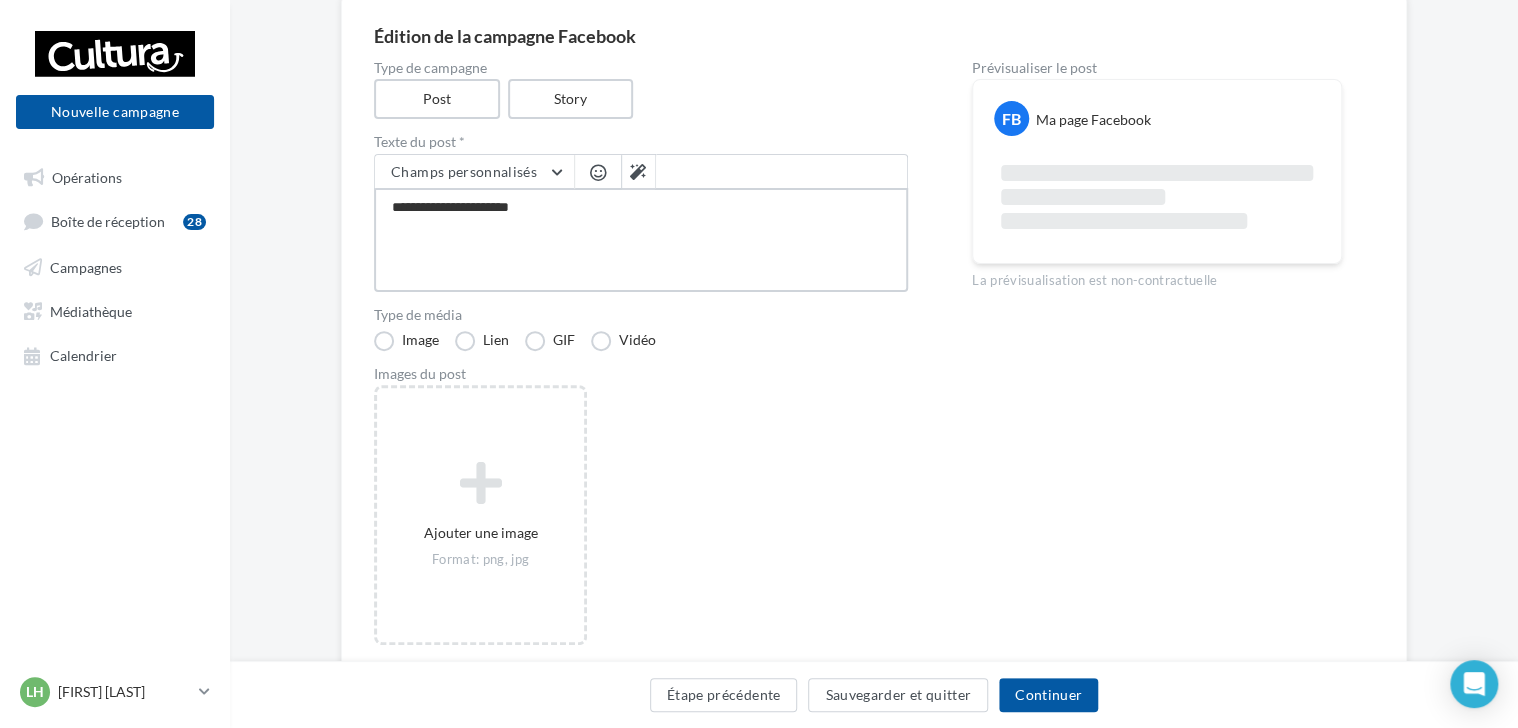 type on "**********" 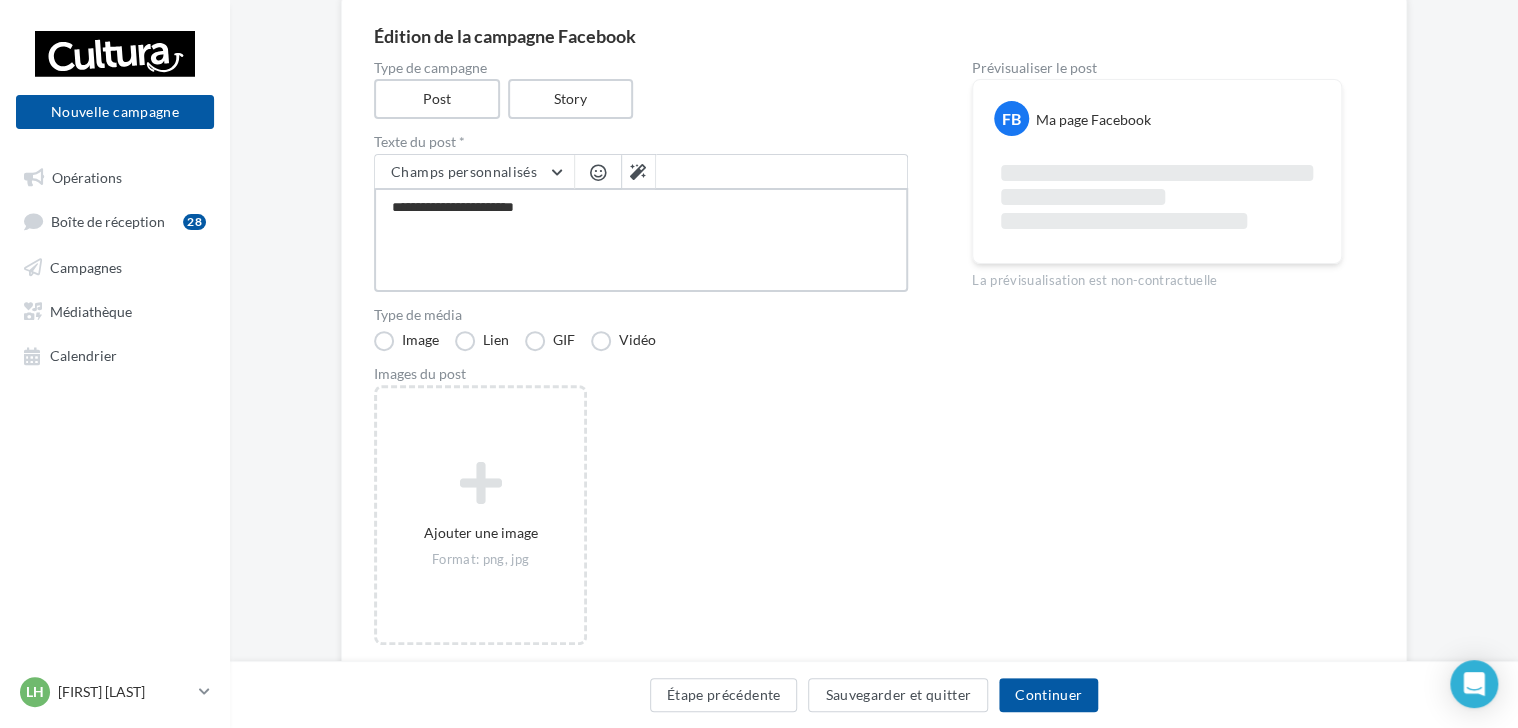 type on "**********" 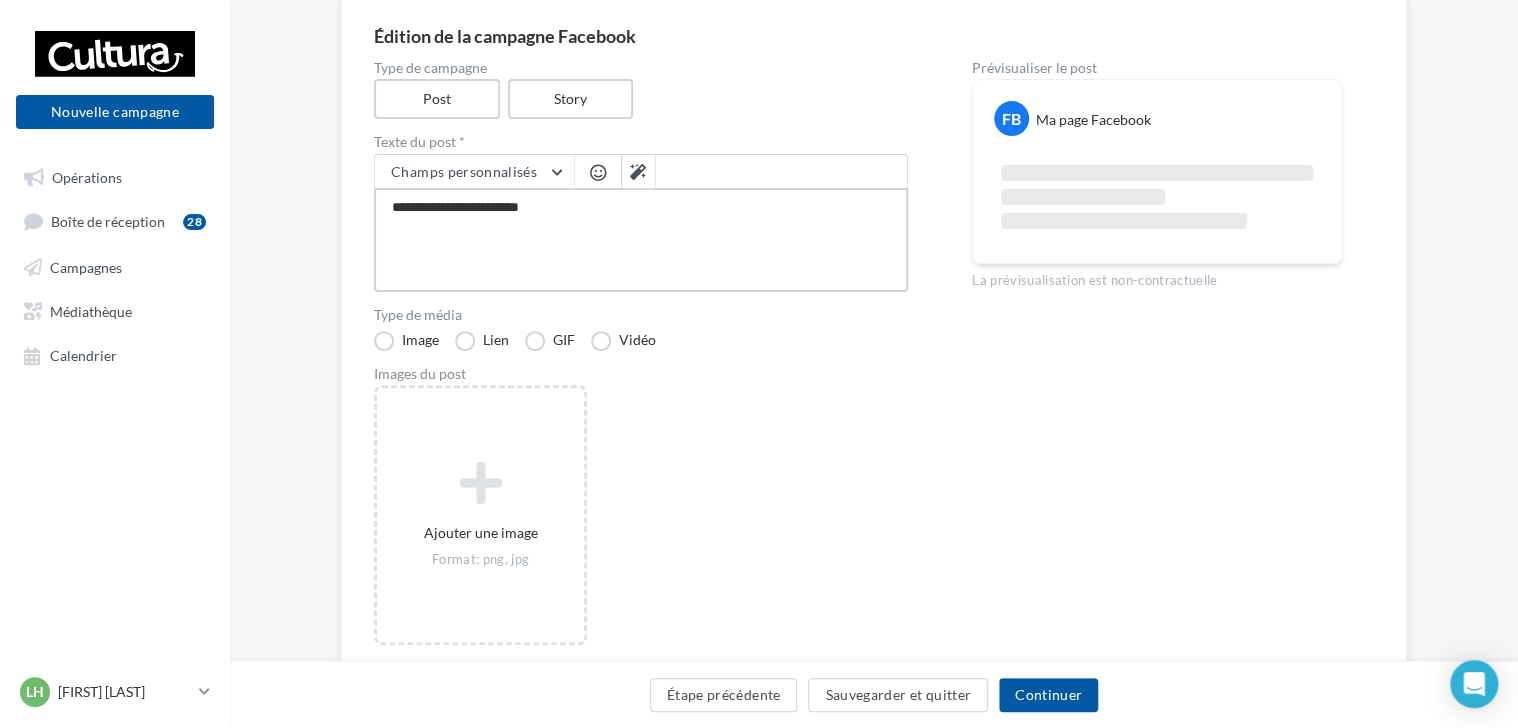 type on "**********" 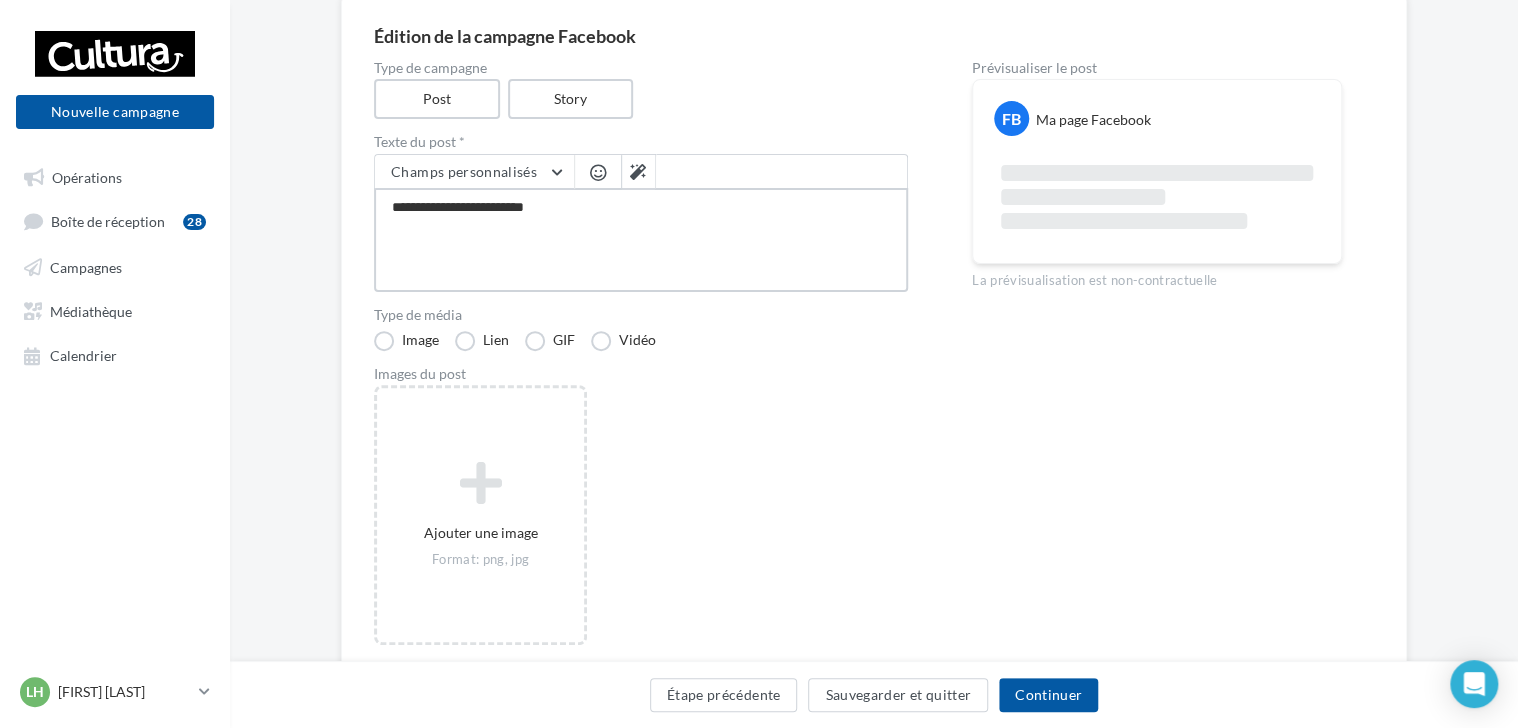 type on "**********" 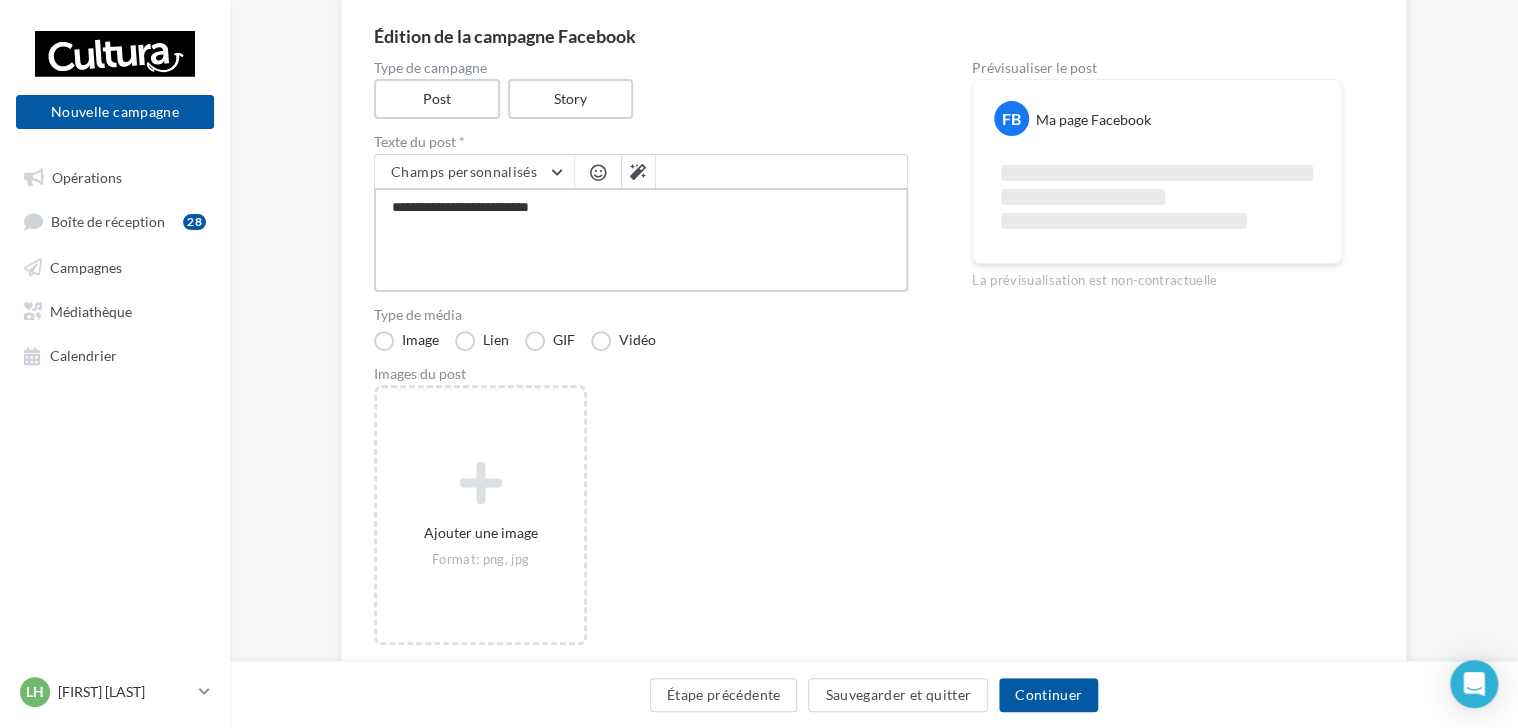 type on "**********" 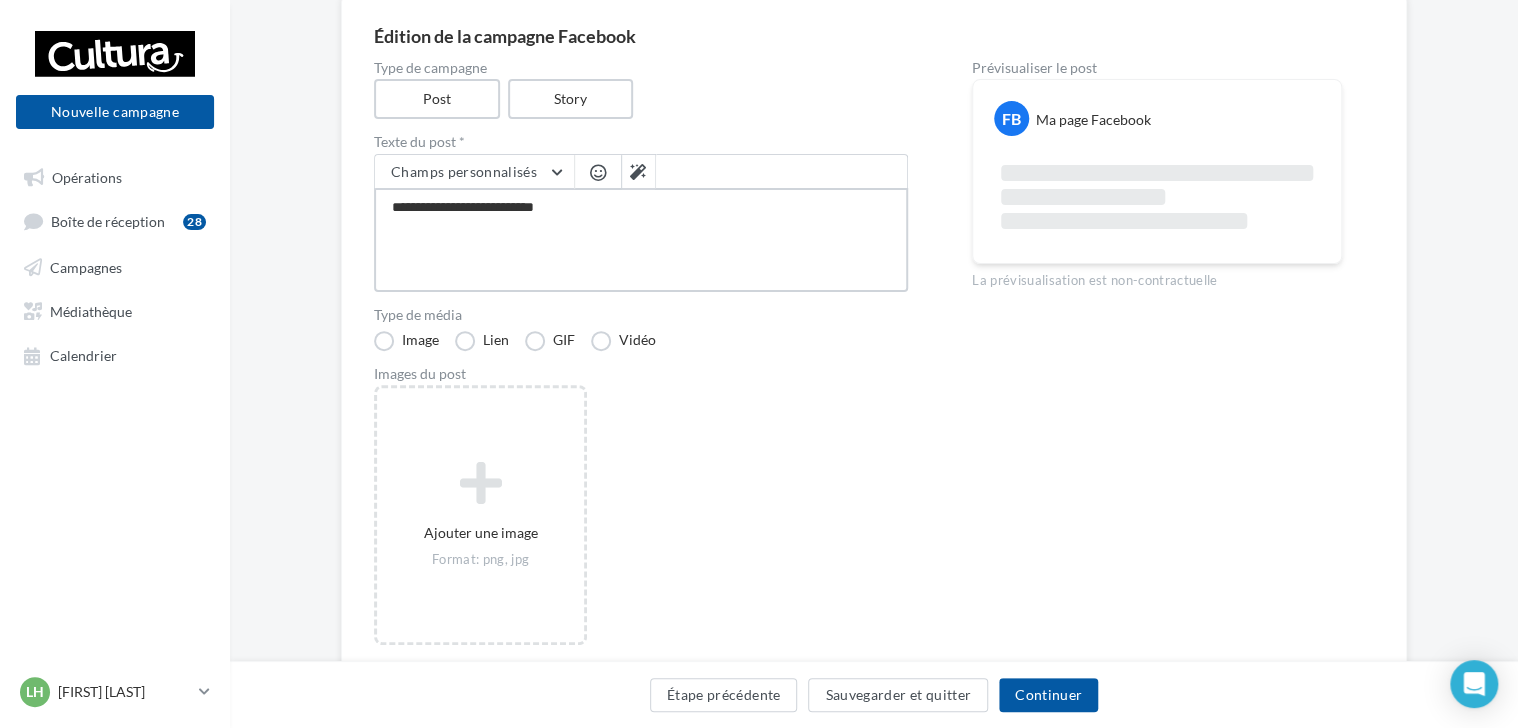 type on "**********" 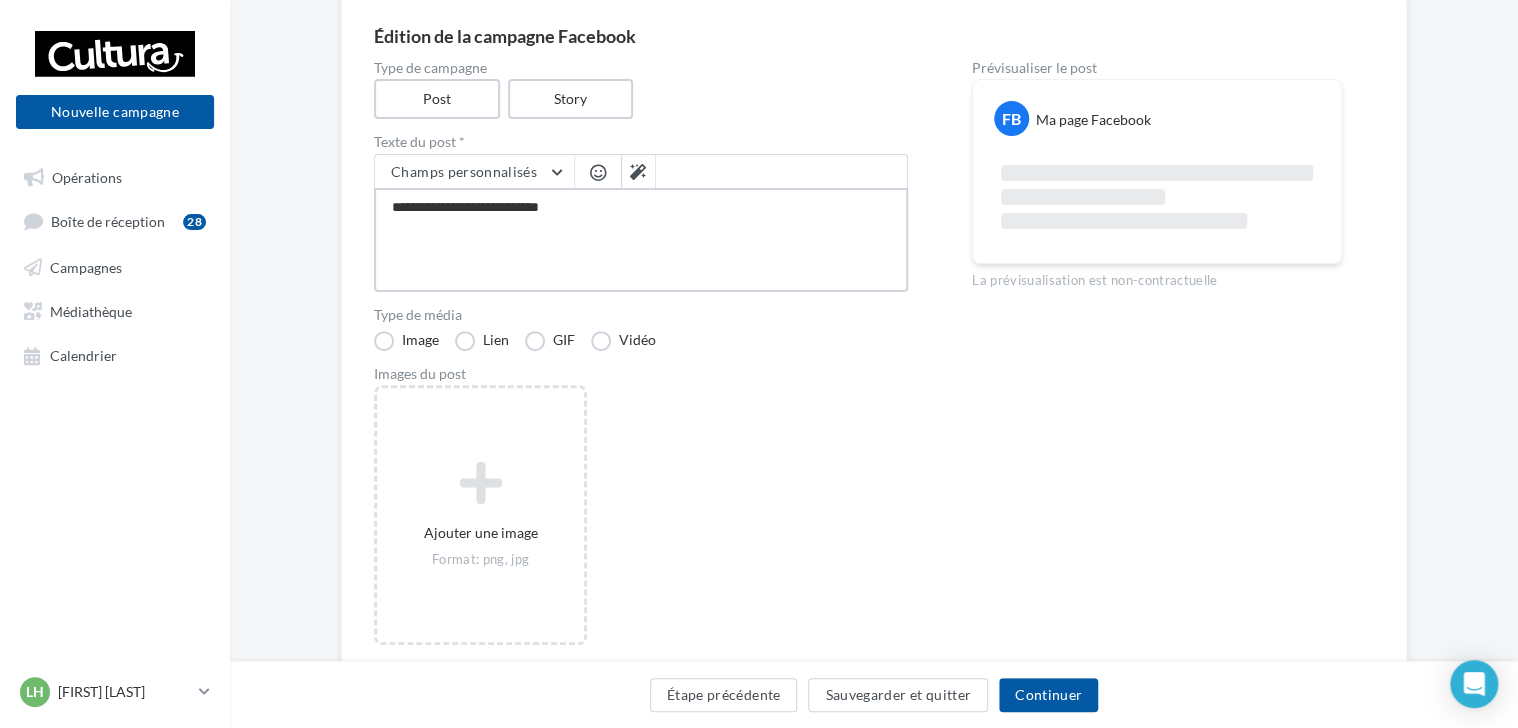 type on "**********" 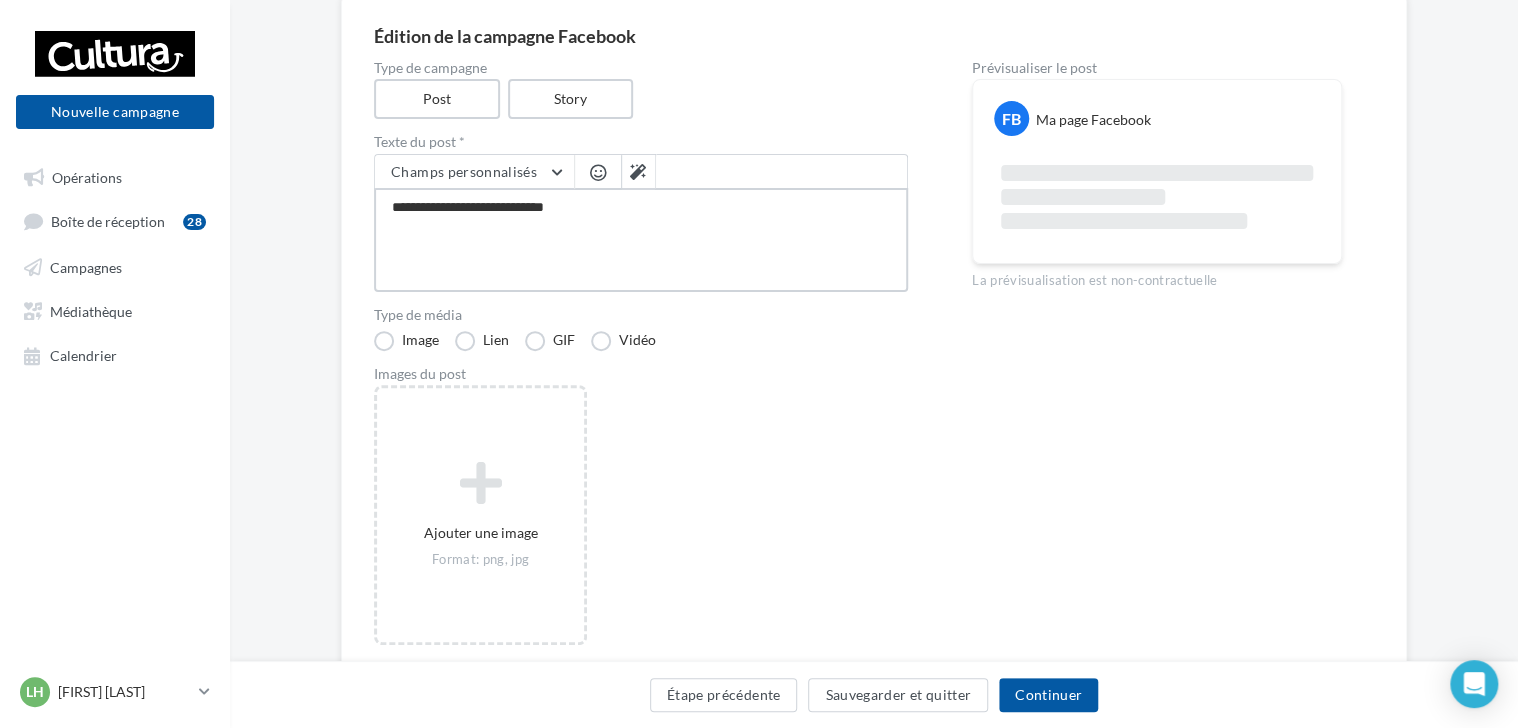 type on "**********" 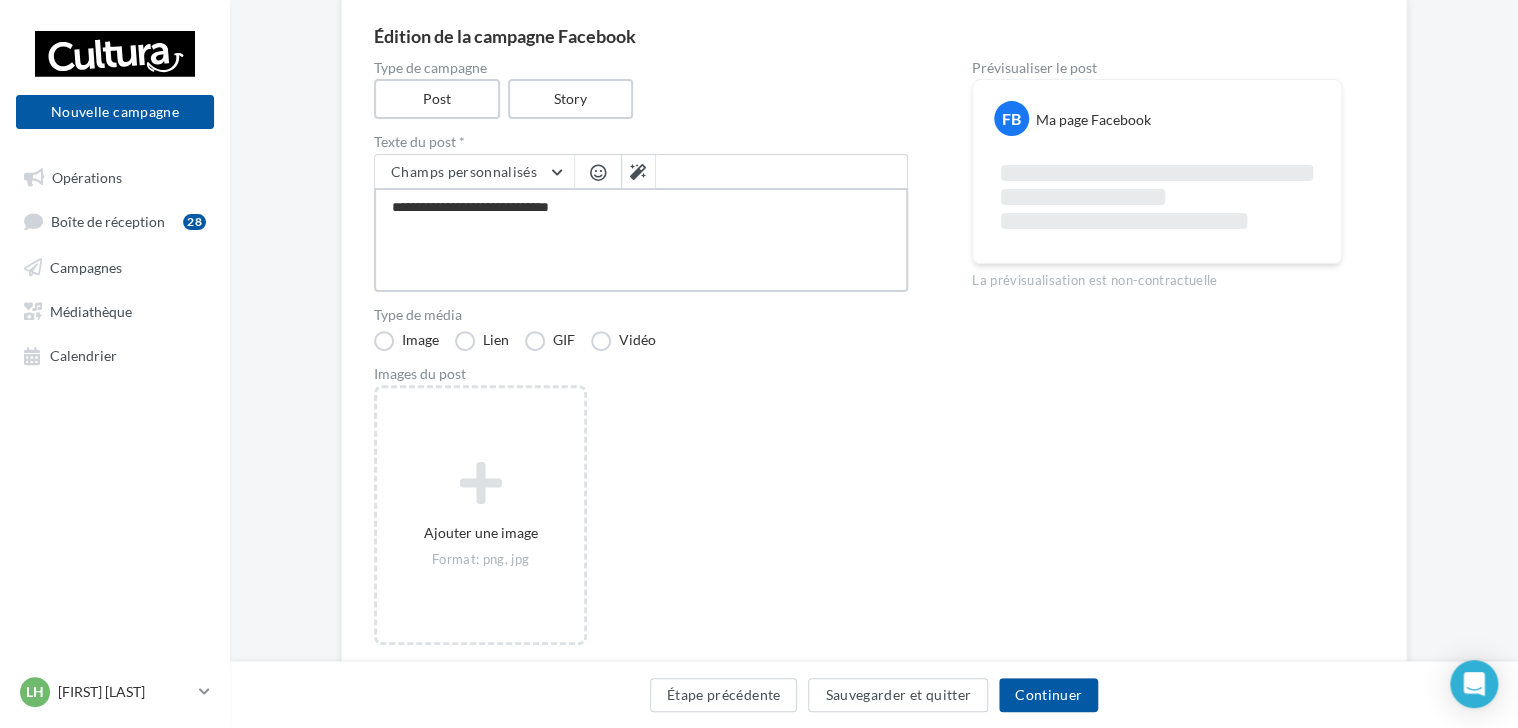 type on "**********" 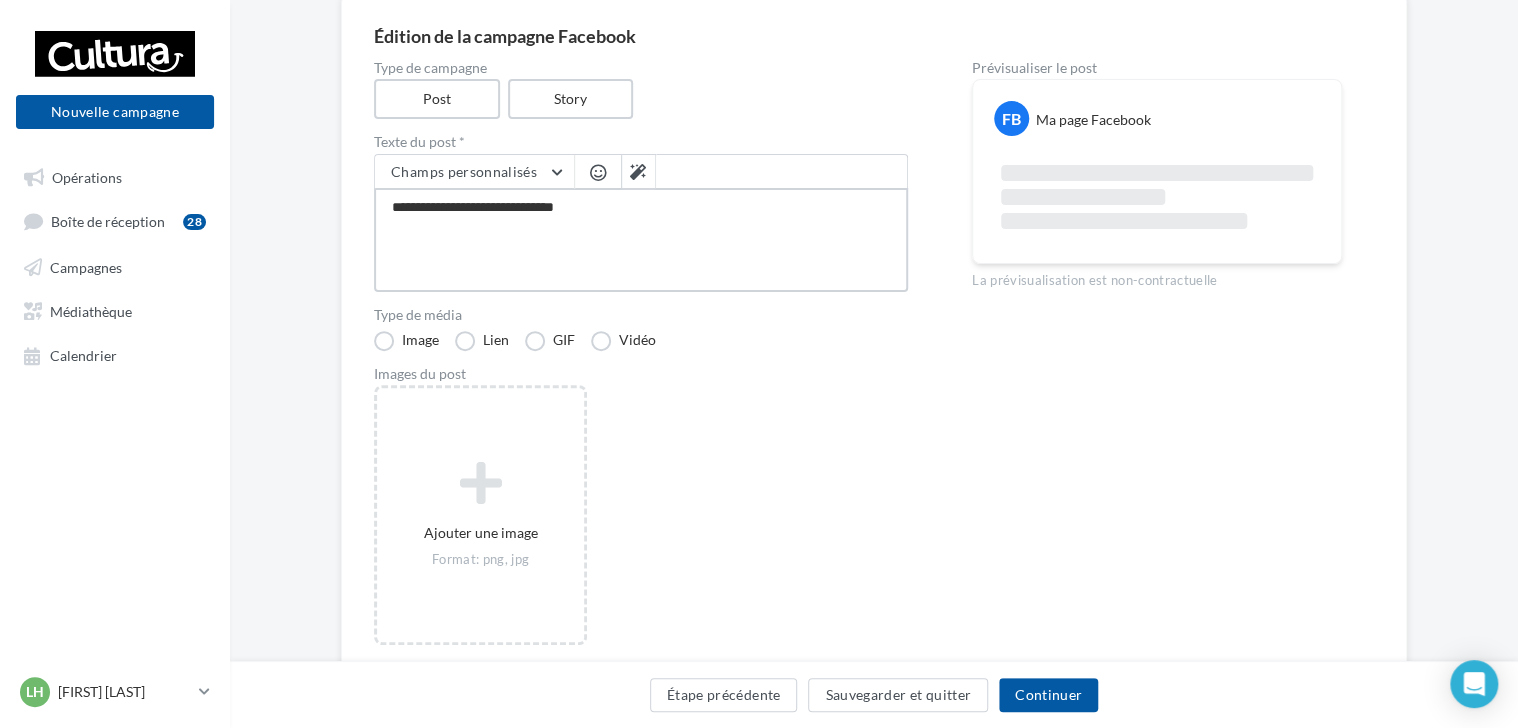 type on "**********" 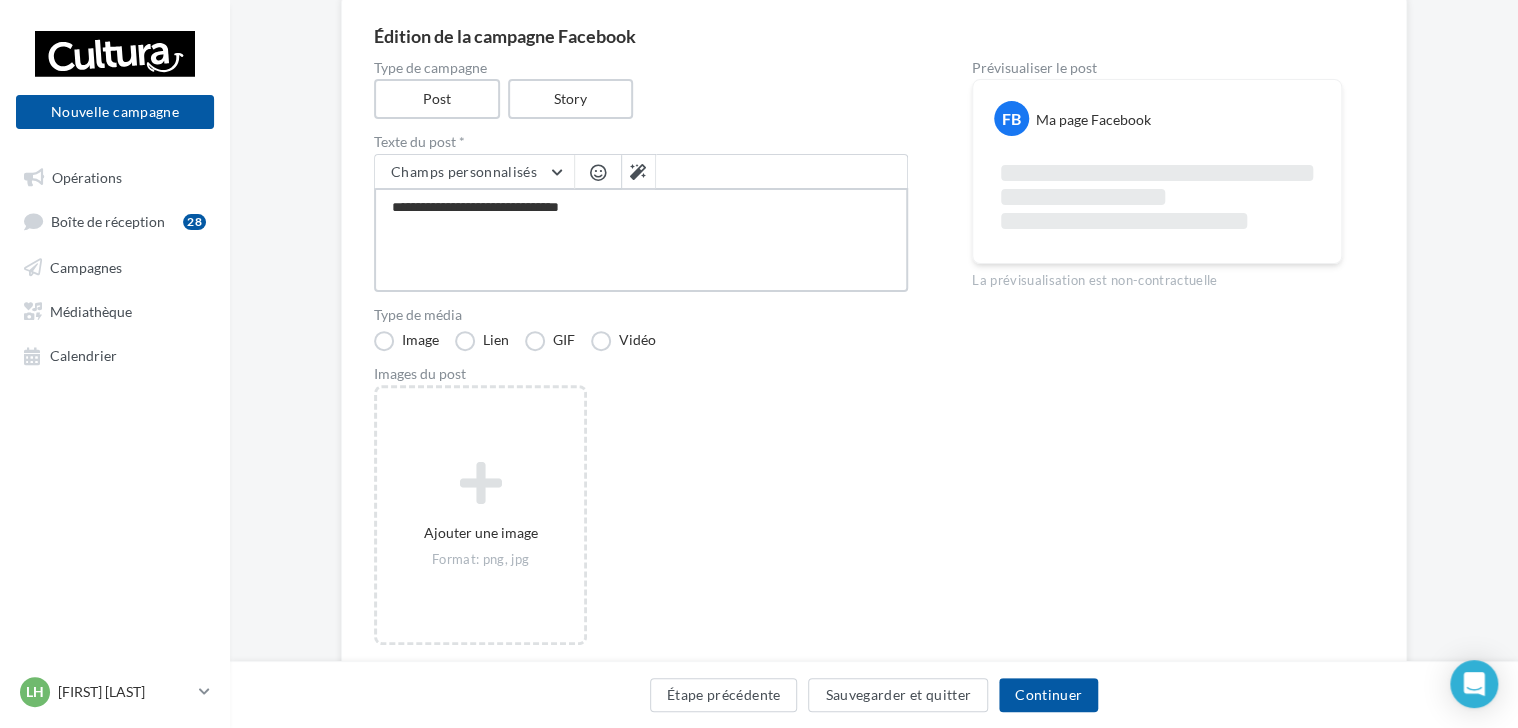 type on "**********" 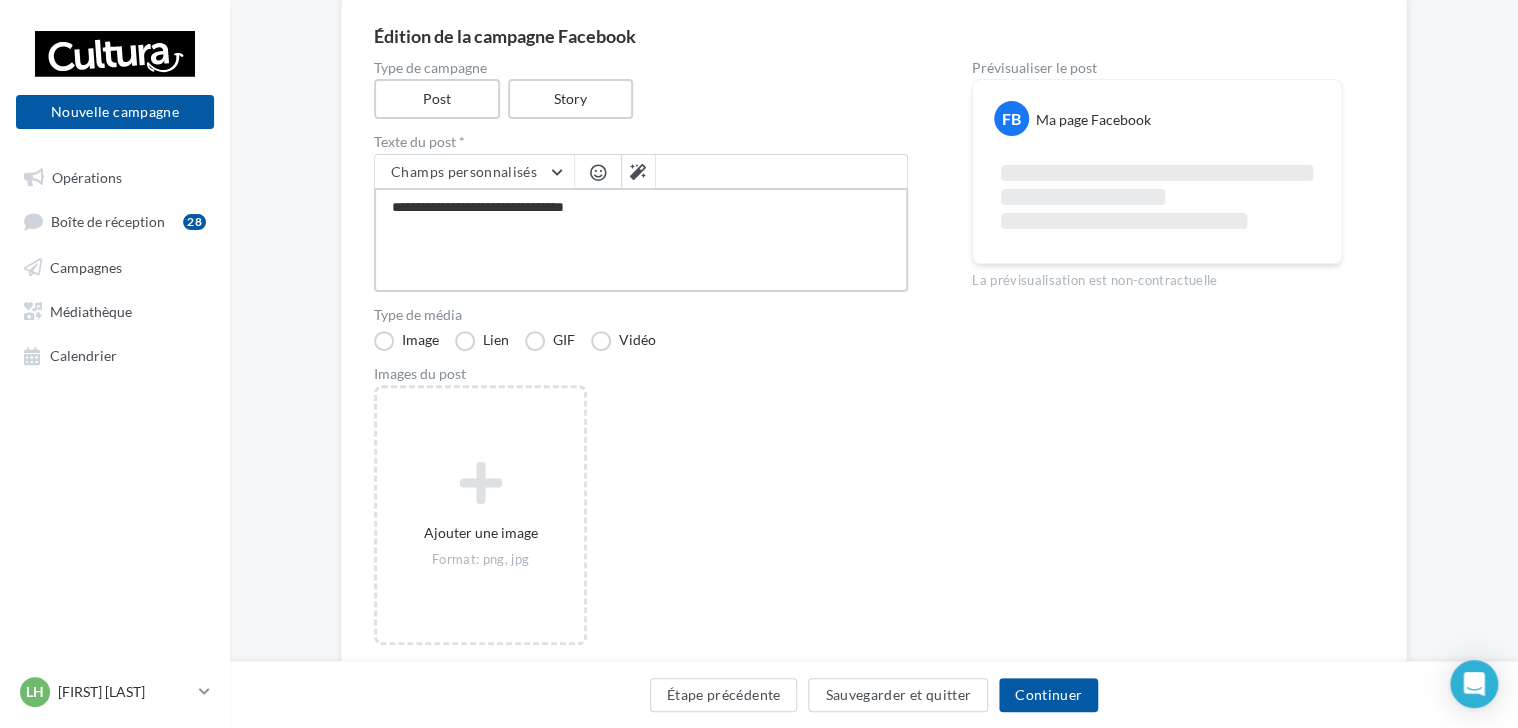 type on "**********" 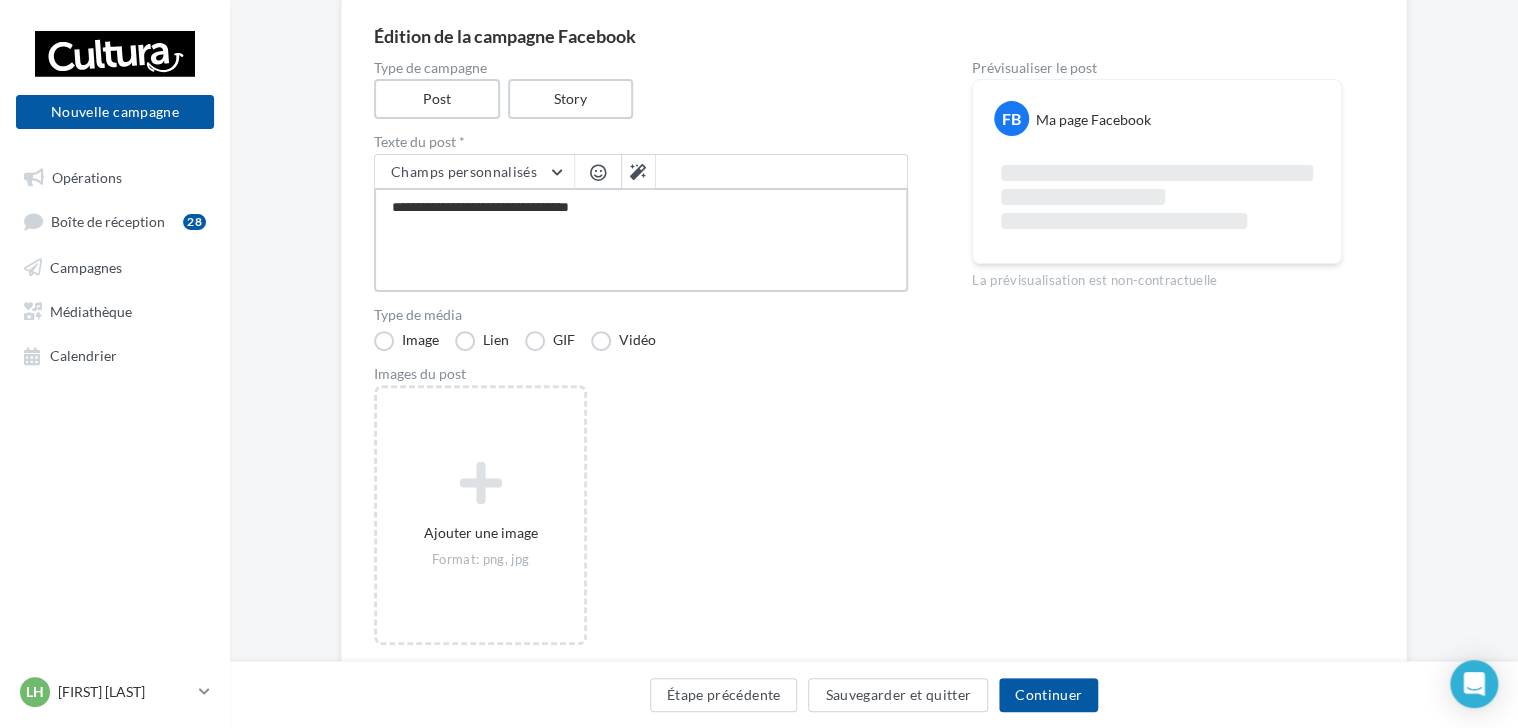 type on "**********" 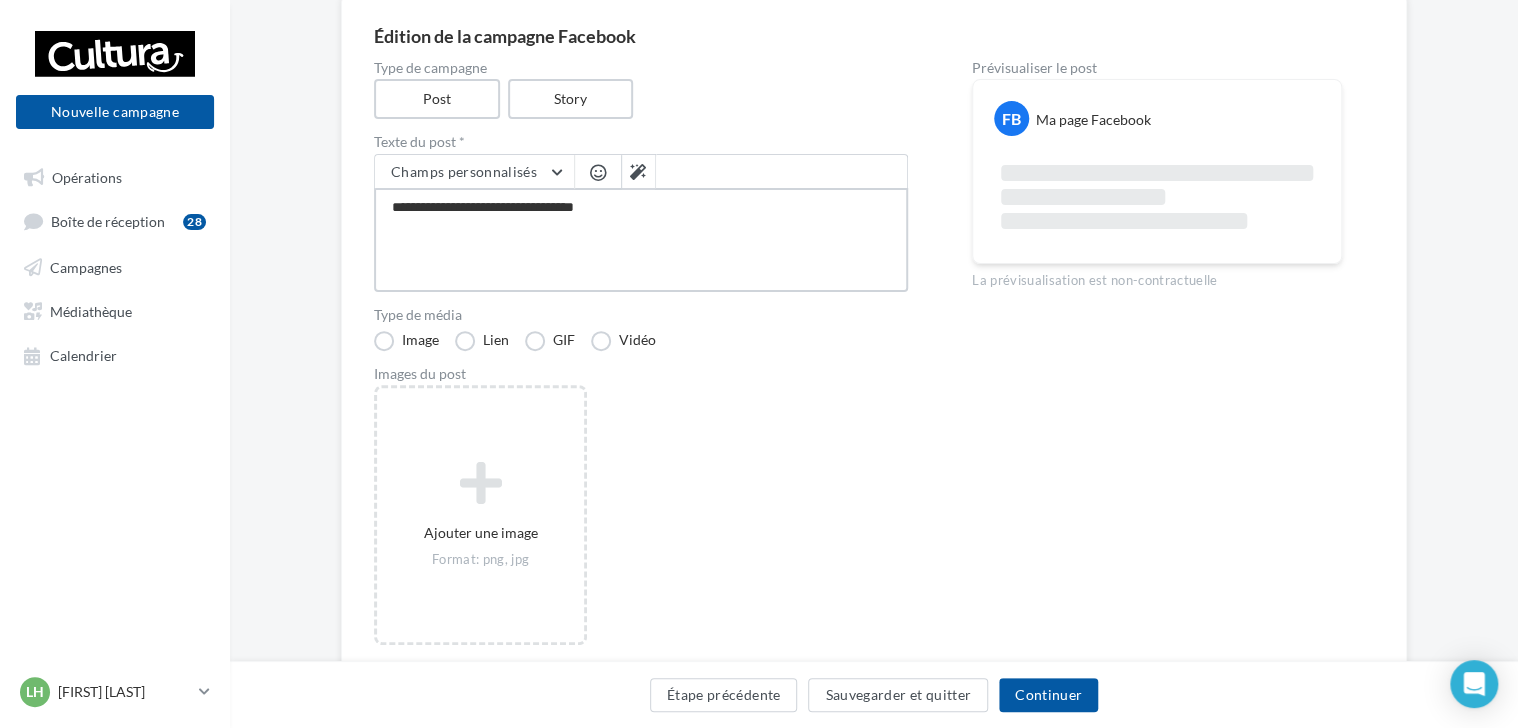 type on "**********" 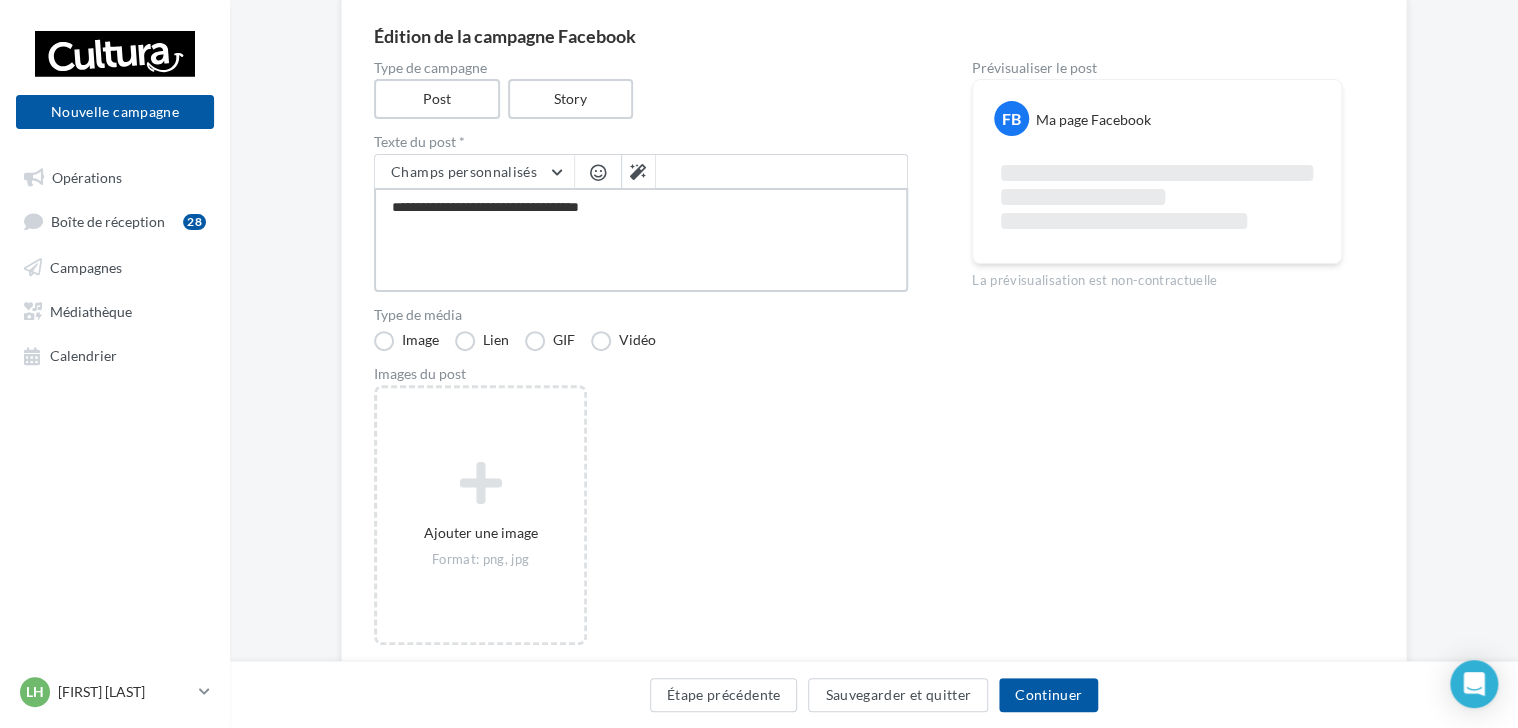type on "**********" 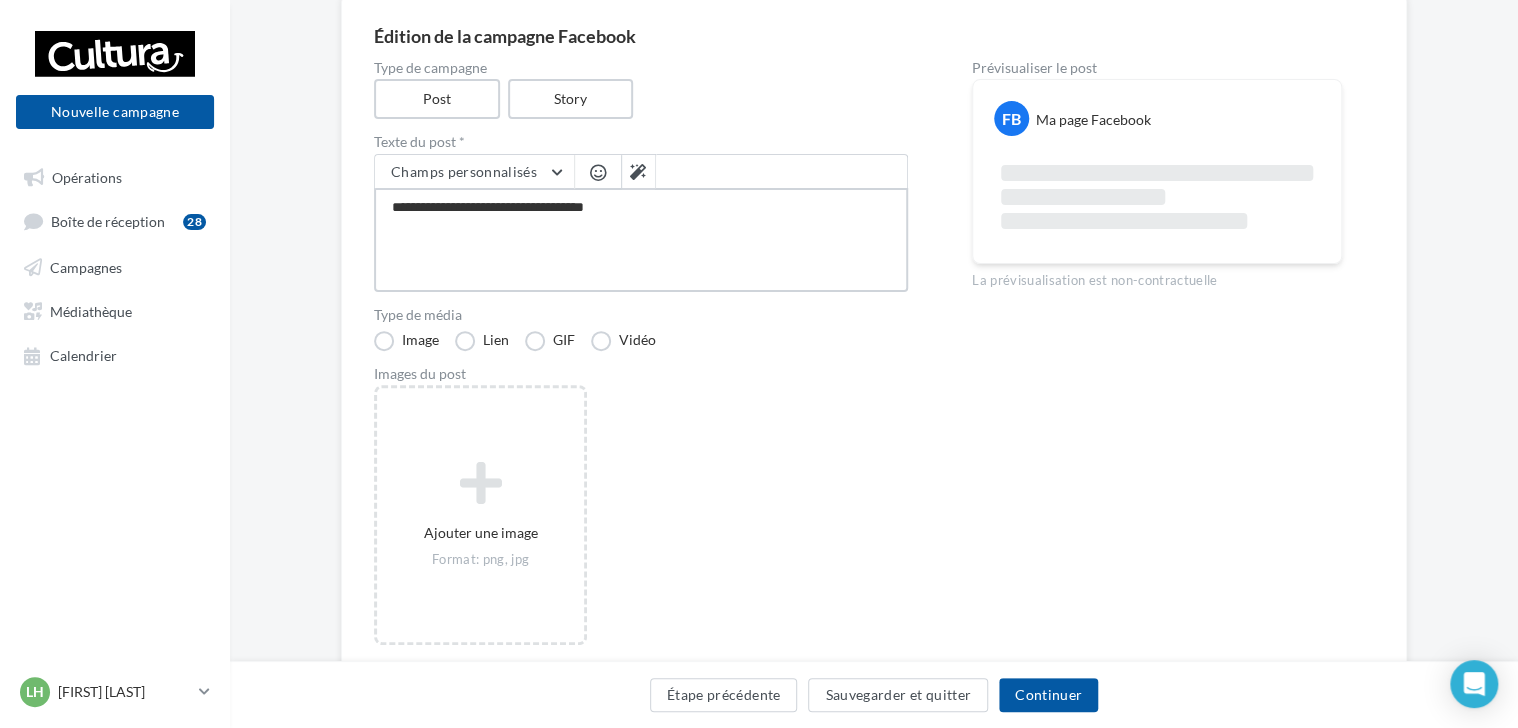 type on "**********" 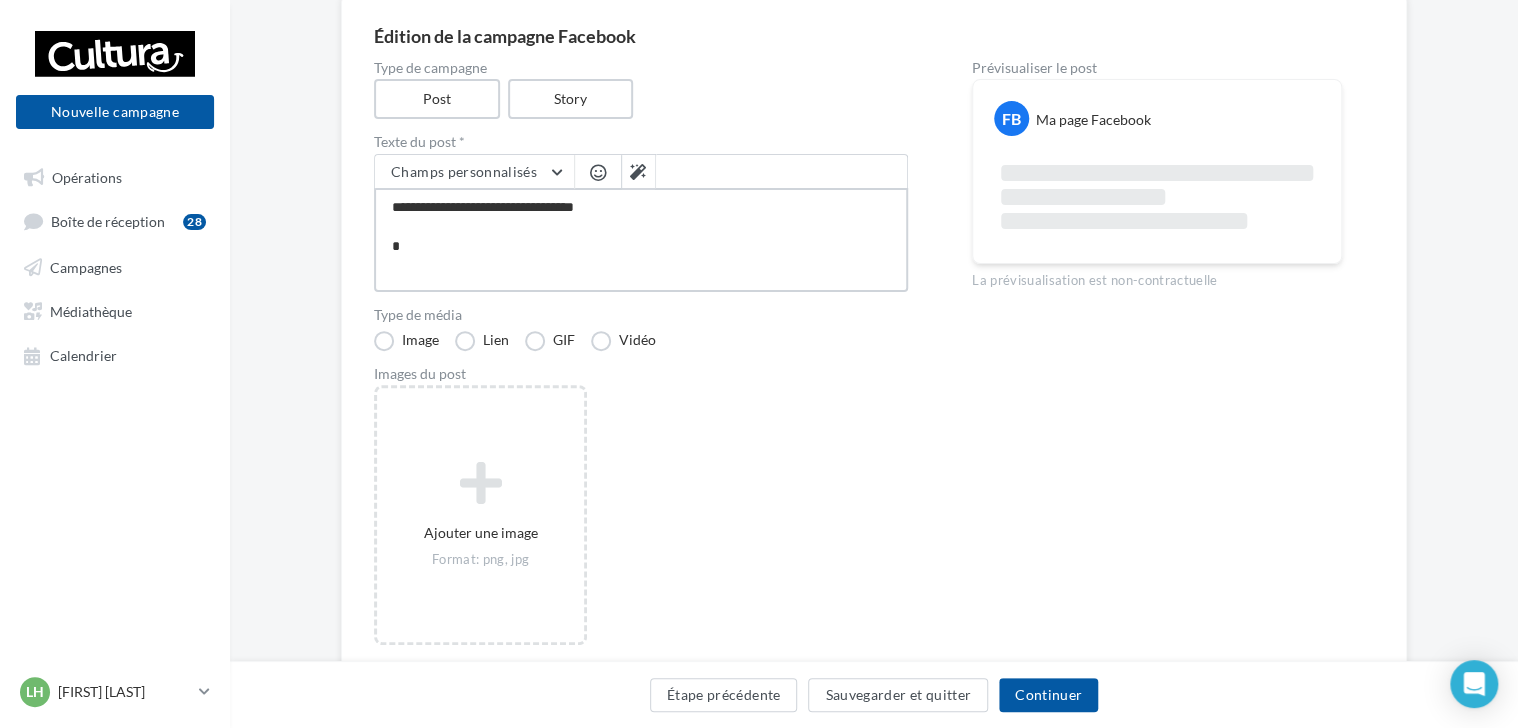 type on "**********" 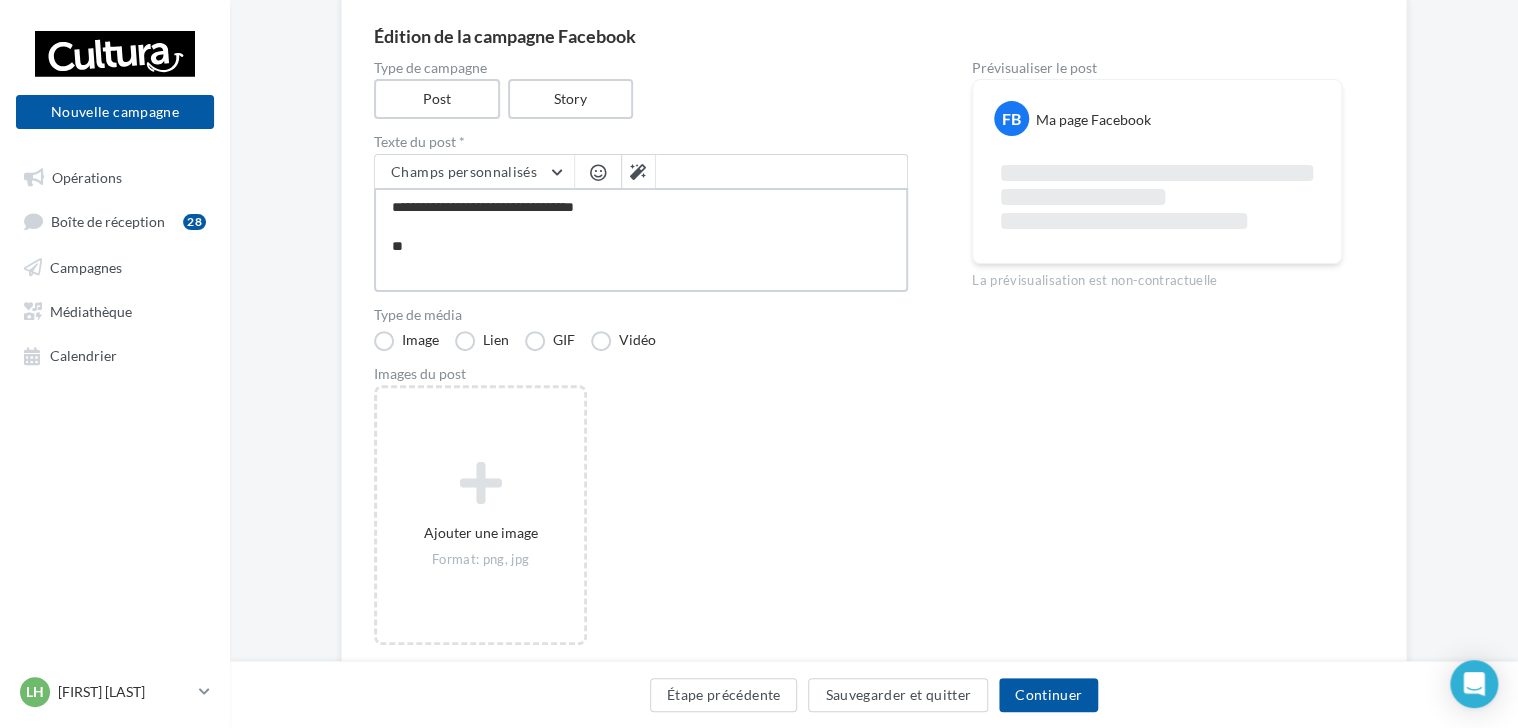 type on "**********" 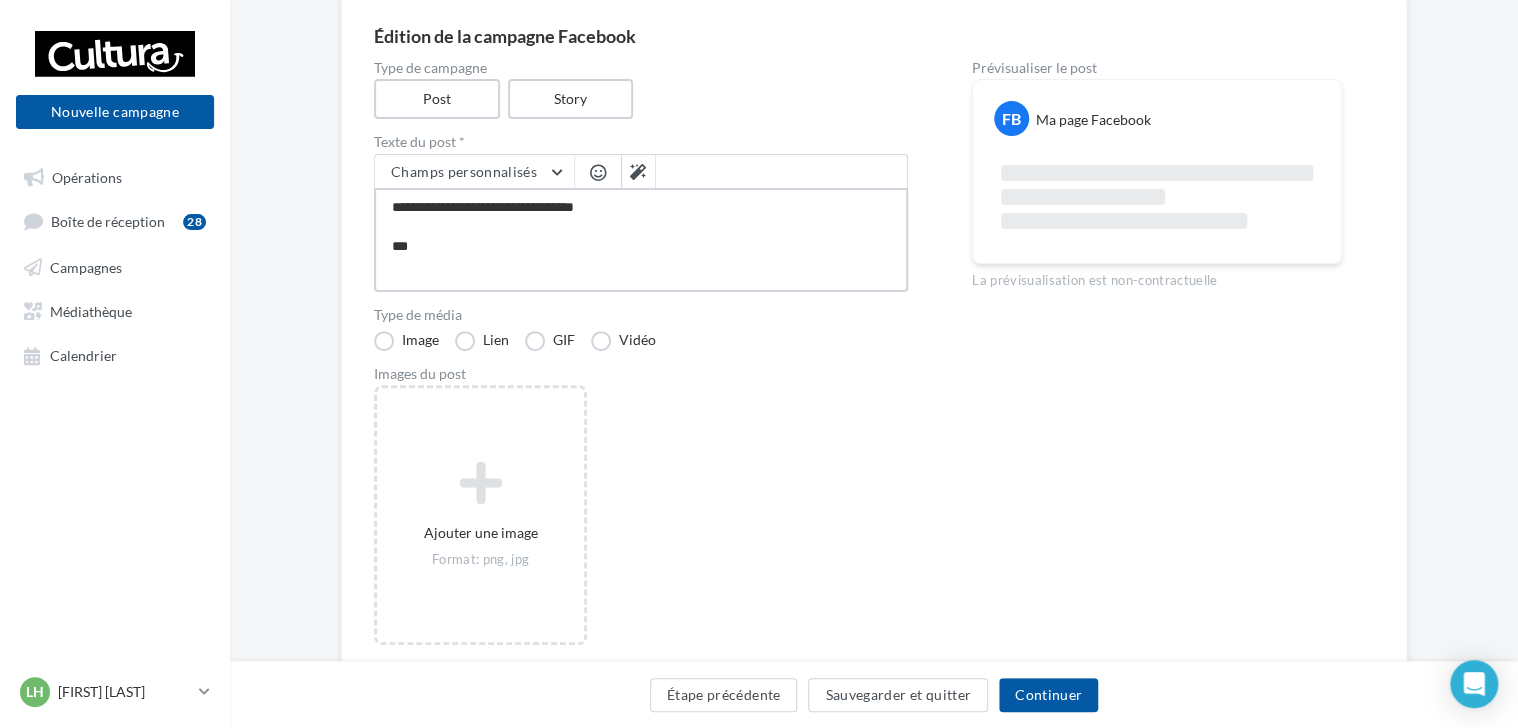 type on "**********" 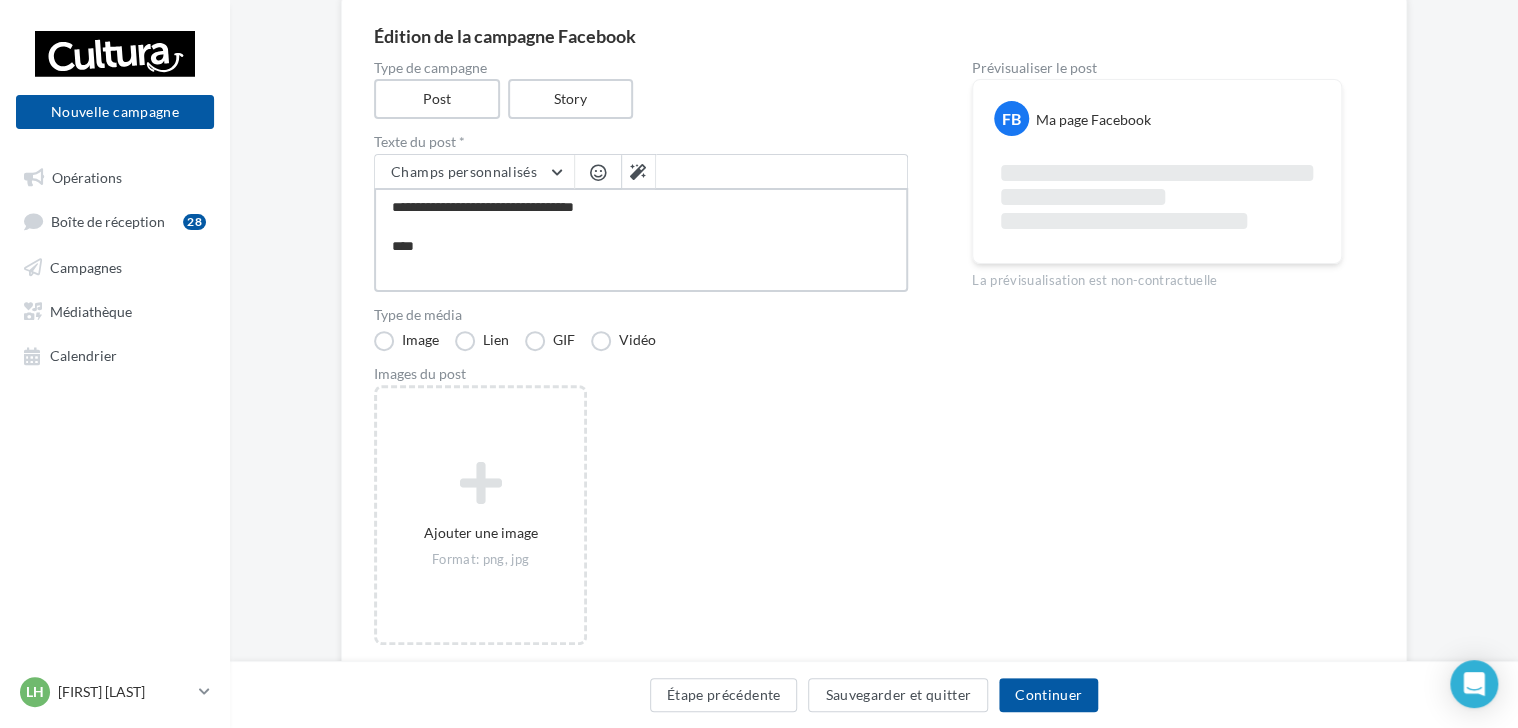 type on "**********" 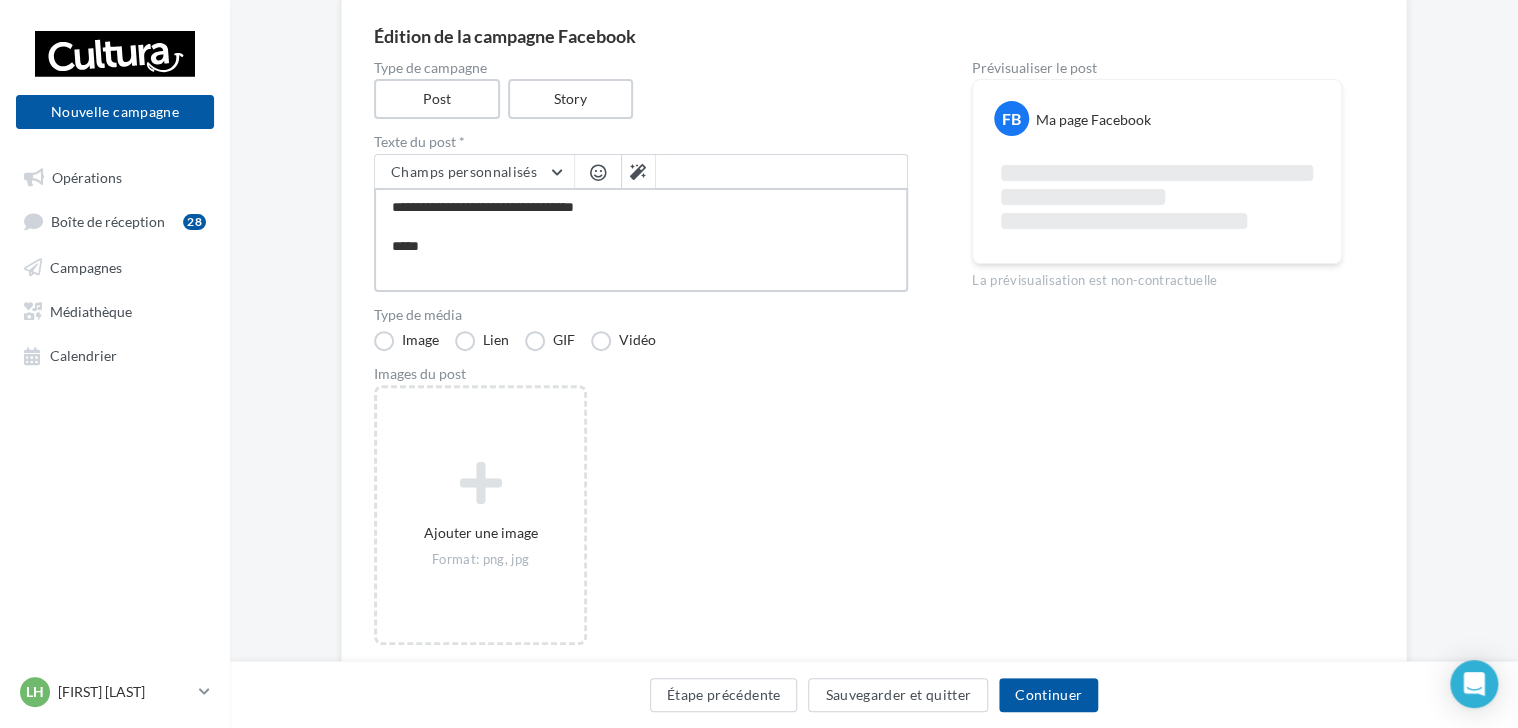 type on "**********" 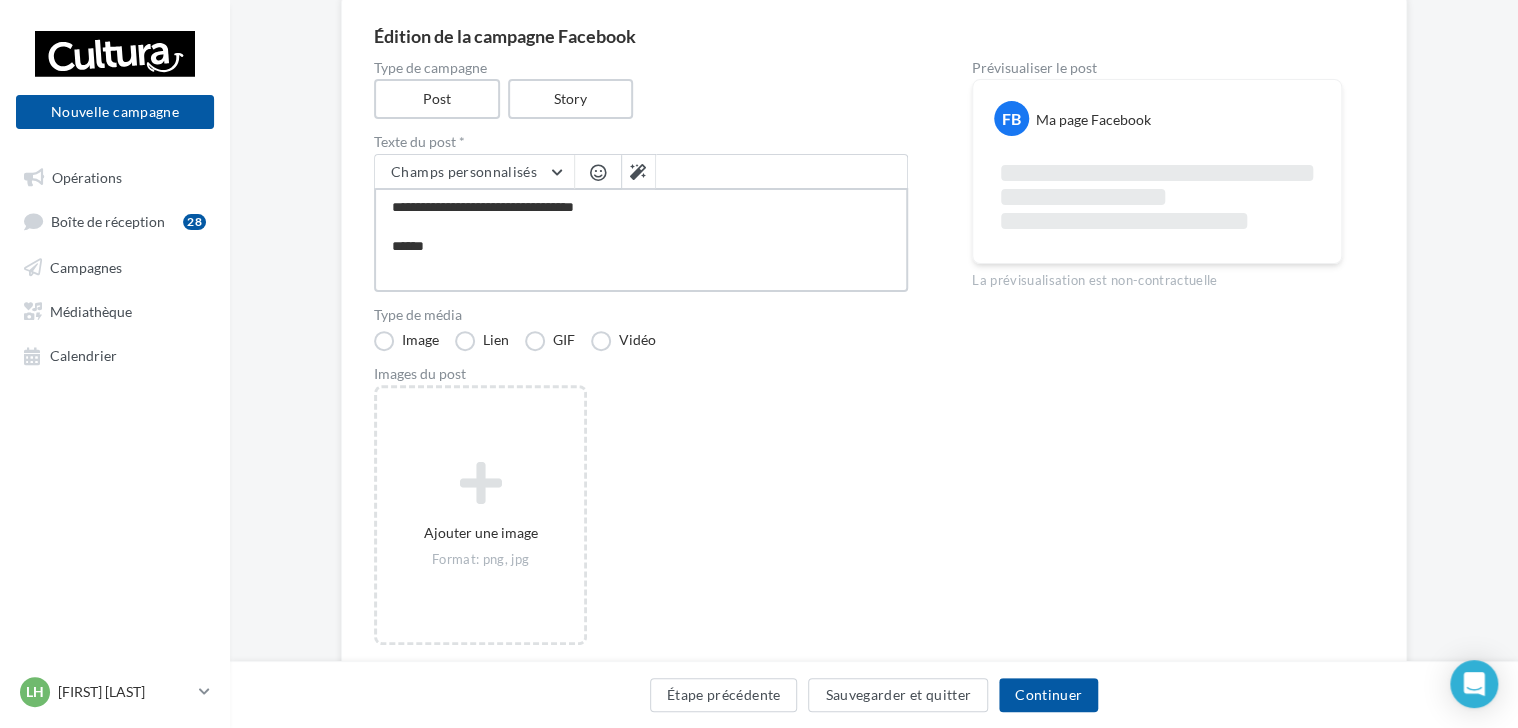 type on "**********" 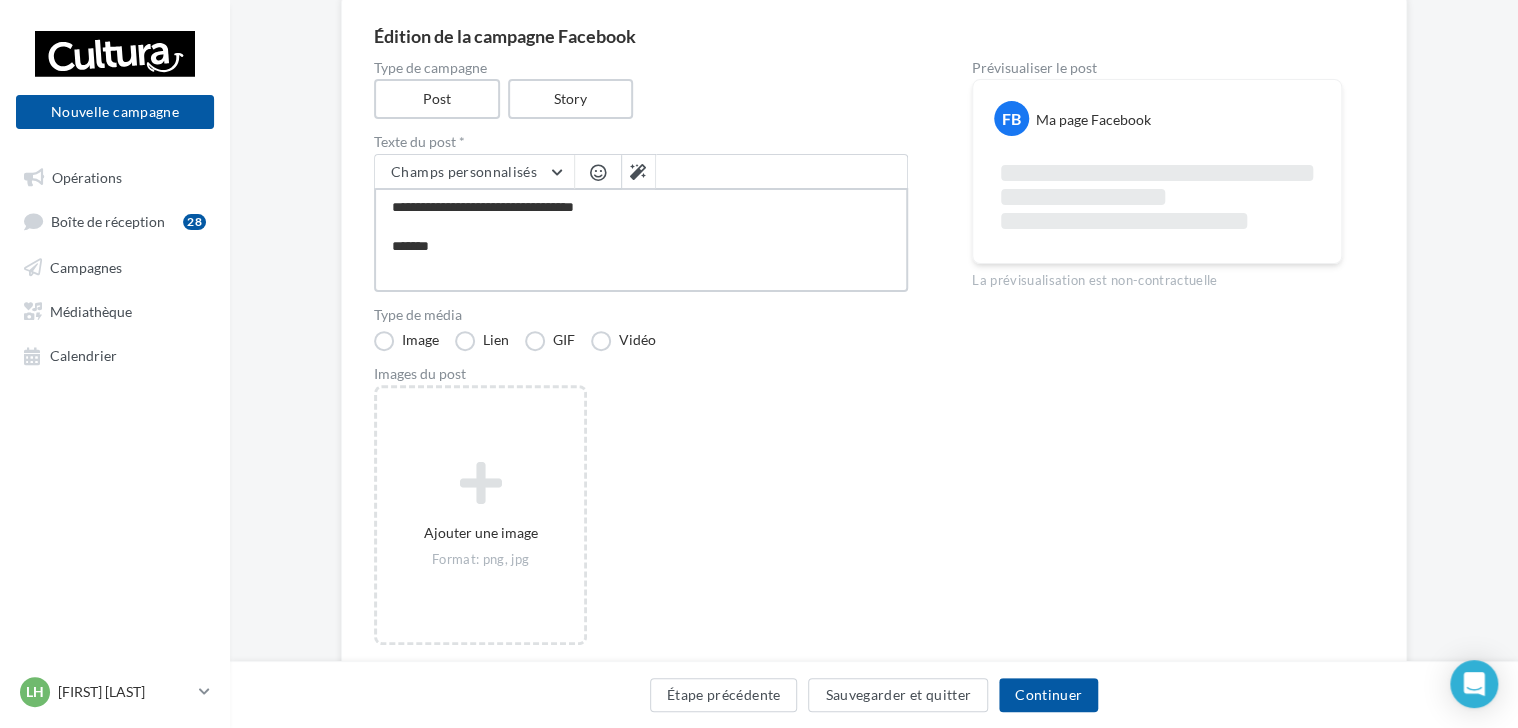 type on "**********" 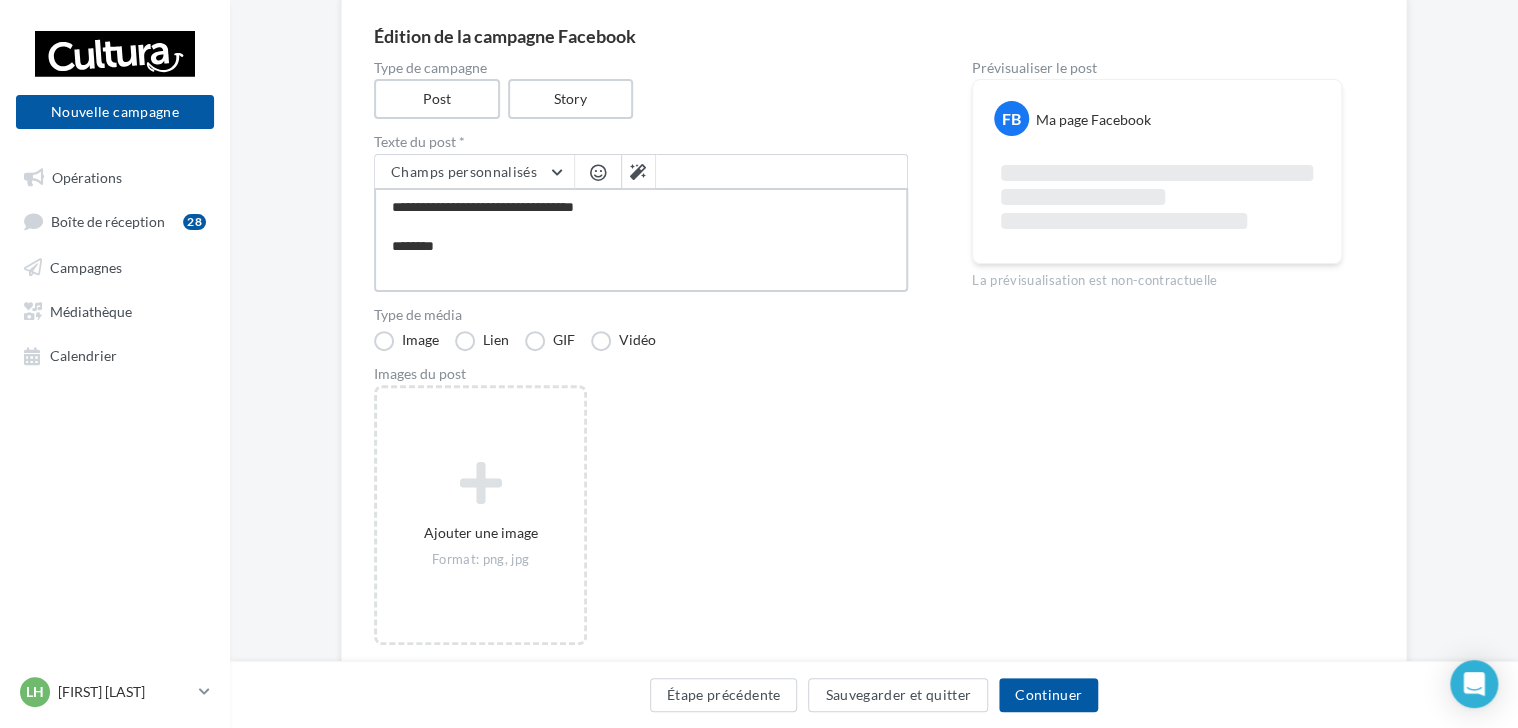 type on "**********" 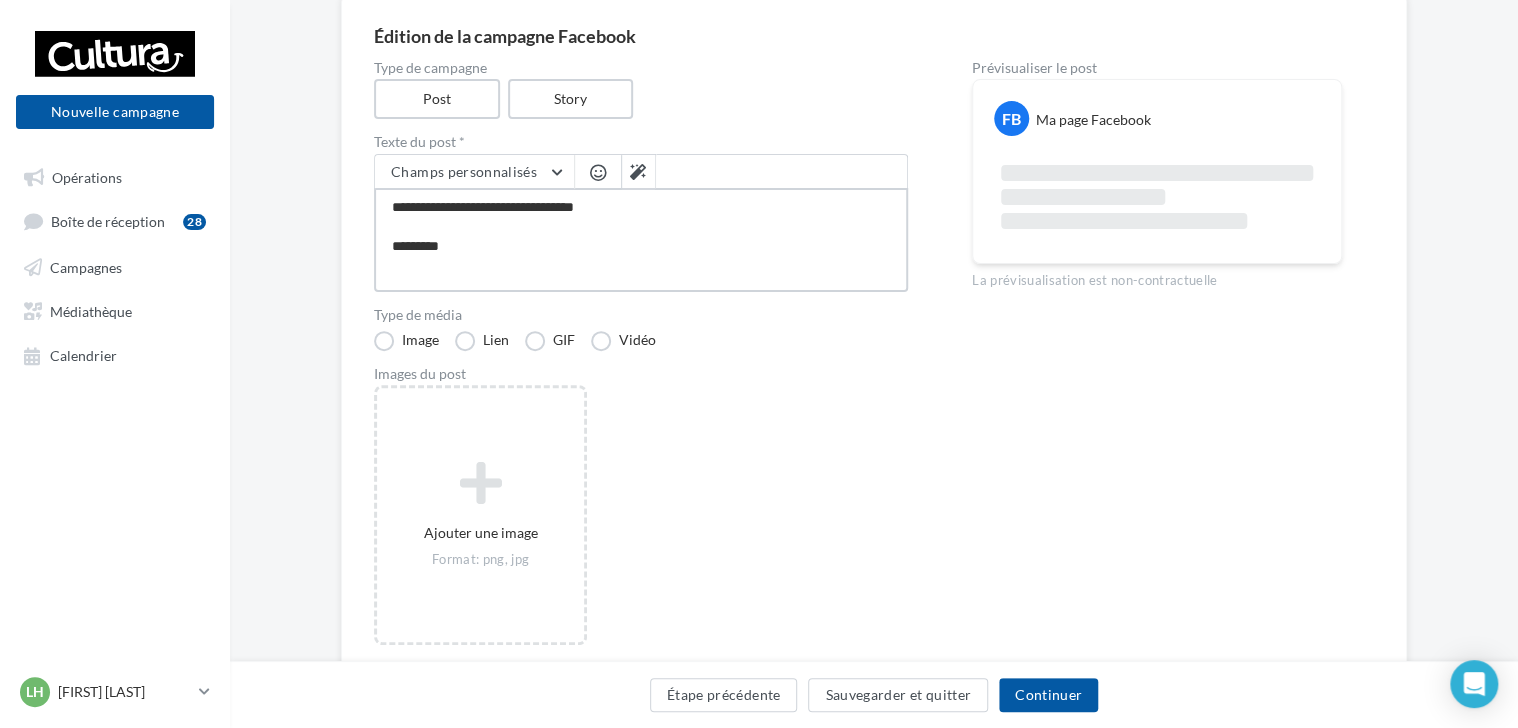 type on "**********" 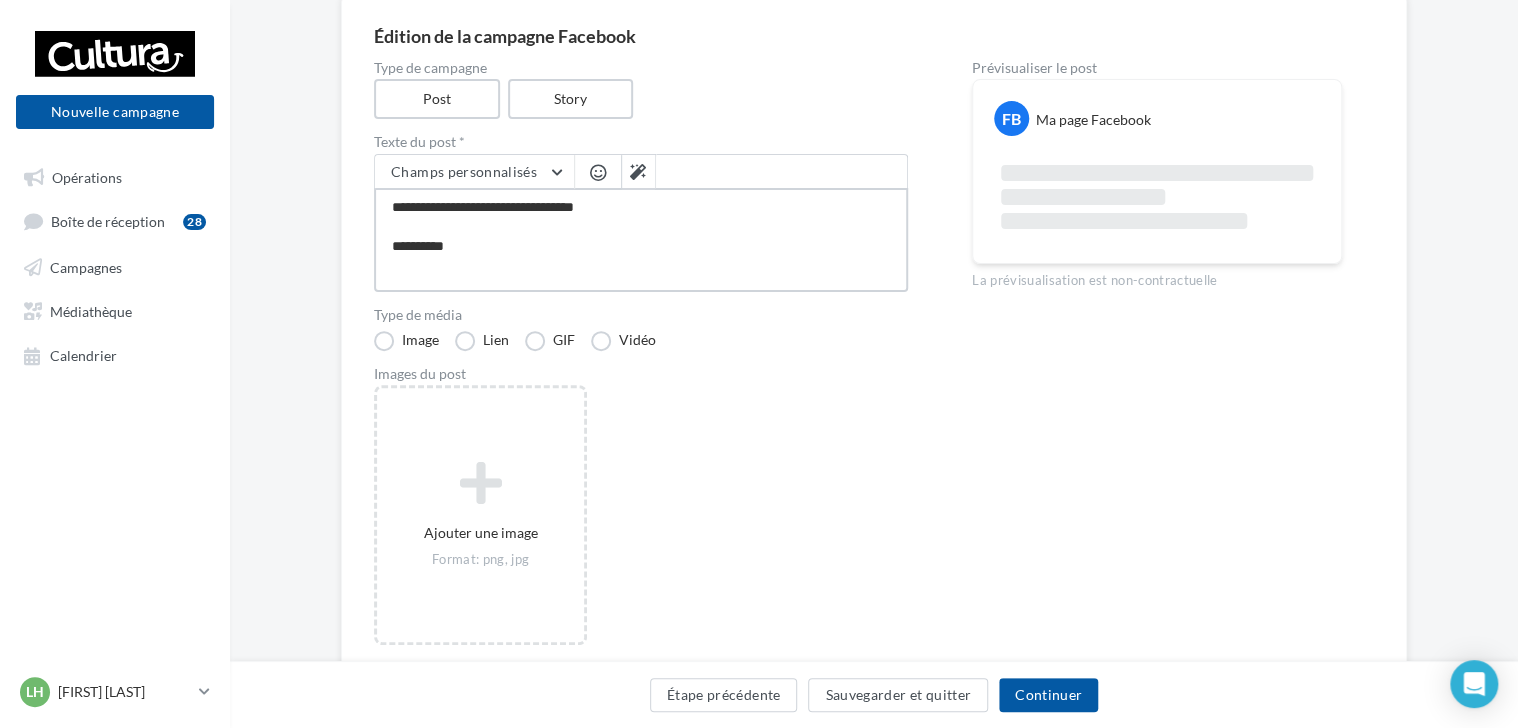 type on "**********" 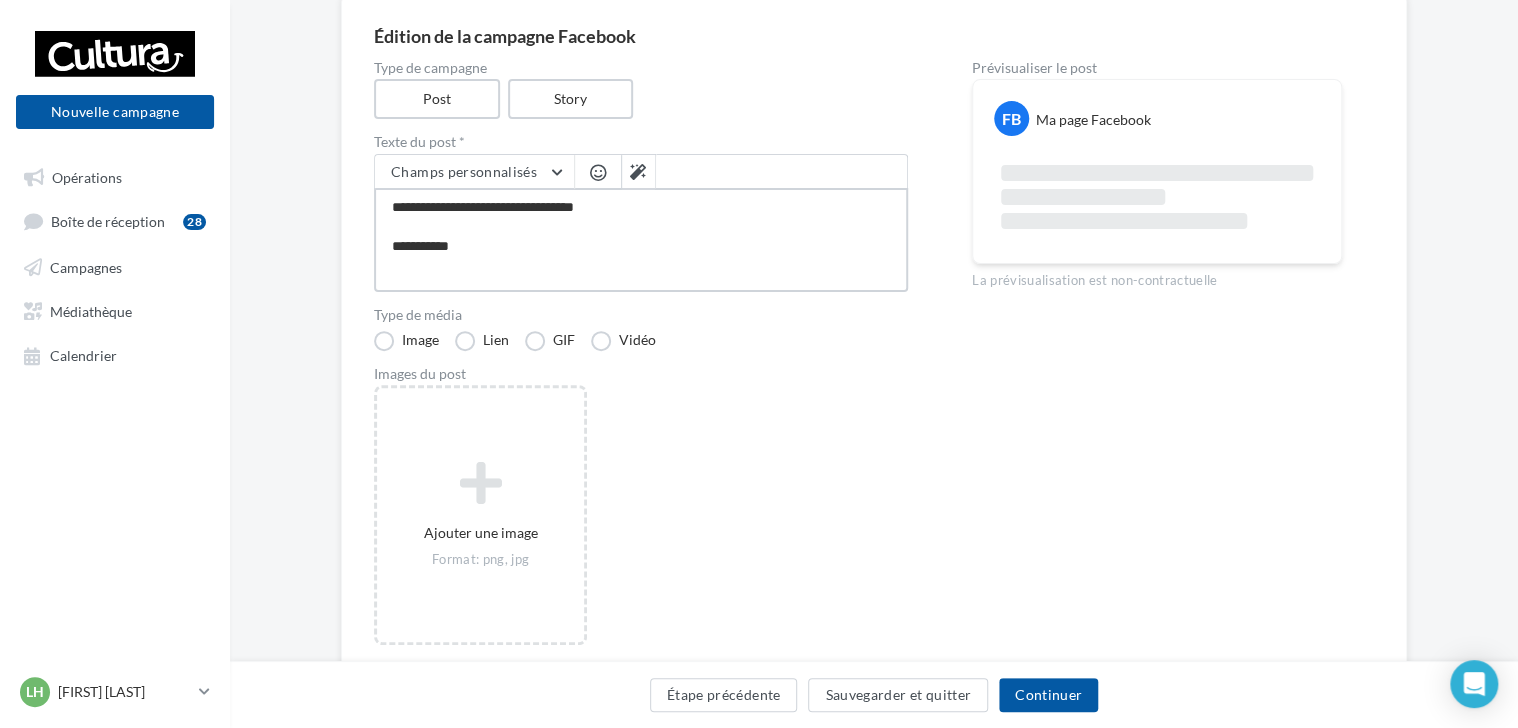 type on "**********" 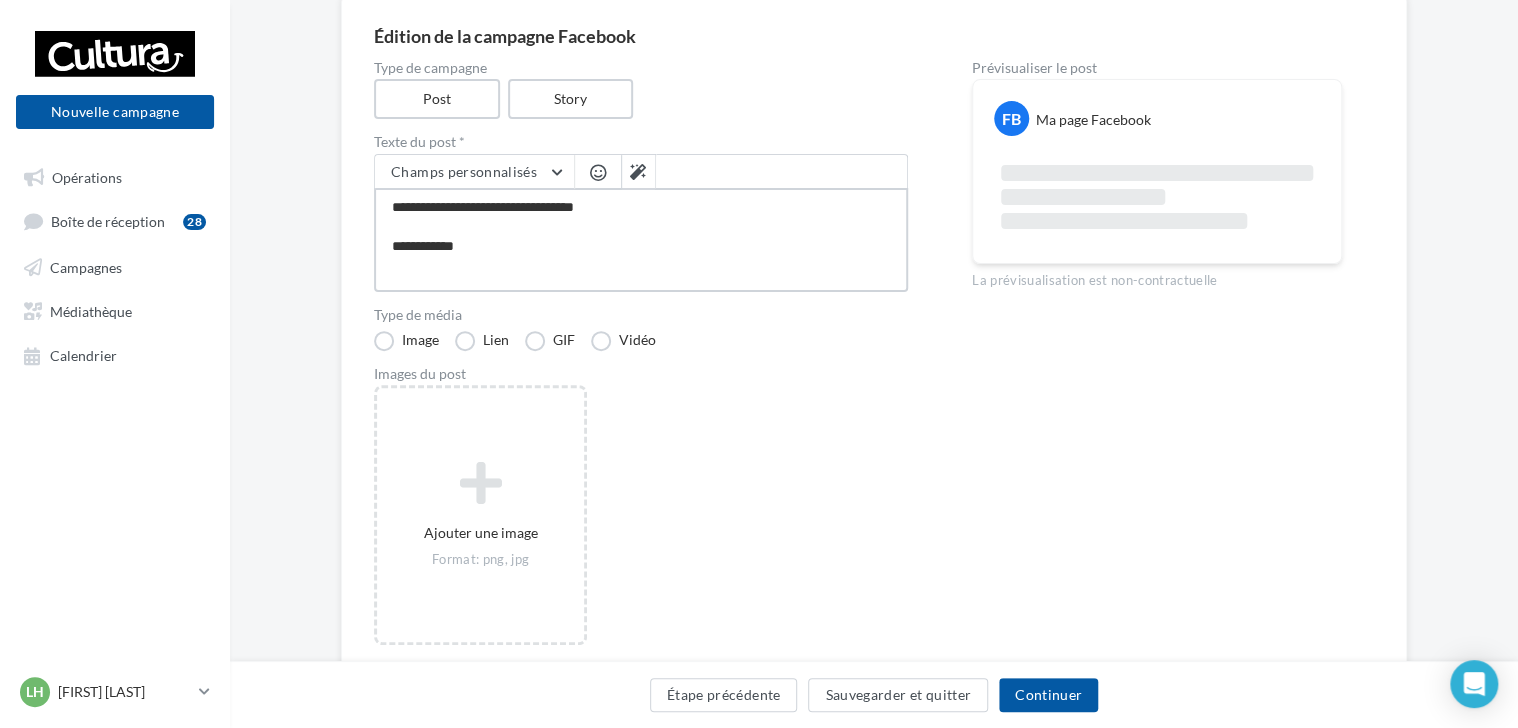 type on "**********" 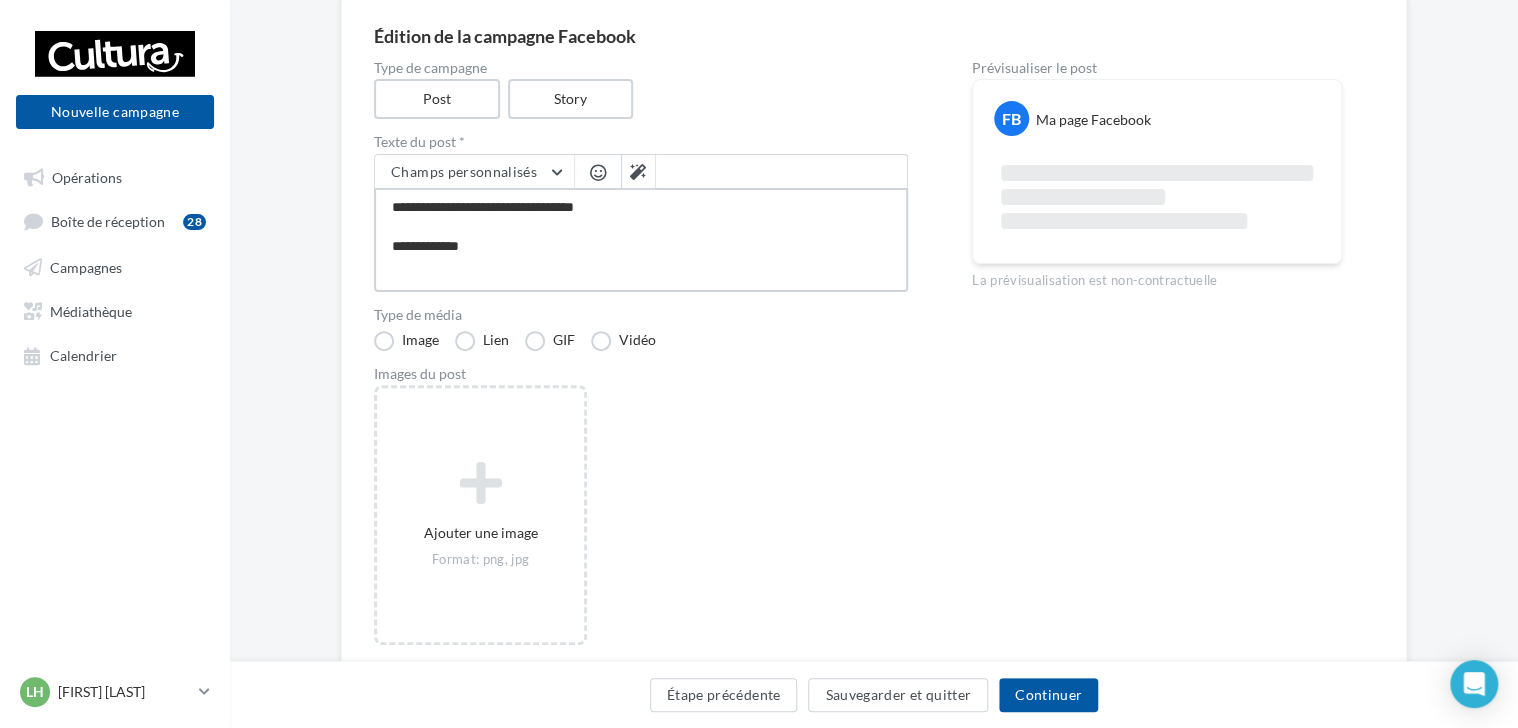 type on "**********" 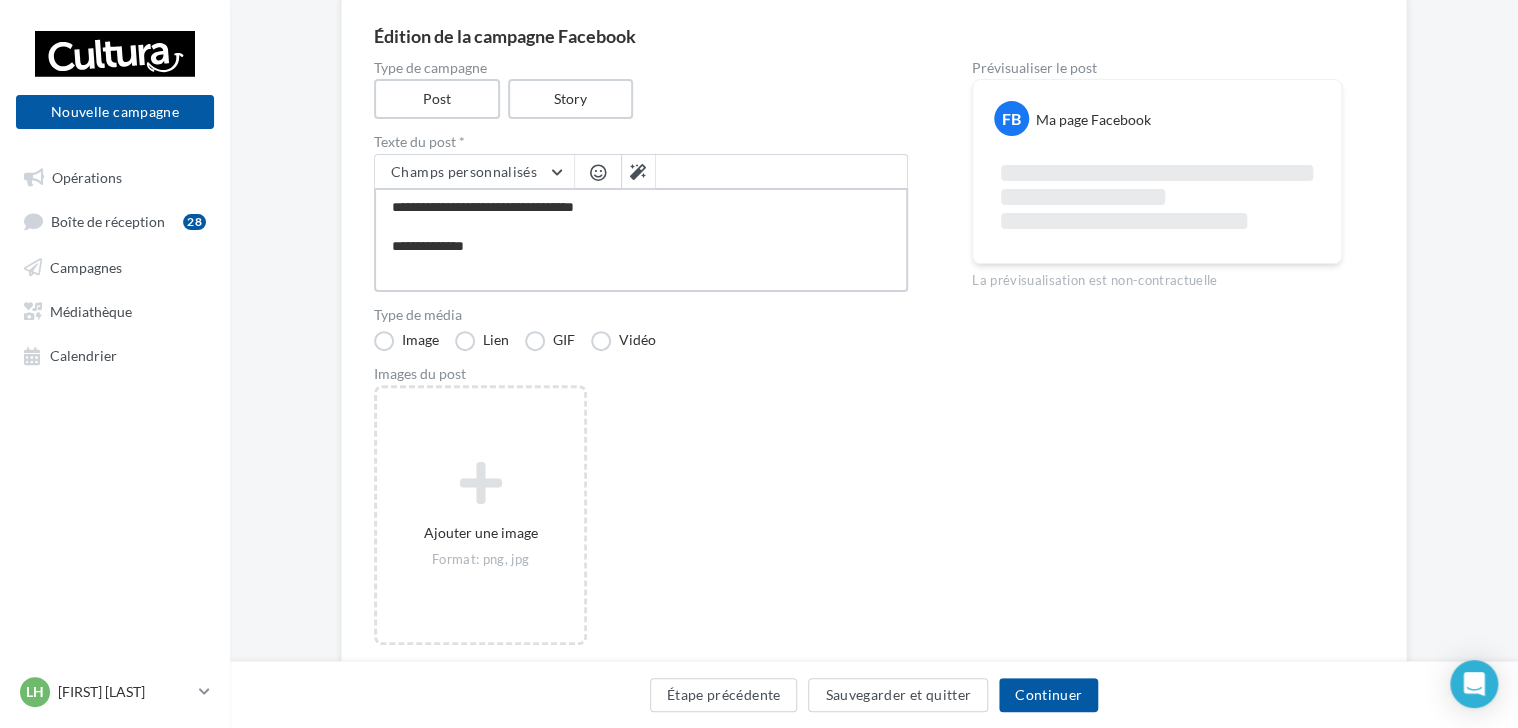 type on "**********" 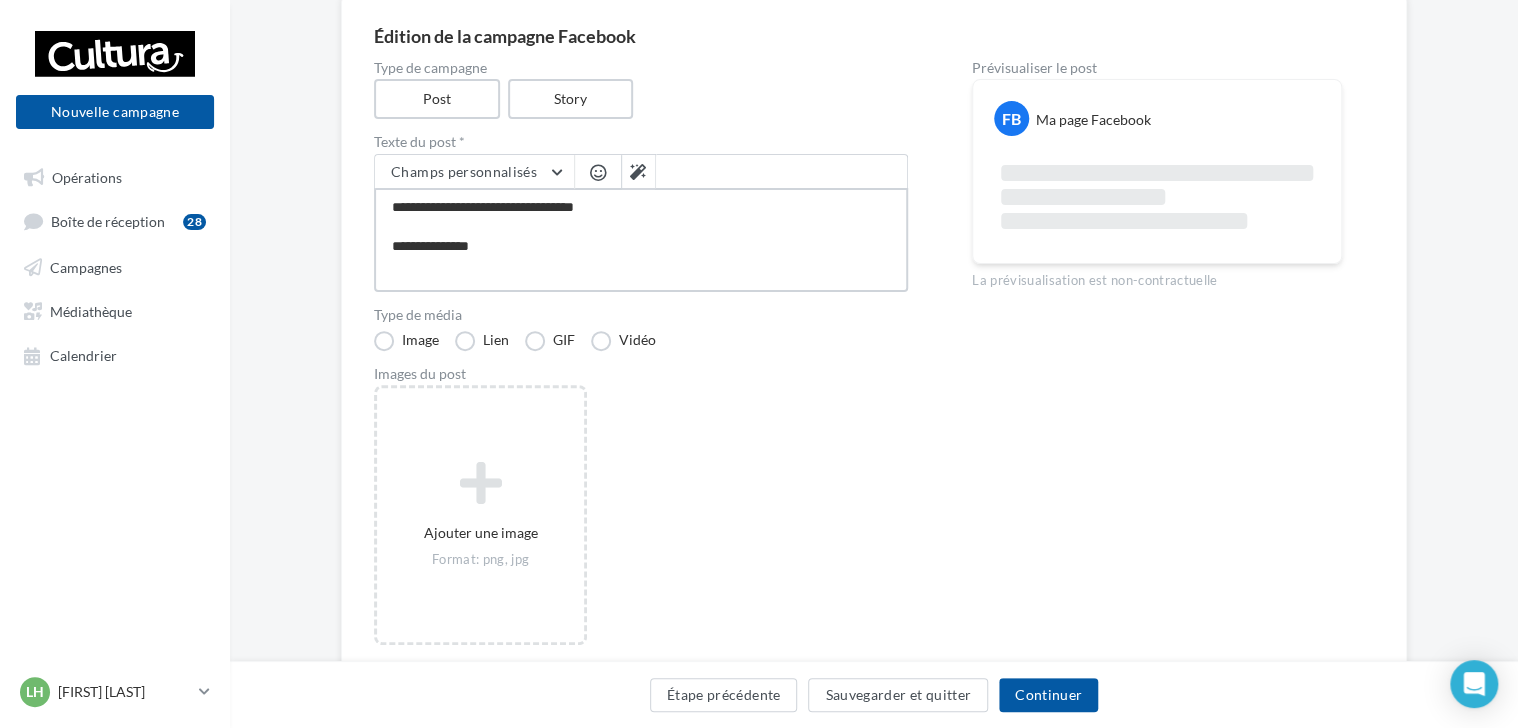 type on "**********" 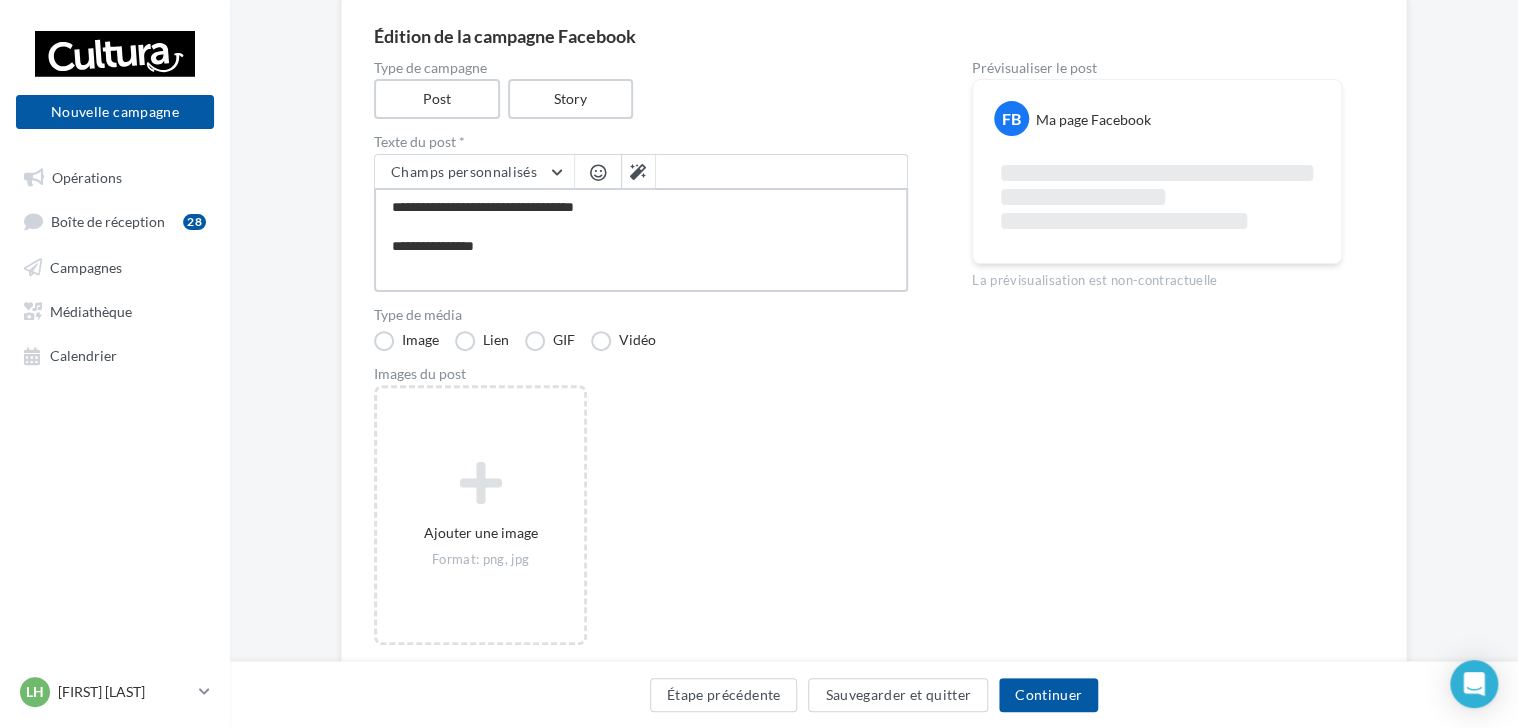 type on "**********" 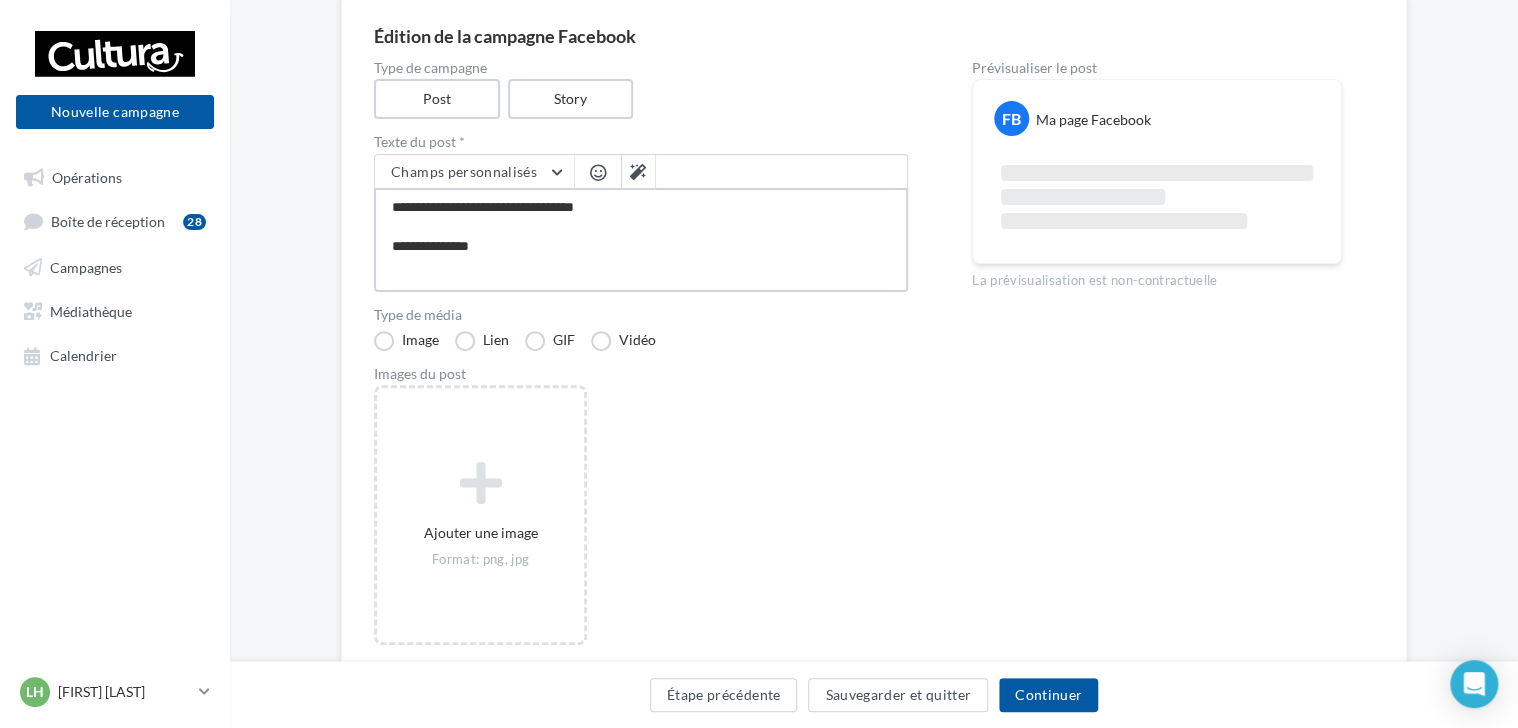 type on "**********" 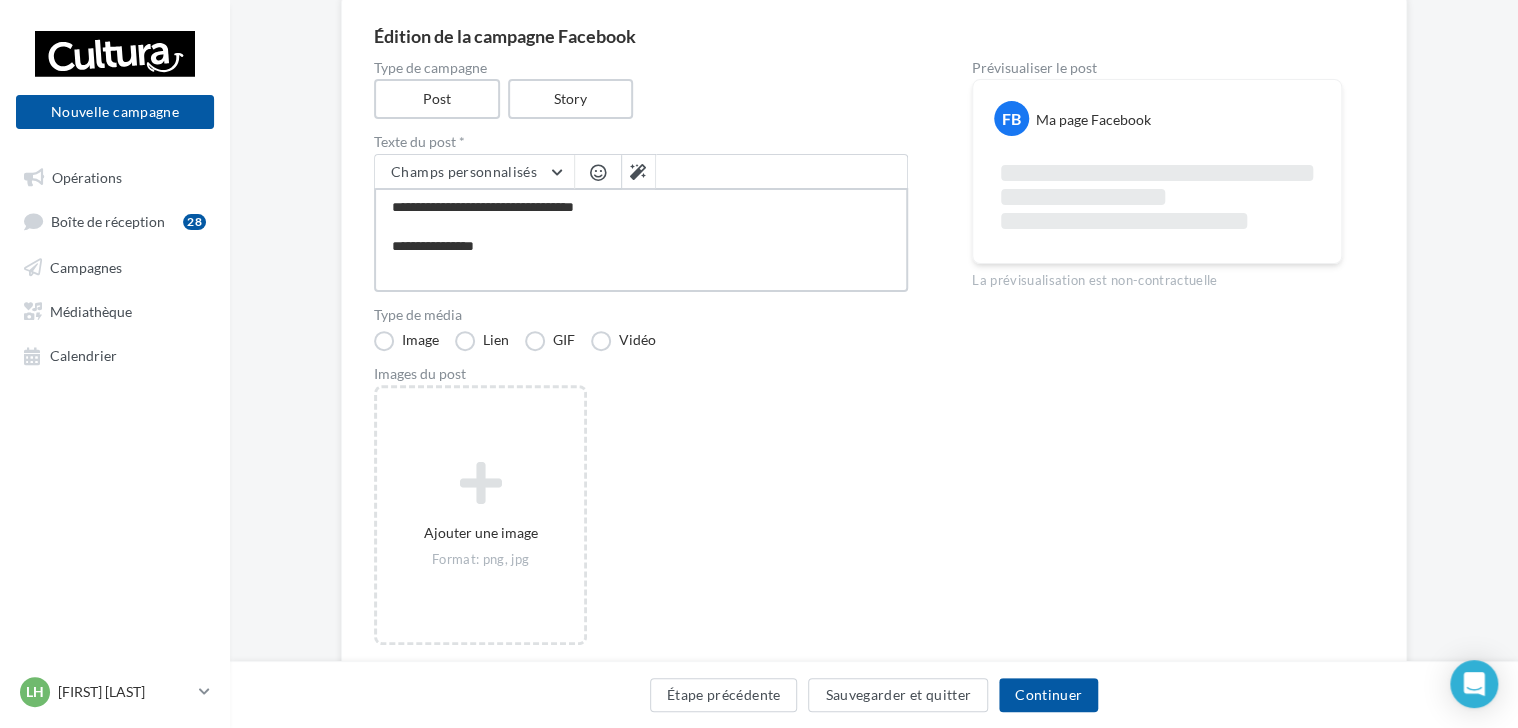type on "**********" 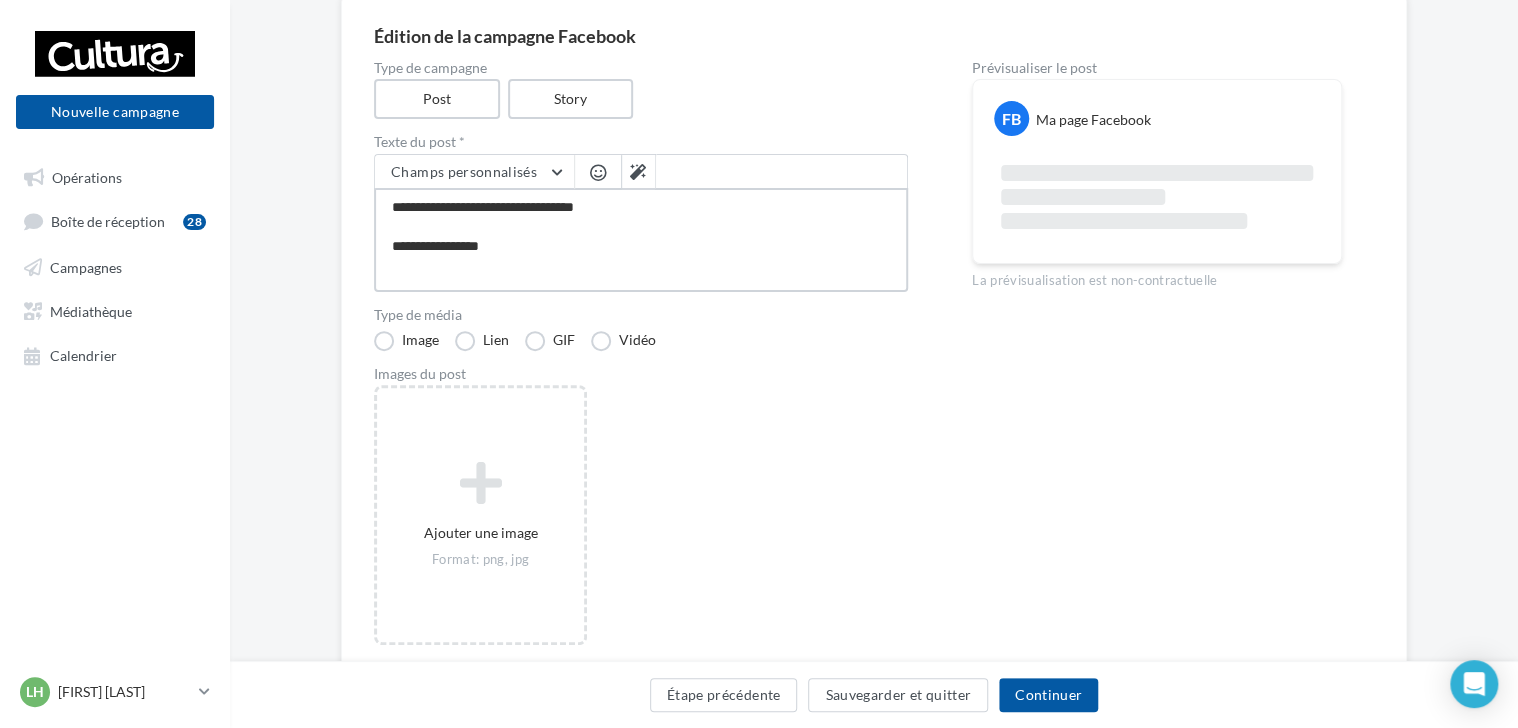type on "**********" 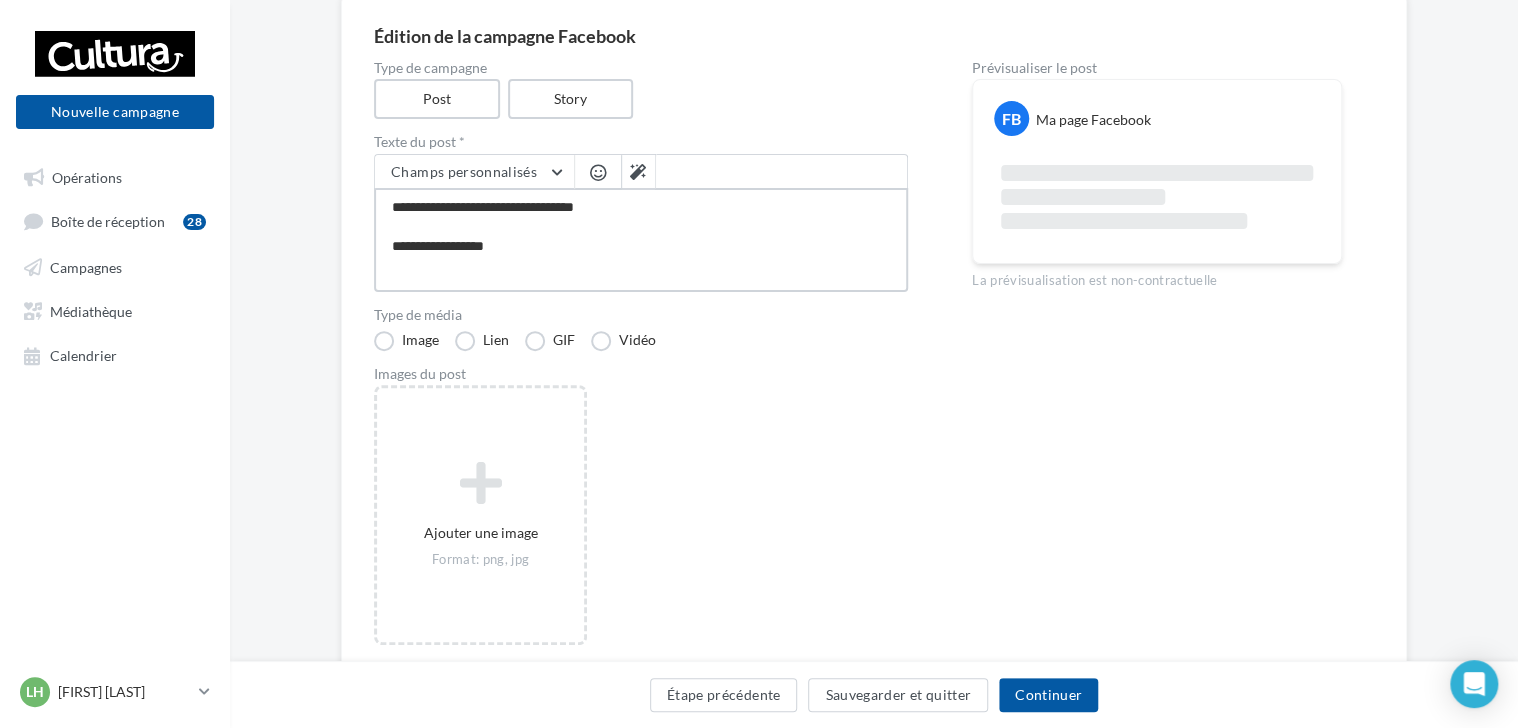 type on "**********" 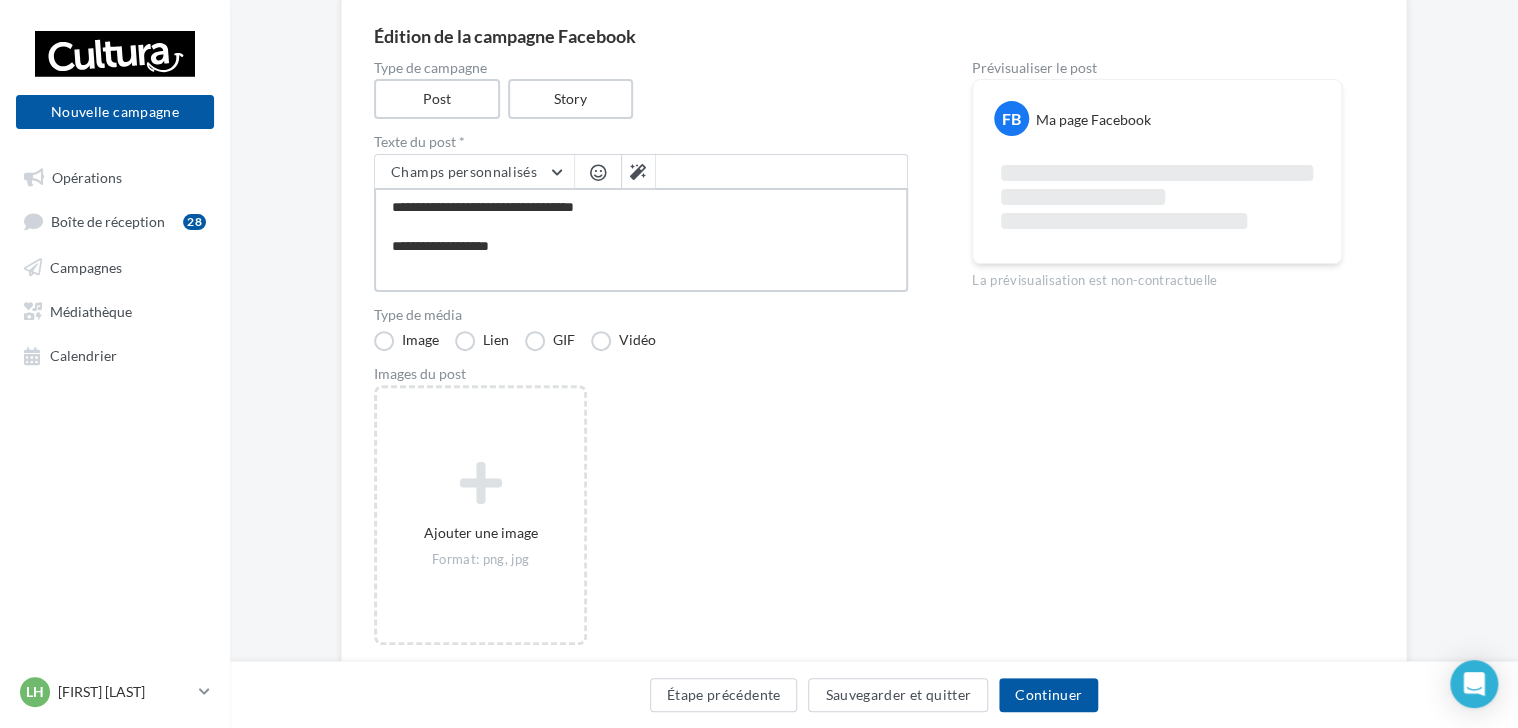 type on "**********" 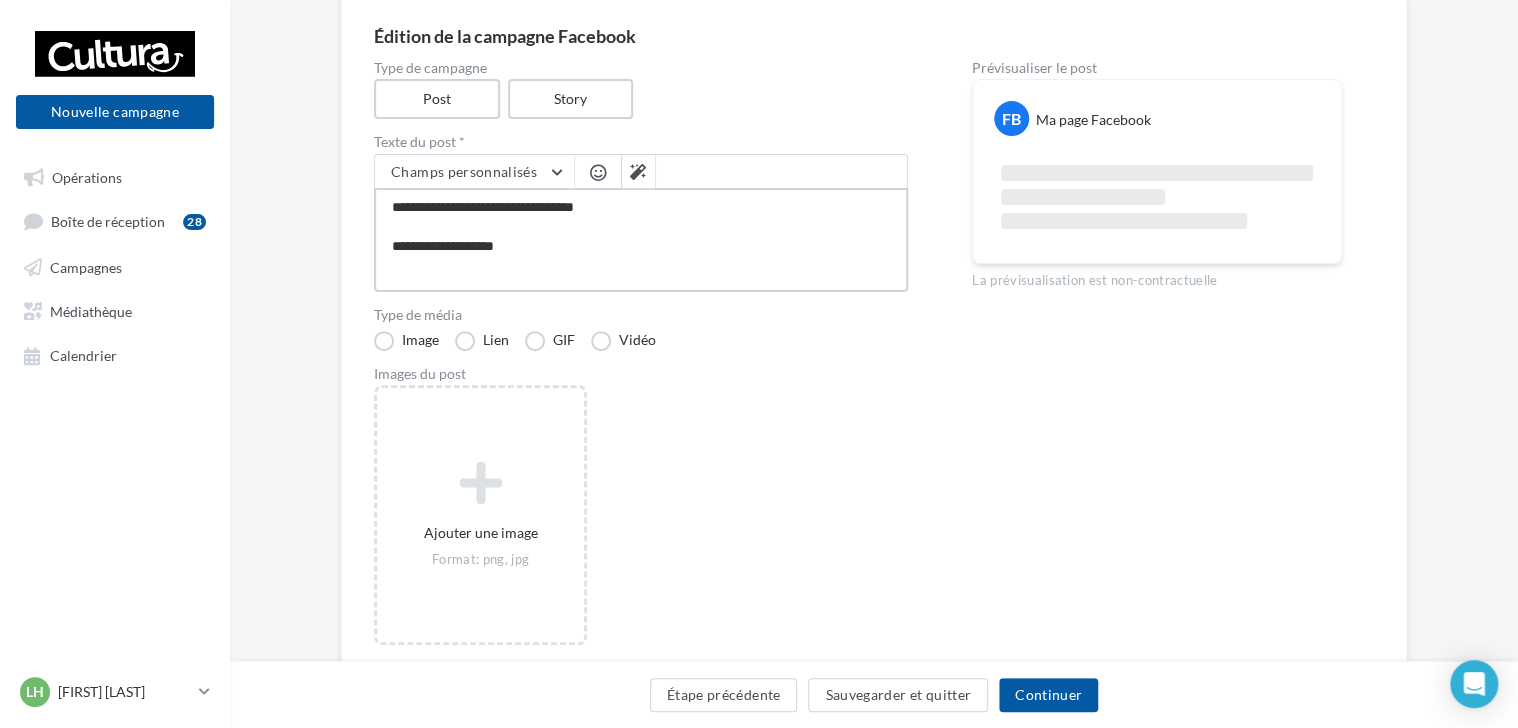 type on "**********" 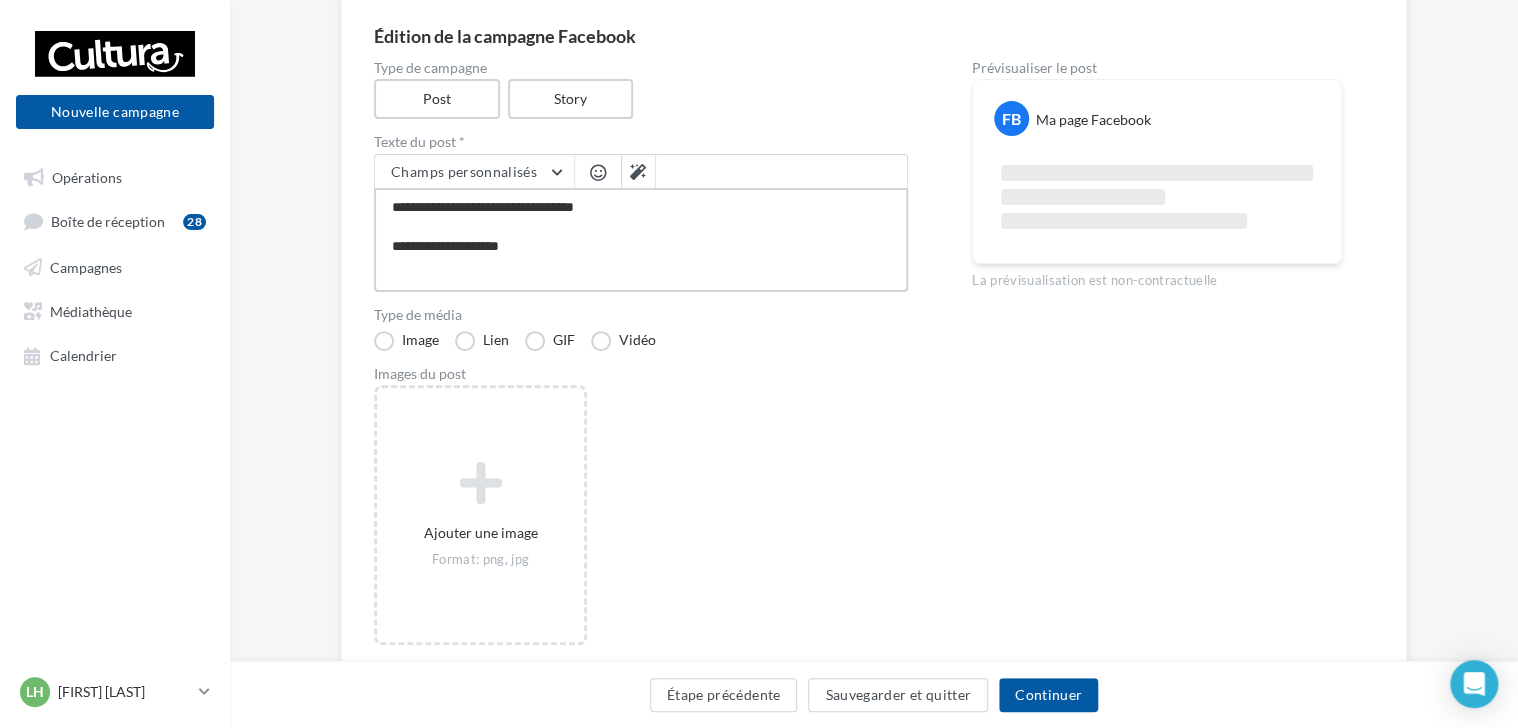 type on "**********" 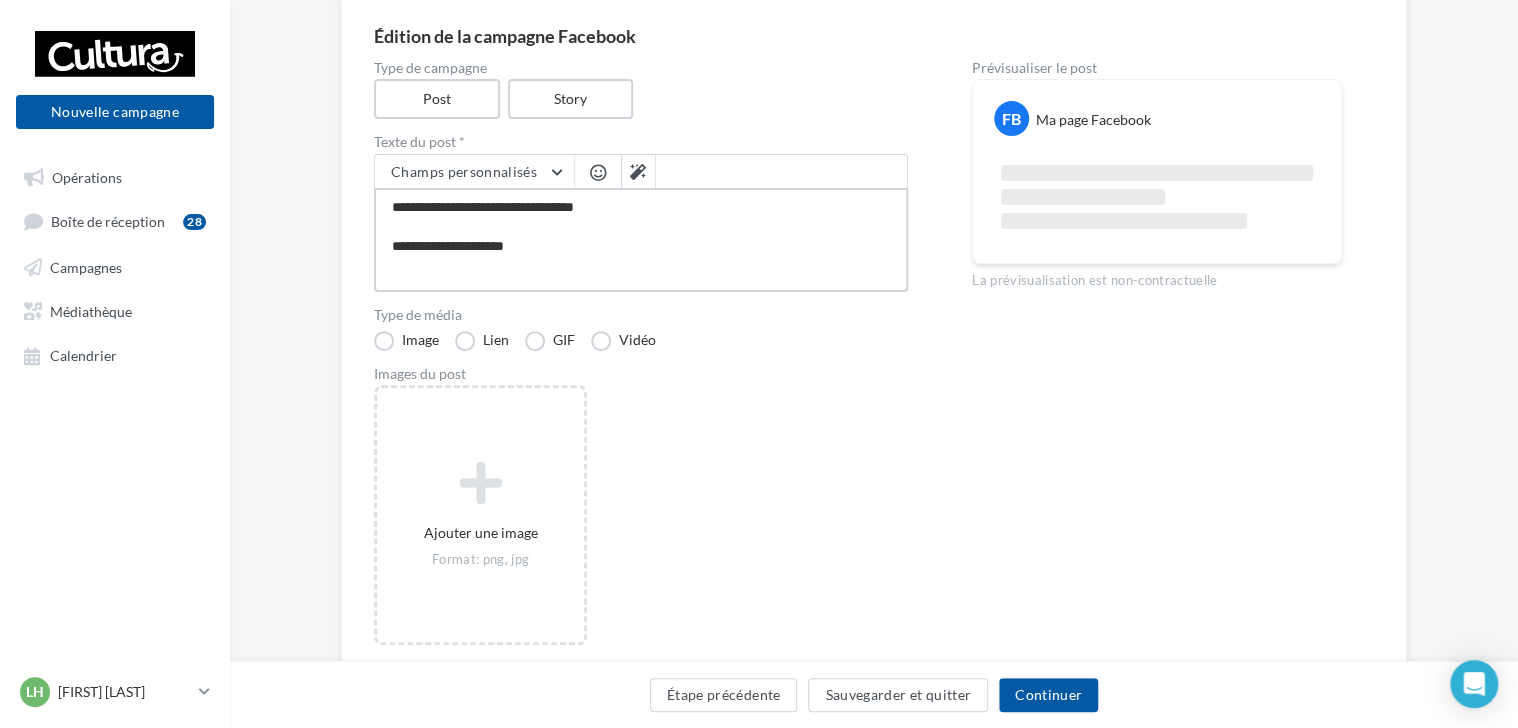 type on "**********" 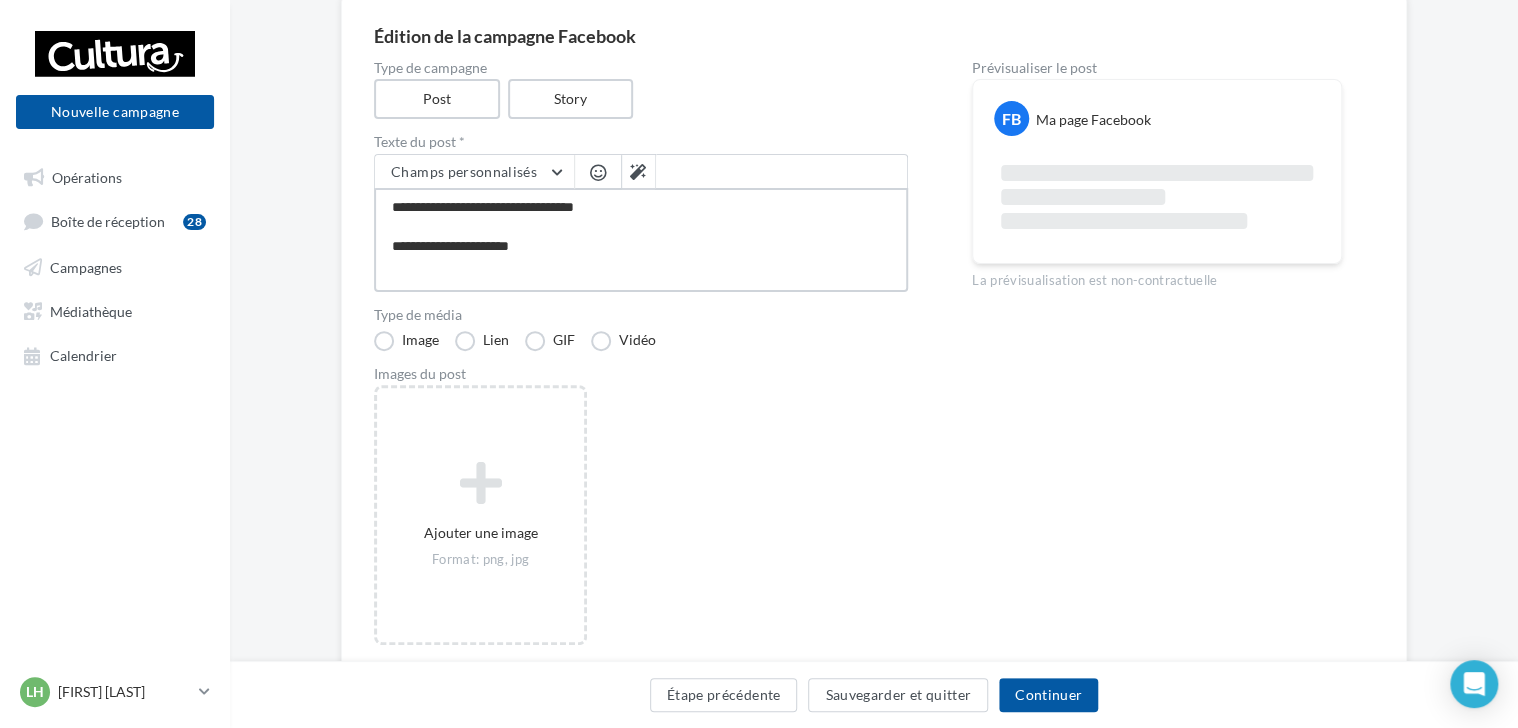 type on "**********" 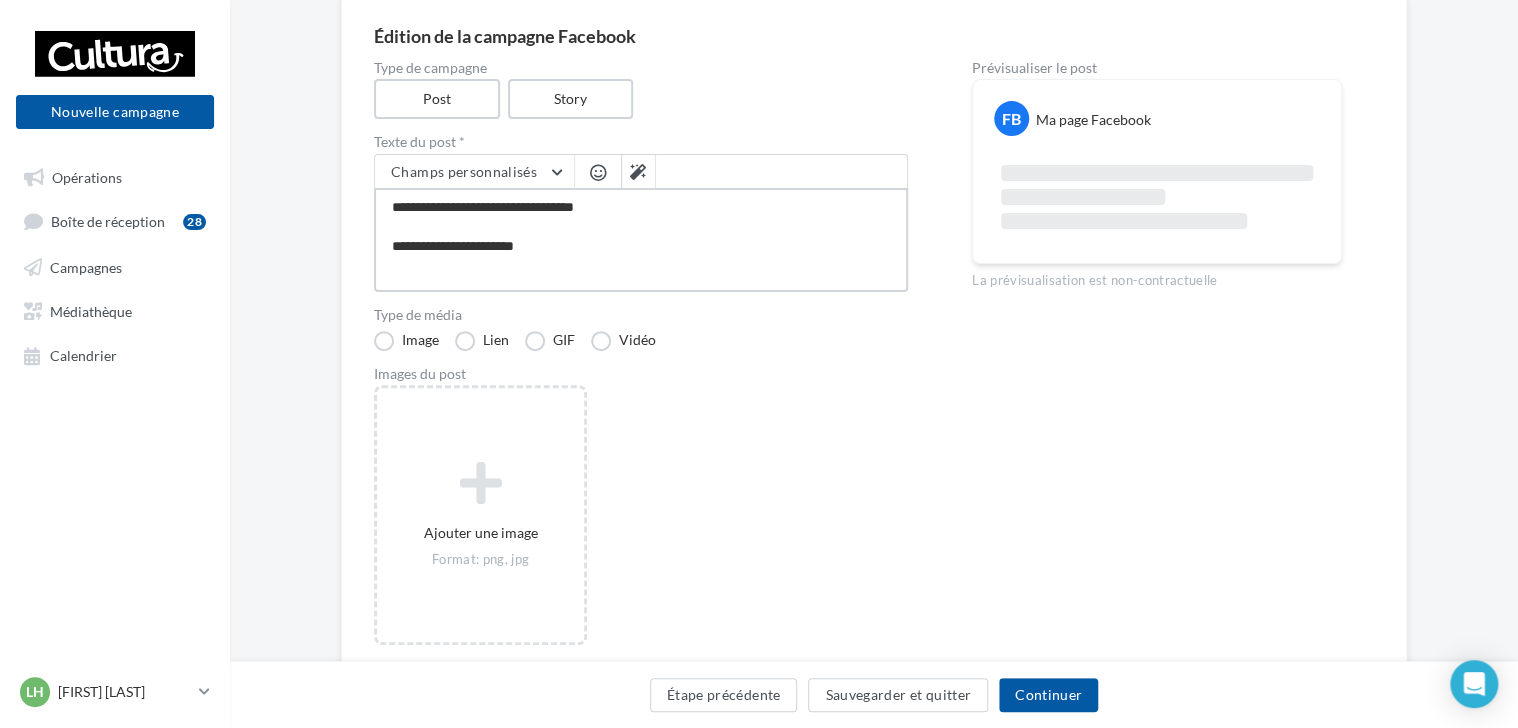 type on "**********" 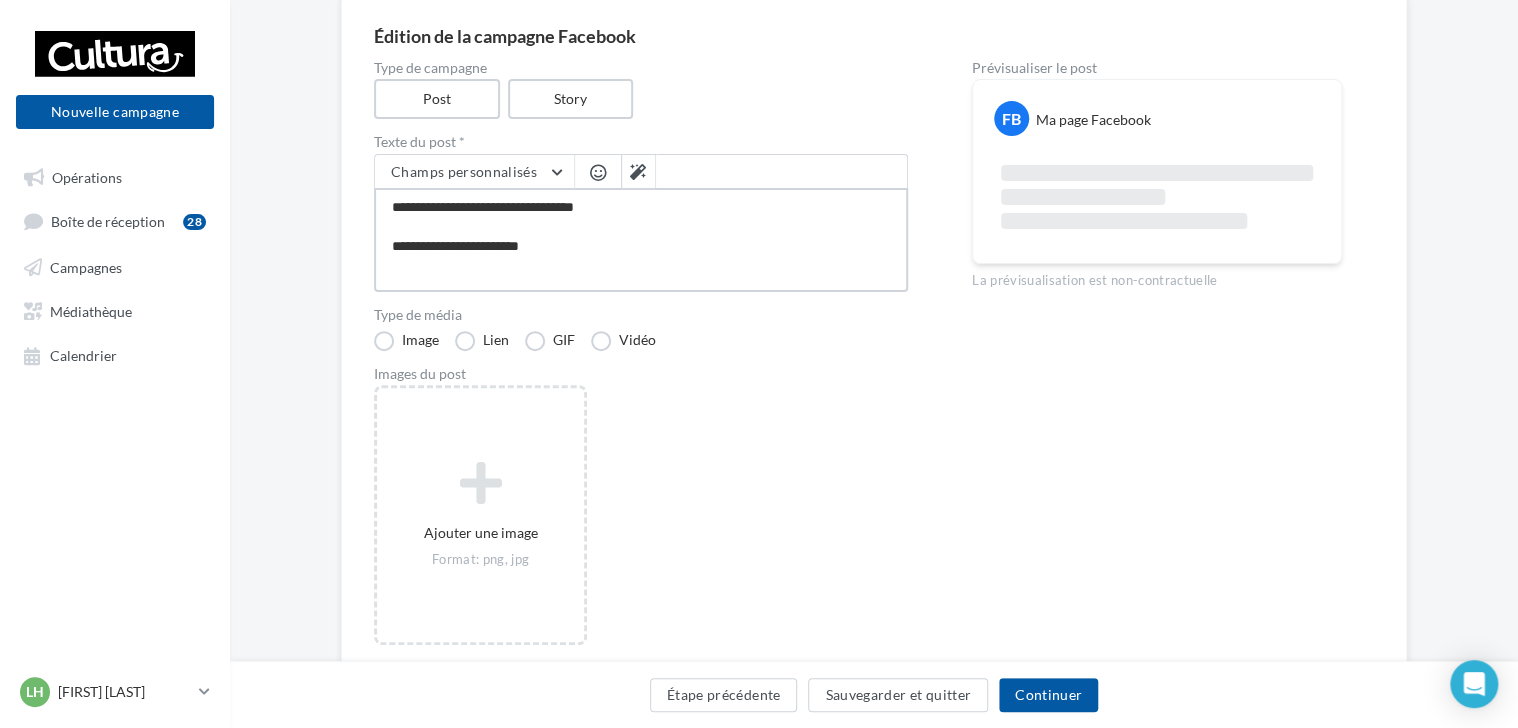 type on "**********" 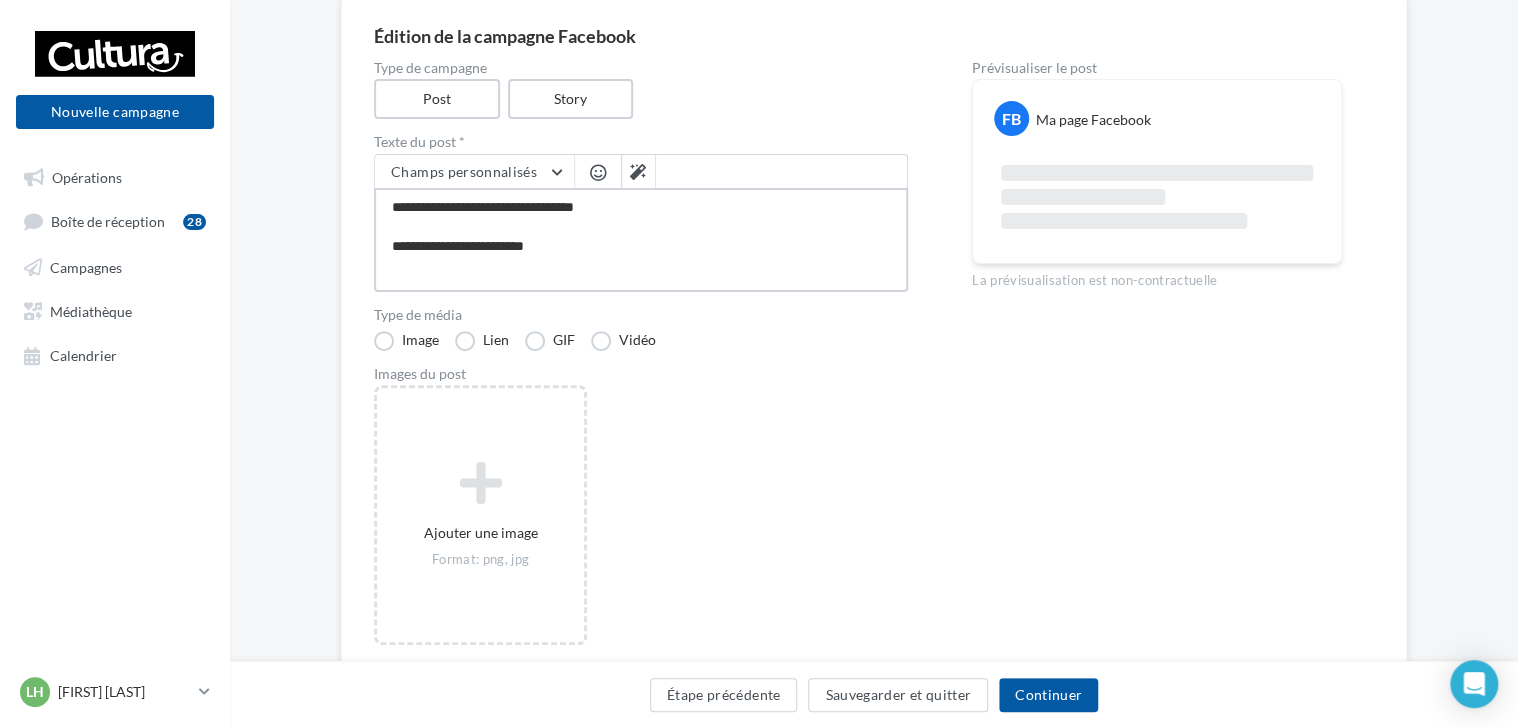 type on "**********" 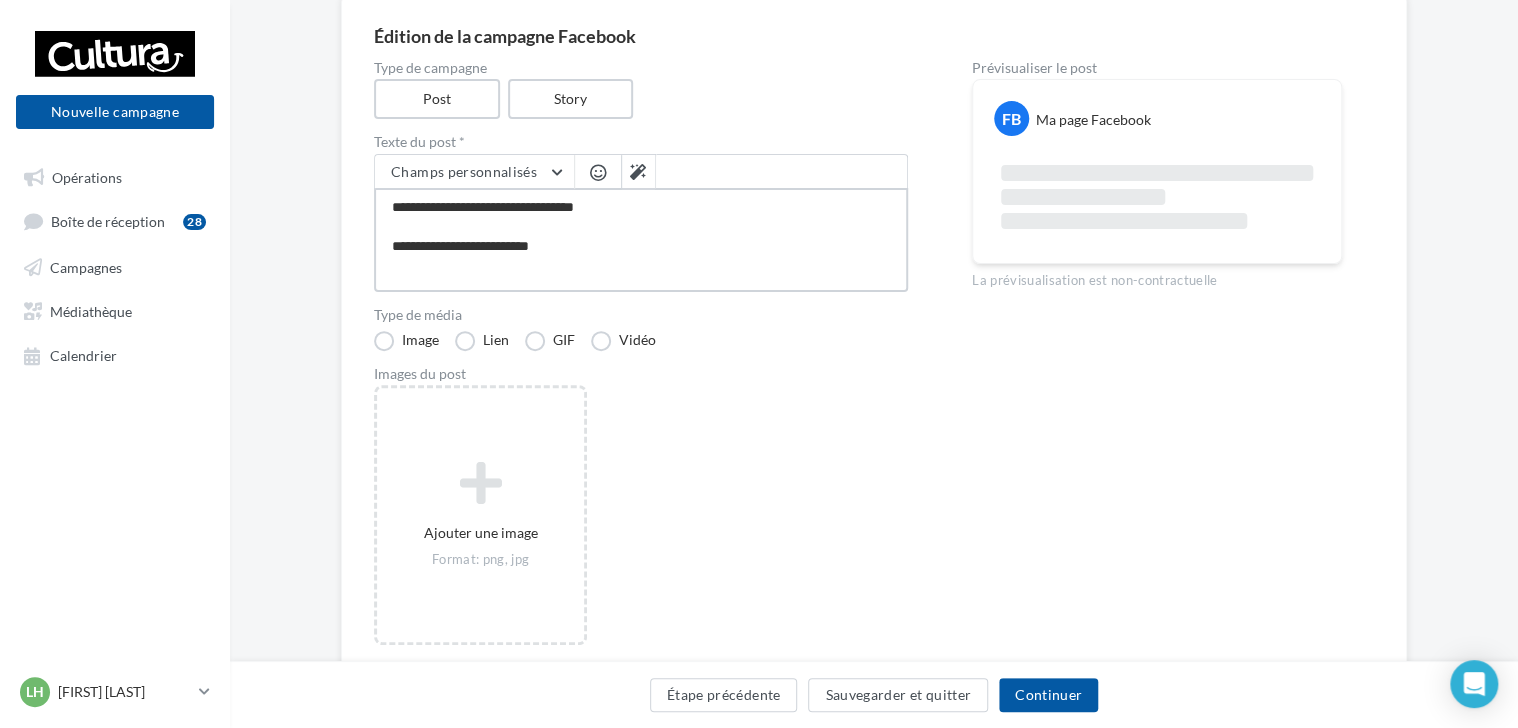 type on "**********" 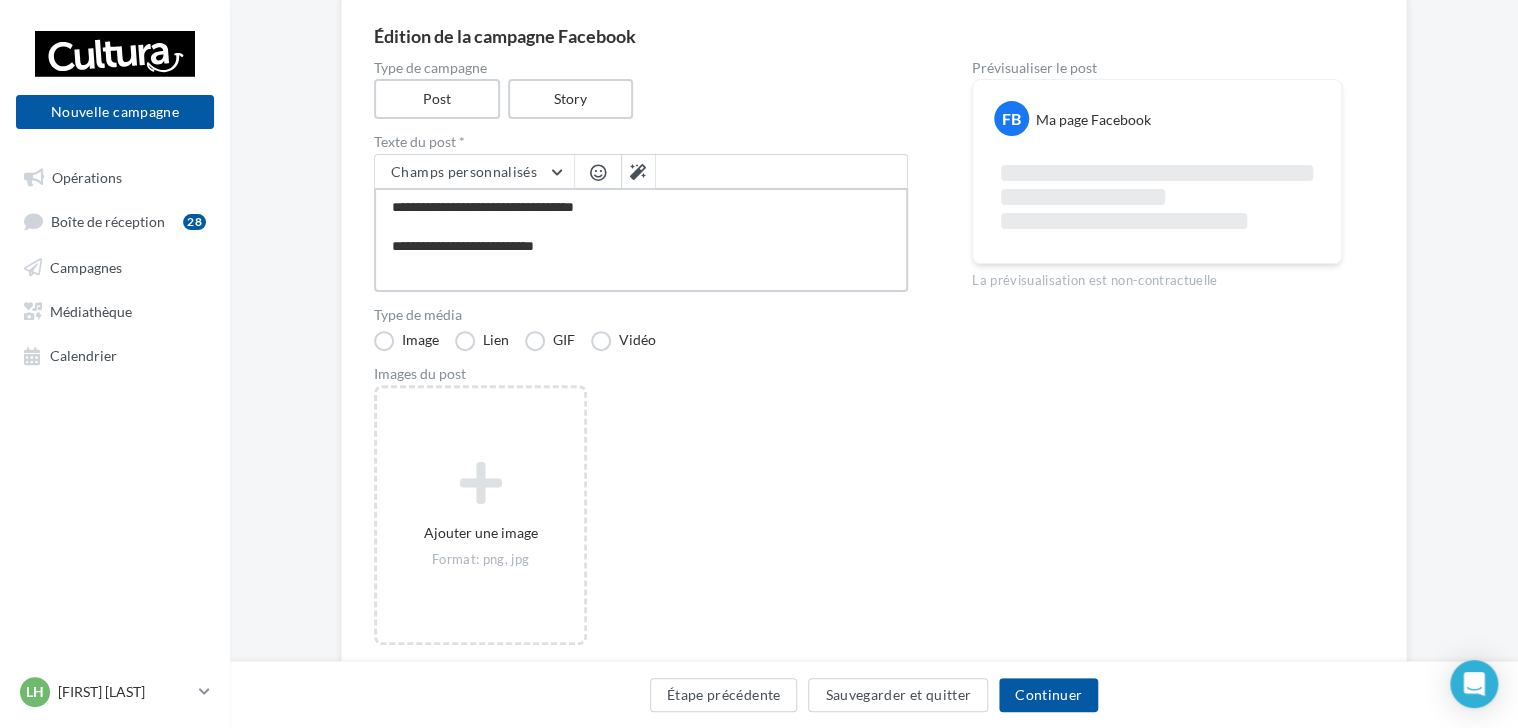 type on "**********" 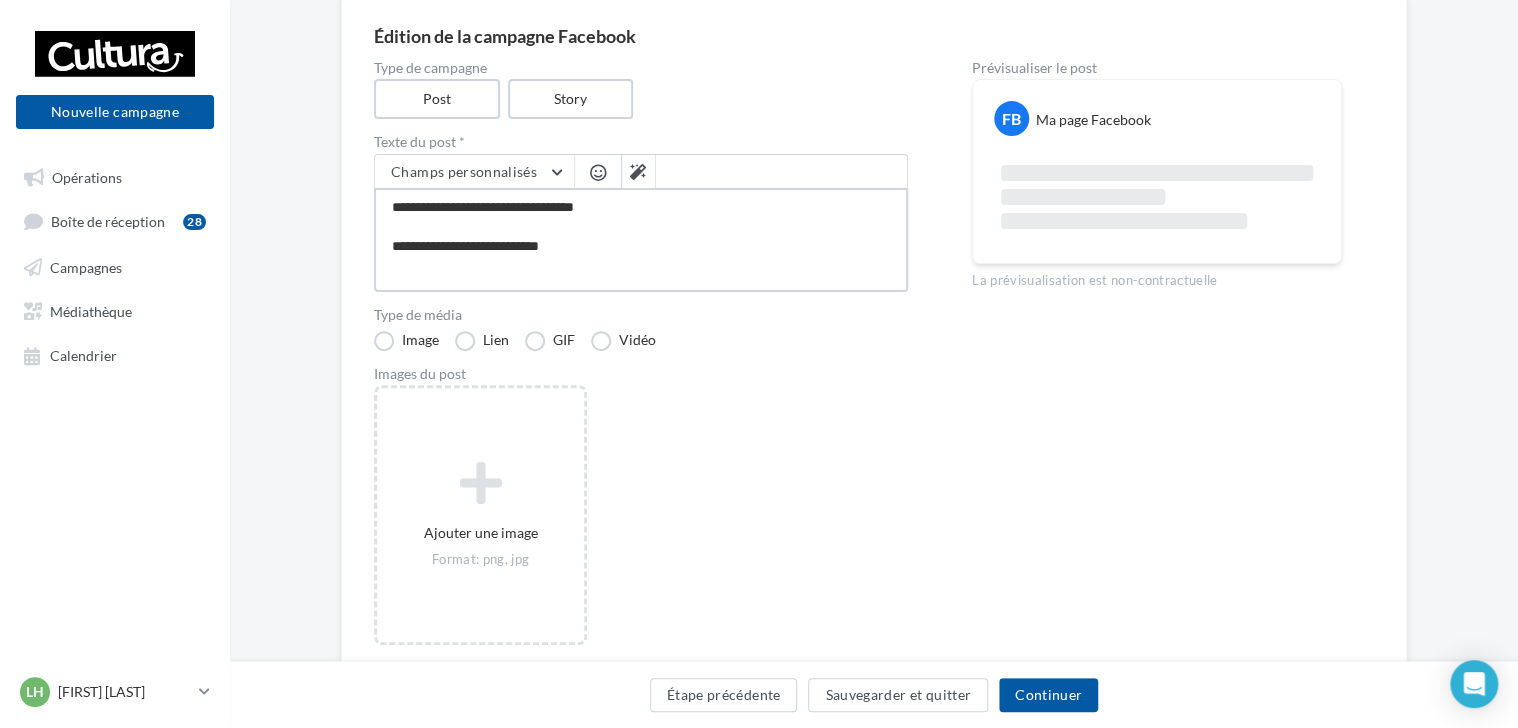 type on "**********" 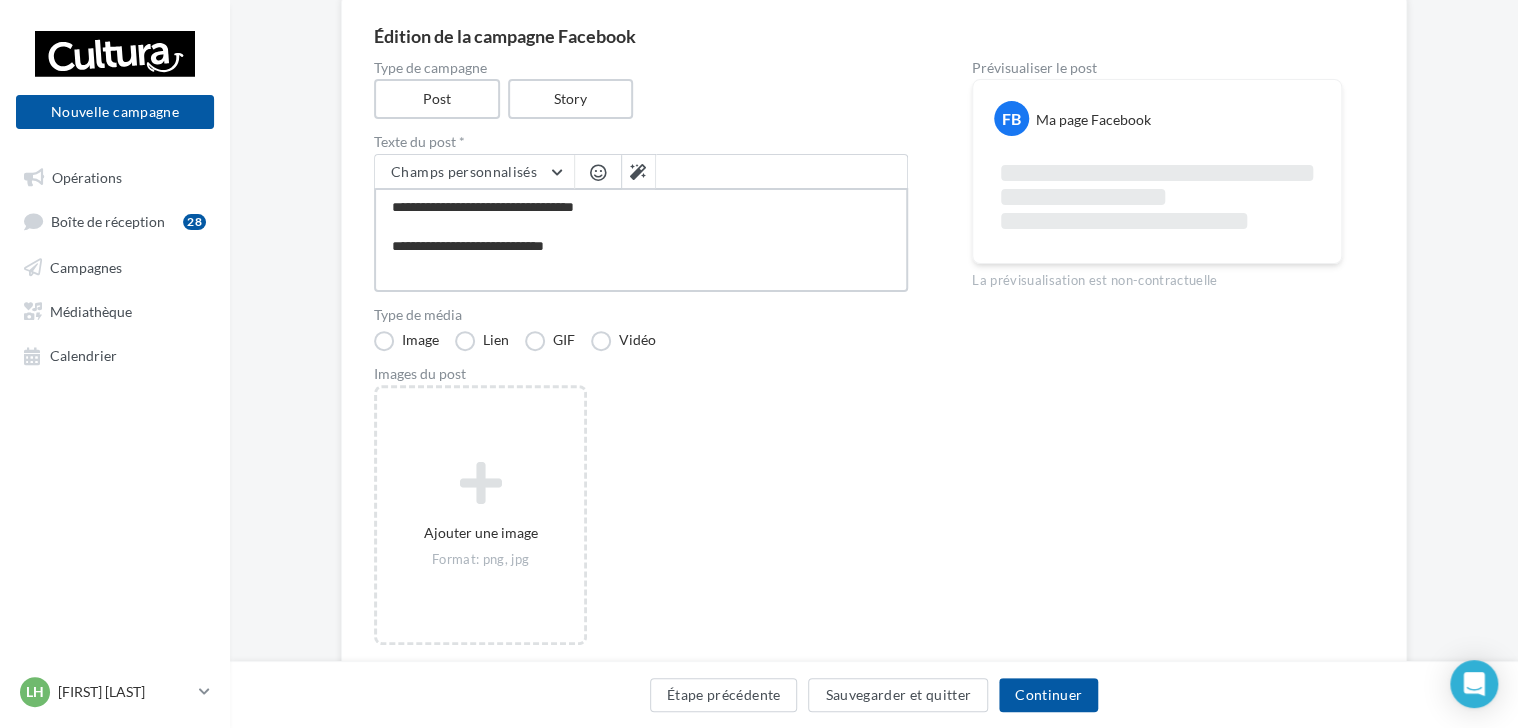type on "**********" 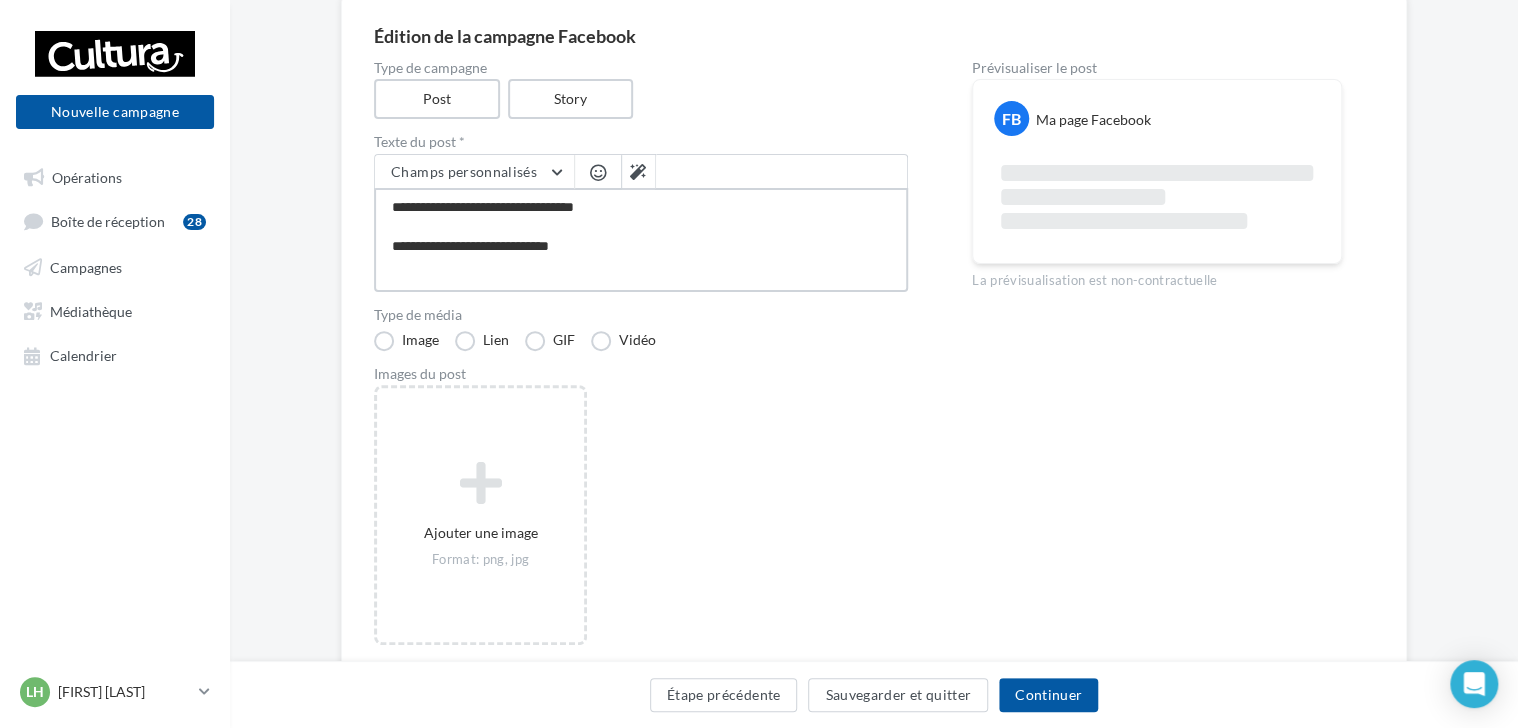 type on "**********" 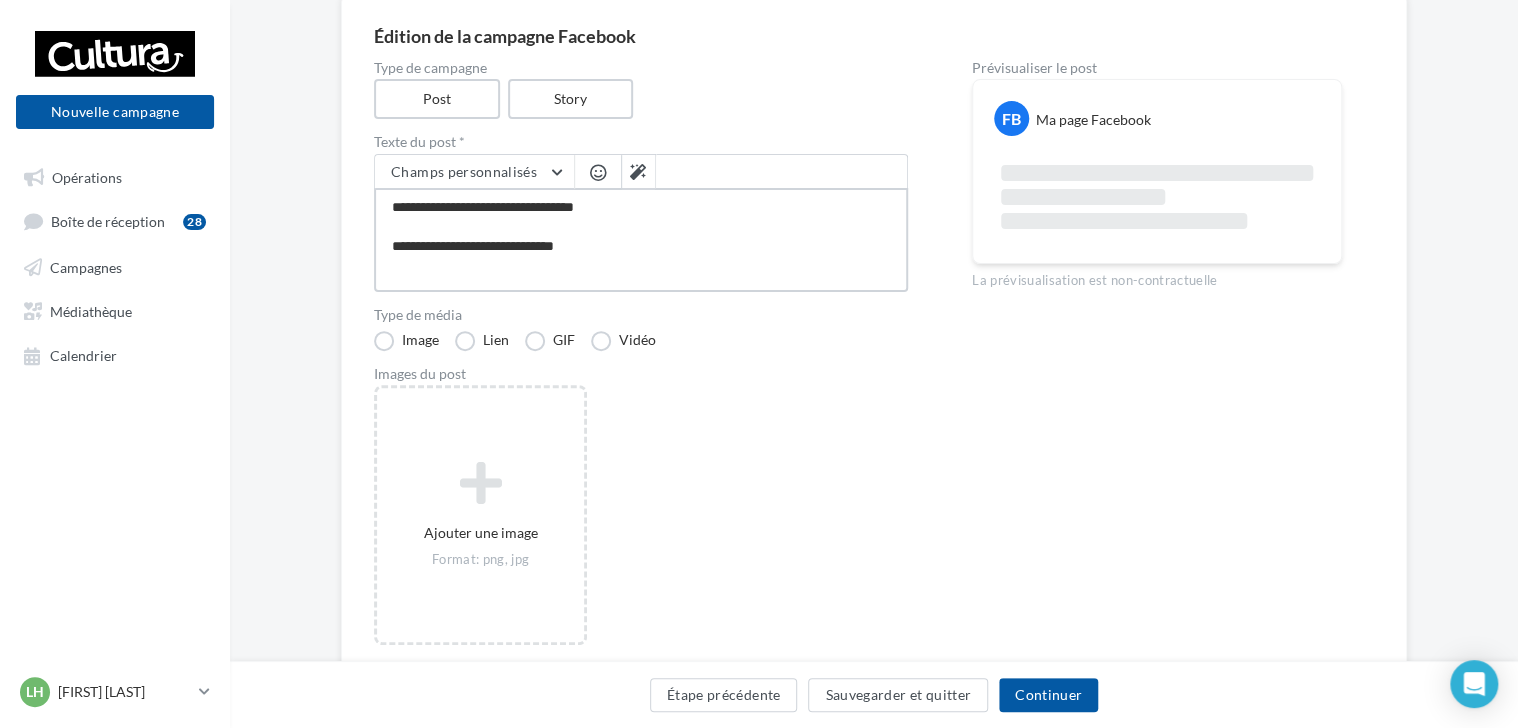 type on "**********" 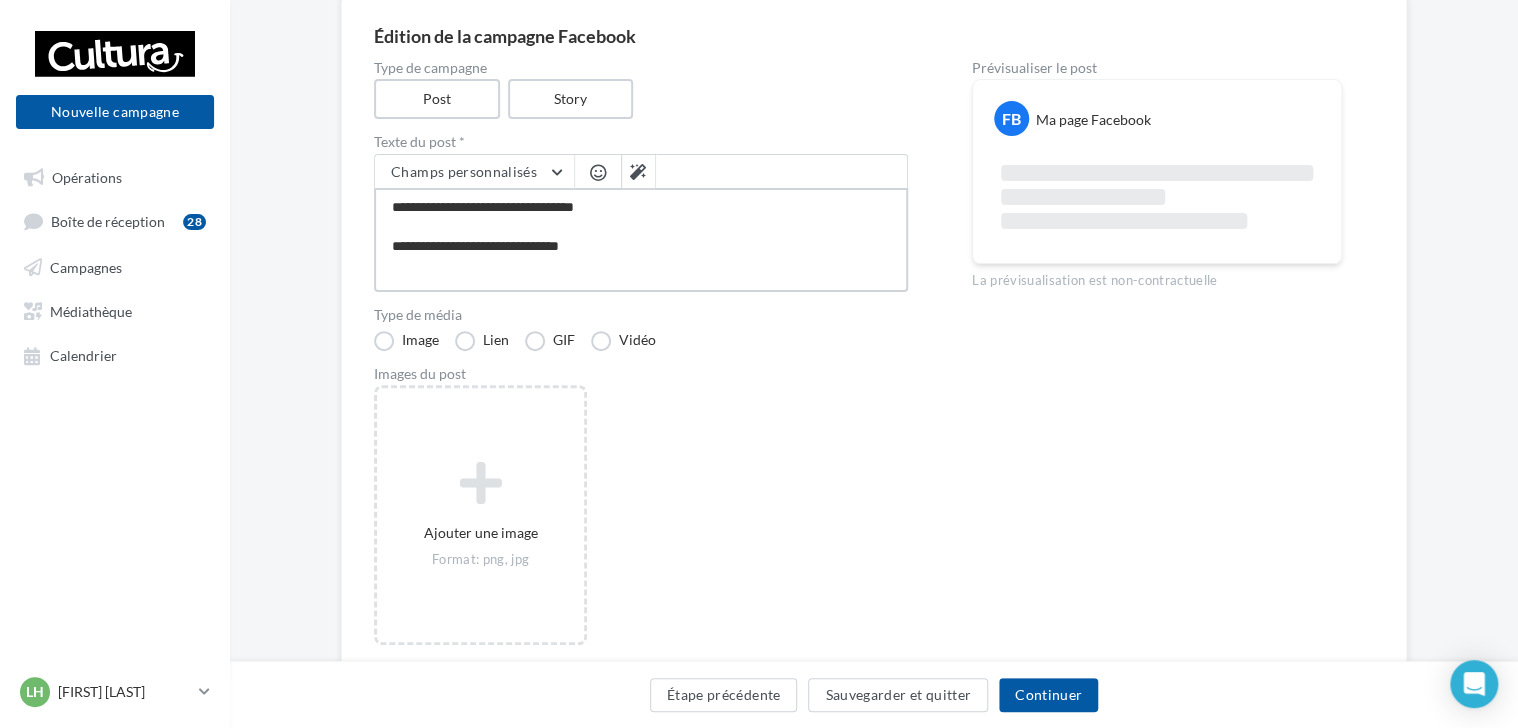 type on "**********" 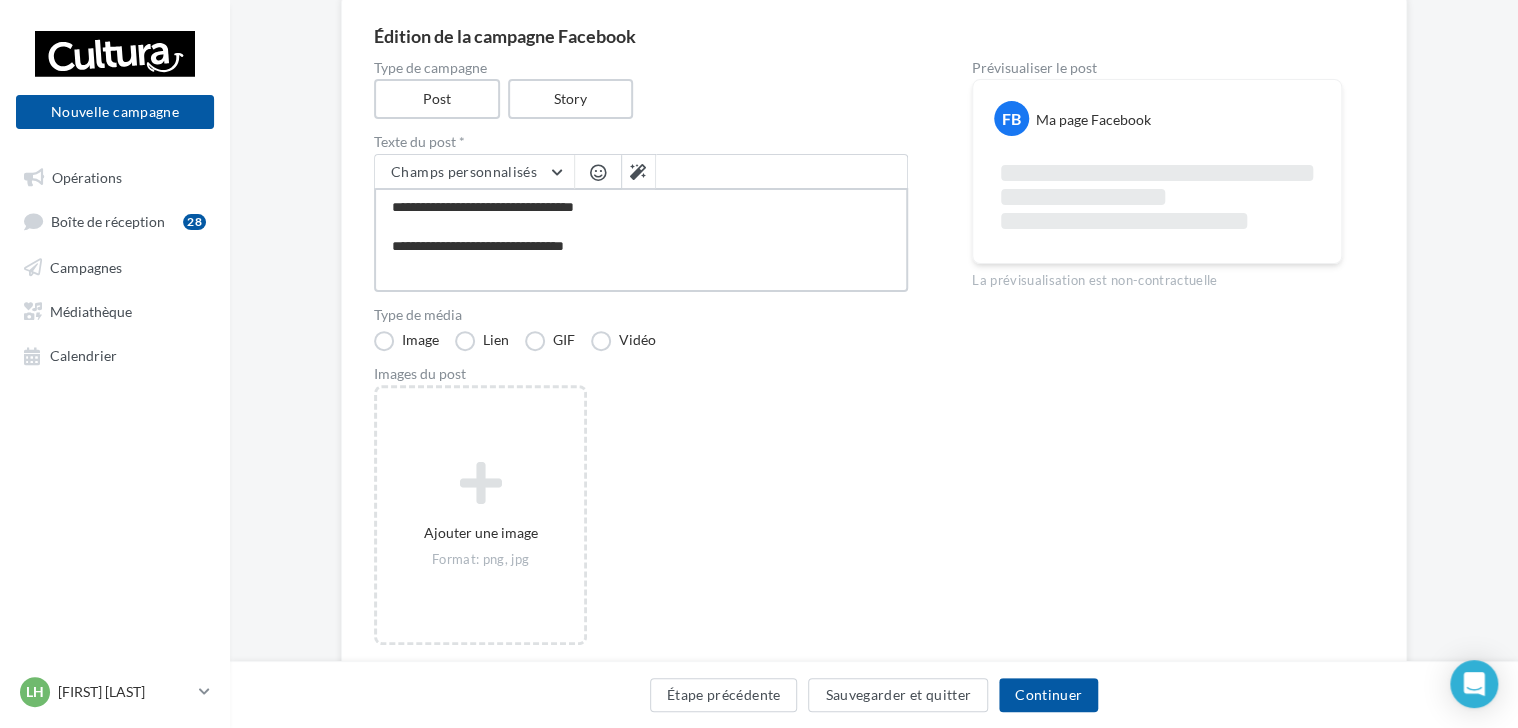 type on "**********" 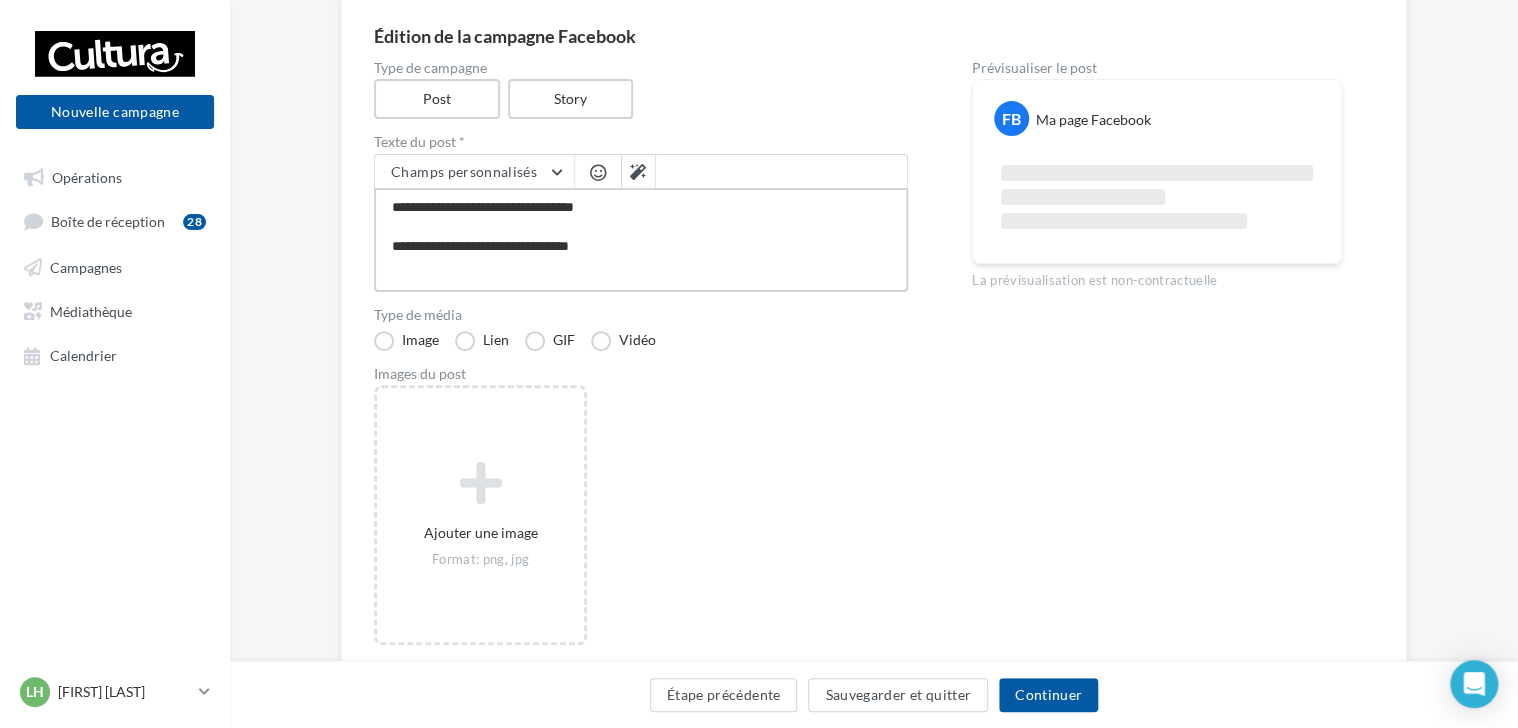 type on "**********" 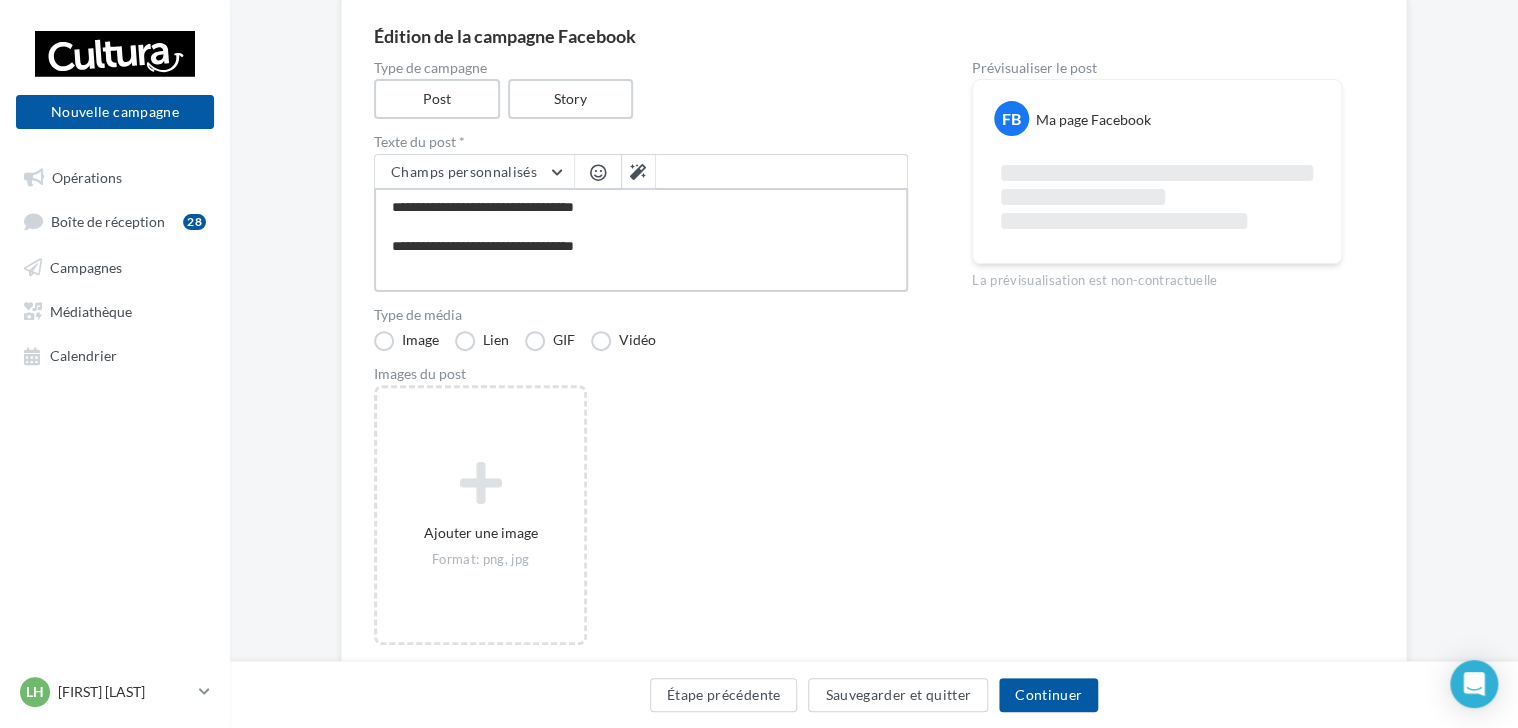 type on "**********" 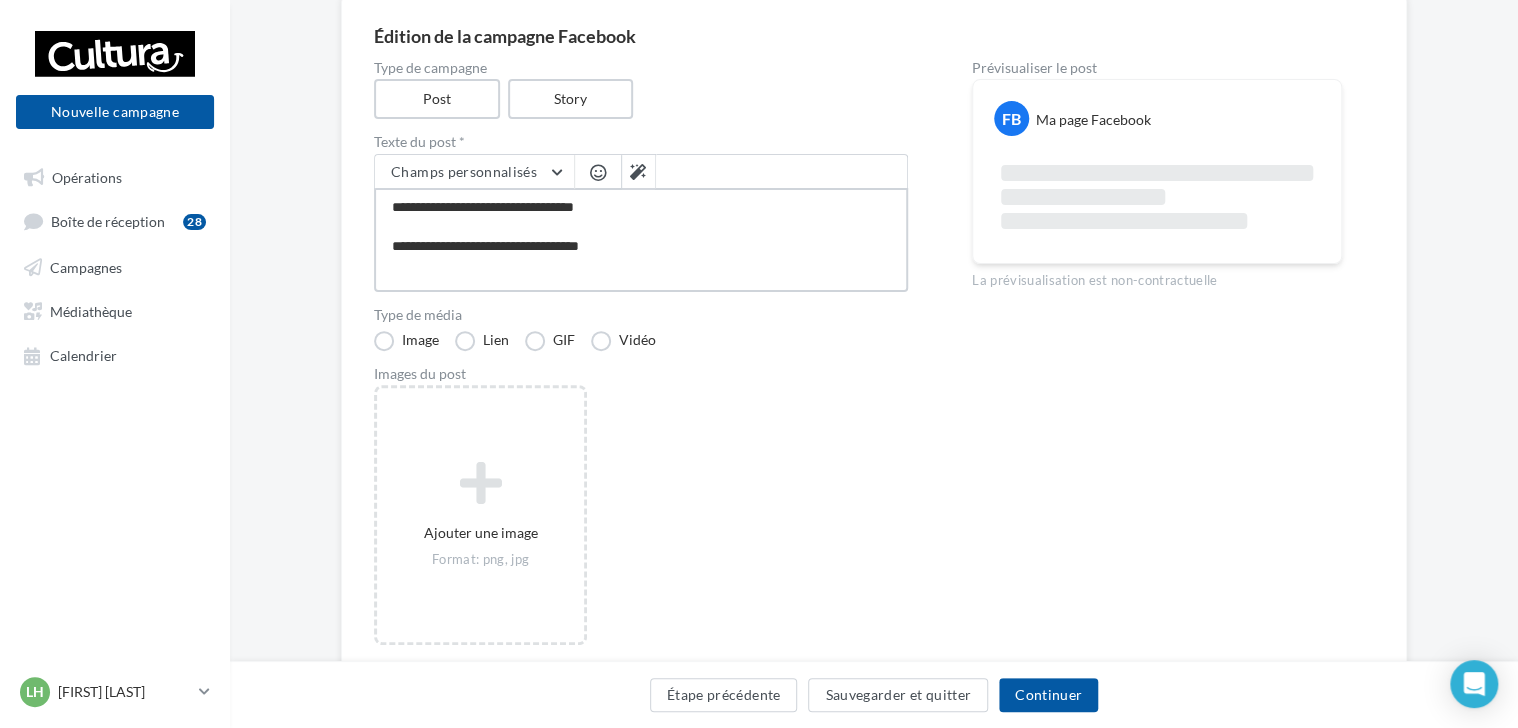 type on "**********" 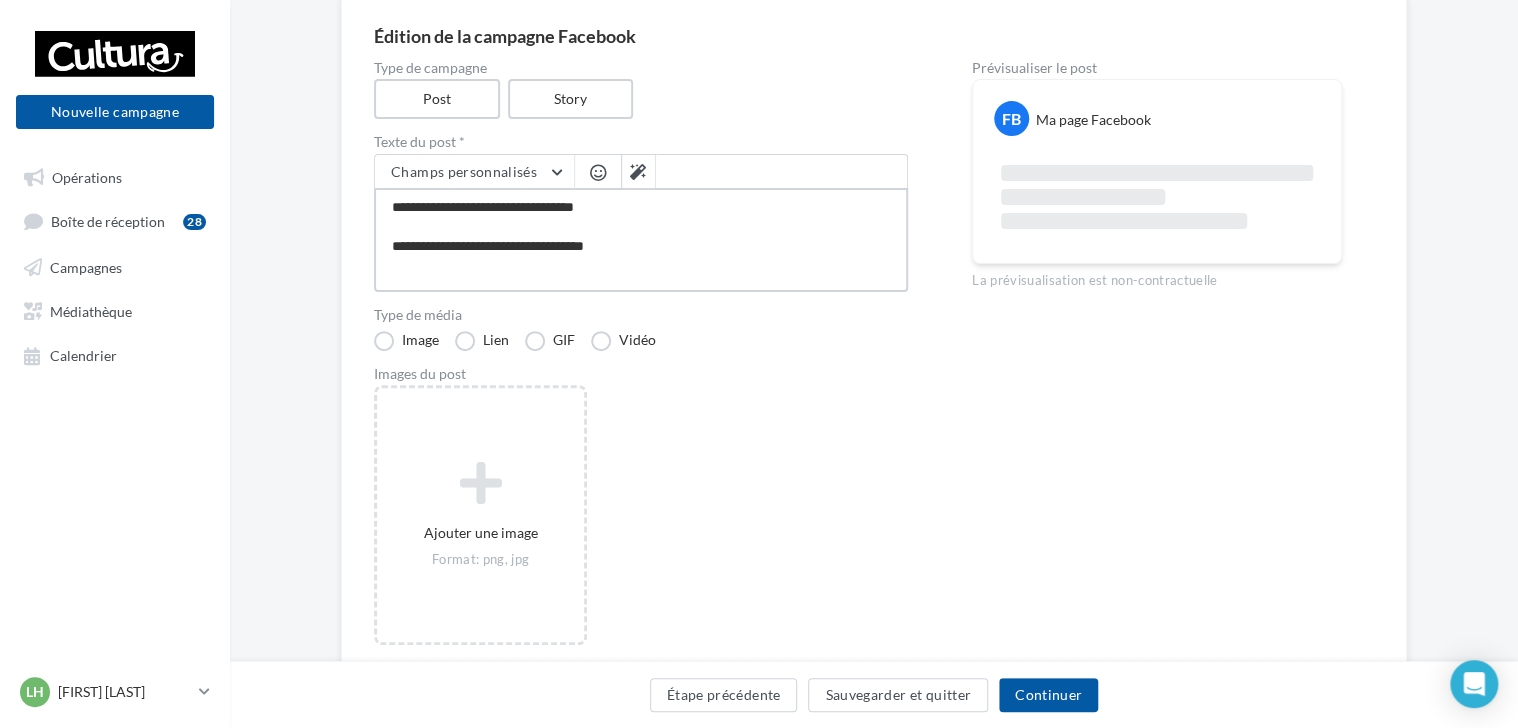 type on "**********" 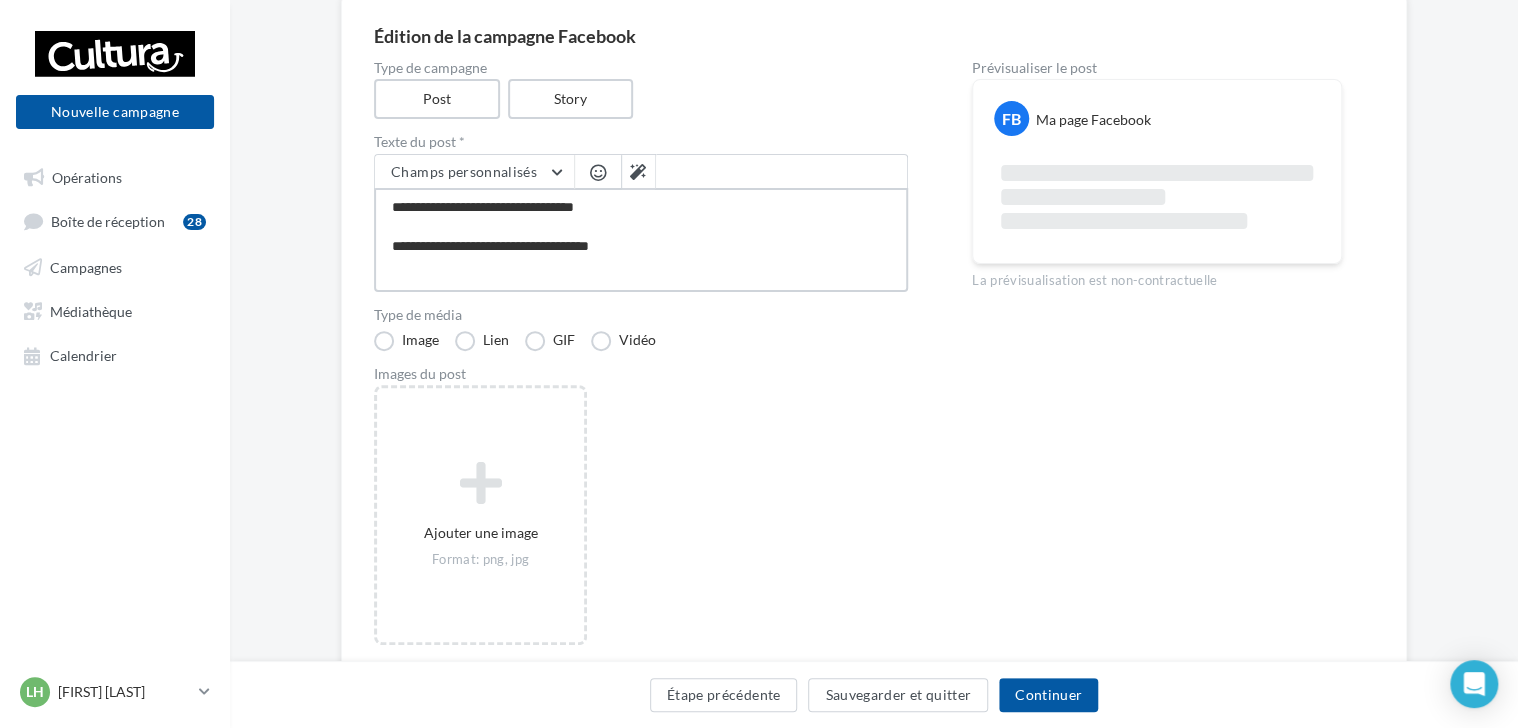 type on "**********" 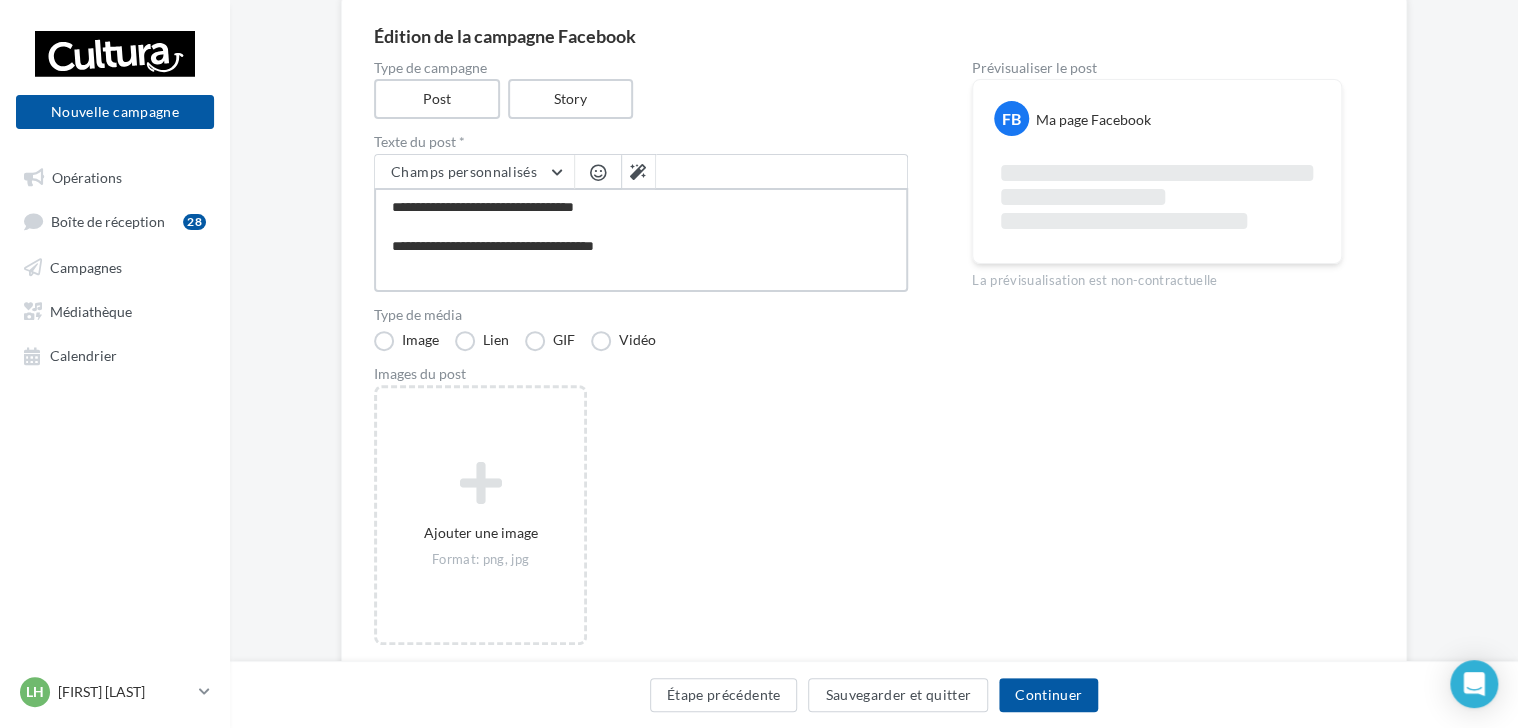 type on "**********" 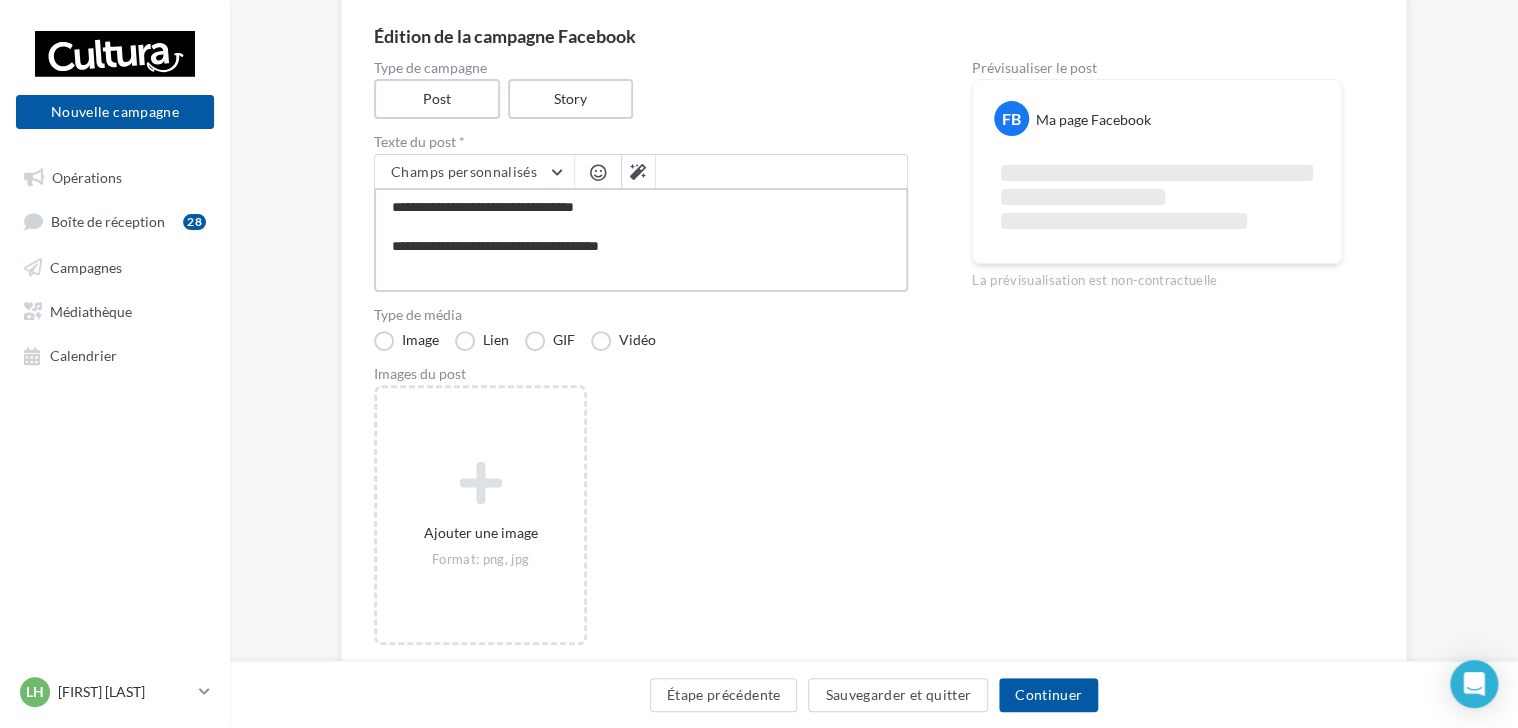 type on "**********" 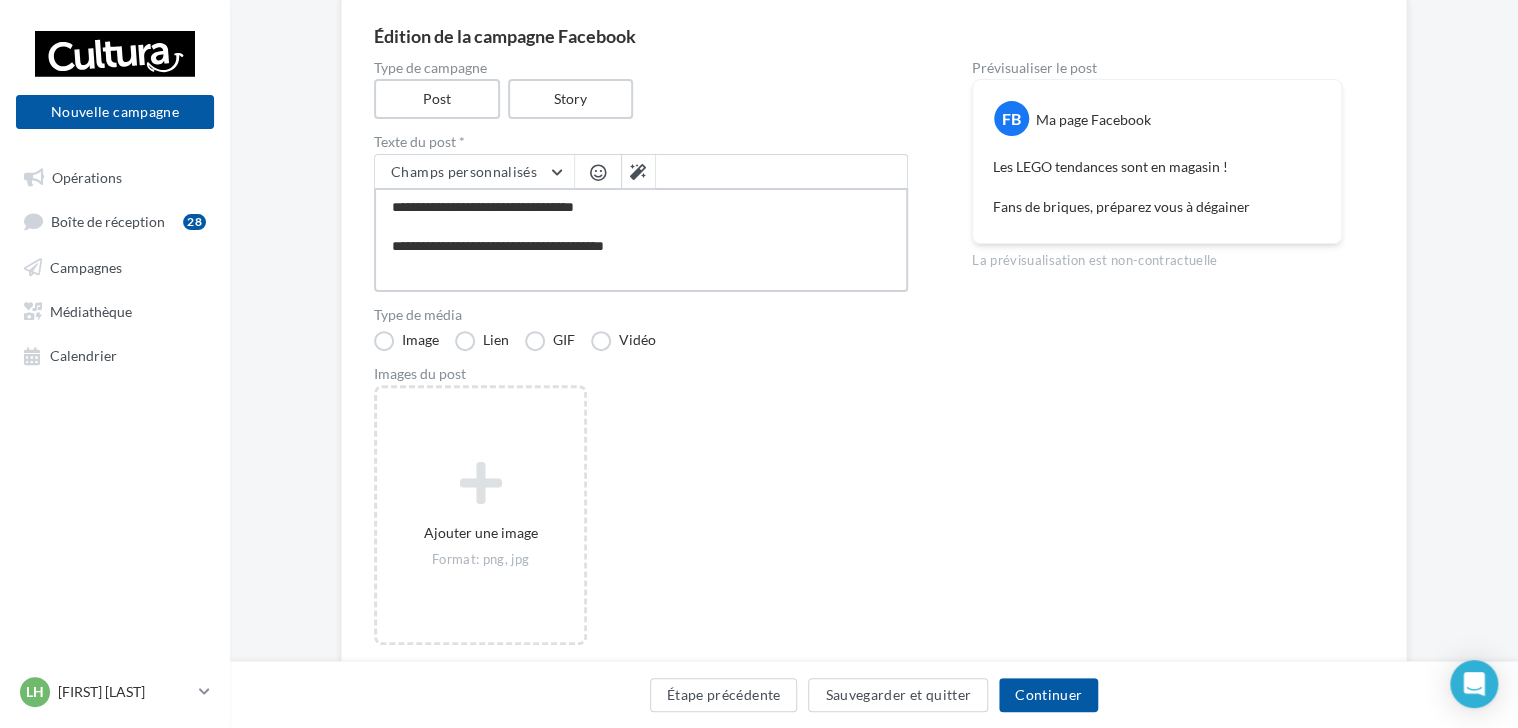 type on "**********" 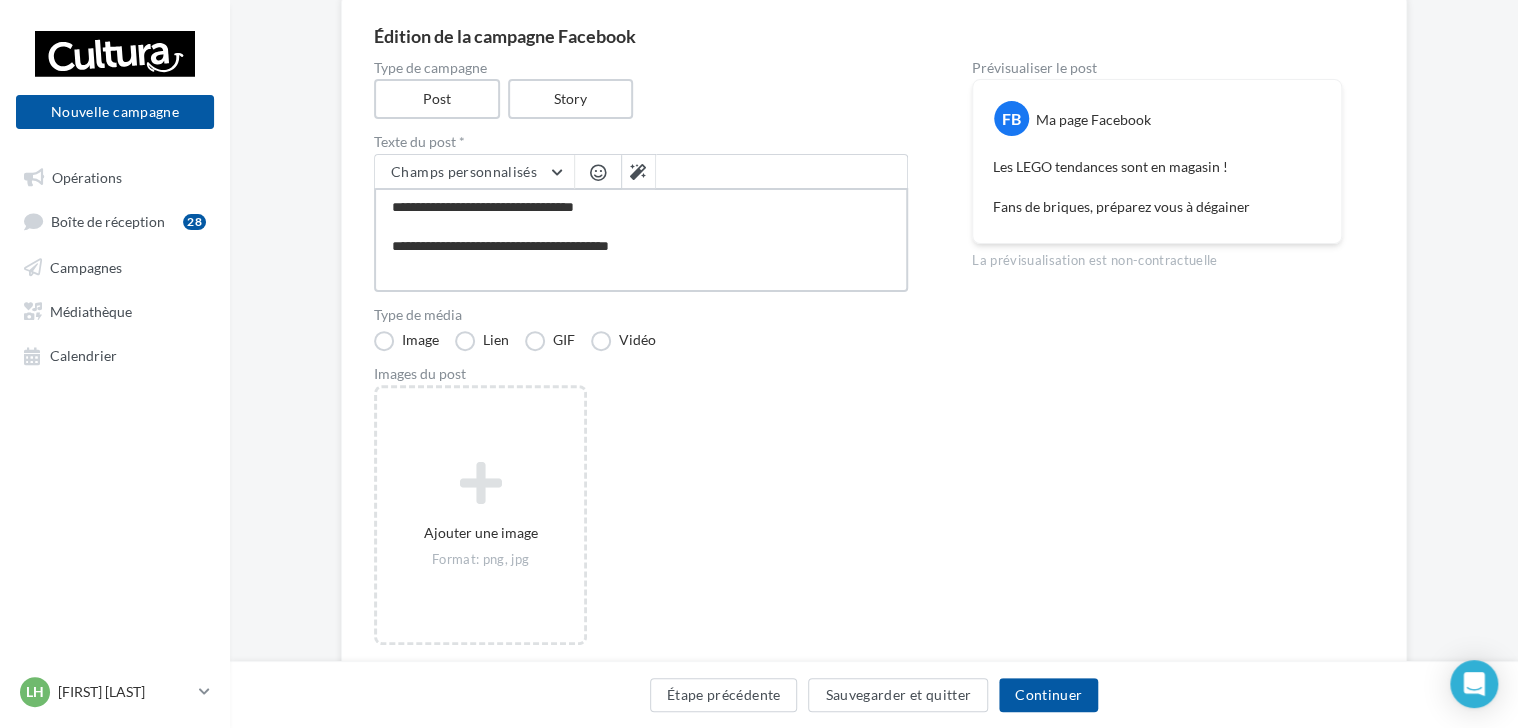type on "**********" 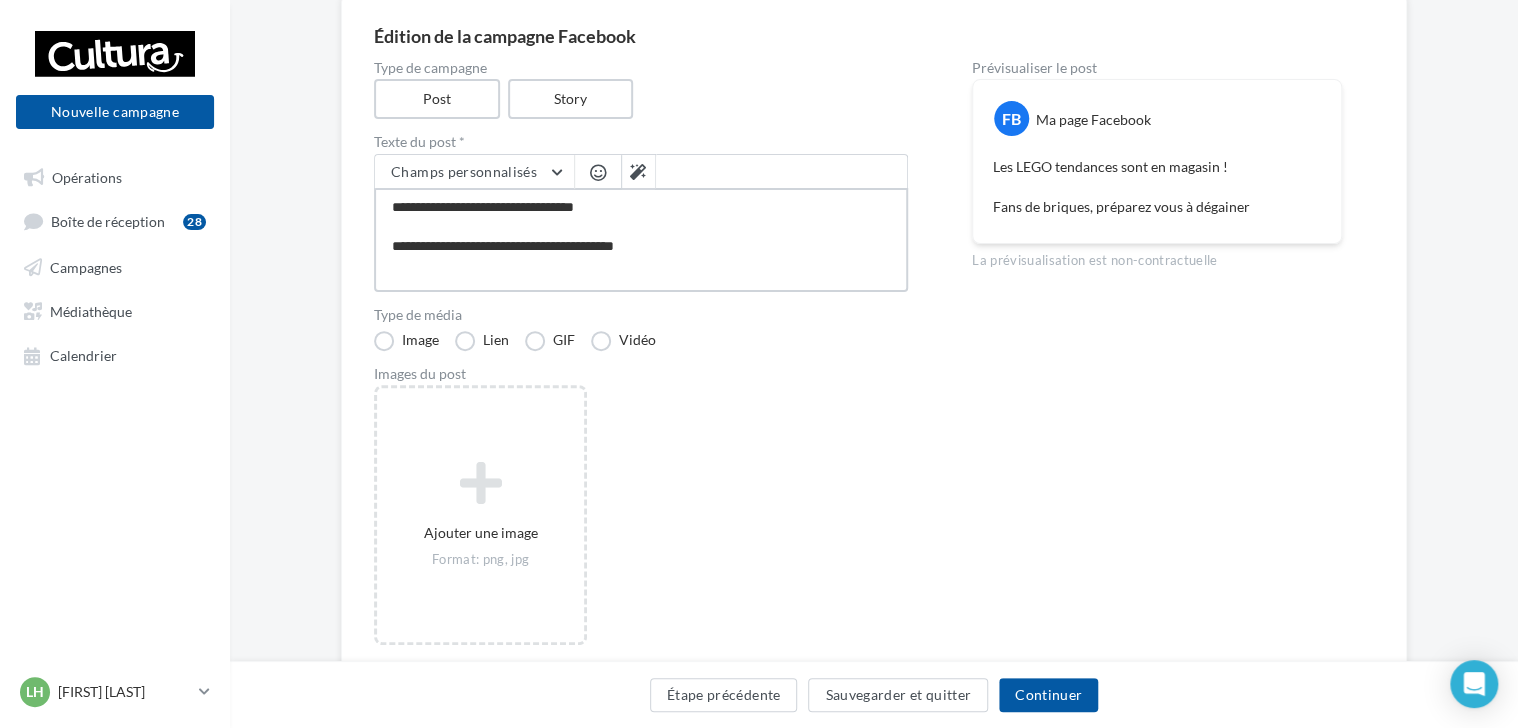 type on "**********" 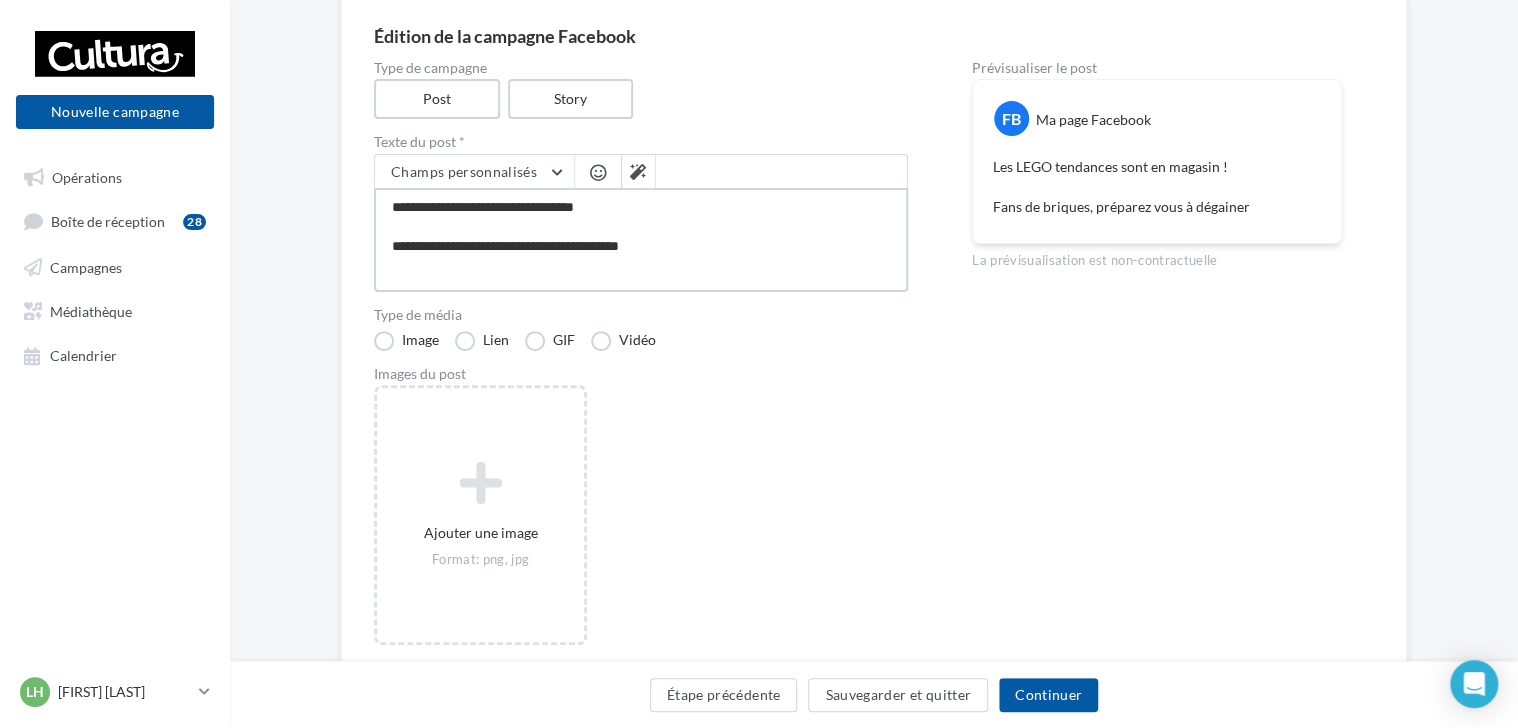 type on "**********" 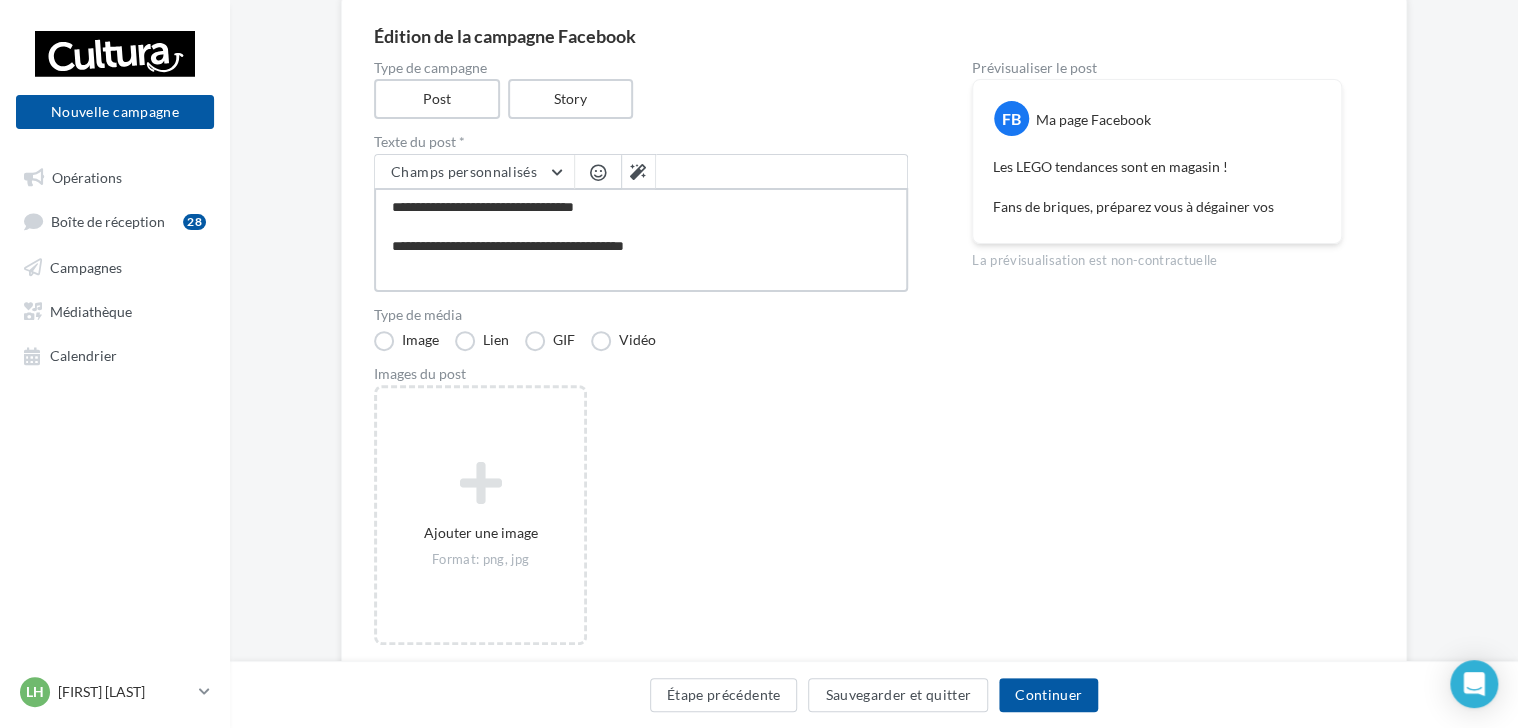 type on "**********" 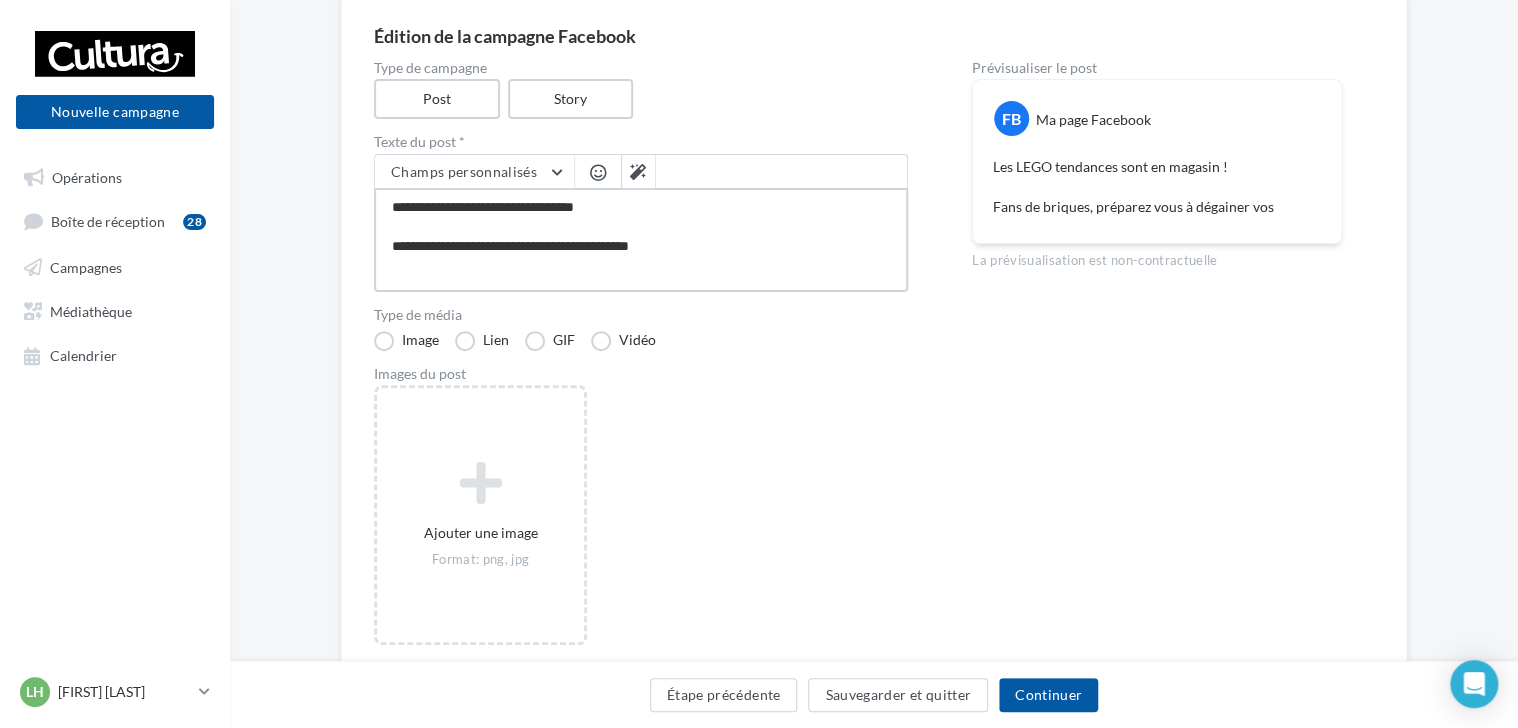 type on "**********" 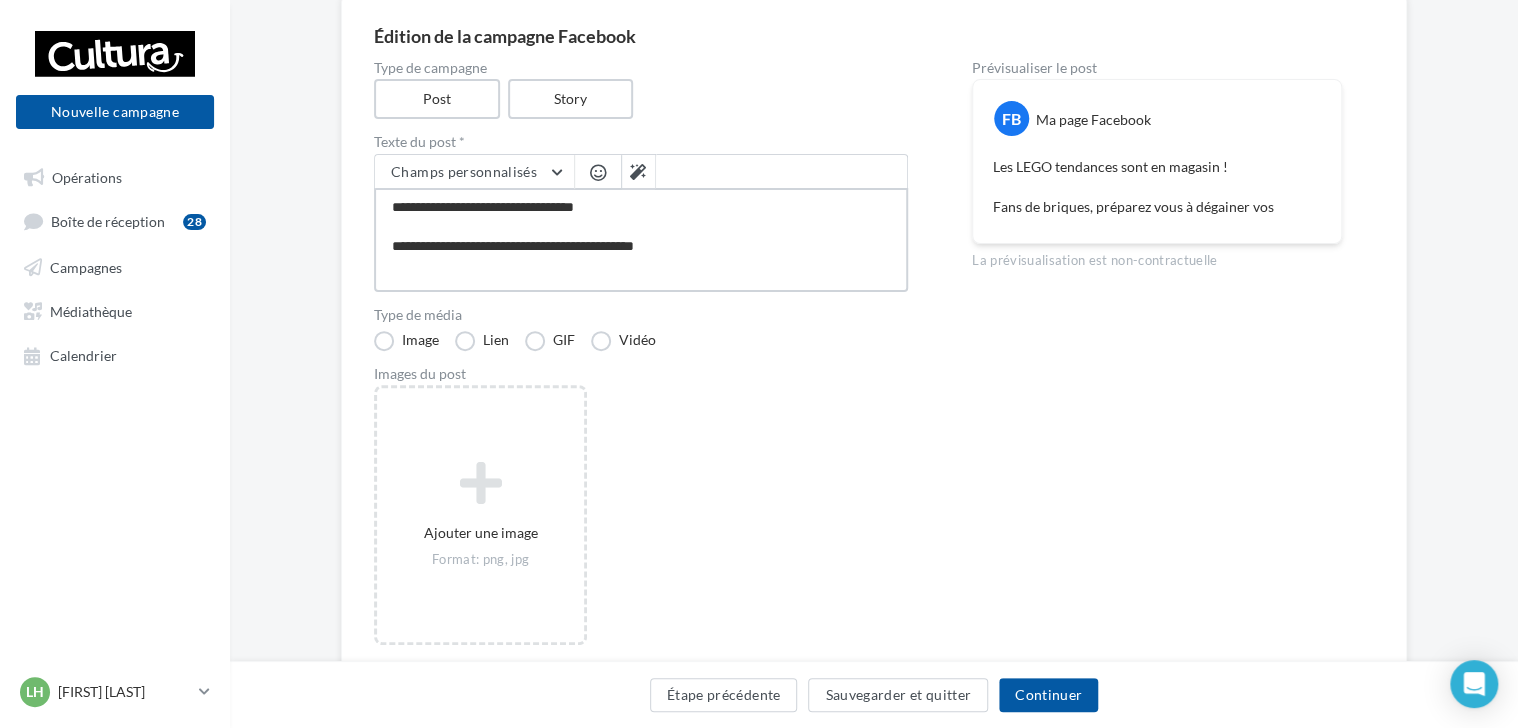 type on "**********" 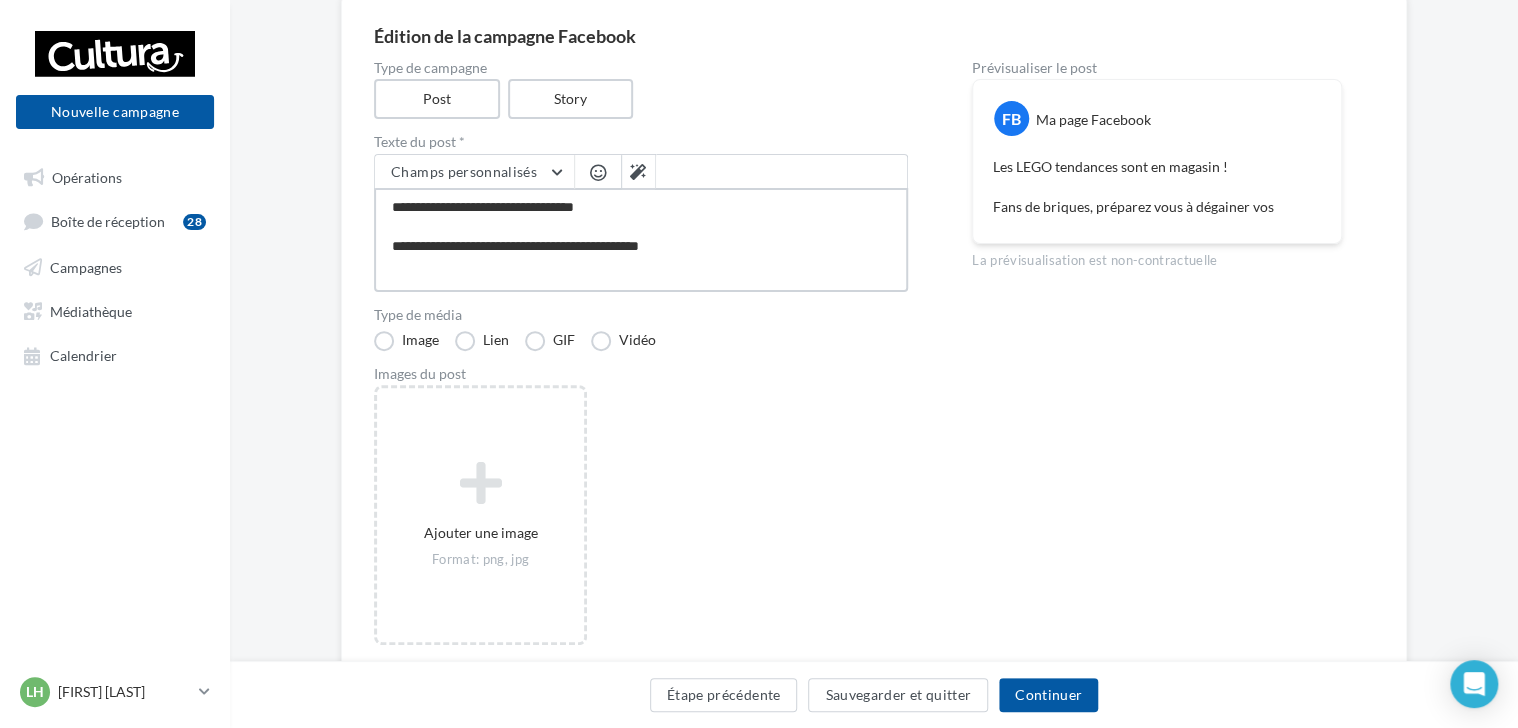 type on "**********" 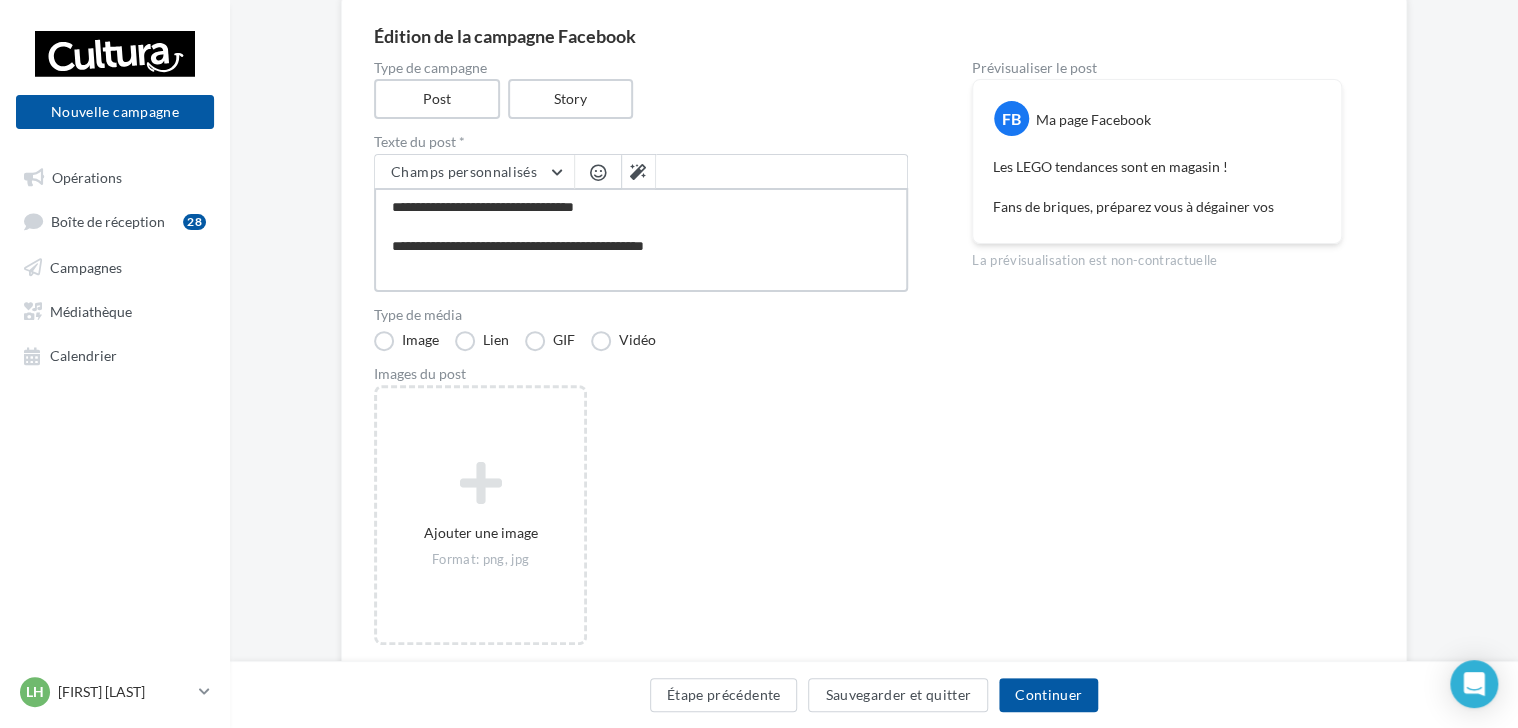 type on "**********" 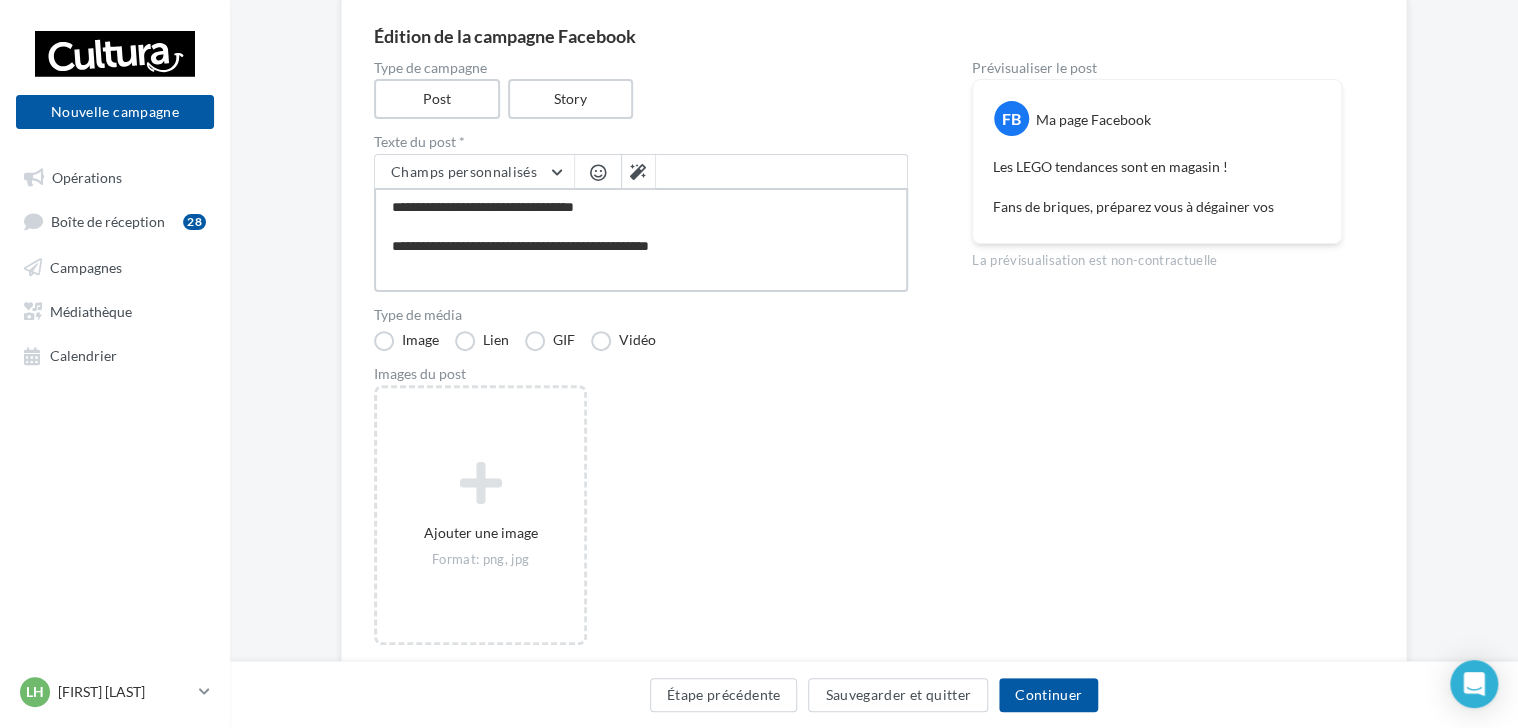 type on "**********" 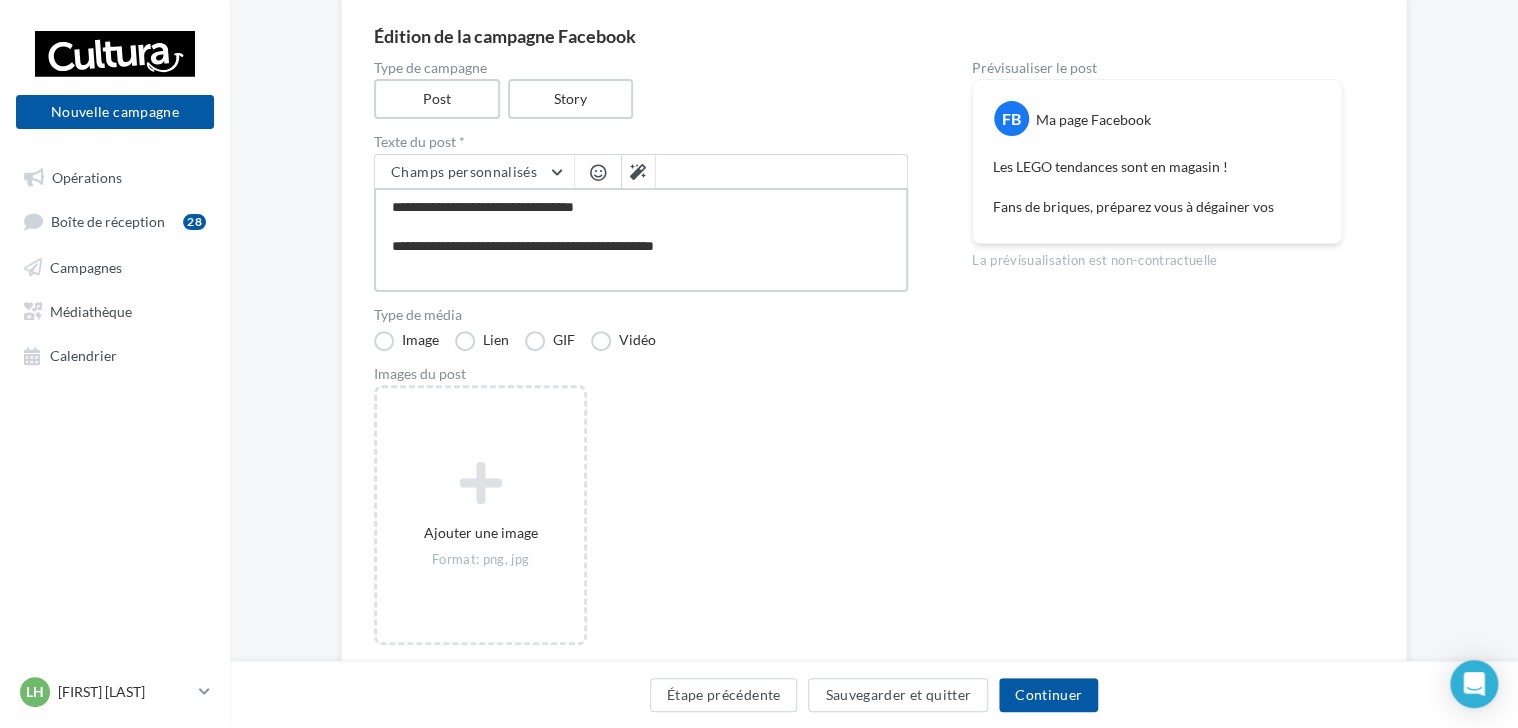 type on "**********" 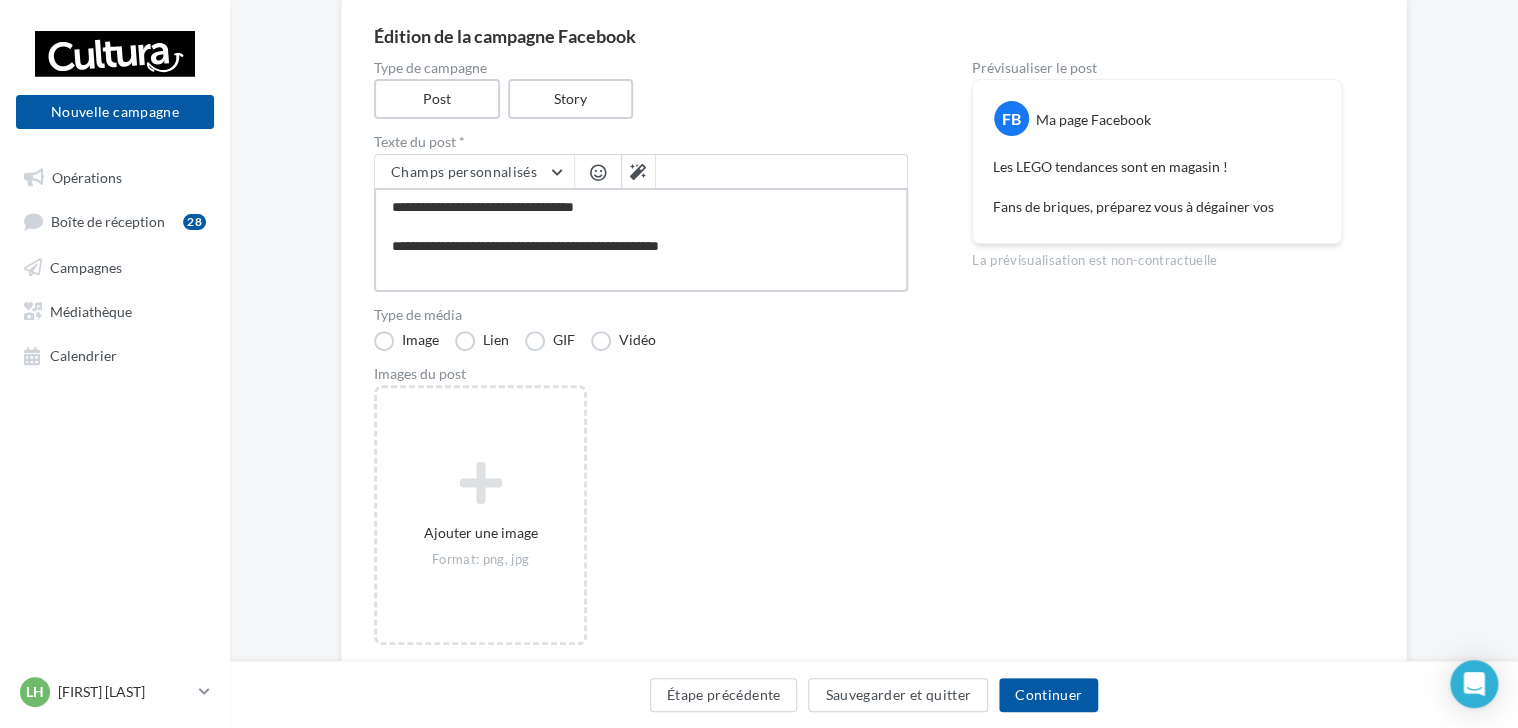 type 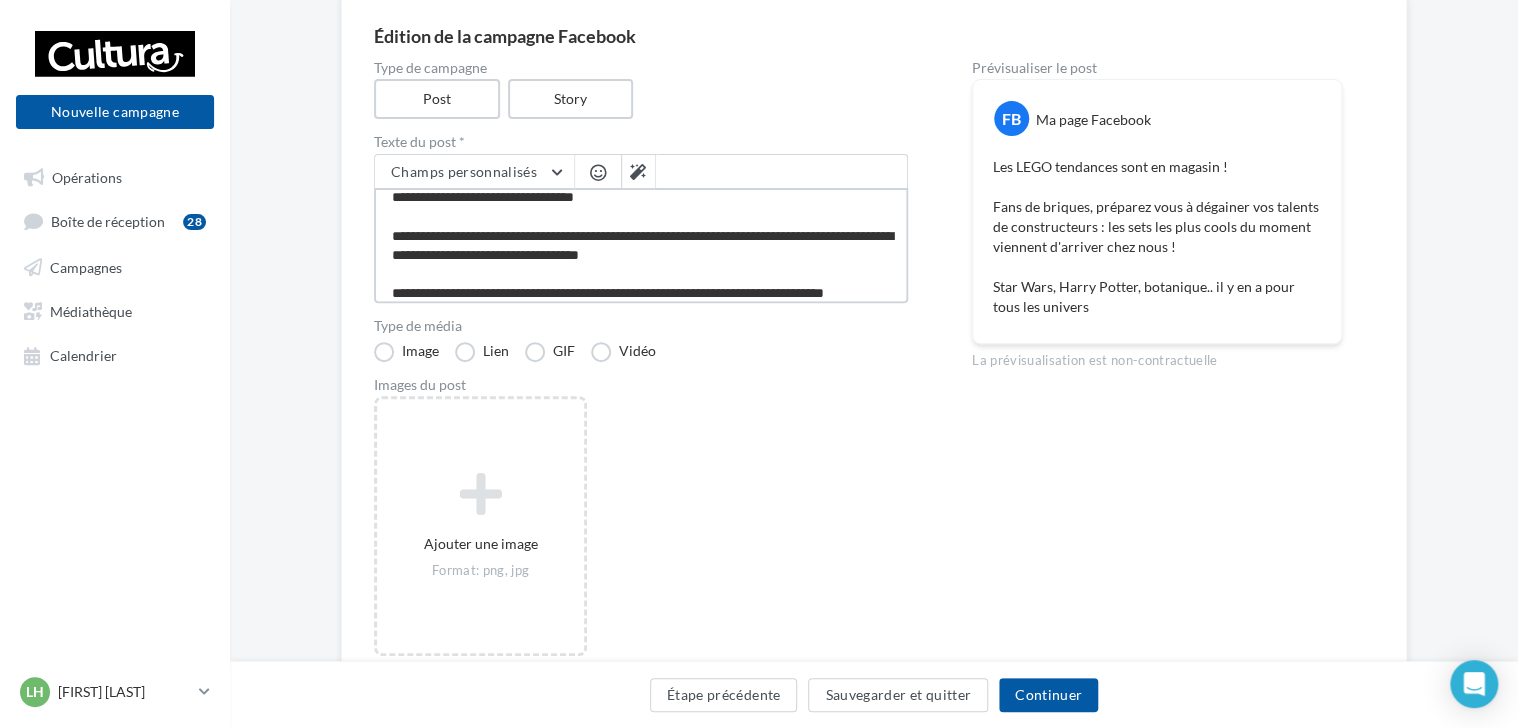 scroll, scrollTop: 29, scrollLeft: 0, axis: vertical 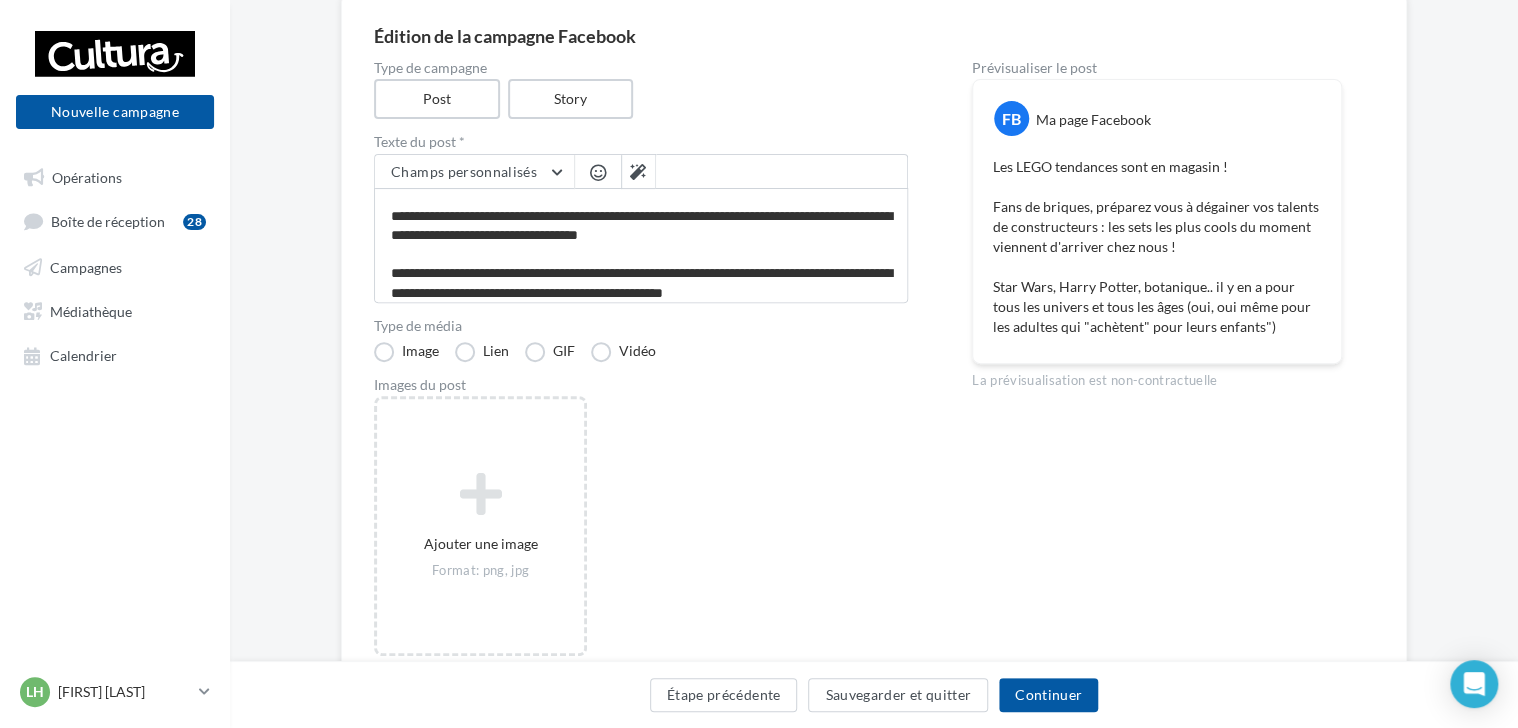 click at bounding box center (598, 172) 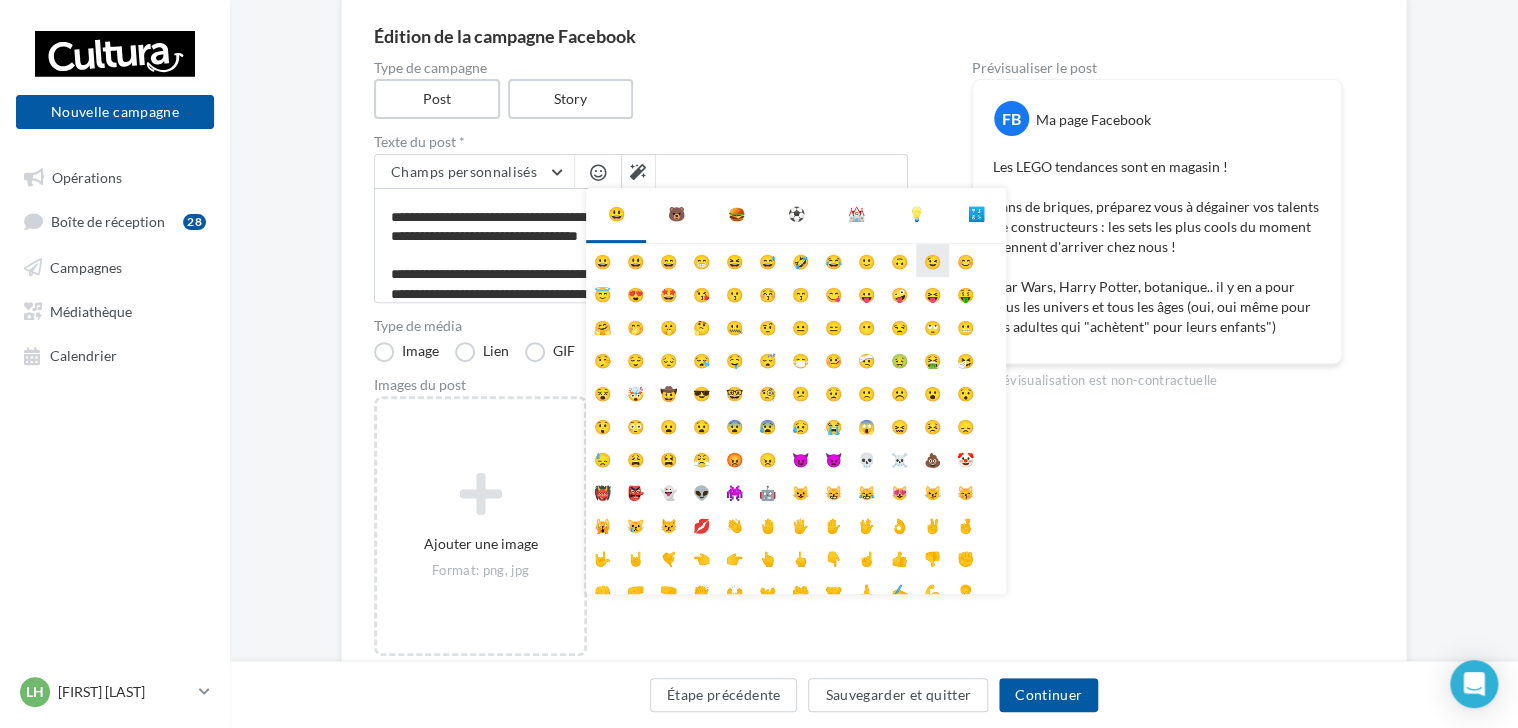 click on "😉" at bounding box center (932, 260) 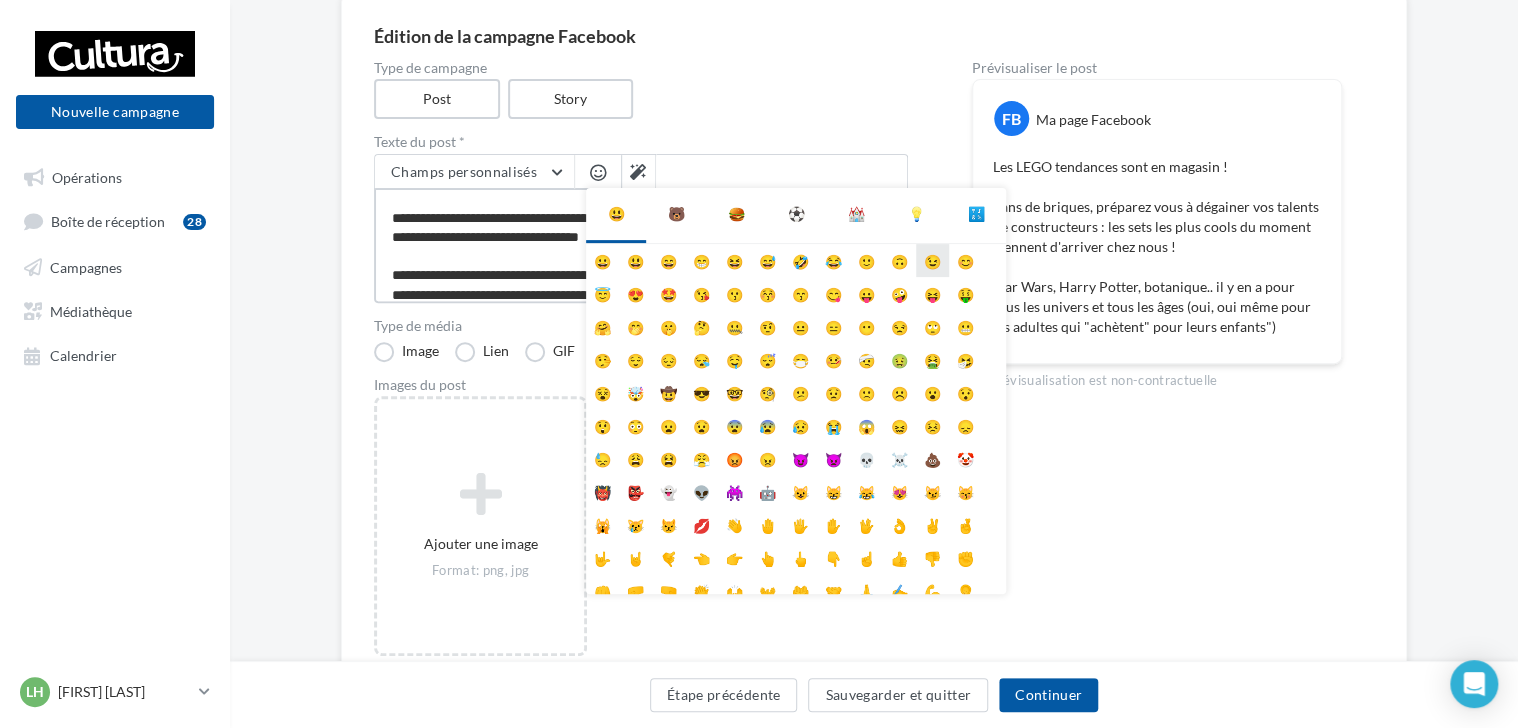 scroll, scrollTop: 29, scrollLeft: 0, axis: vertical 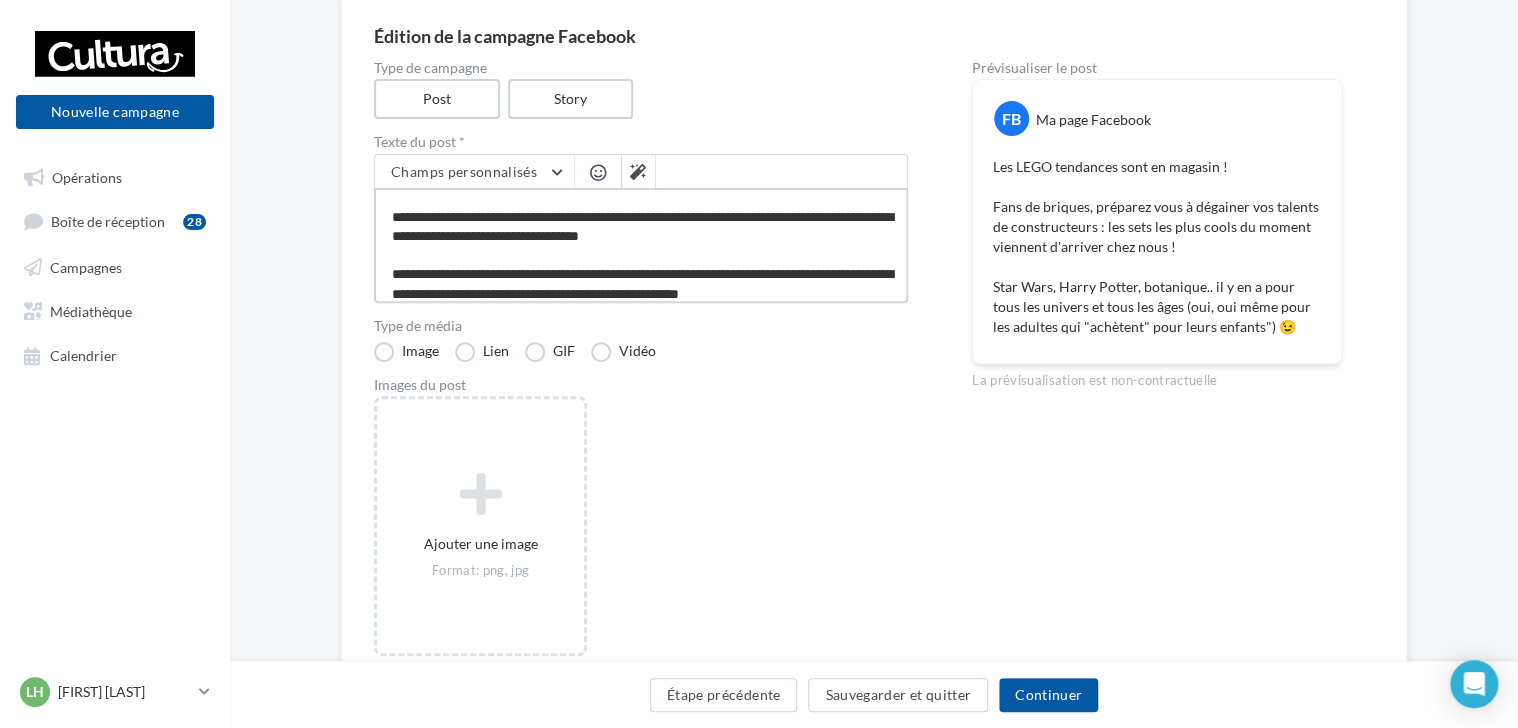 click on "**********" at bounding box center (641, 245) 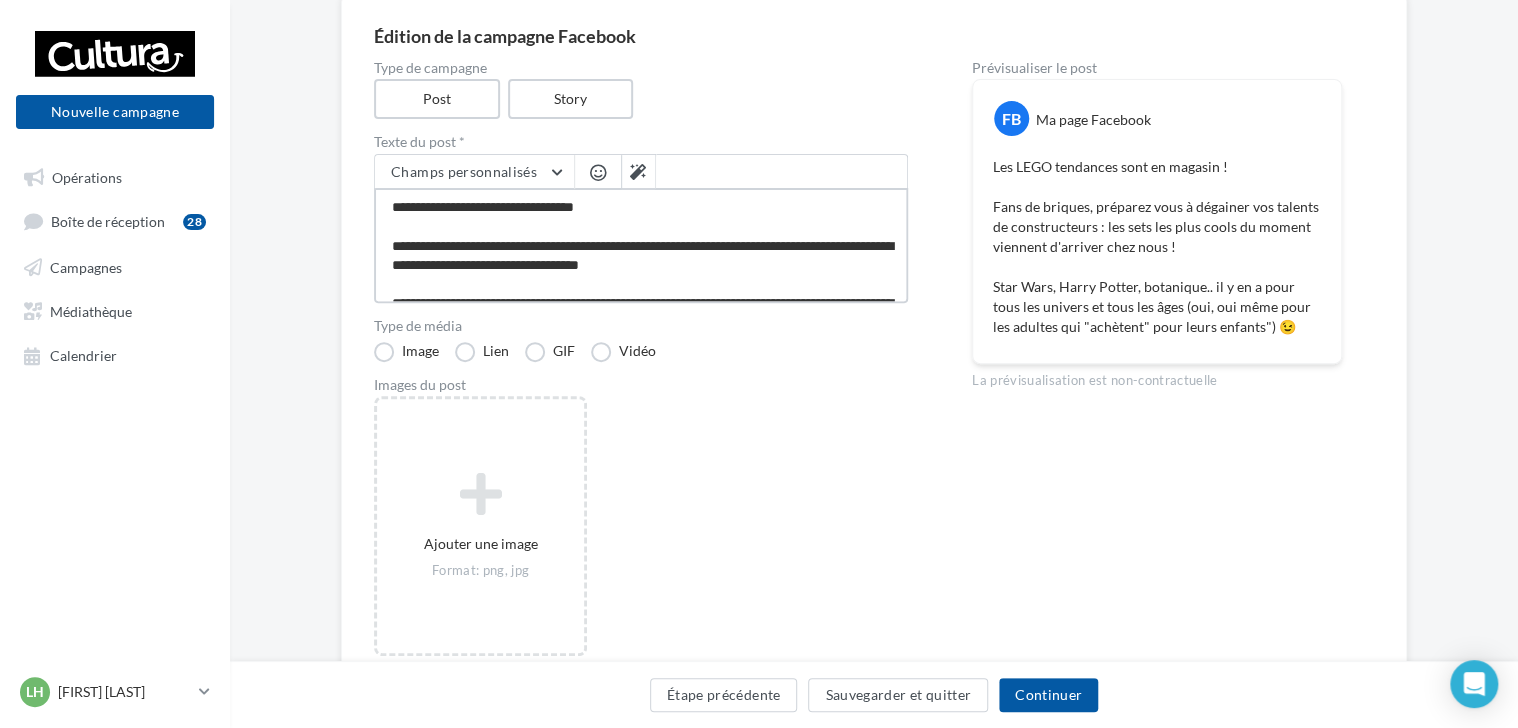 click on "**********" at bounding box center (641, 245) 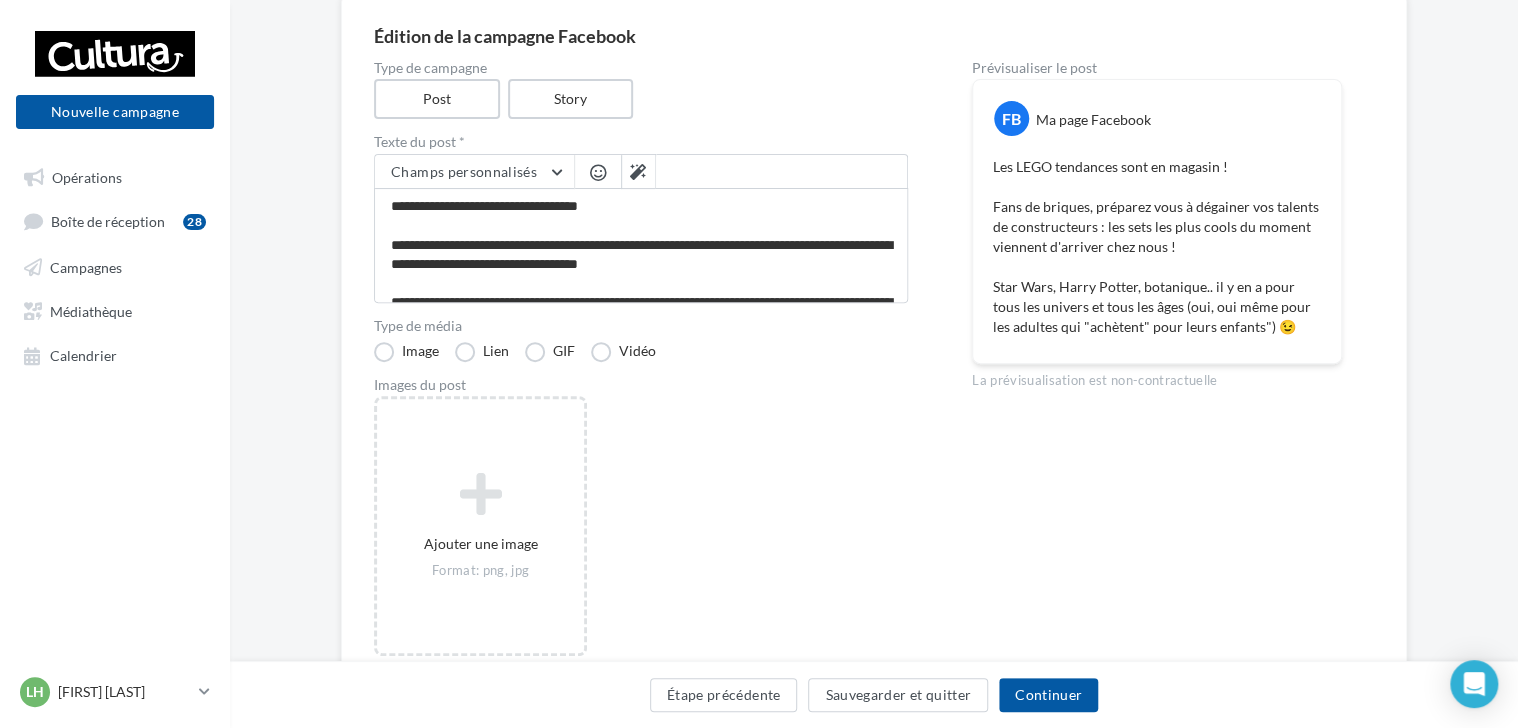 click at bounding box center [598, 172] 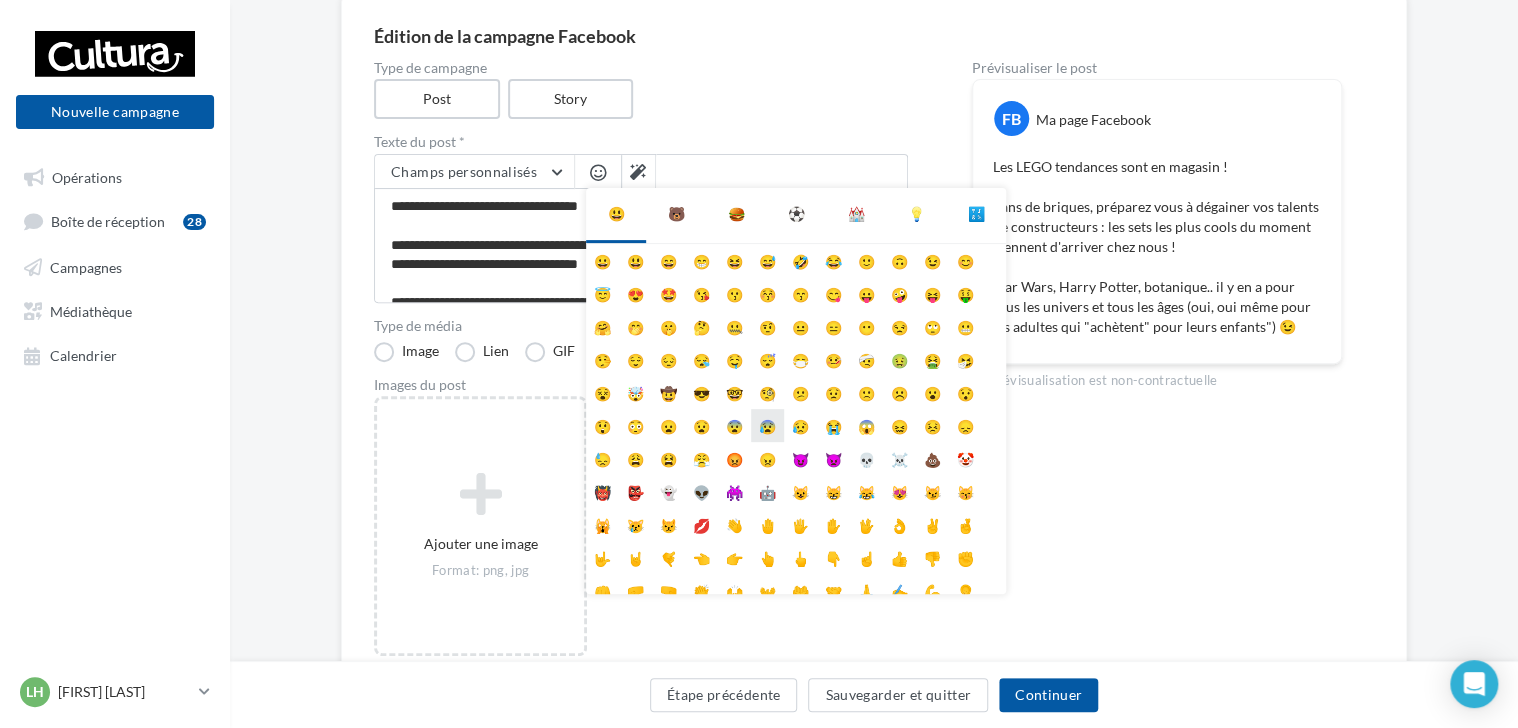 scroll, scrollTop: 78, scrollLeft: 0, axis: vertical 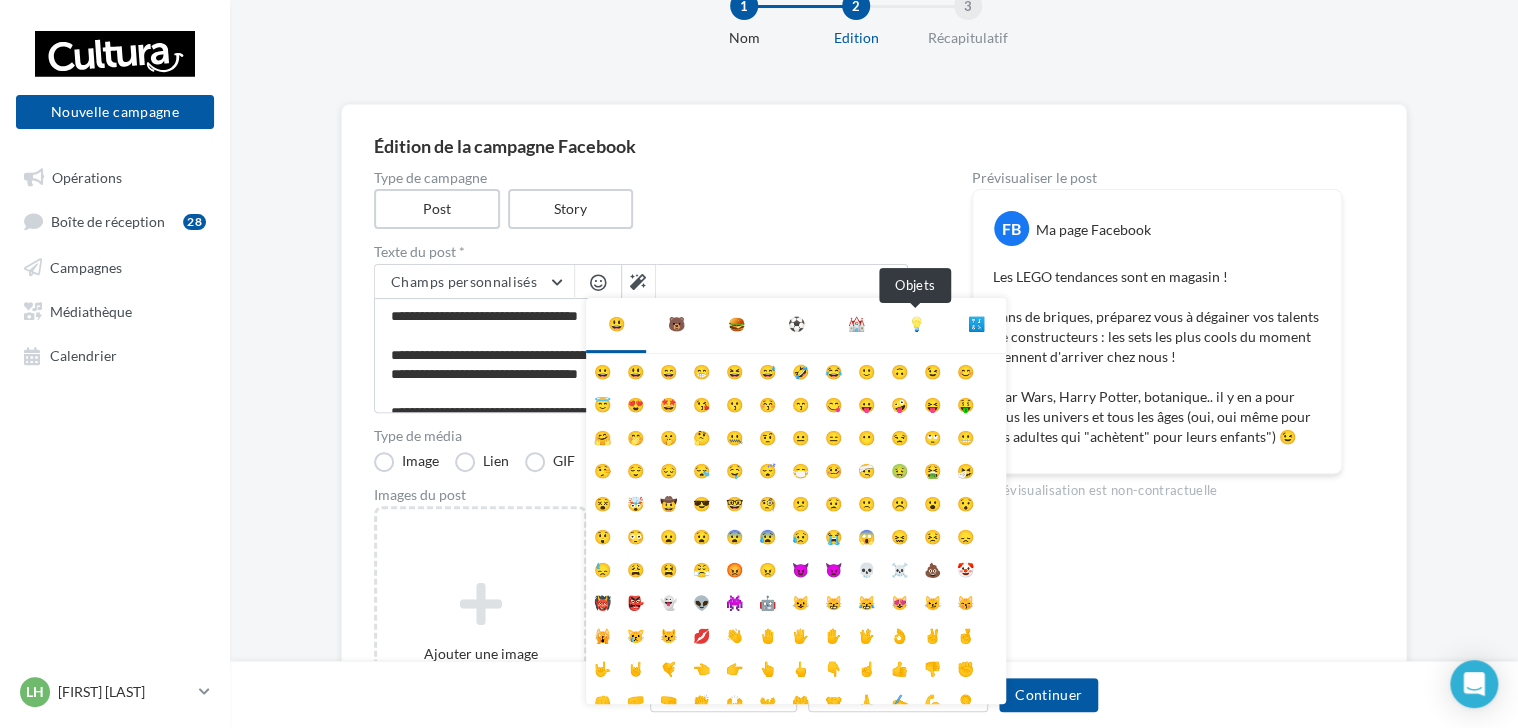 click on "💡" at bounding box center (916, 324) 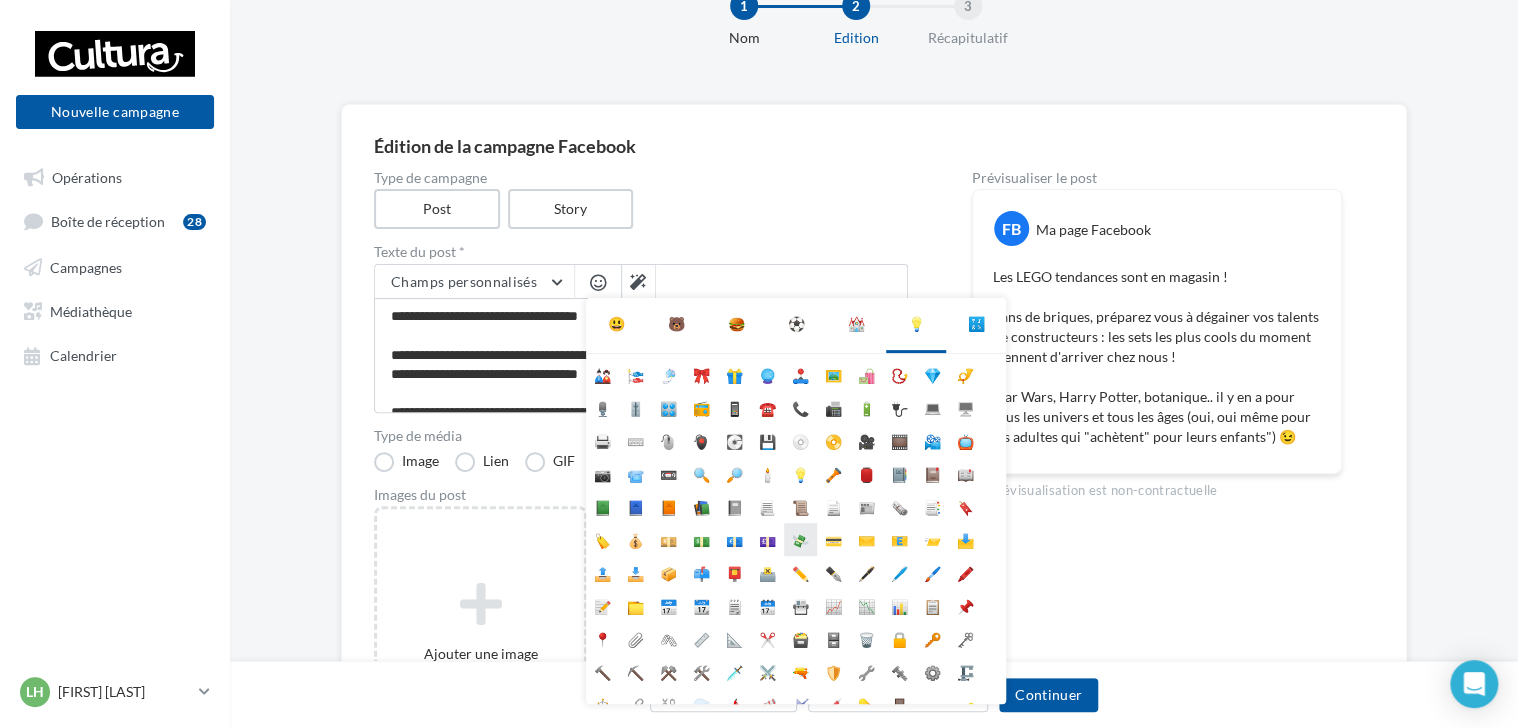 scroll, scrollTop: 0, scrollLeft: 0, axis: both 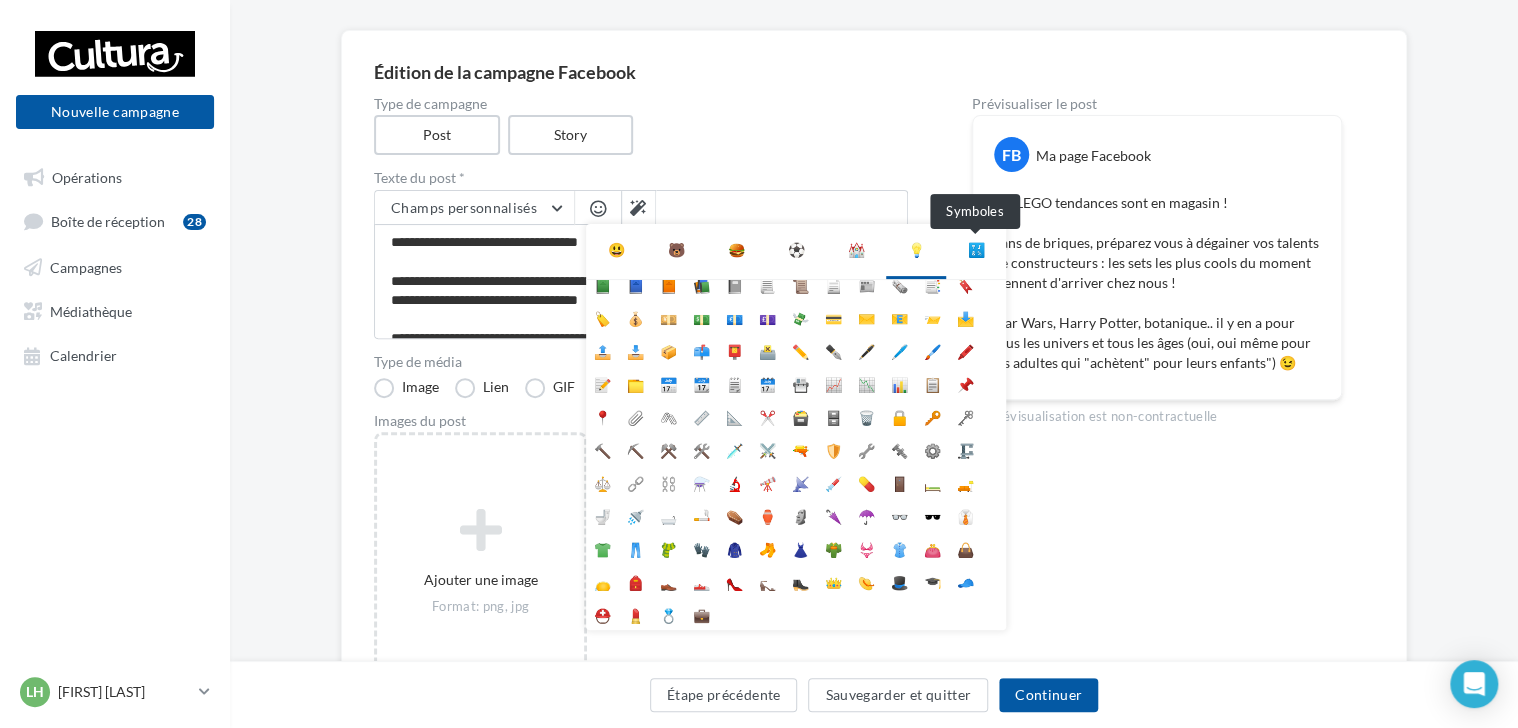 click on "🔣" at bounding box center (976, 250) 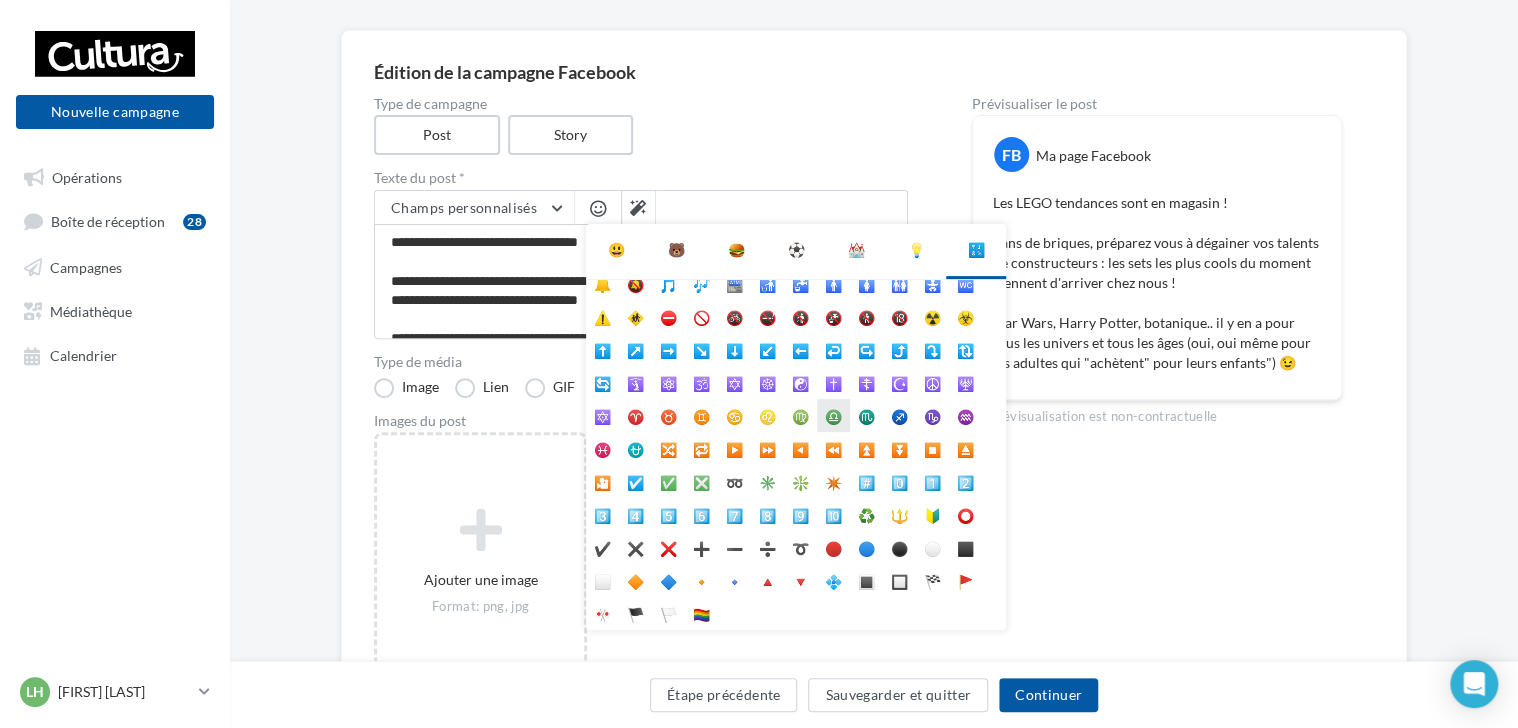 scroll, scrollTop: 0, scrollLeft: 0, axis: both 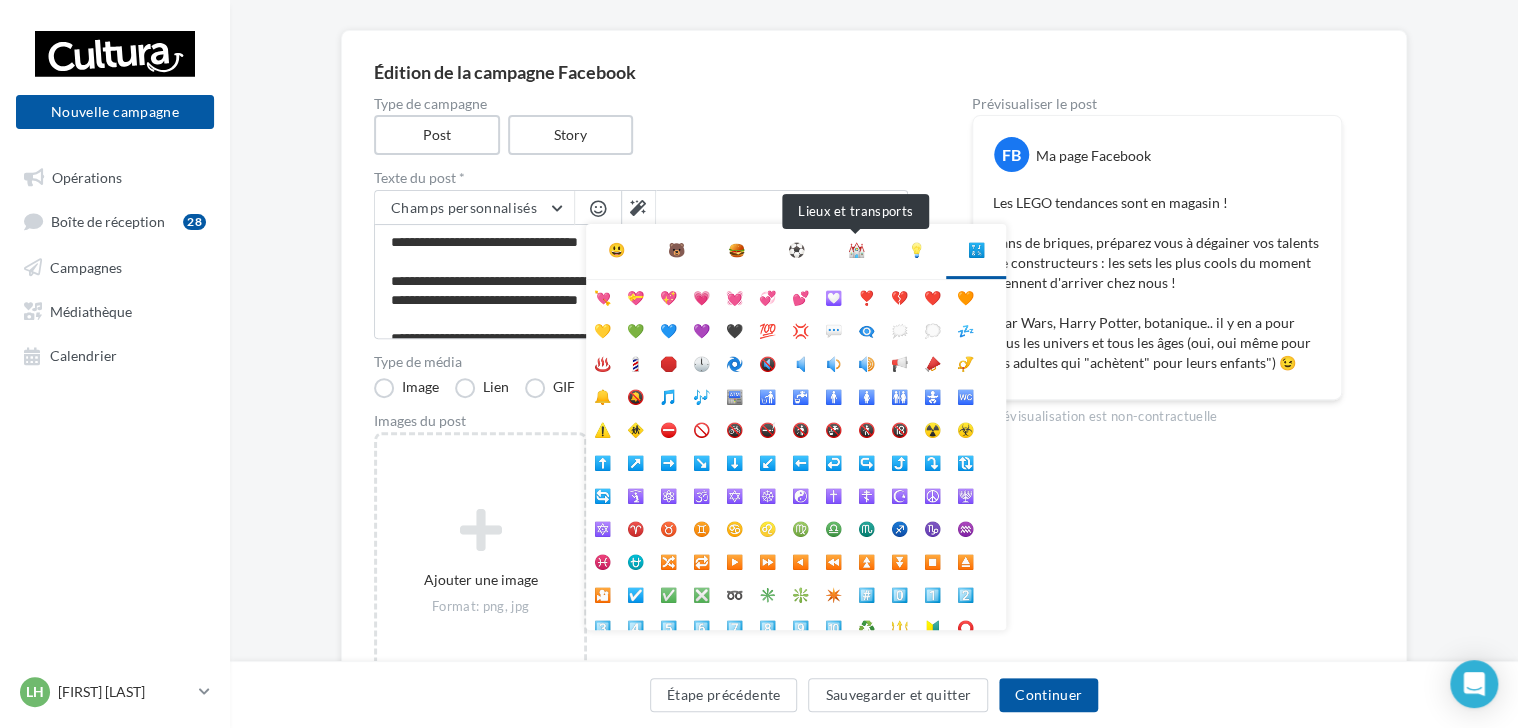 click on "⛪" at bounding box center [856, 250] 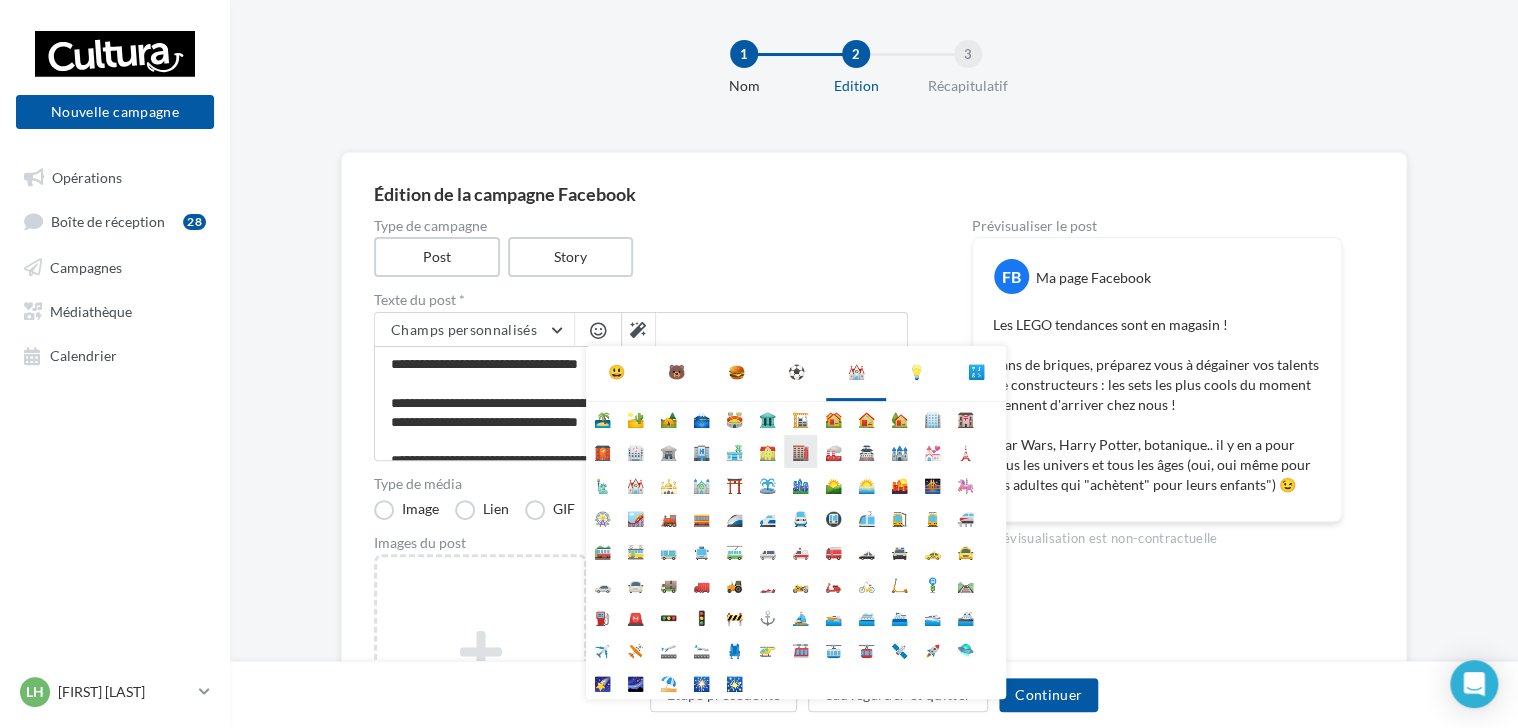 scroll, scrollTop: 8, scrollLeft: 0, axis: vertical 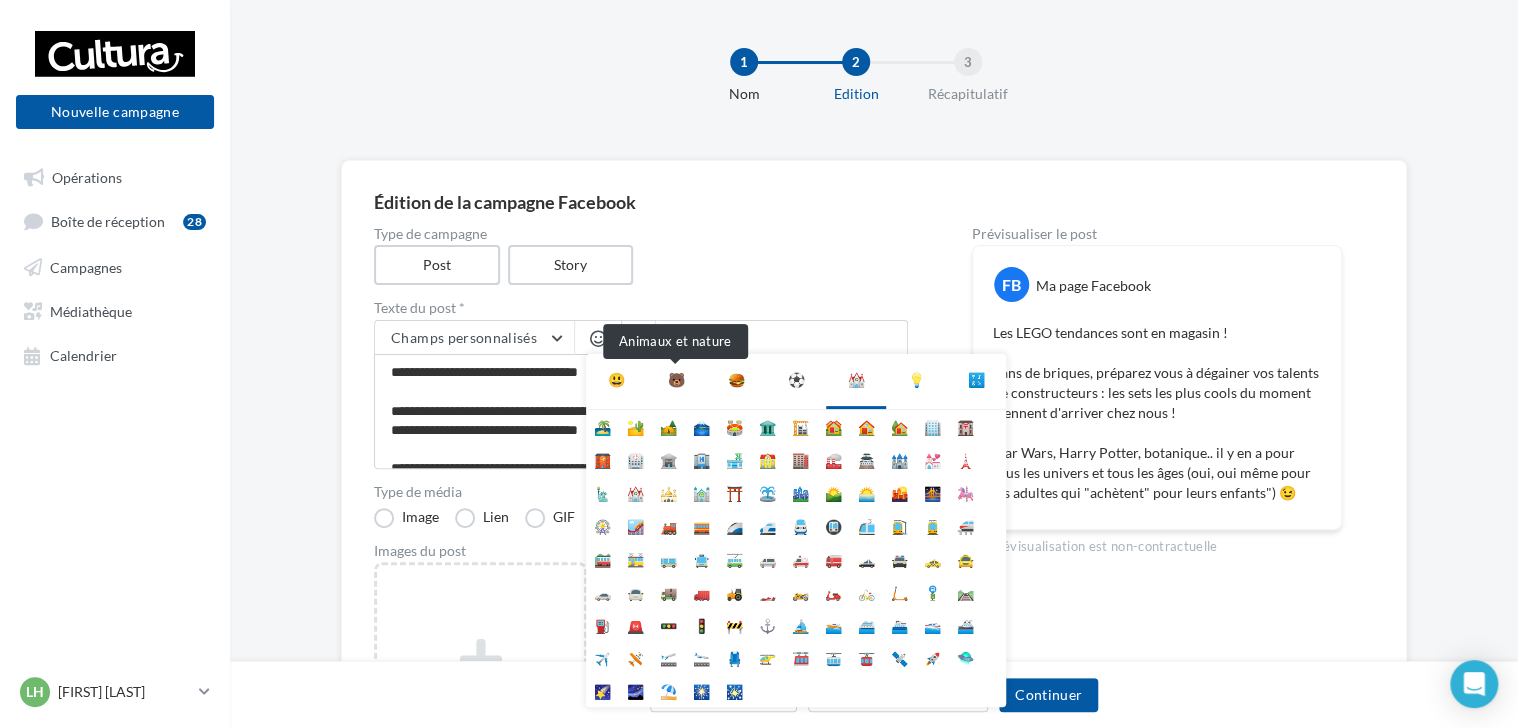 click on "🐻" at bounding box center [676, 380] 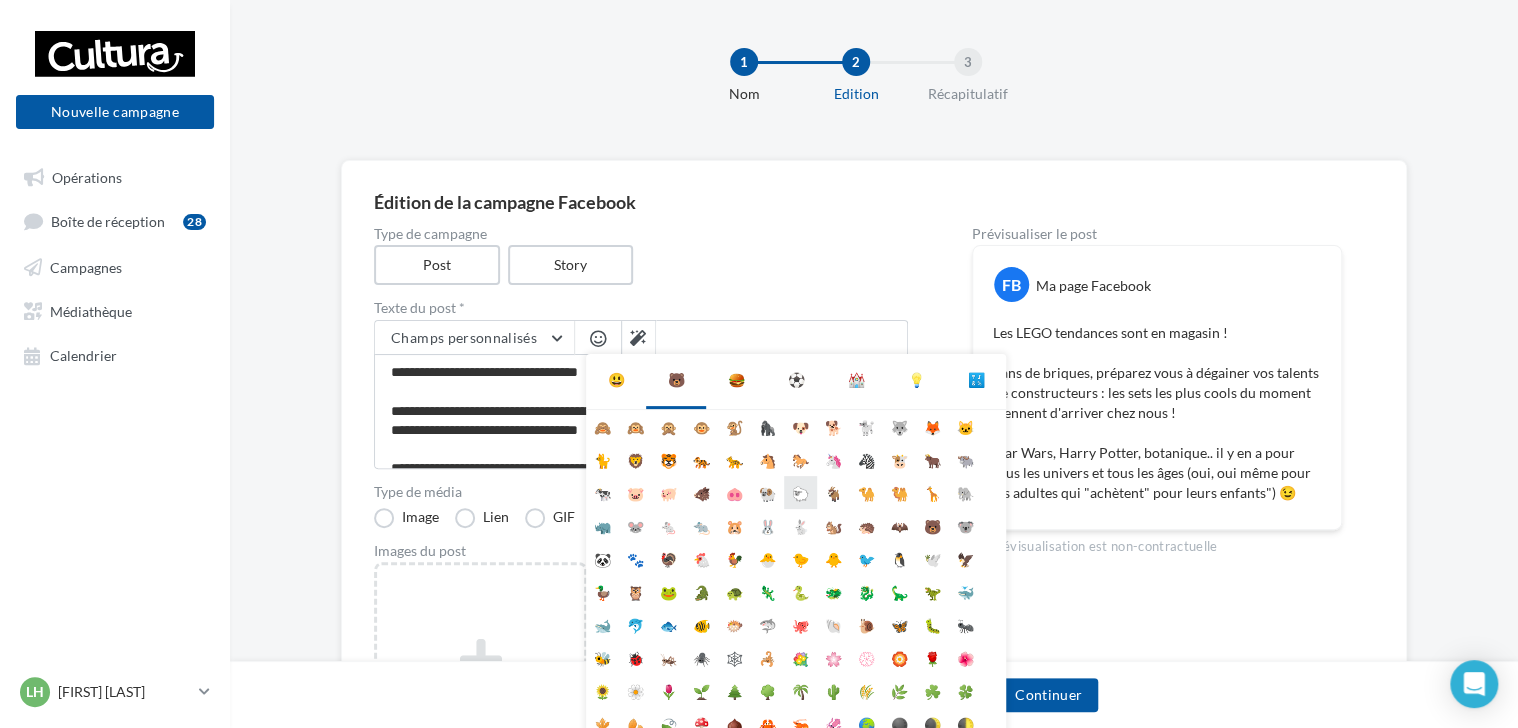 scroll, scrollTop: 112, scrollLeft: 0, axis: vertical 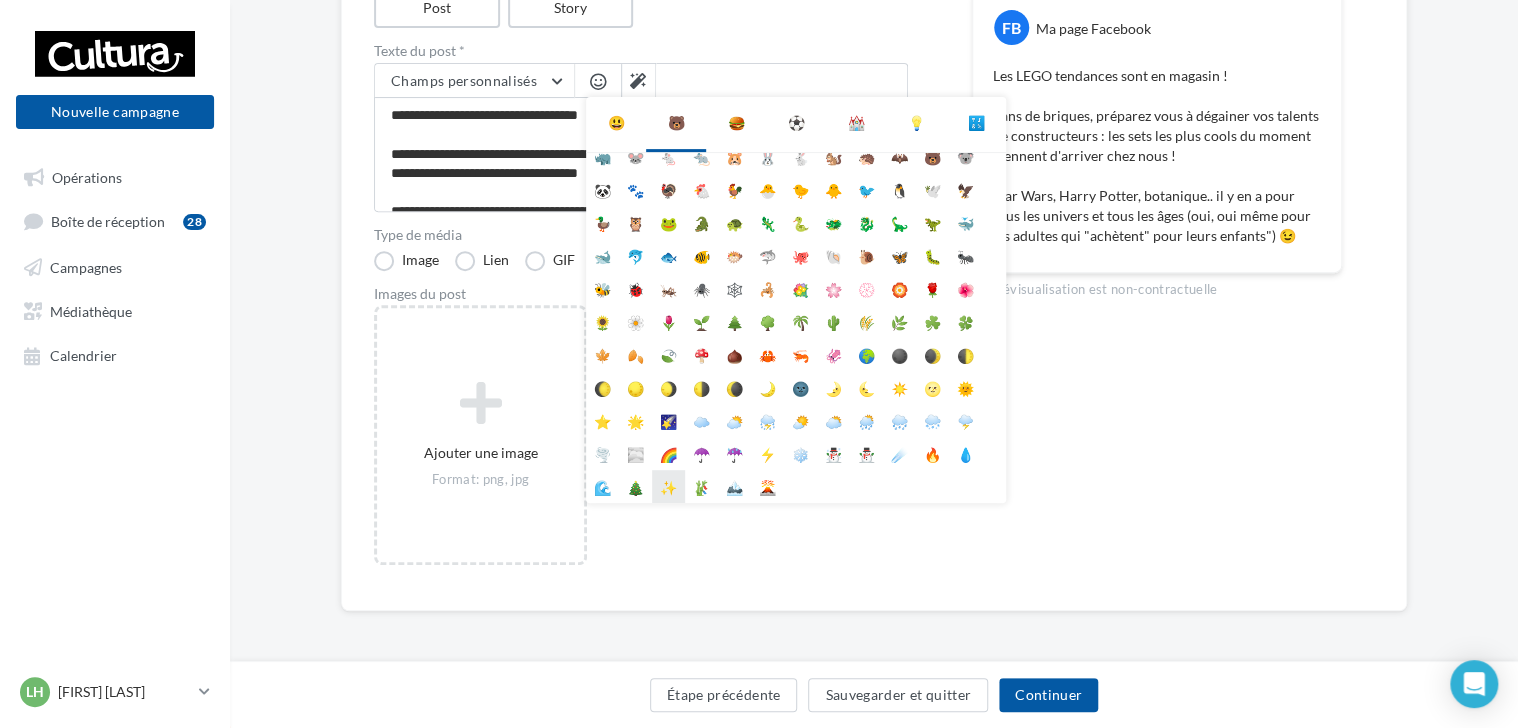 click on "✨" at bounding box center (668, 486) 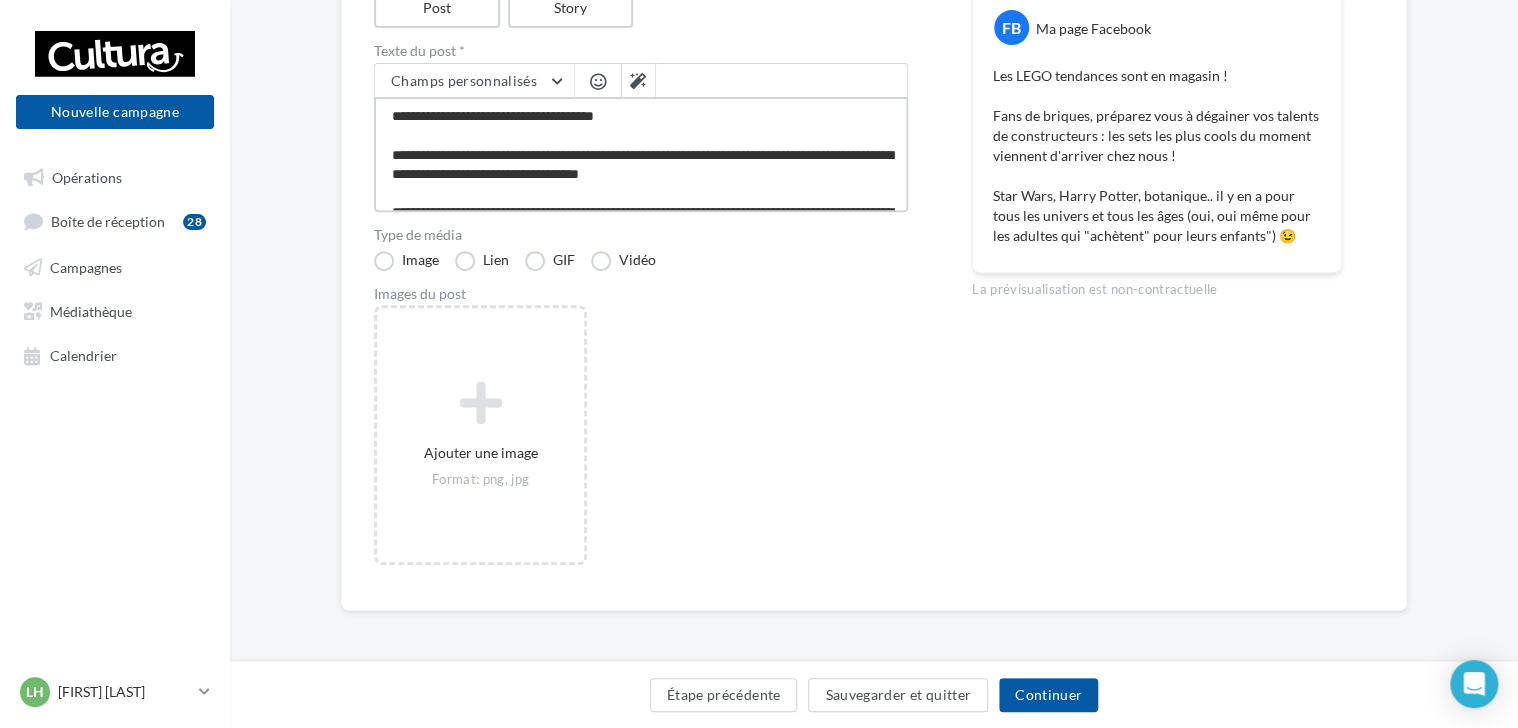 click on "**********" at bounding box center (641, 154) 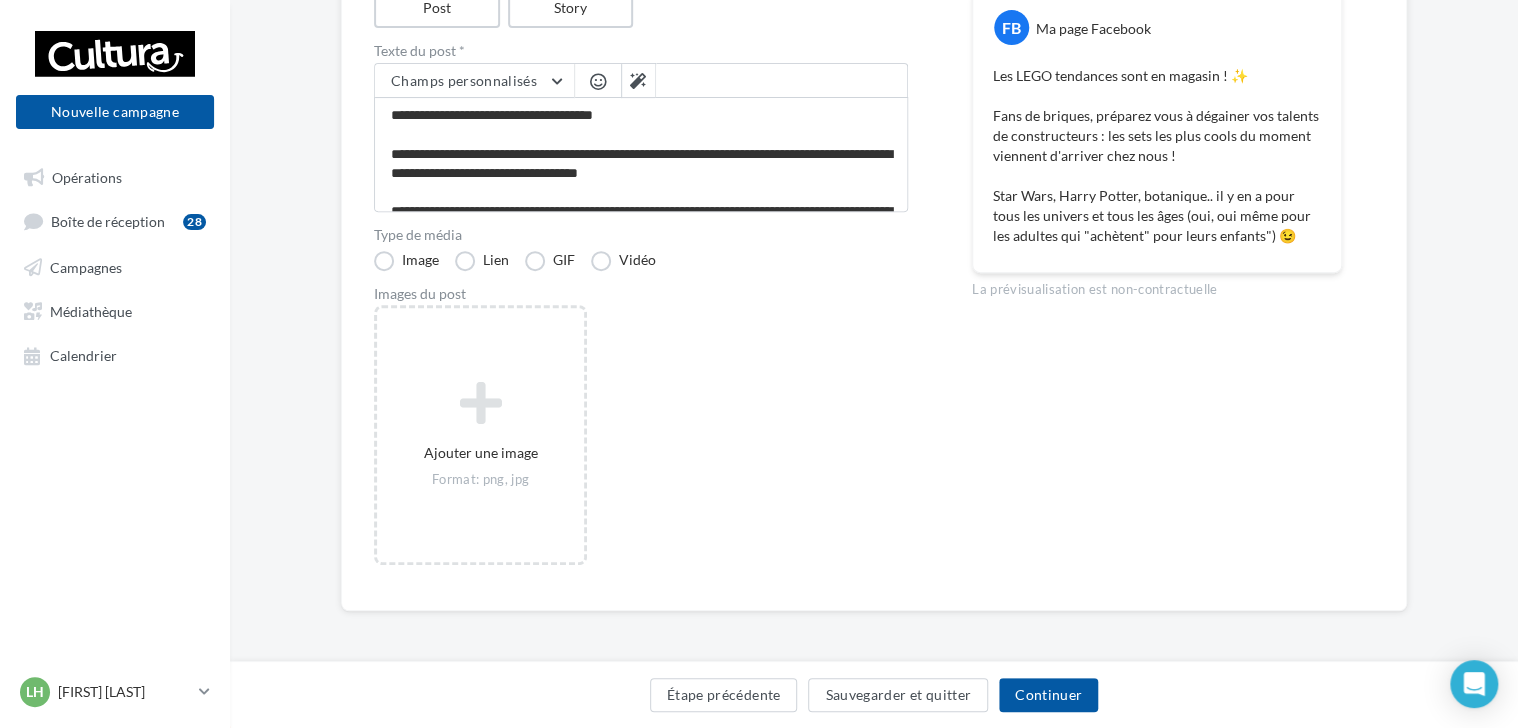 click at bounding box center (598, 81) 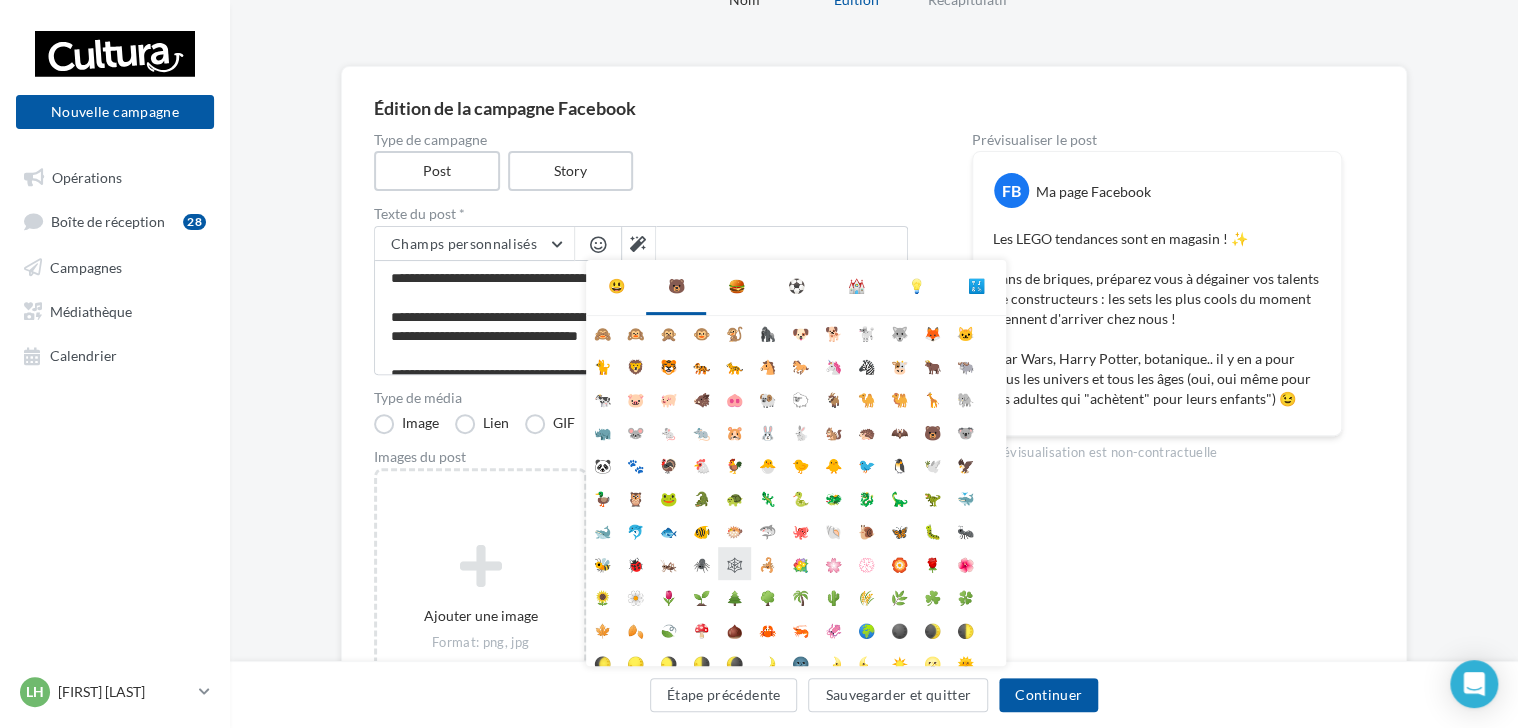 scroll, scrollTop: 101, scrollLeft: 0, axis: vertical 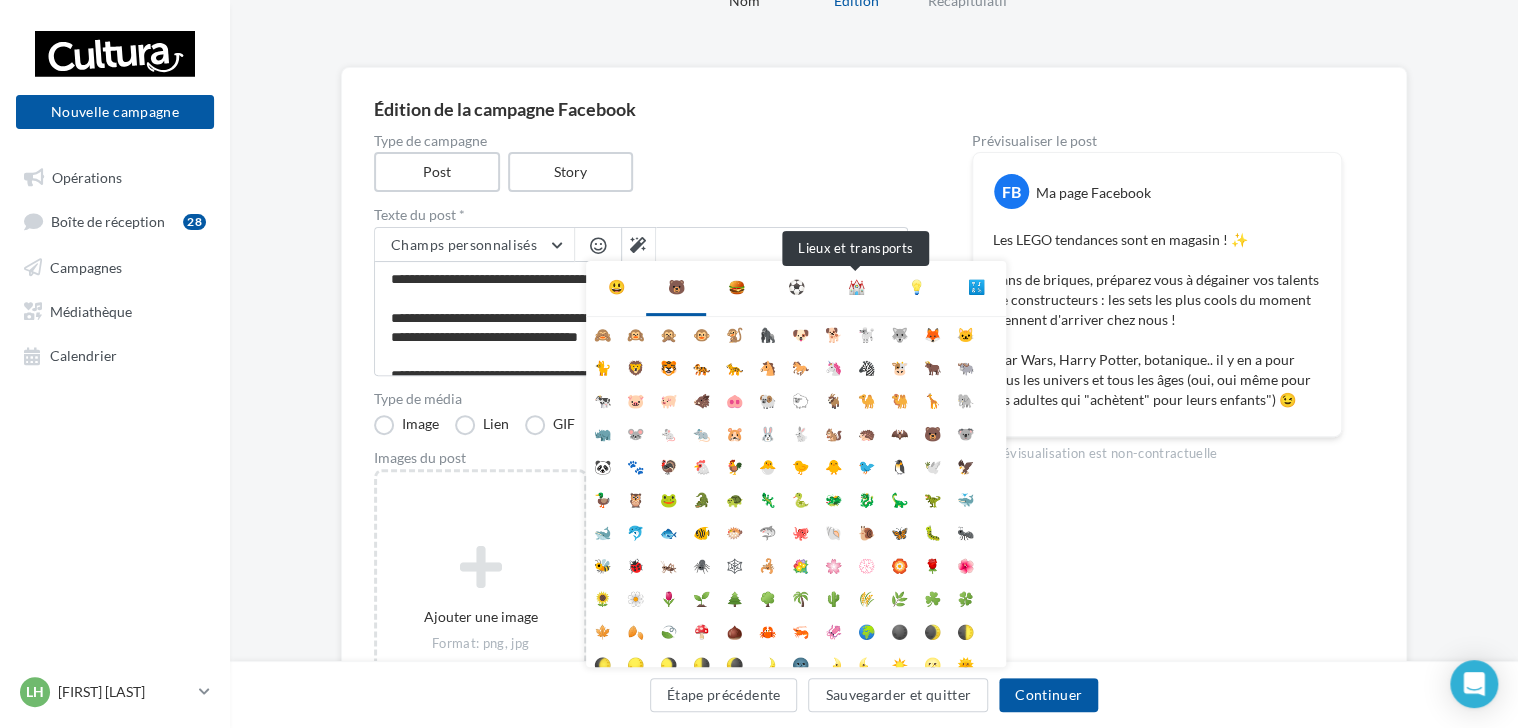 click on "⛪" at bounding box center (856, 287) 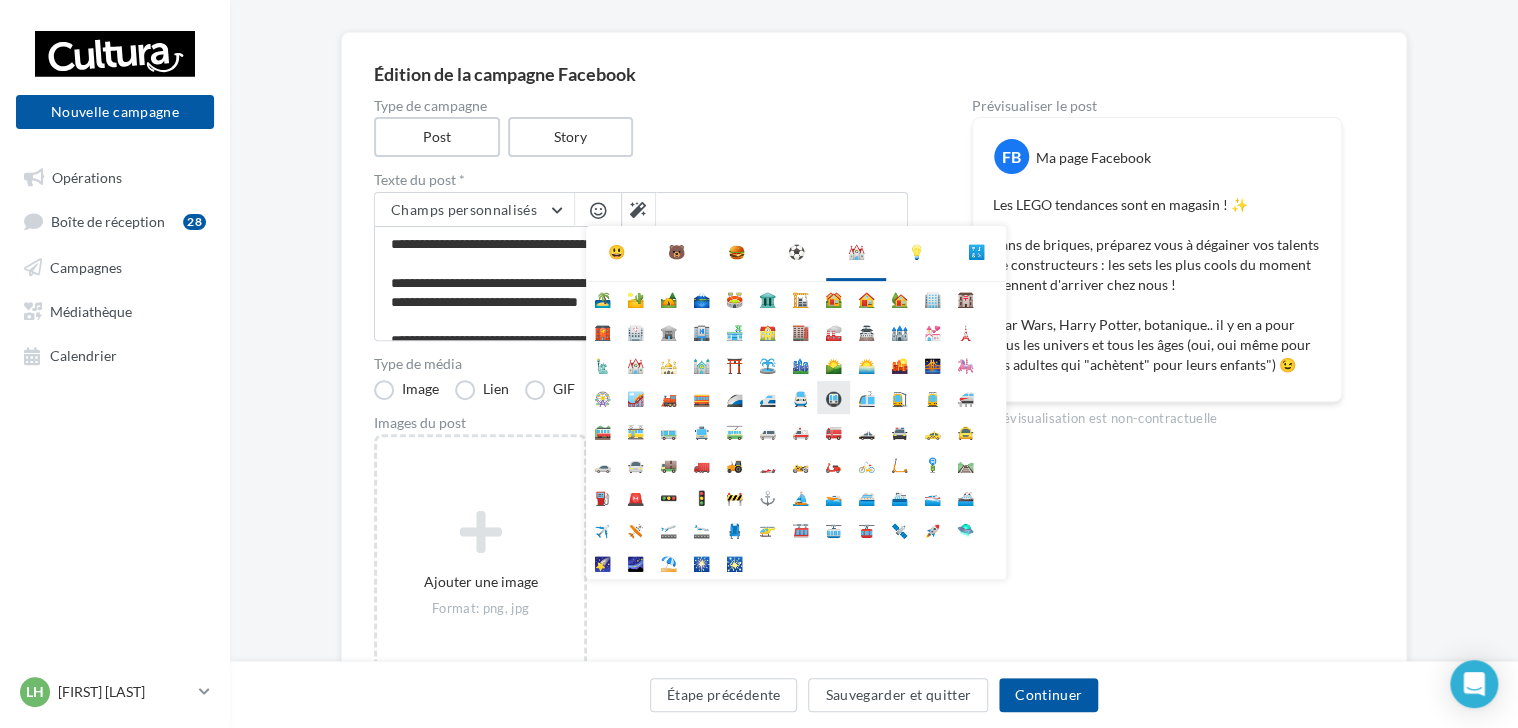 scroll, scrollTop: 137, scrollLeft: 0, axis: vertical 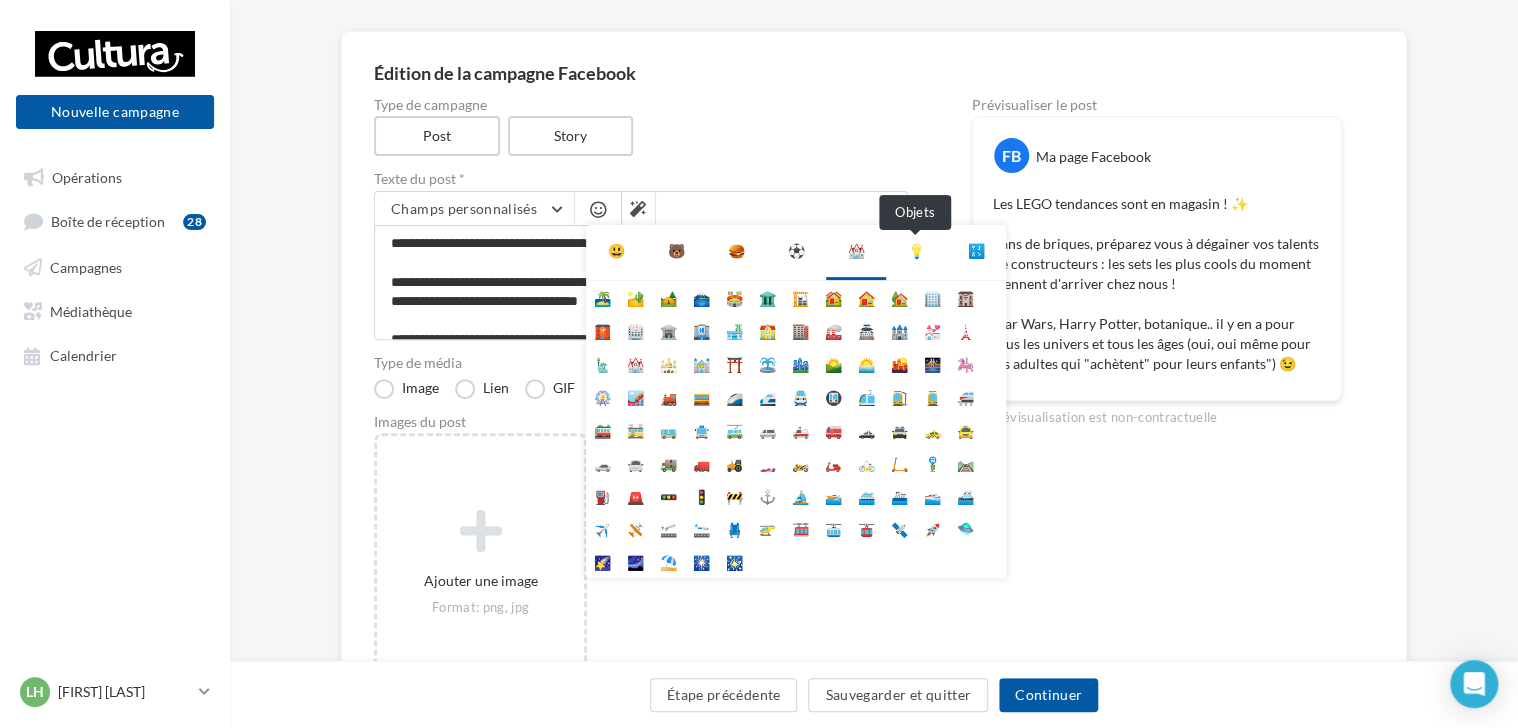 click on "💡" at bounding box center [916, 251] 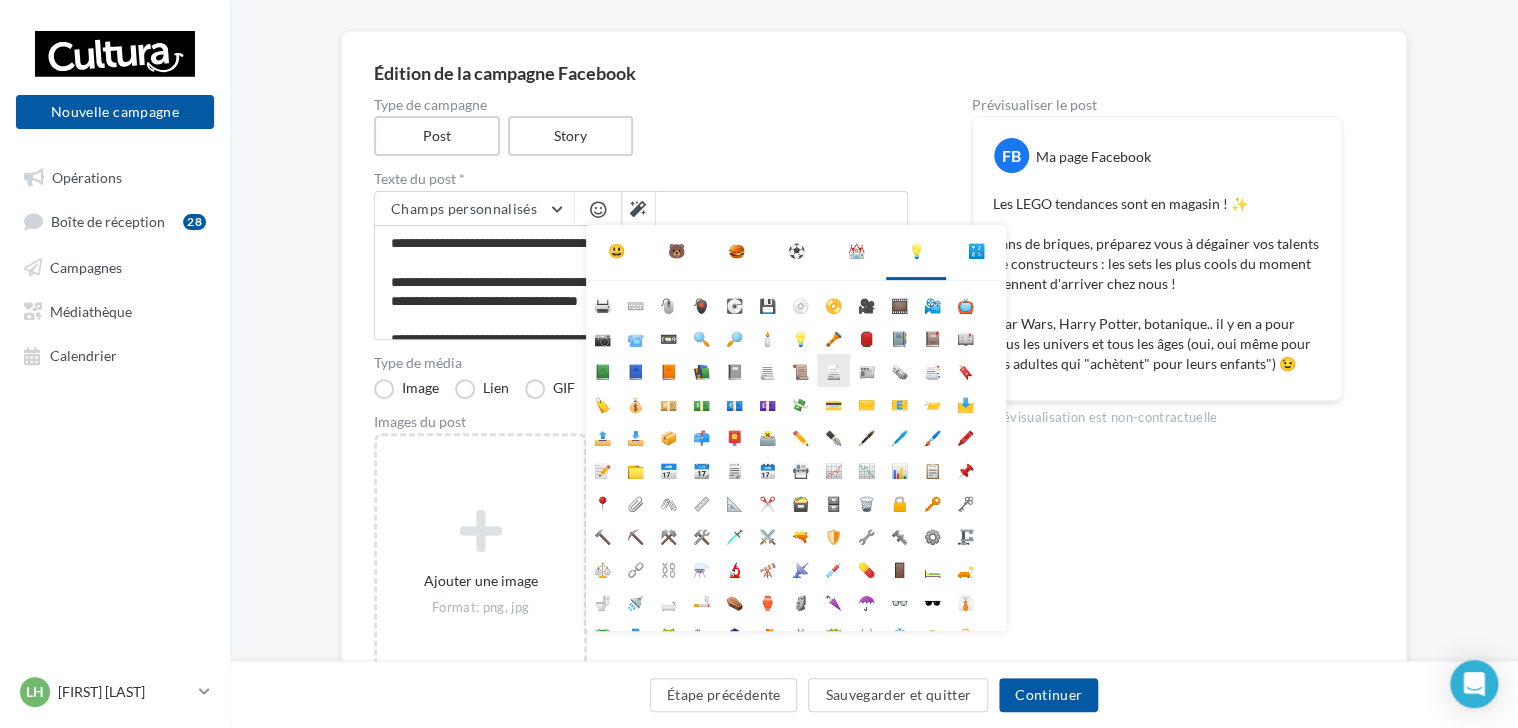 scroll, scrollTop: 177, scrollLeft: 0, axis: vertical 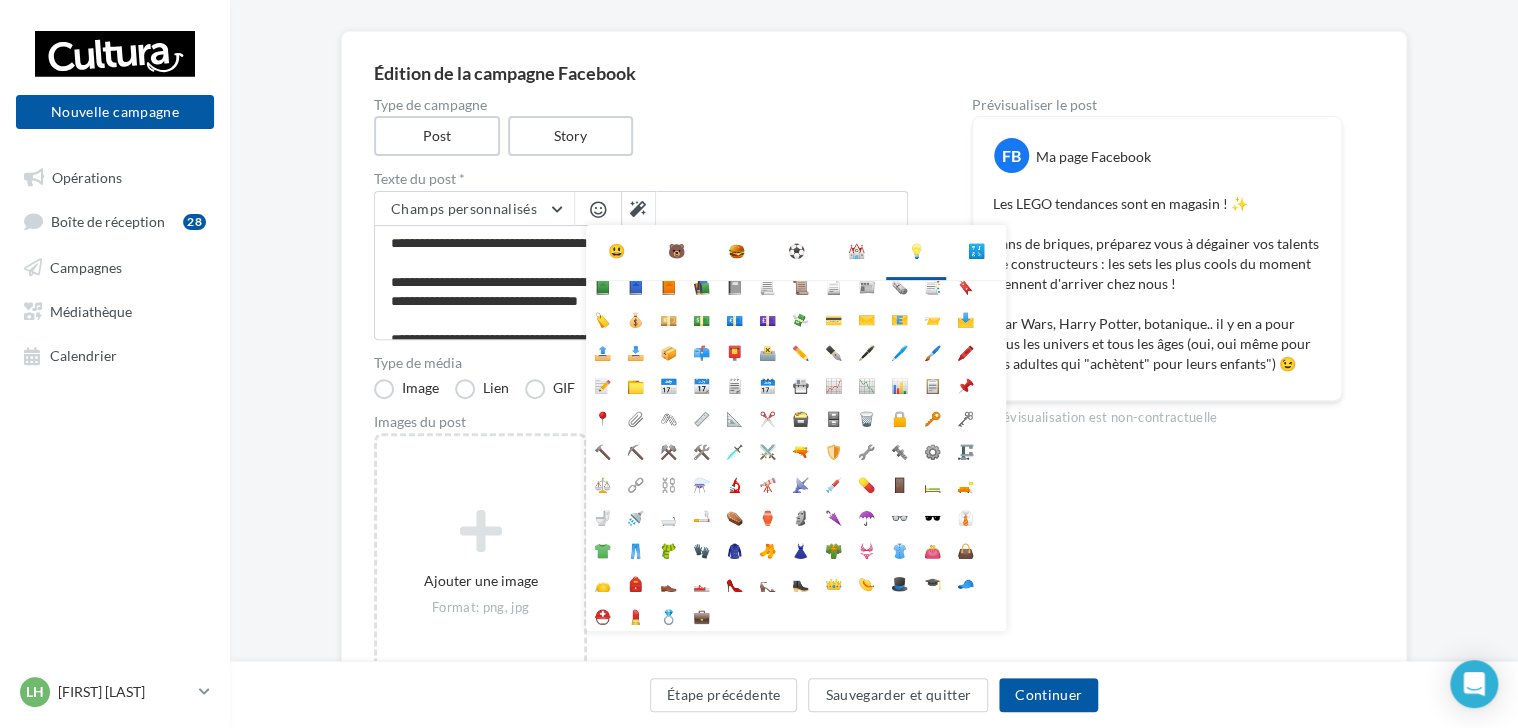 click on "⌛
⏳
⌚
⏰
⏱️
⏲️
🕰️
🌡️
⛱️
🎈
🎉
🎊
🎎
🎏
🎐
🎀
🎁
🔮
🕹️" at bounding box center [796, 456] 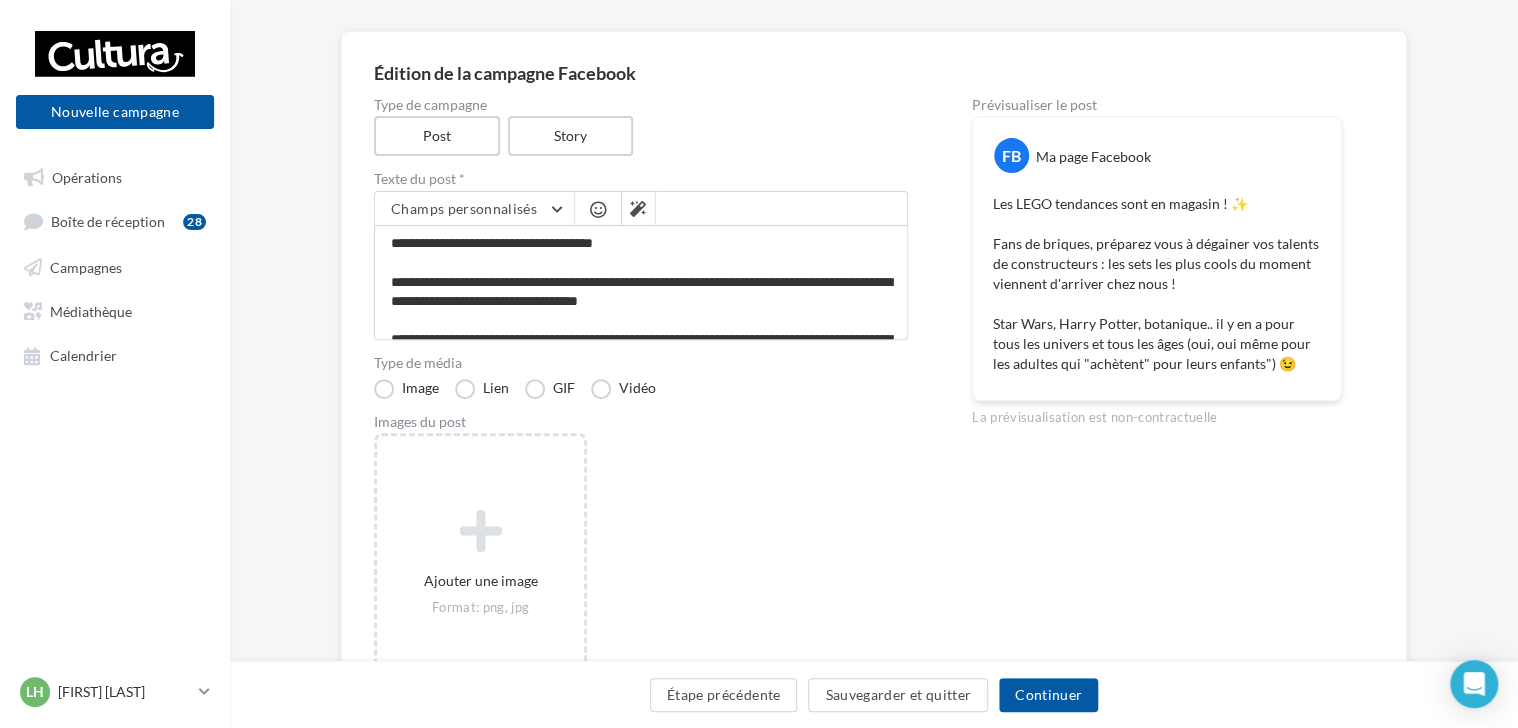 click at bounding box center [598, 209] 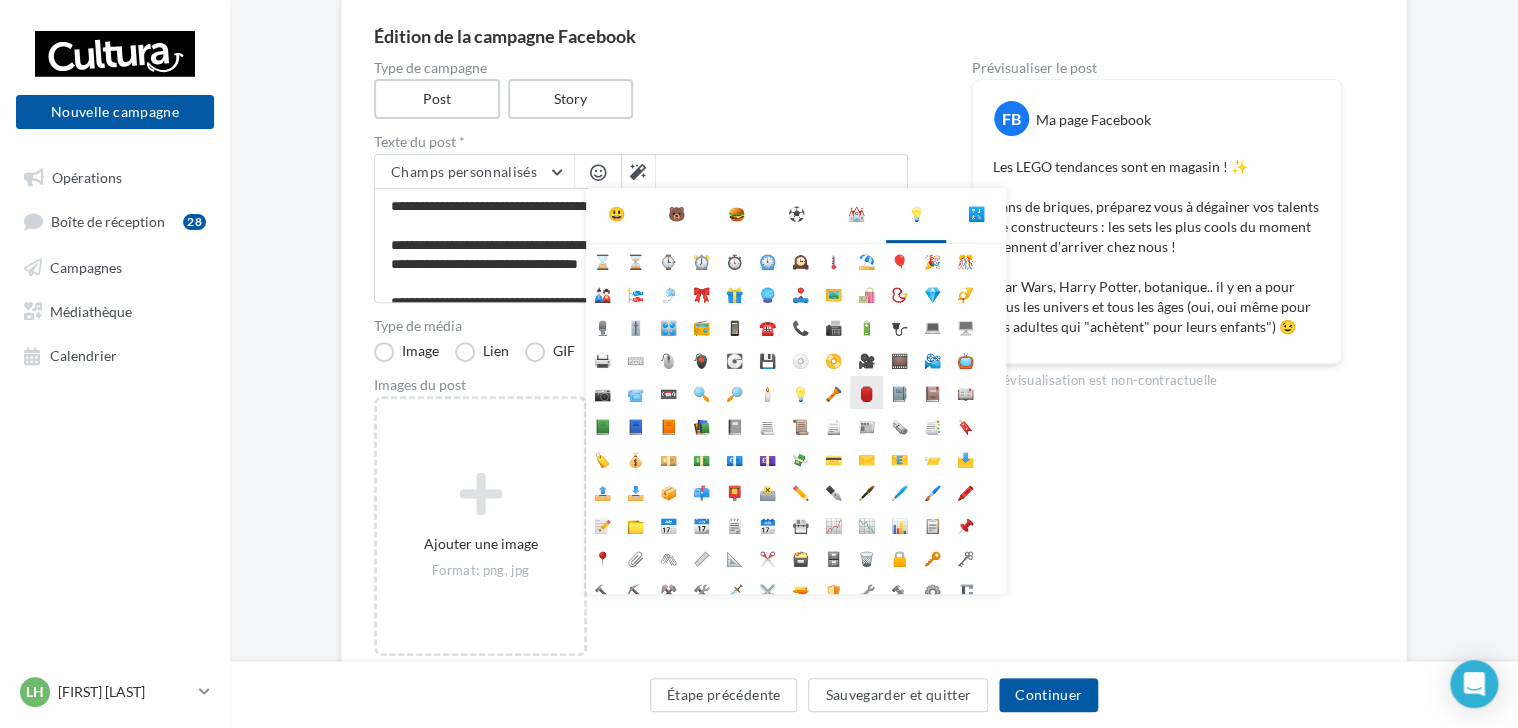 scroll, scrollTop: 181, scrollLeft: 0, axis: vertical 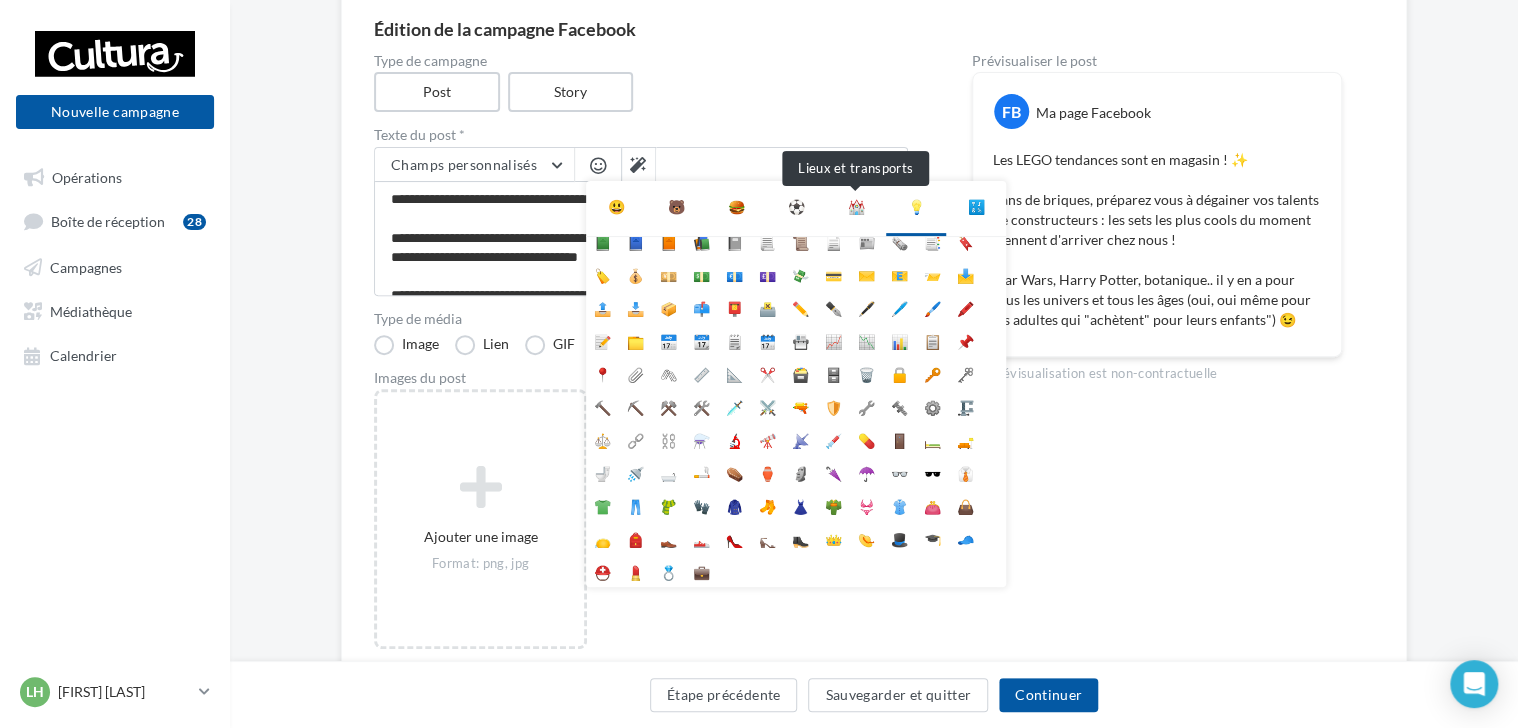 click on "⛪" at bounding box center (856, 207) 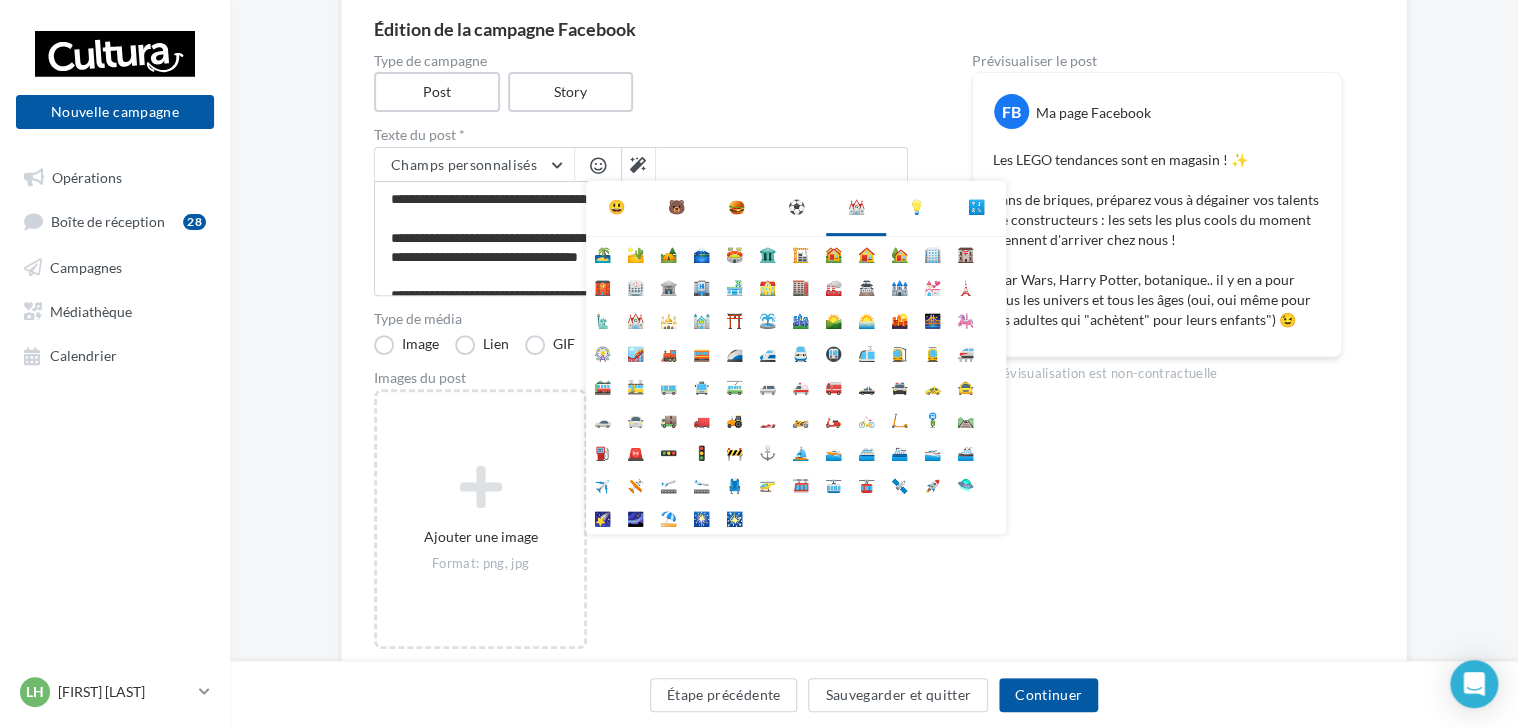 scroll, scrollTop: 0, scrollLeft: 0, axis: both 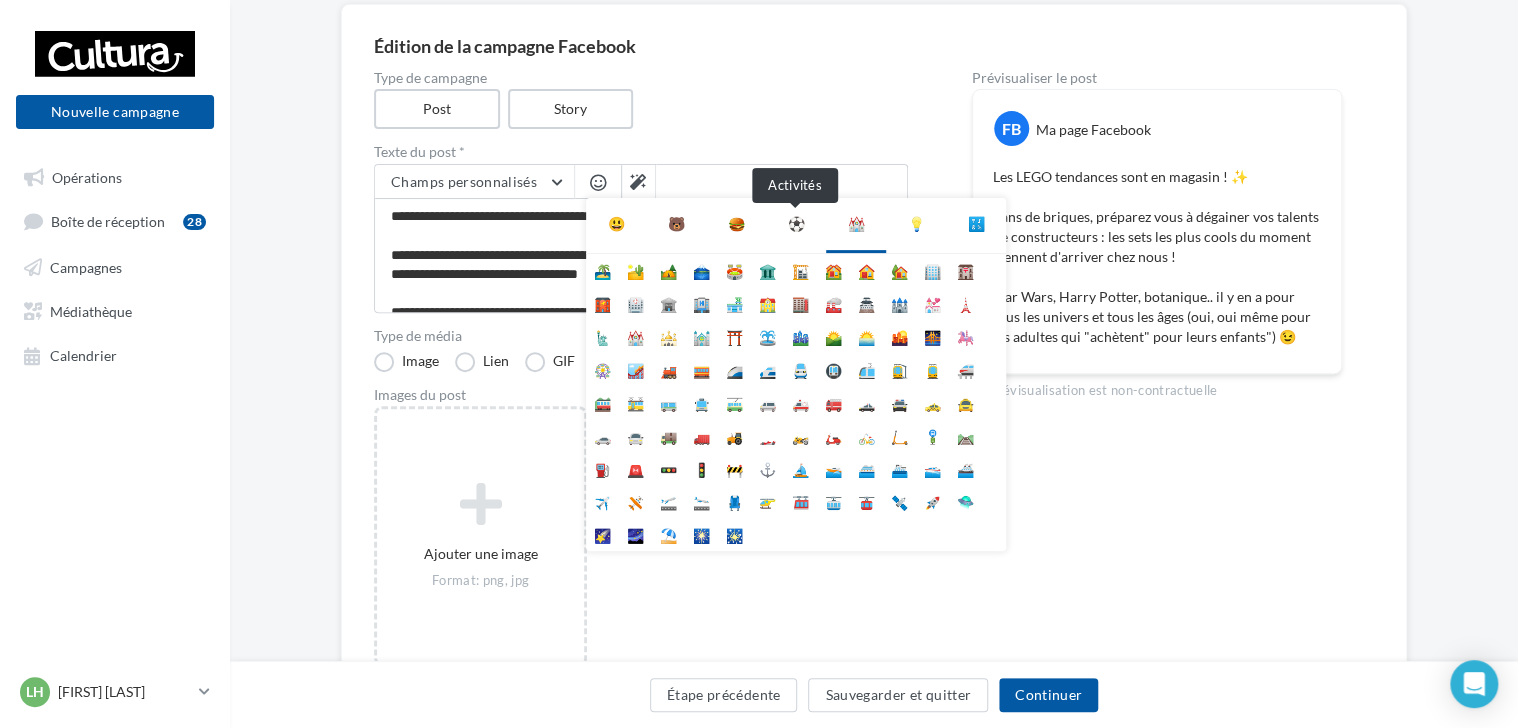 click on "⚽" at bounding box center (796, 224) 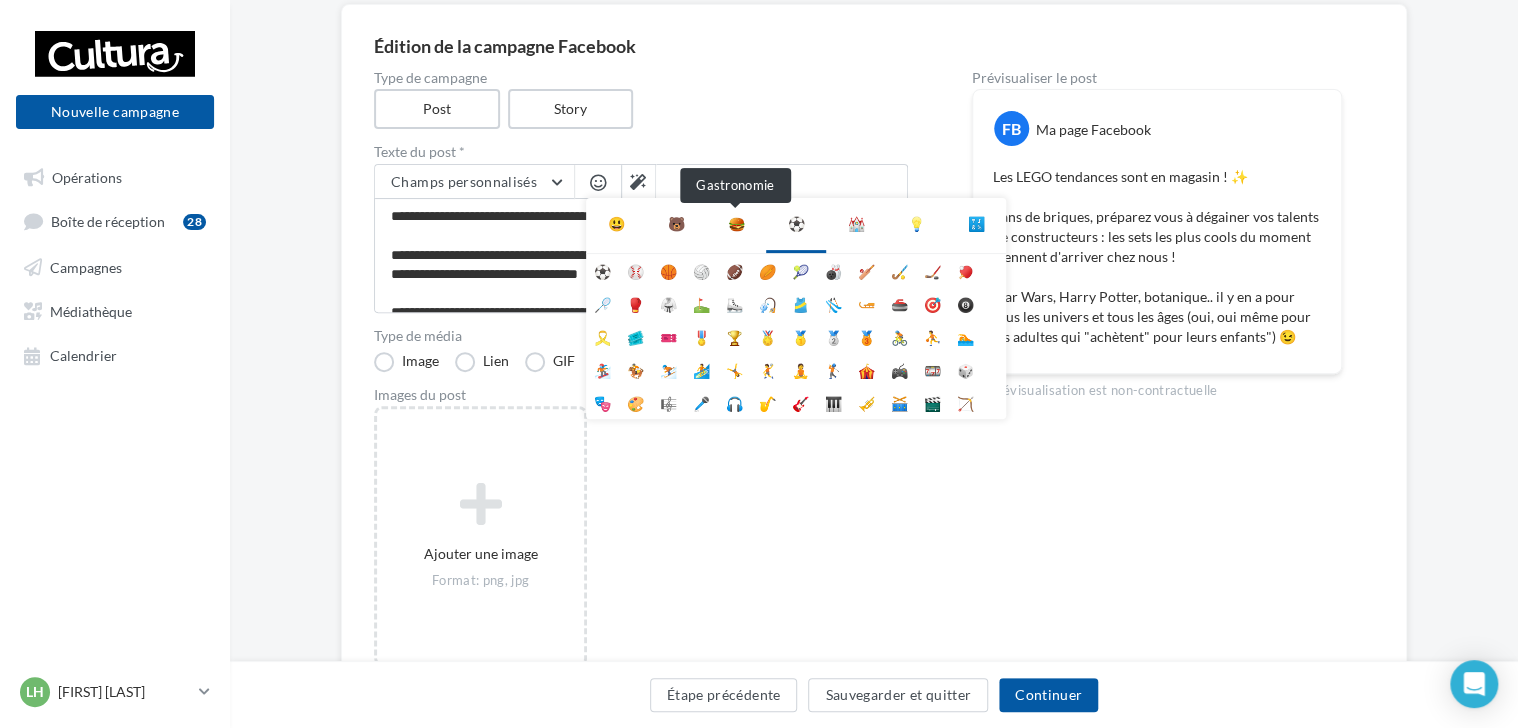 click on "🍔" at bounding box center [736, 224] 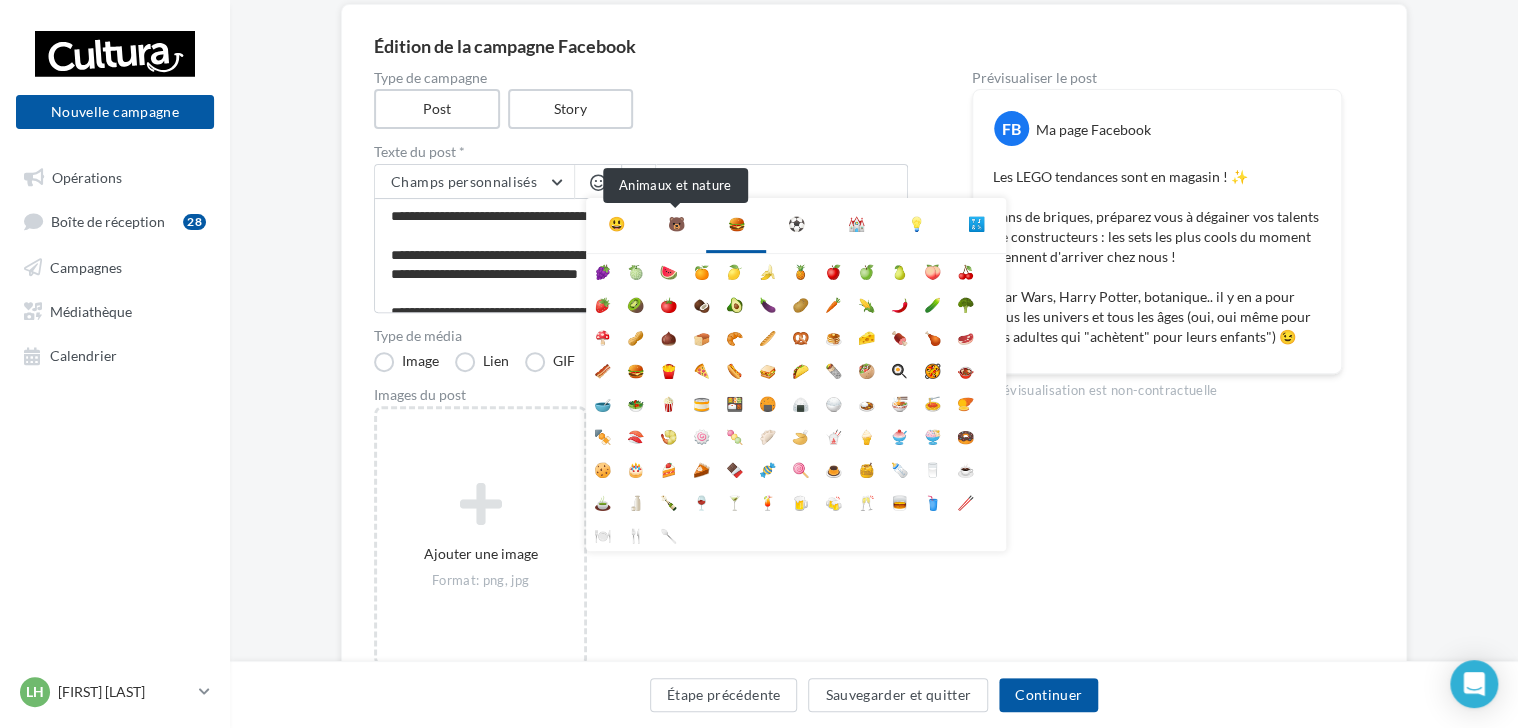 click on "🐻" at bounding box center (676, 224) 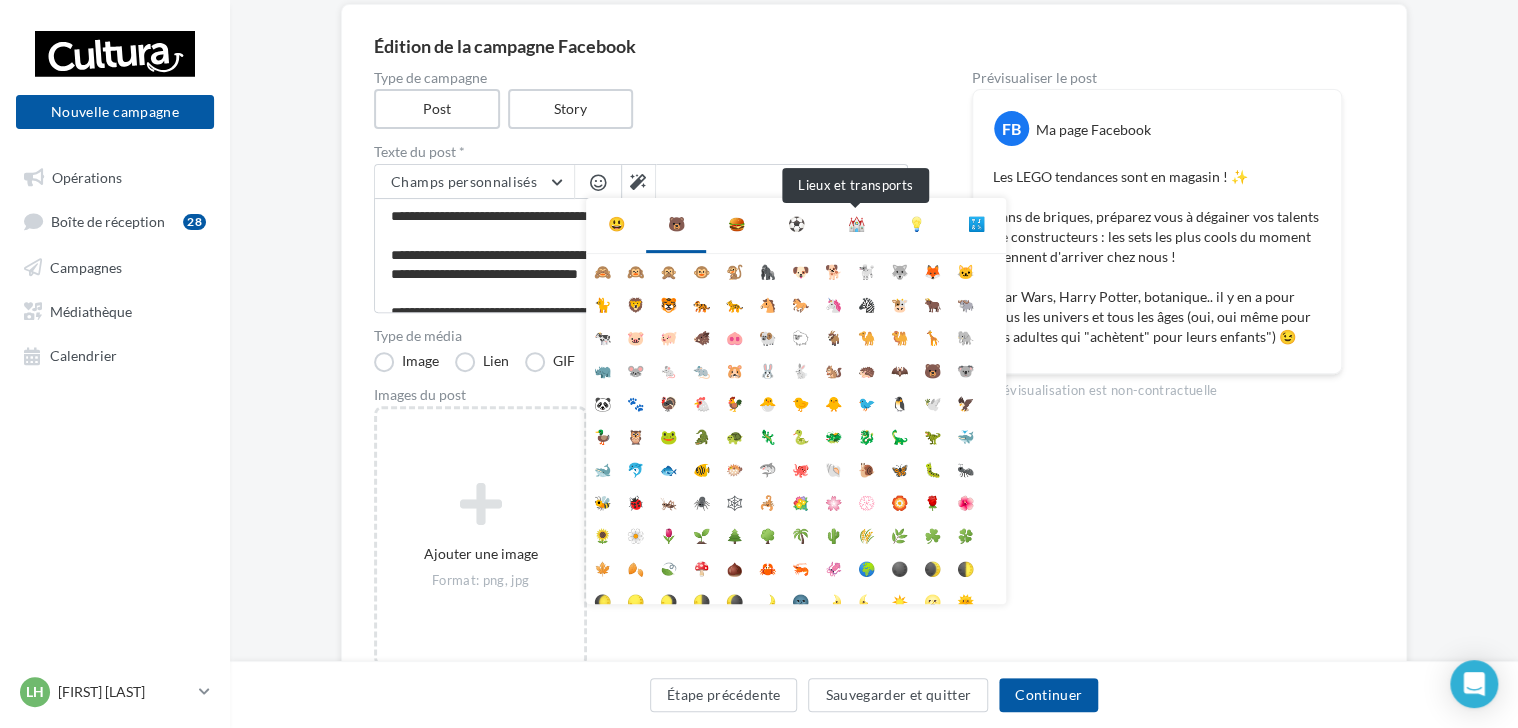 click on "⛪" at bounding box center [856, 224] 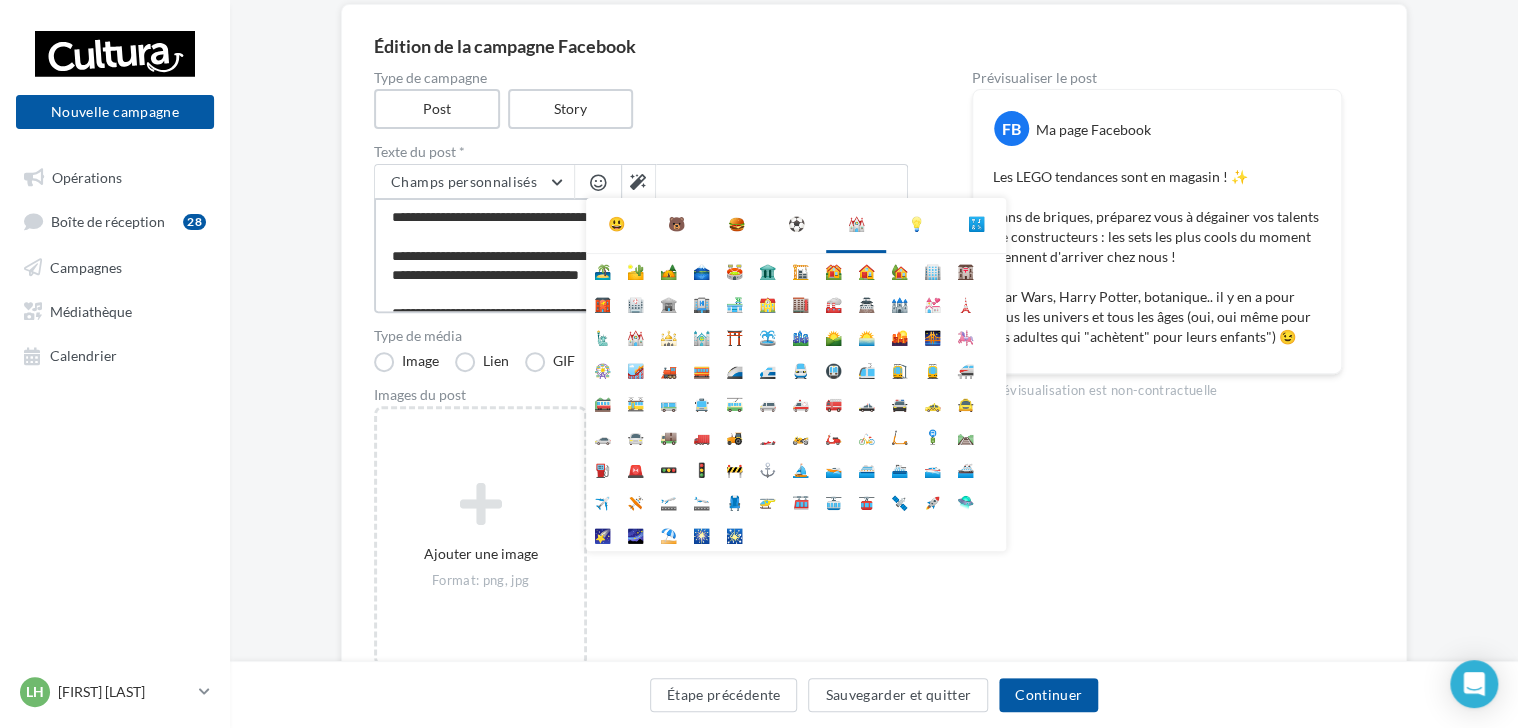 click on "**********" at bounding box center (641, 255) 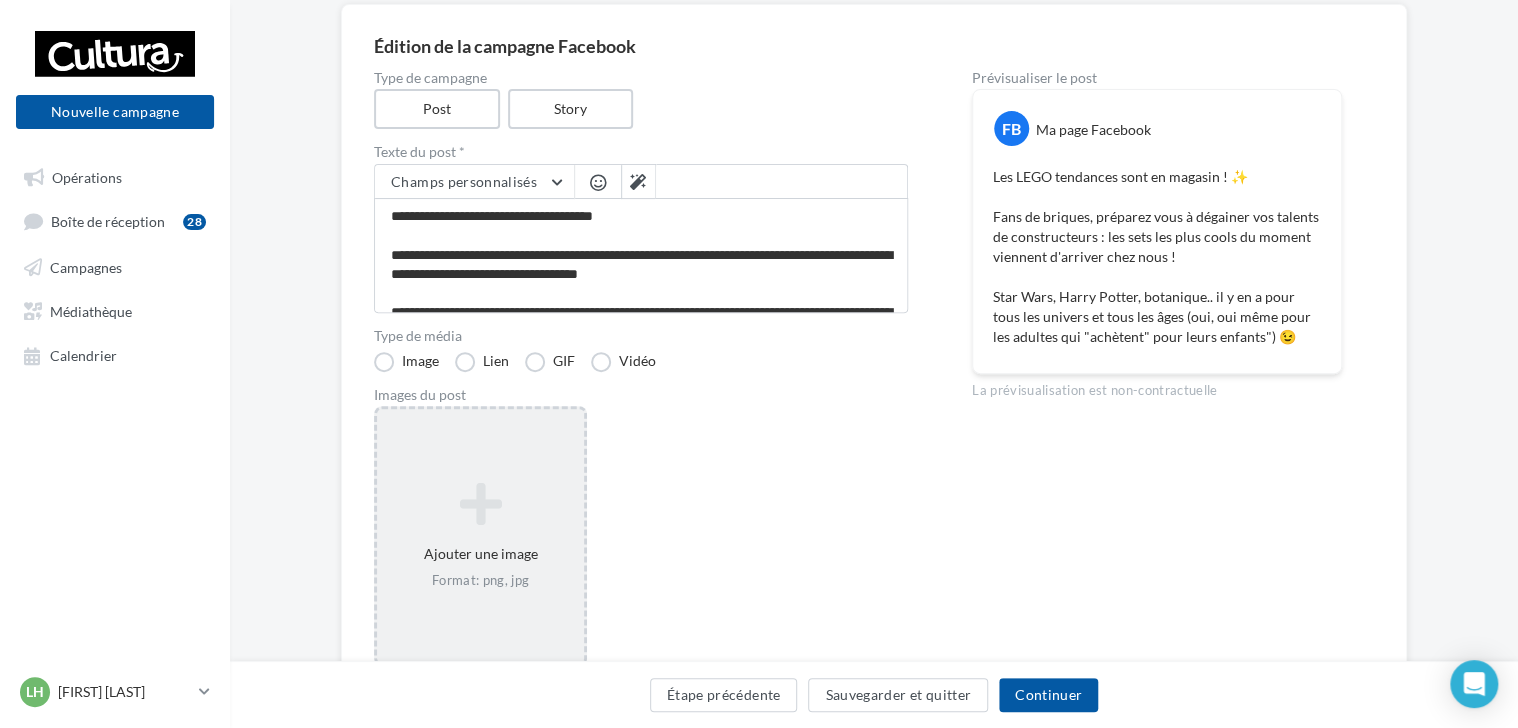 click at bounding box center [480, 504] 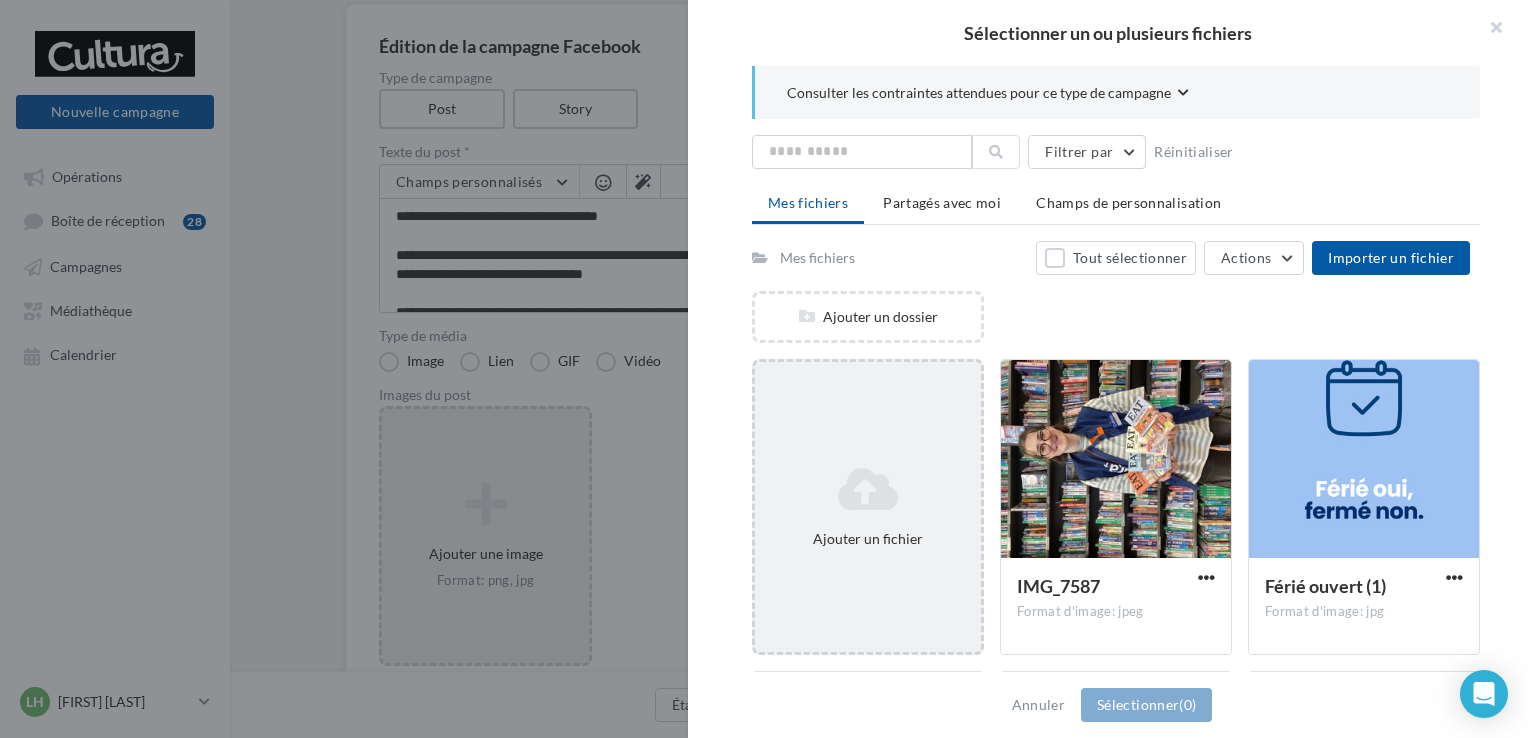click at bounding box center [868, 489] 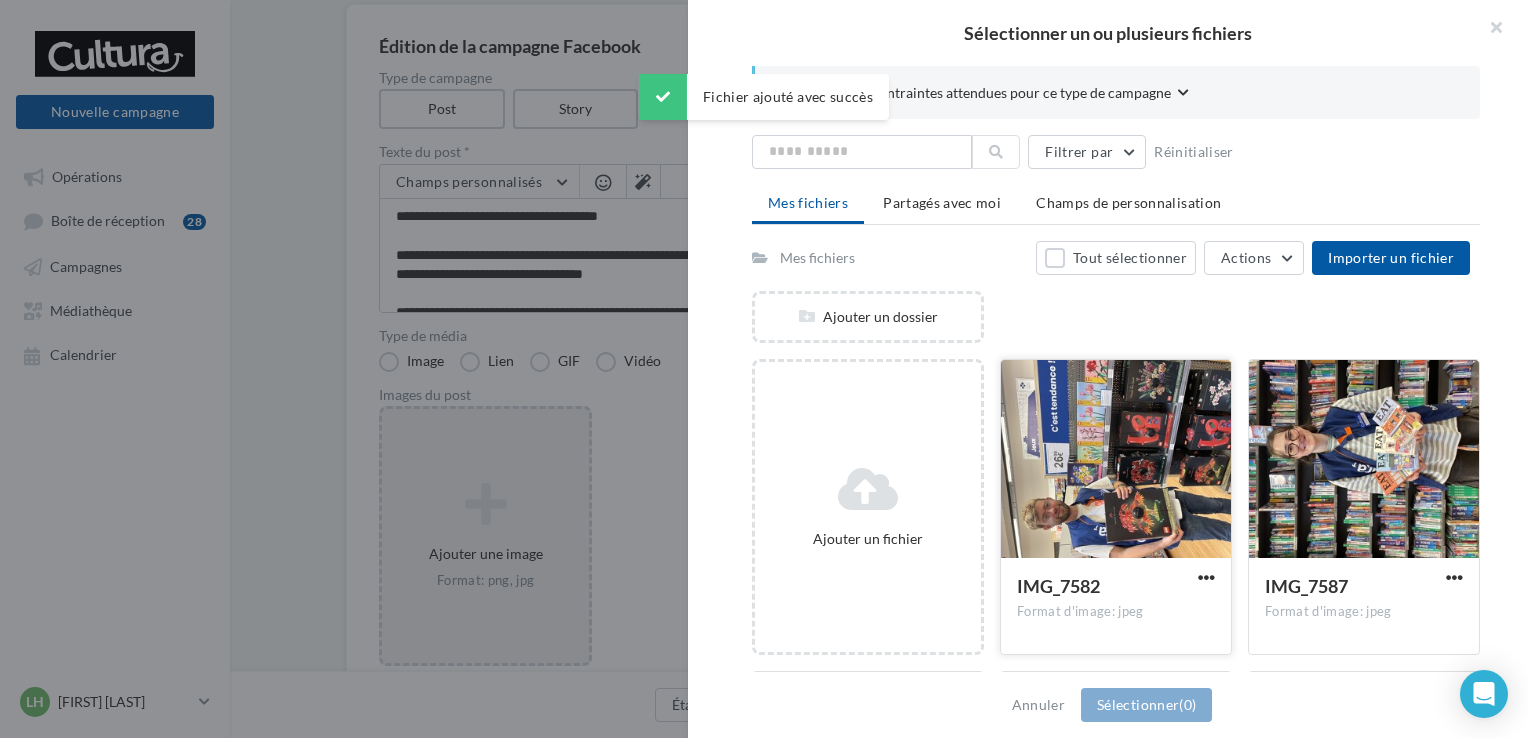 click at bounding box center [1116, 460] 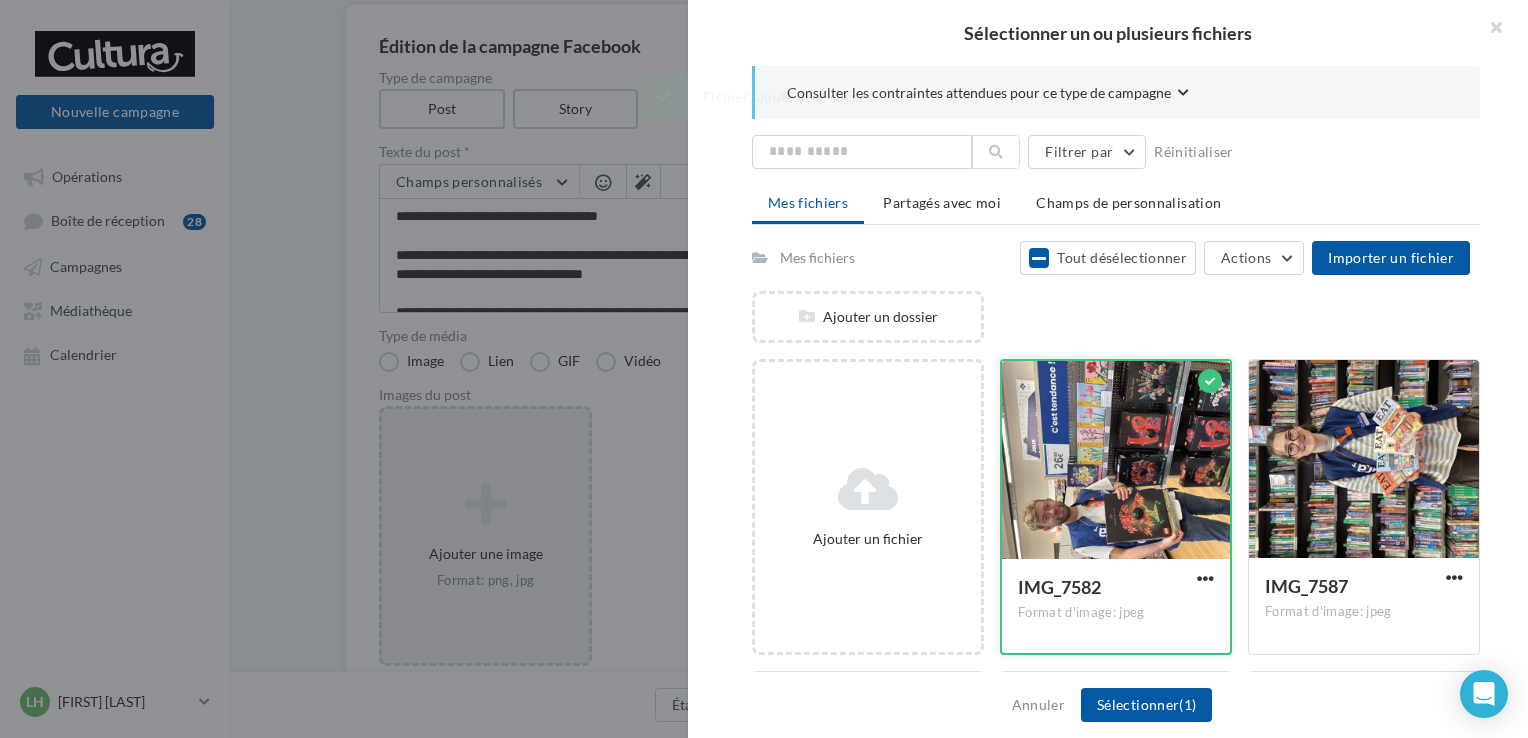 click at bounding box center [1116, 461] 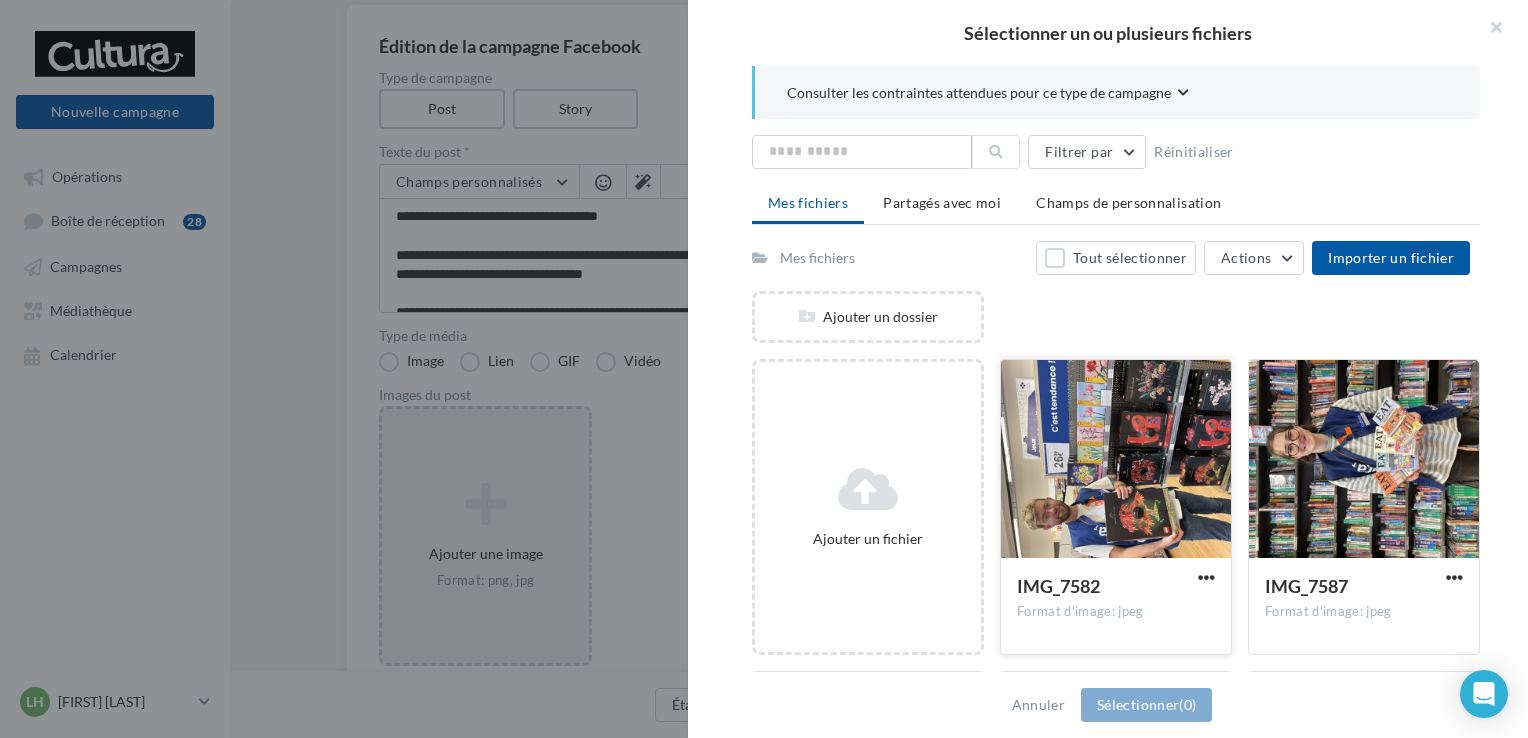 click at bounding box center [1116, 460] 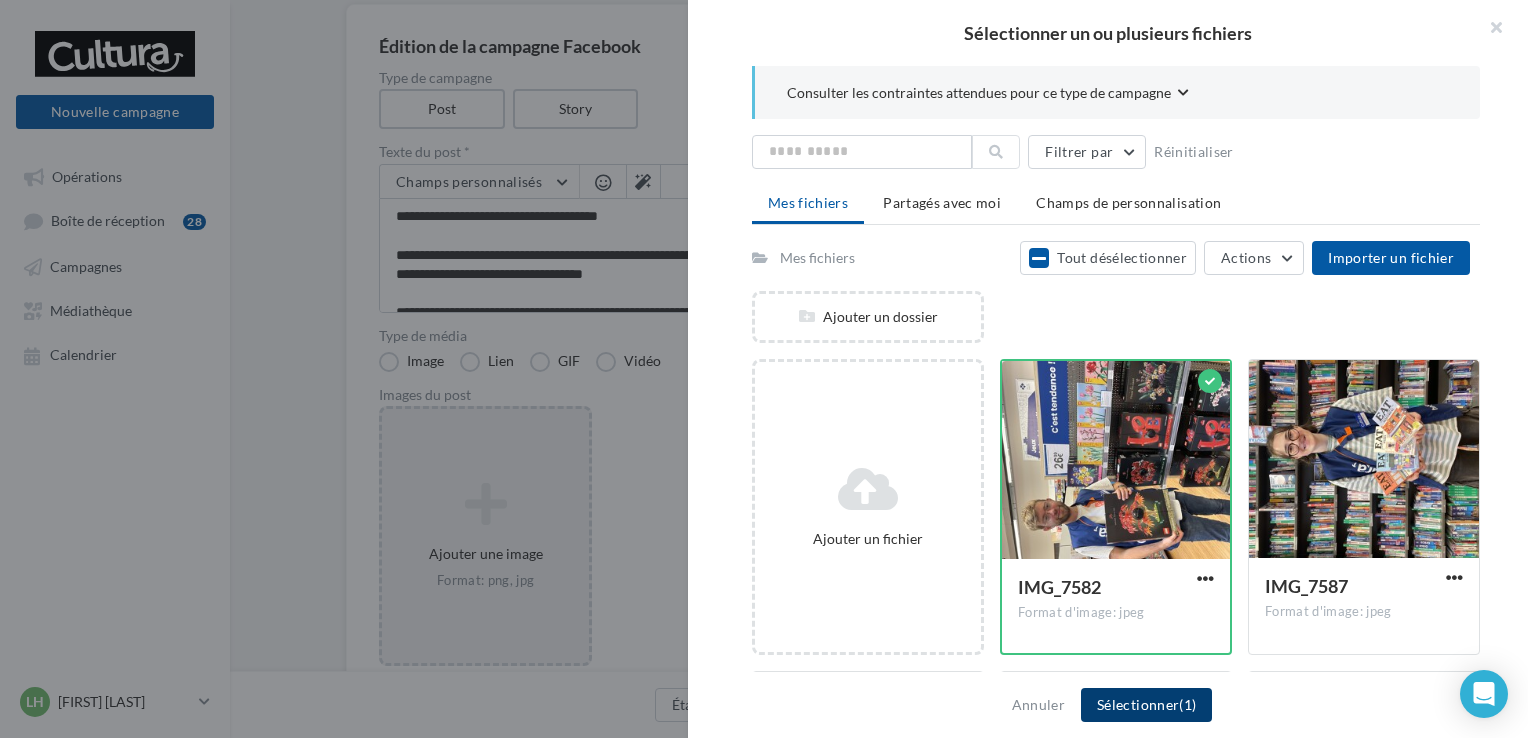 click on "Sélectionner   (1)" at bounding box center [1146, 705] 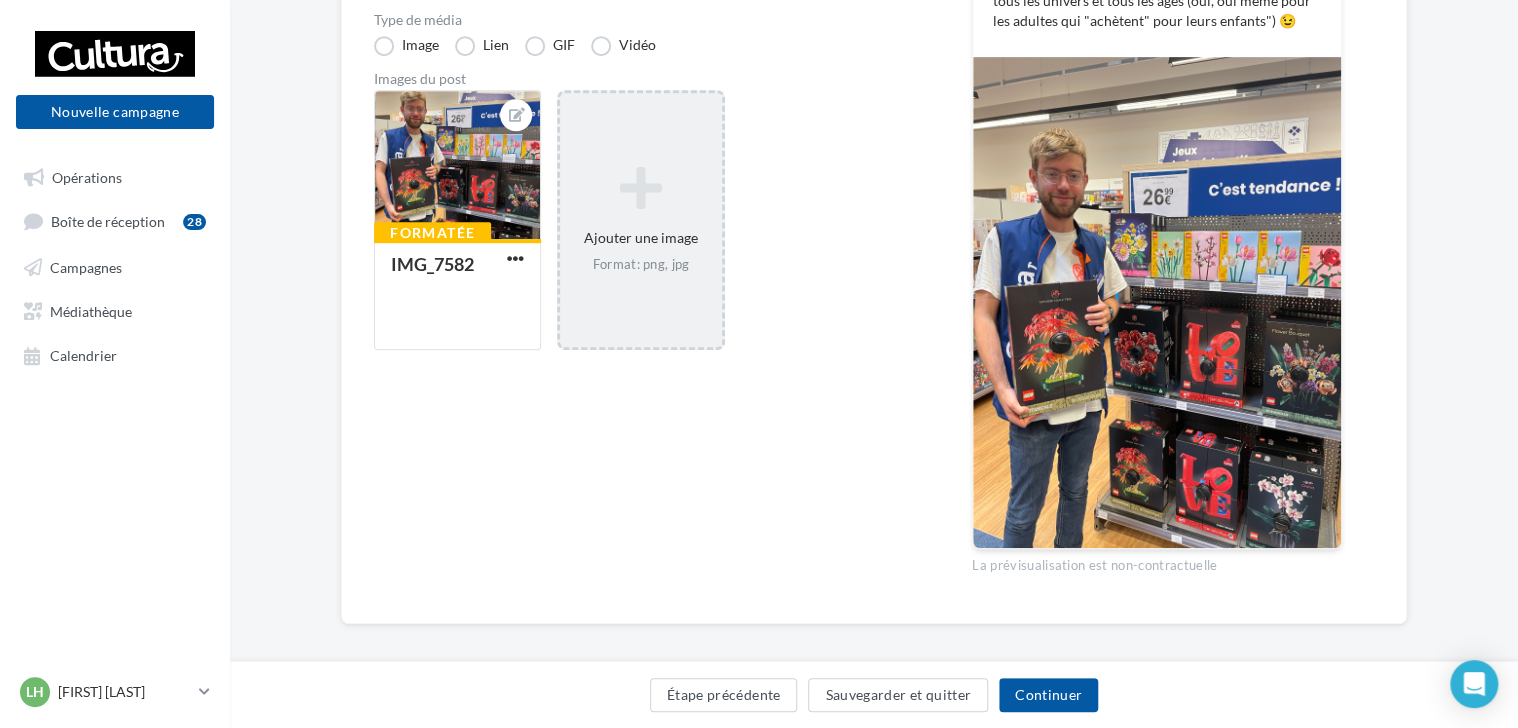 scroll, scrollTop: 493, scrollLeft: 0, axis: vertical 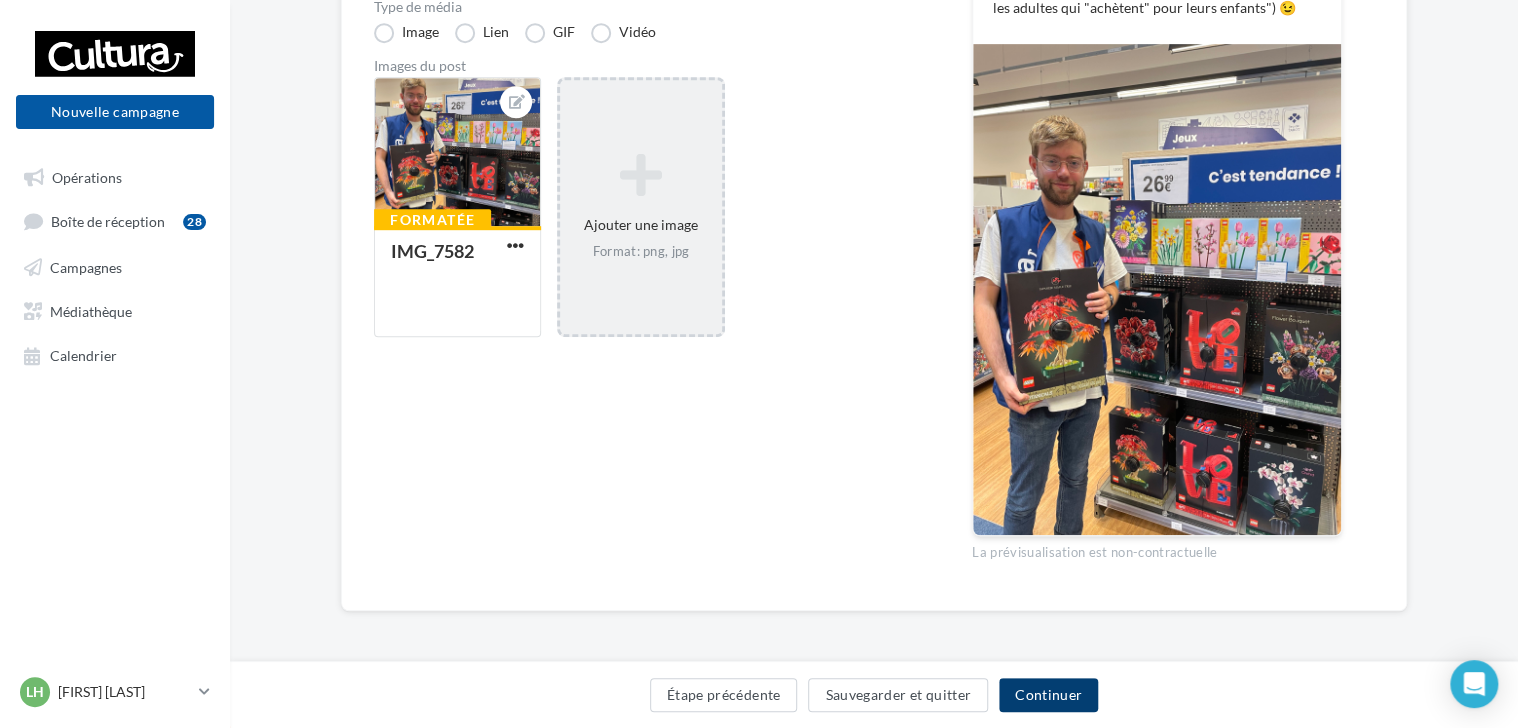 click on "Continuer" at bounding box center [1048, 695] 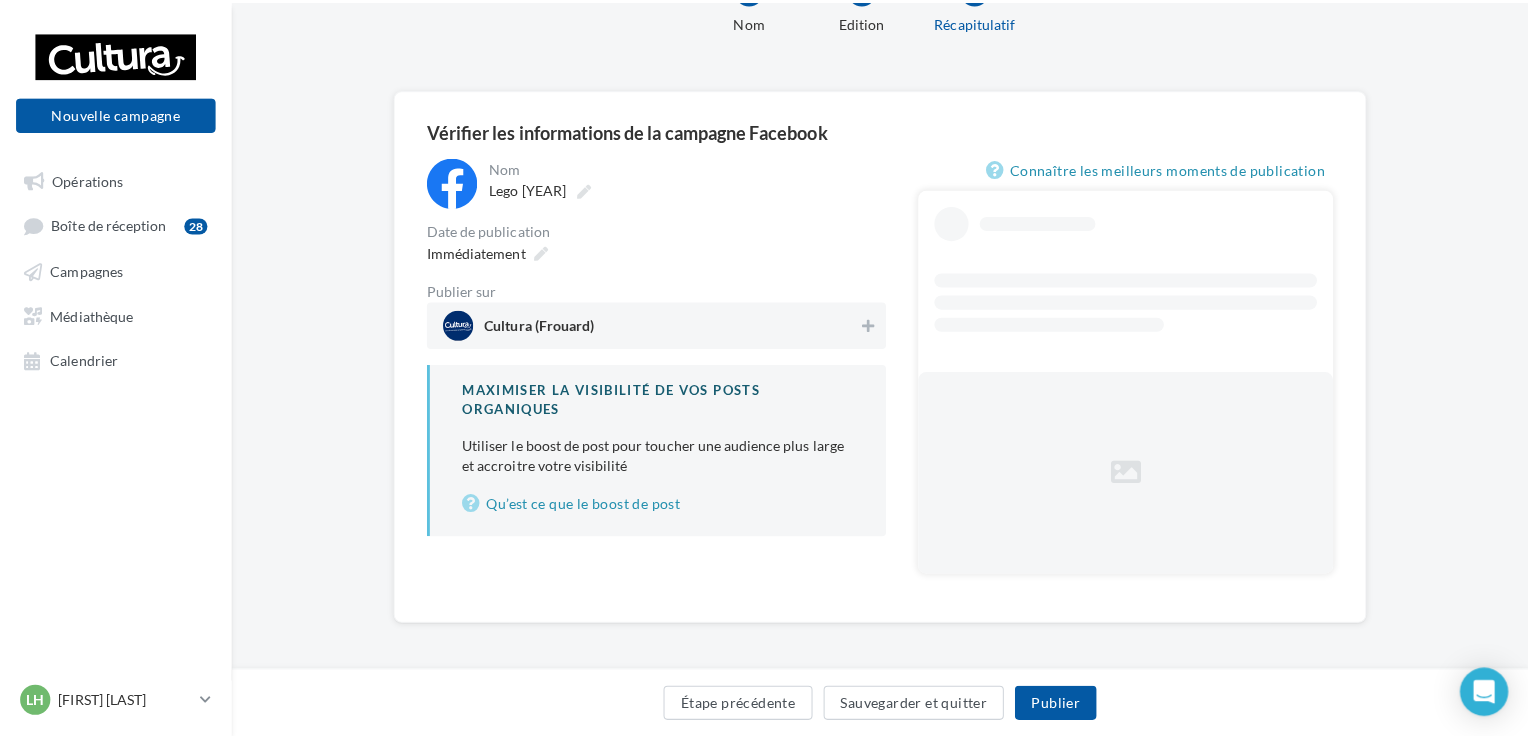 scroll, scrollTop: 85, scrollLeft: 0, axis: vertical 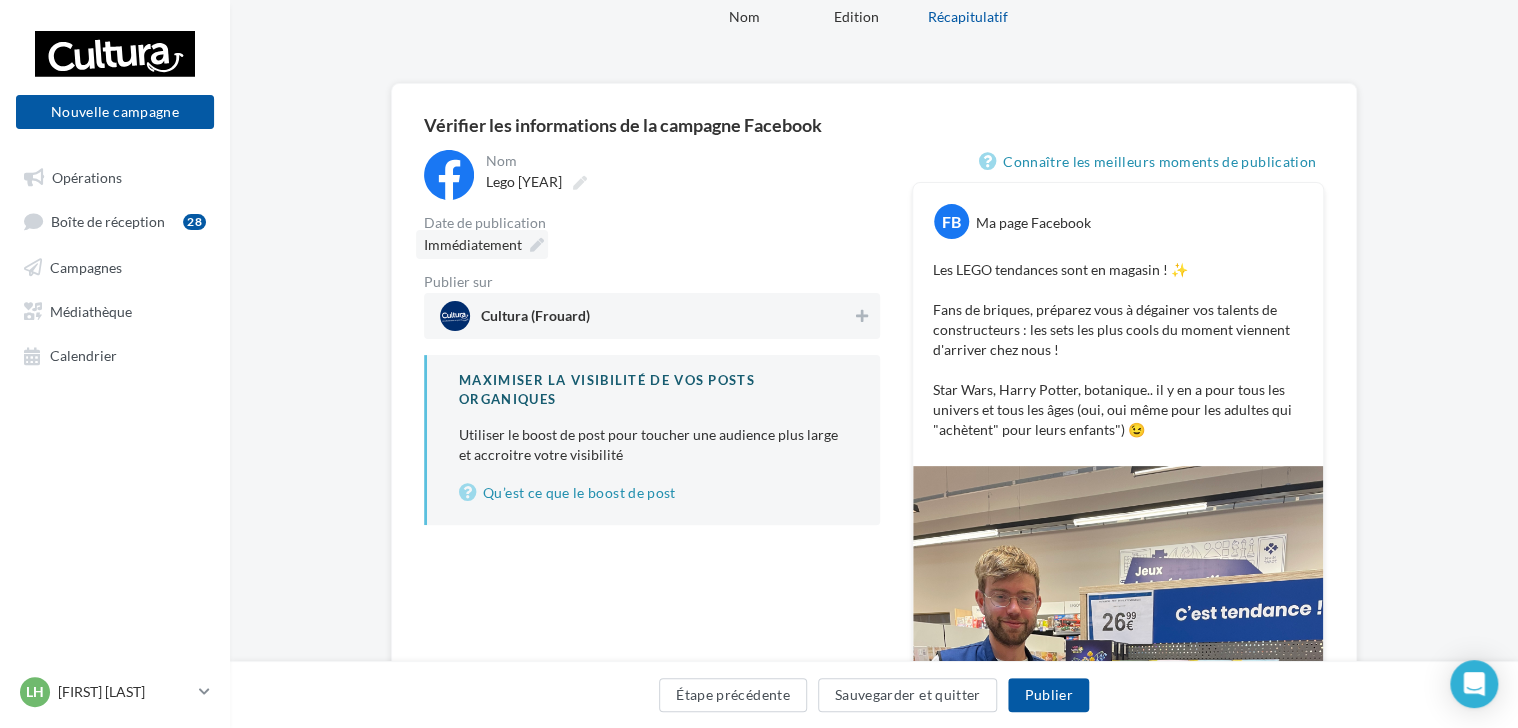 click at bounding box center (537, 245) 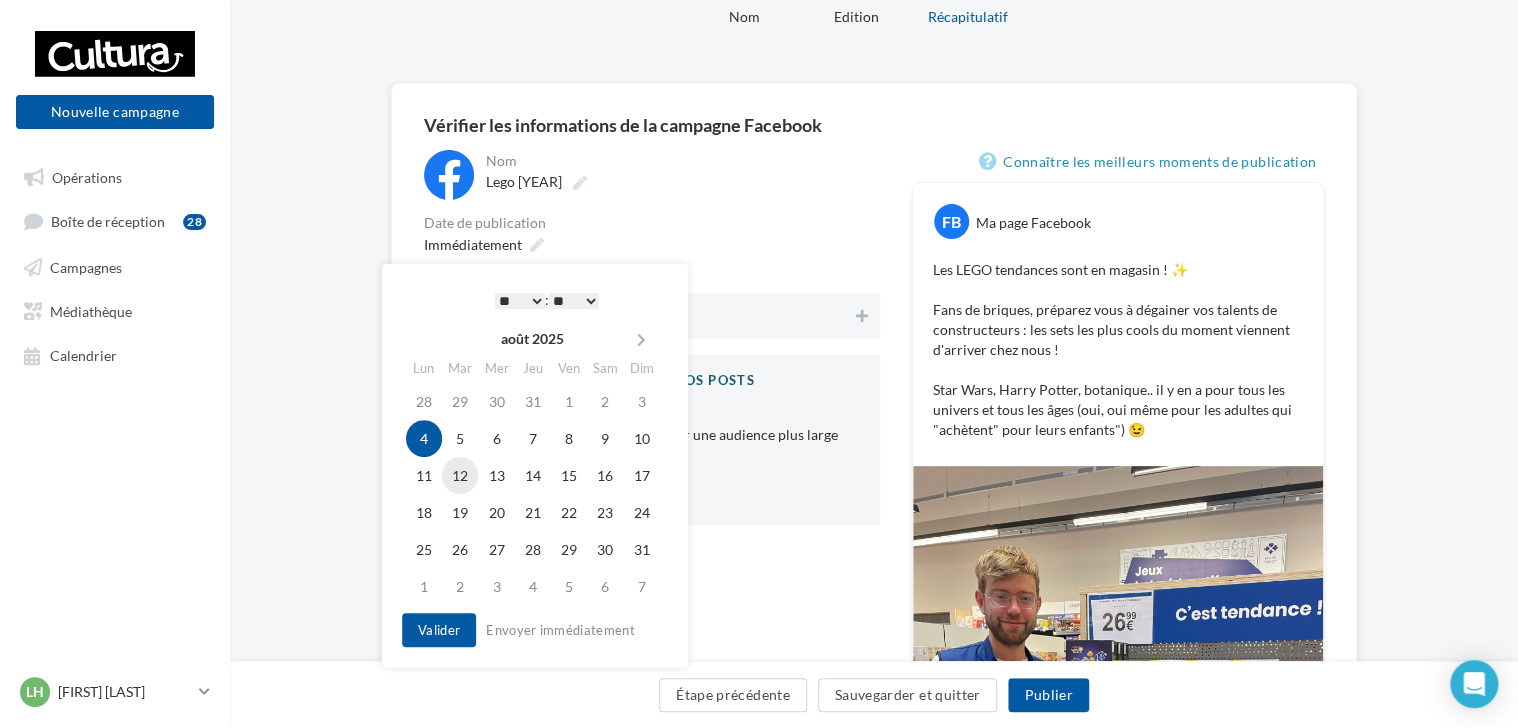 click on "12" at bounding box center (460, 475) 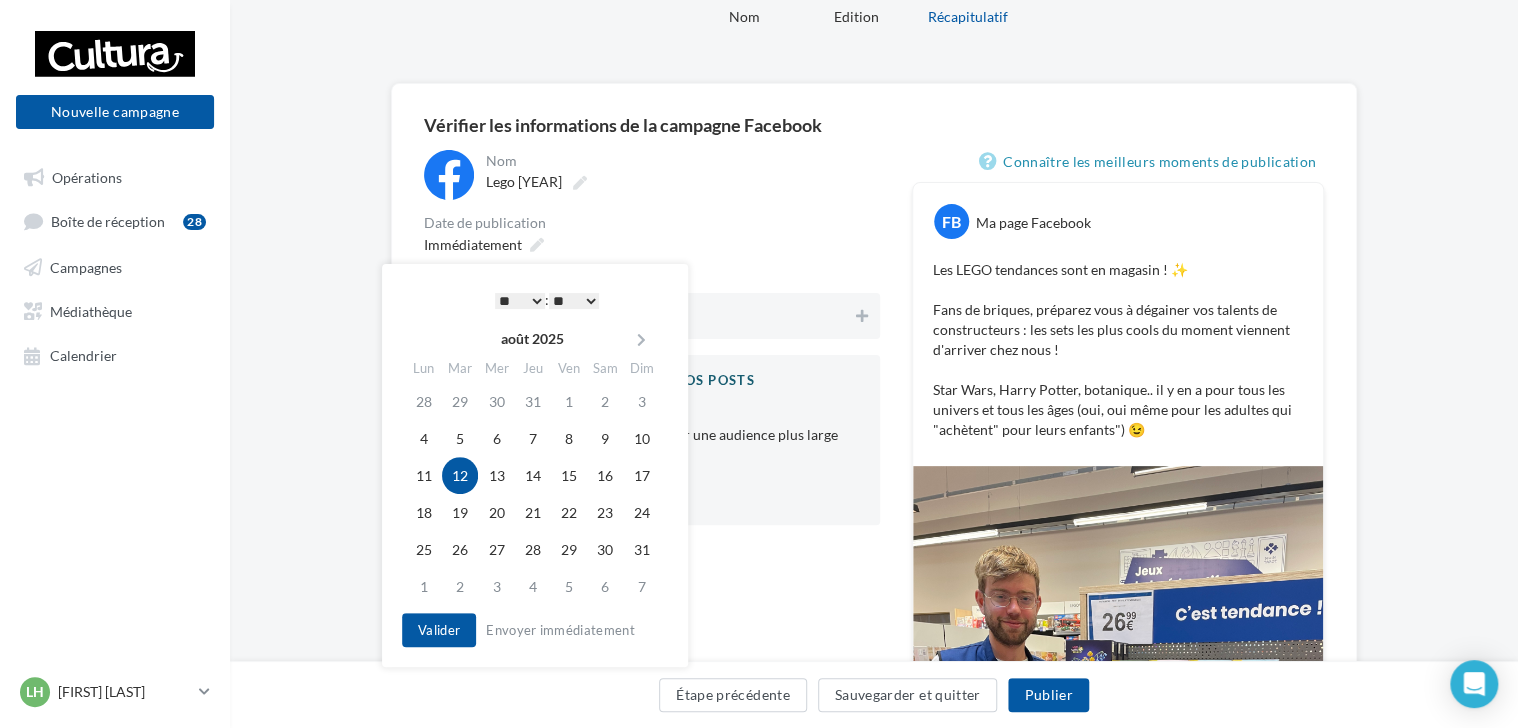 click on "* * * * * * * * * * ** ** ** ** ** ** ** ** ** ** ** ** ** **" at bounding box center [520, 301] 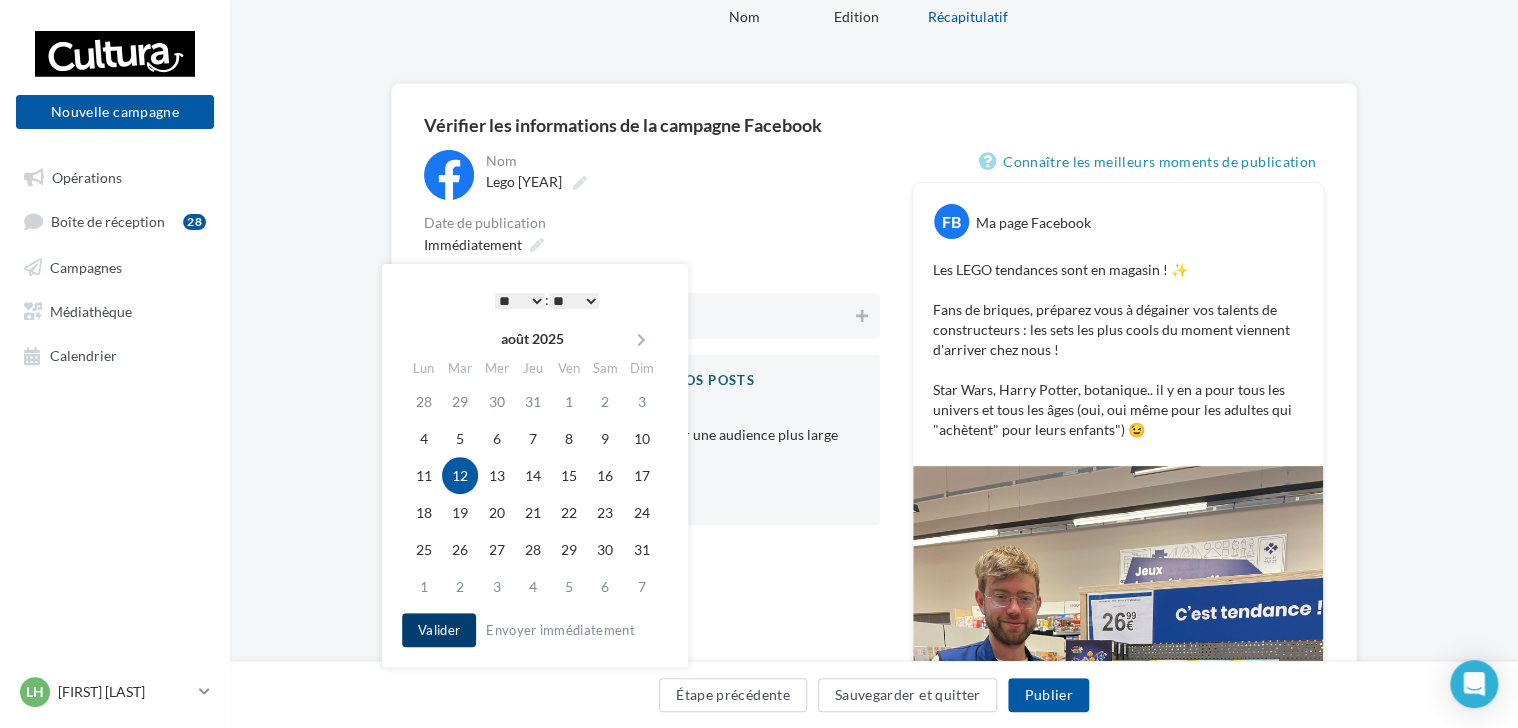 click on "Valider" at bounding box center (439, 630) 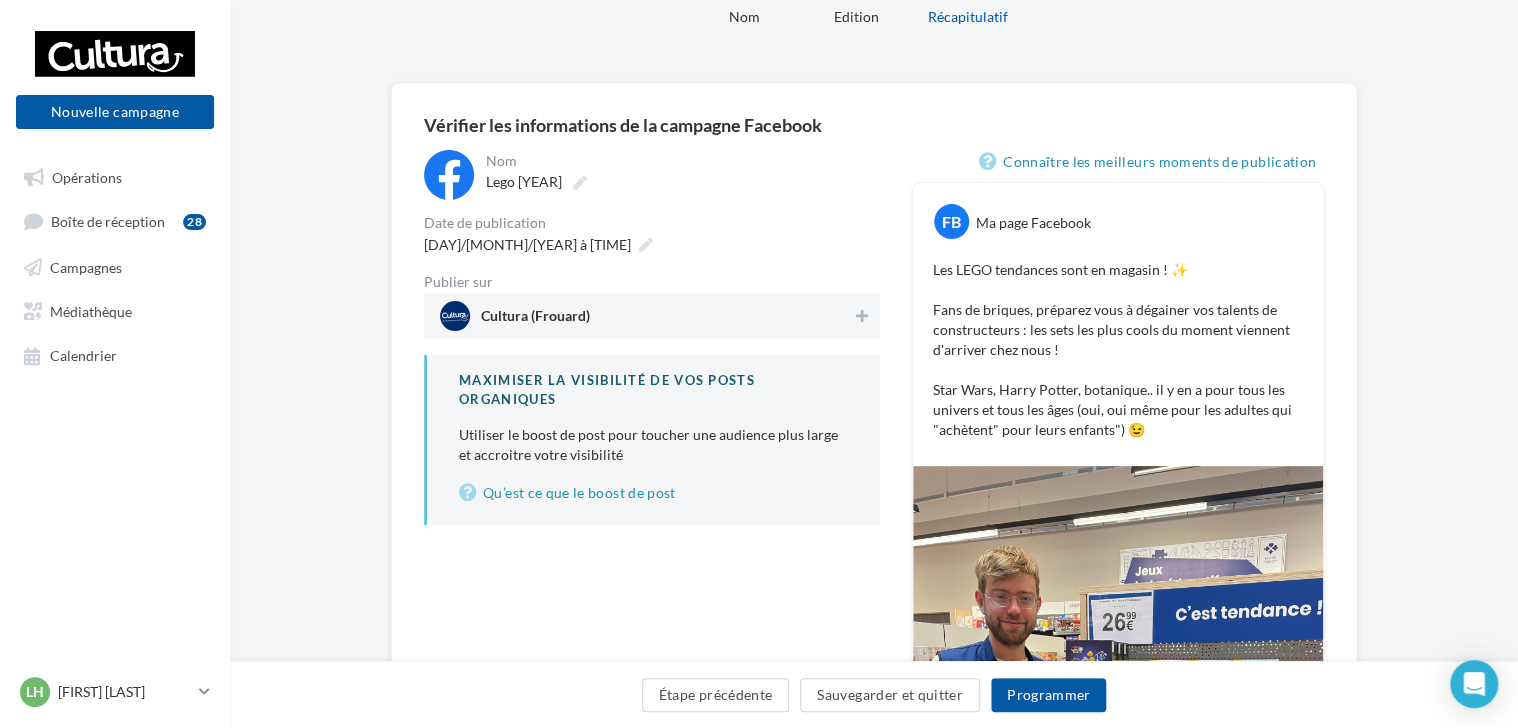 click on "Cultura (Frouard)" at bounding box center [646, 316] 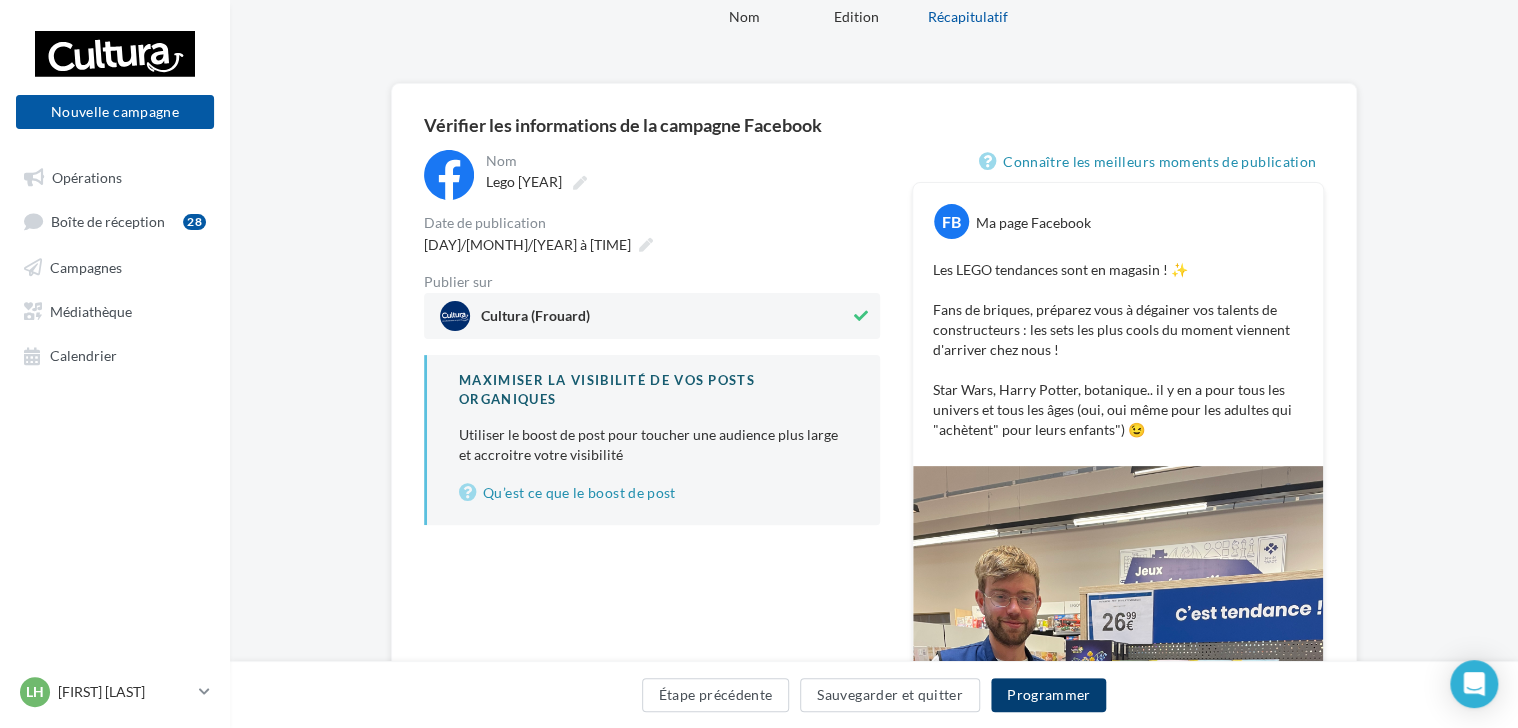 click on "Programmer" at bounding box center (1049, 695) 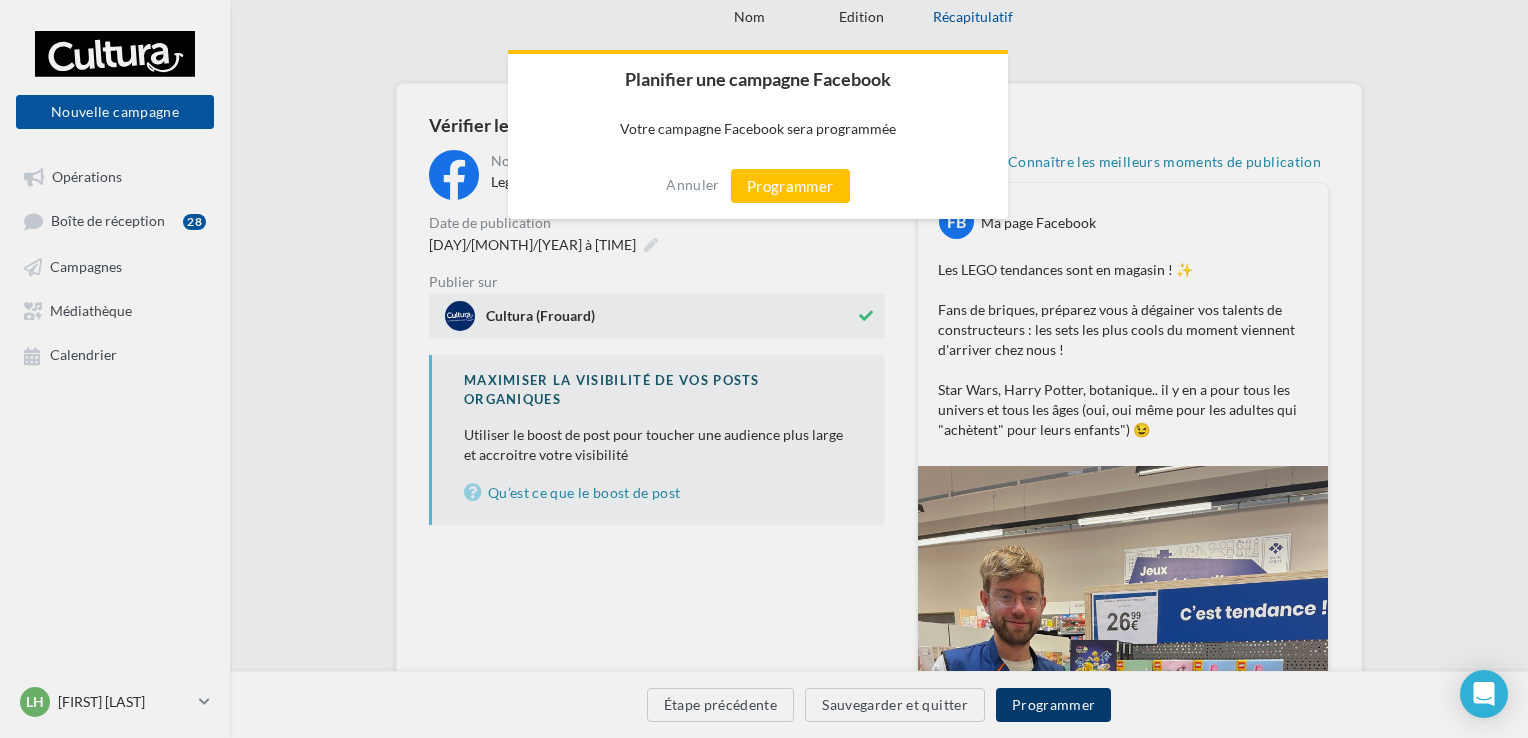 click at bounding box center (764, 369) 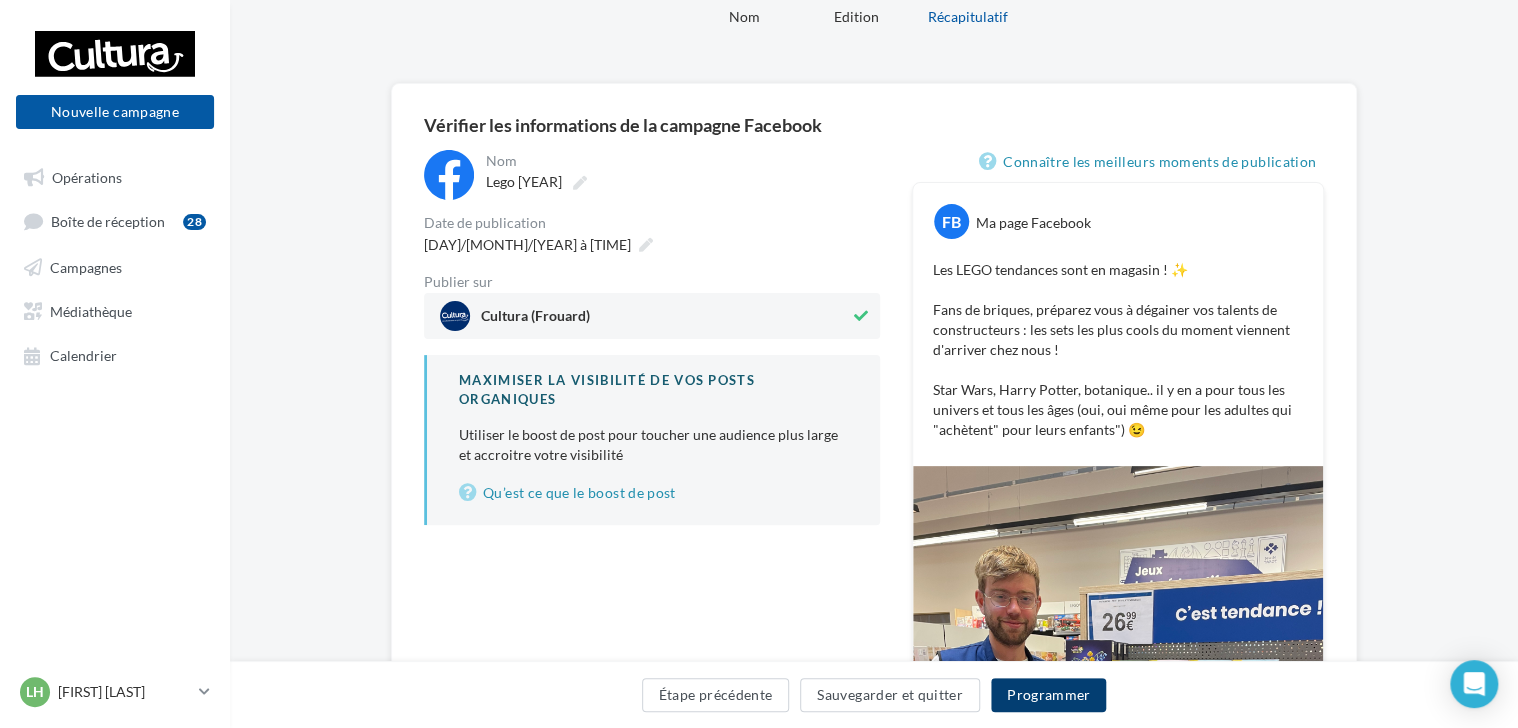 click on "Programmer" at bounding box center (1049, 695) 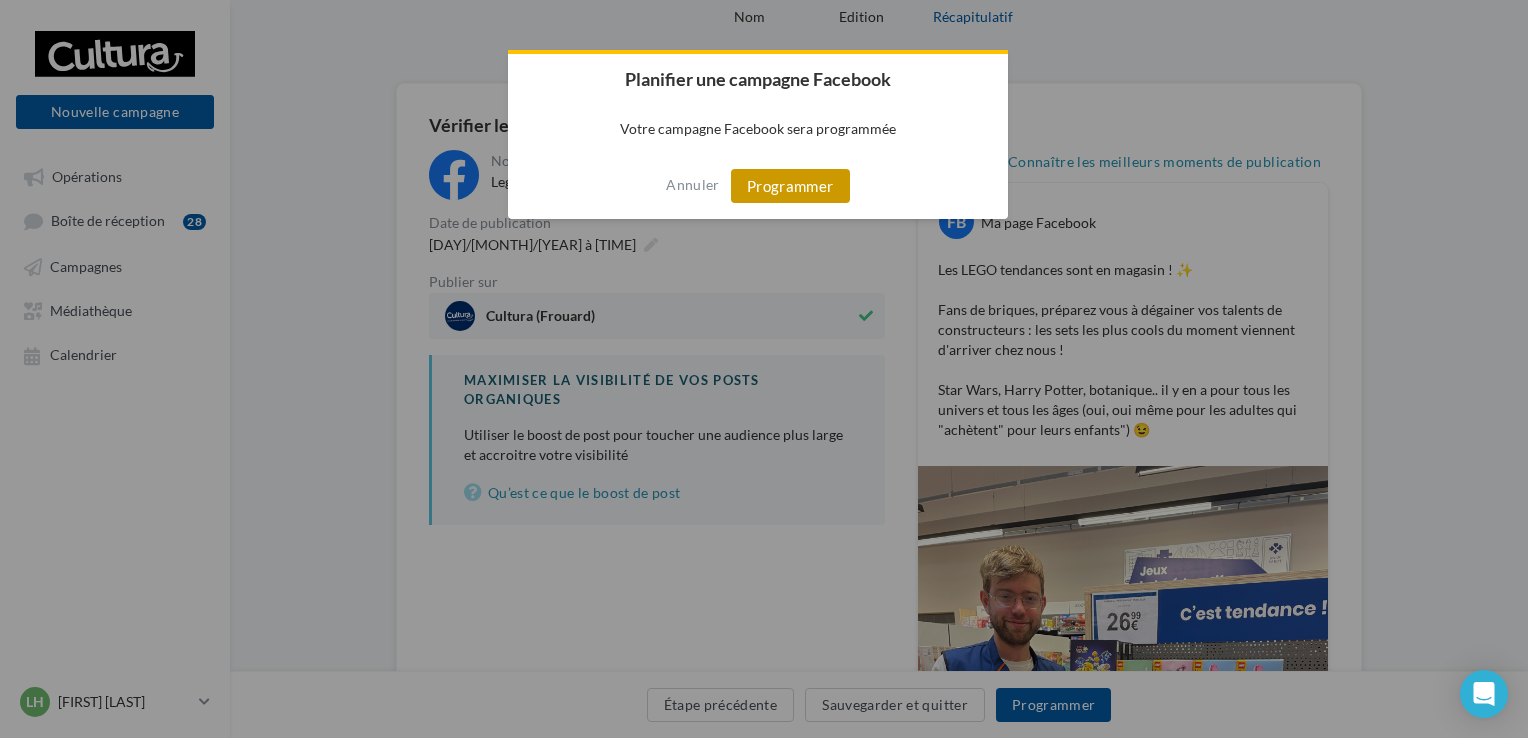 click on "Programmer" at bounding box center (790, 186) 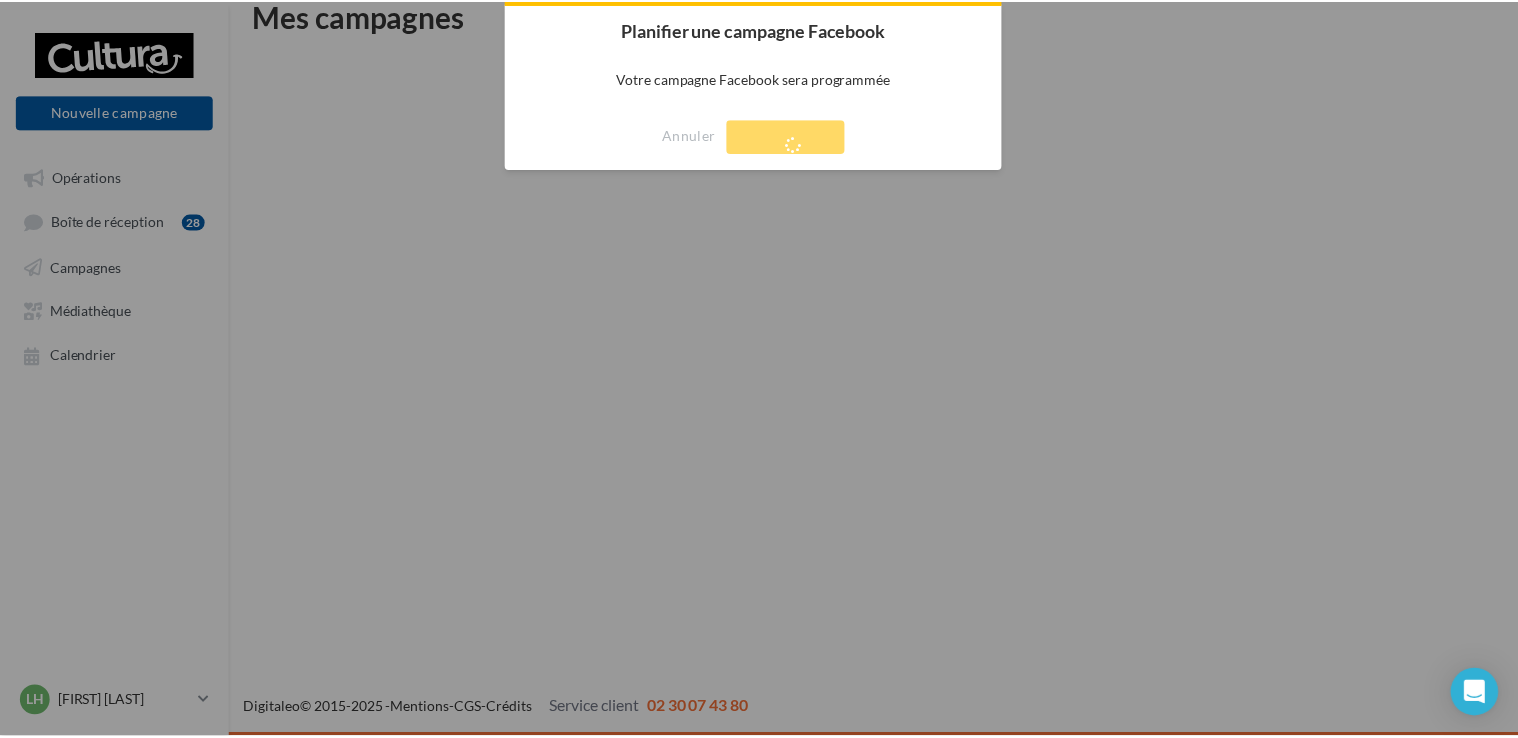 scroll, scrollTop: 32, scrollLeft: 0, axis: vertical 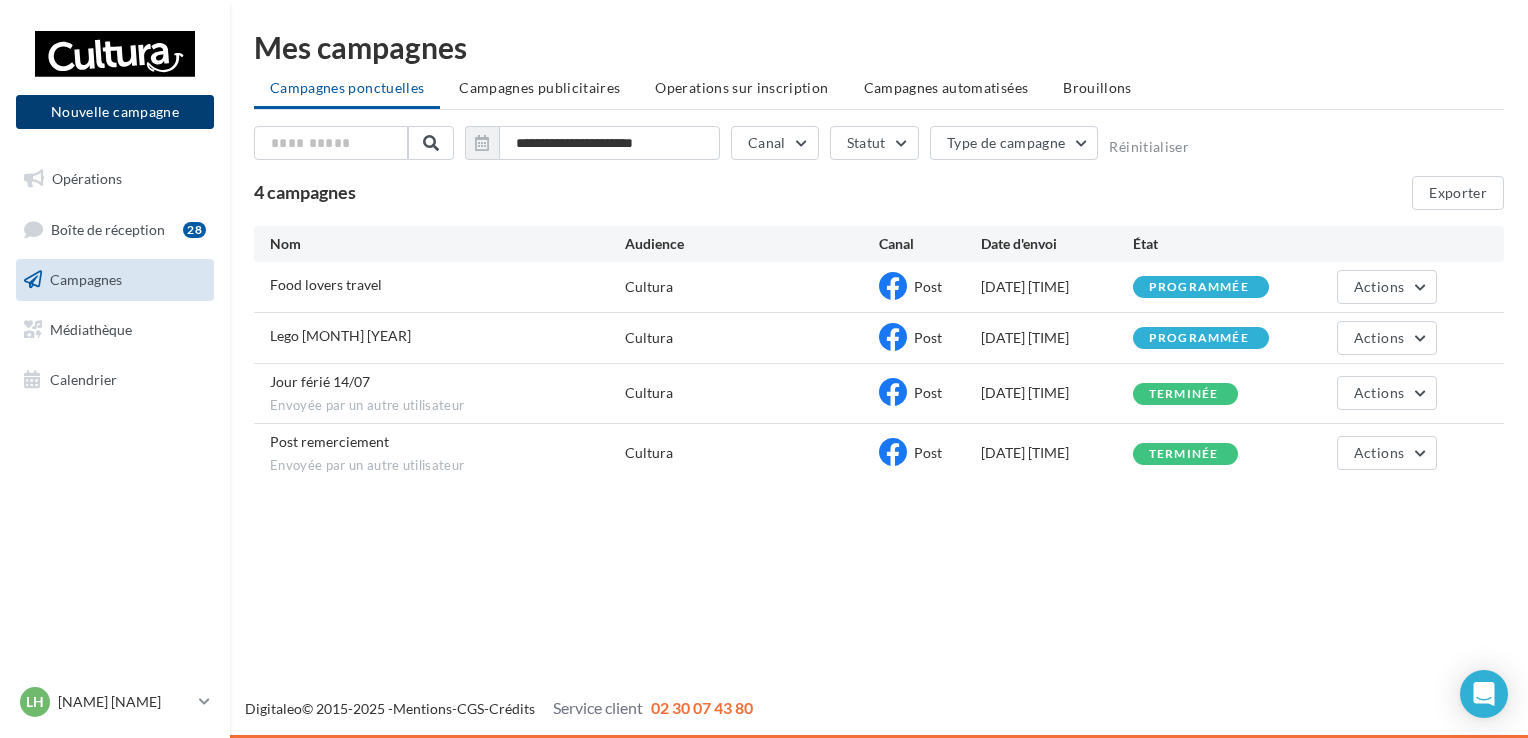 click on "Nouvelle campagne" at bounding box center (115, 112) 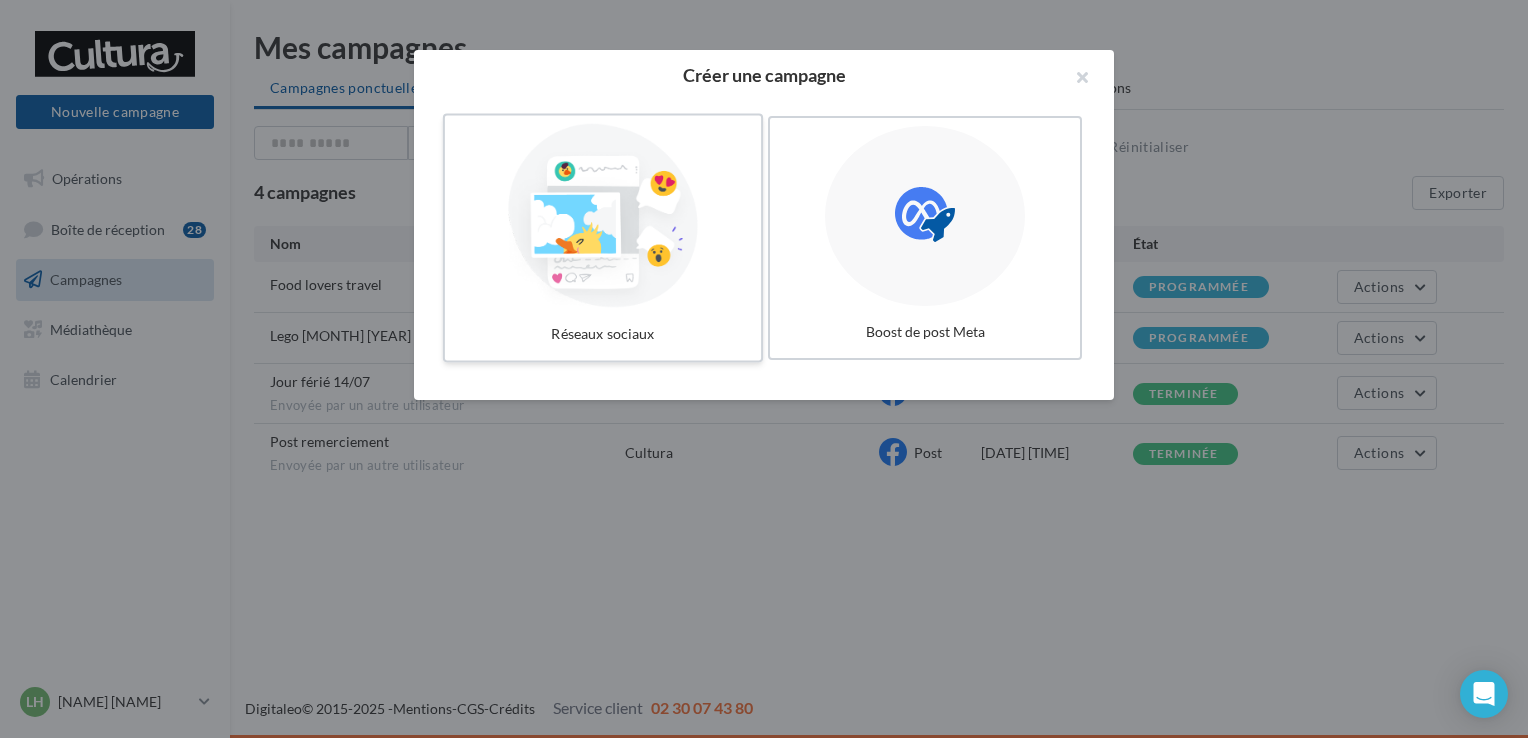 click at bounding box center [603, 216] 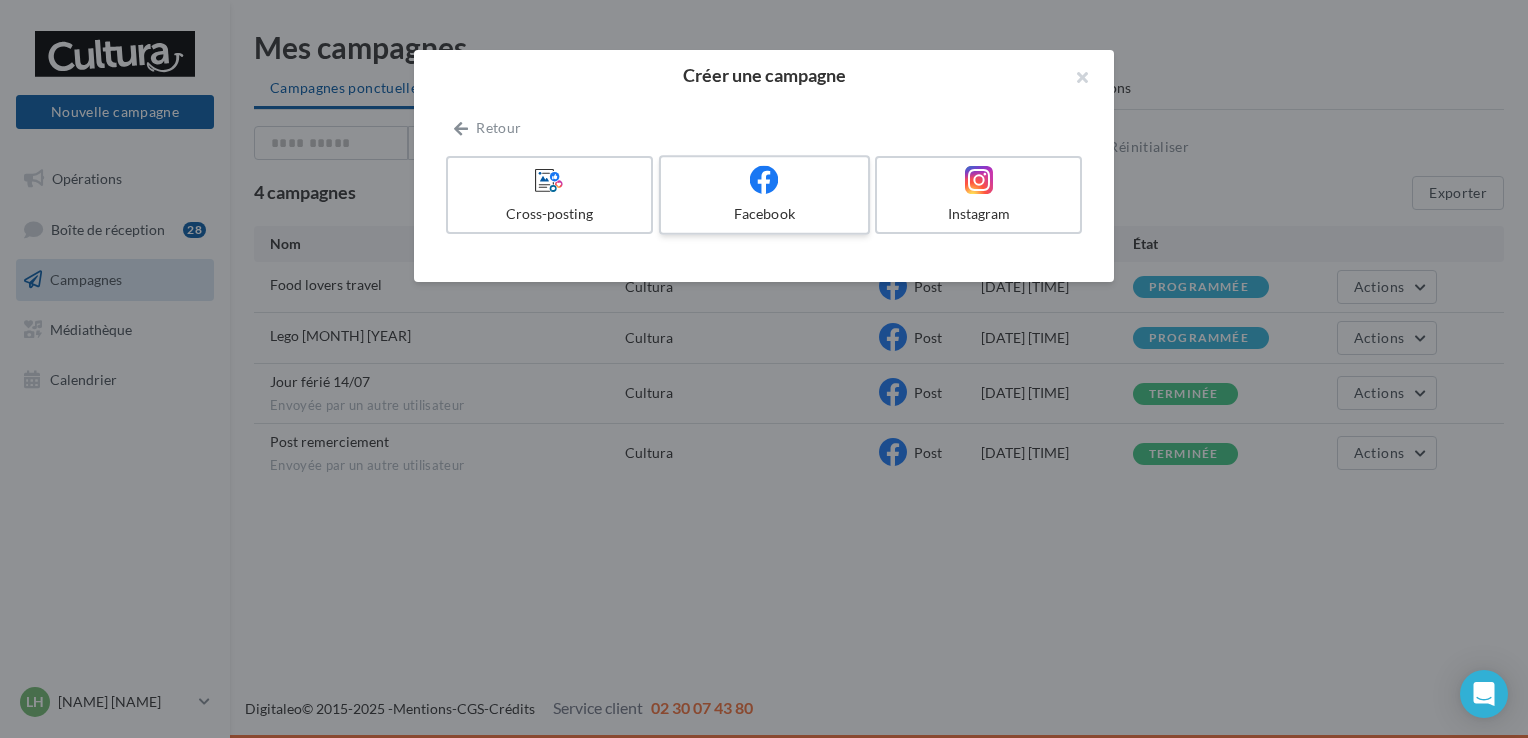 click on "Facebook" at bounding box center [764, 214] 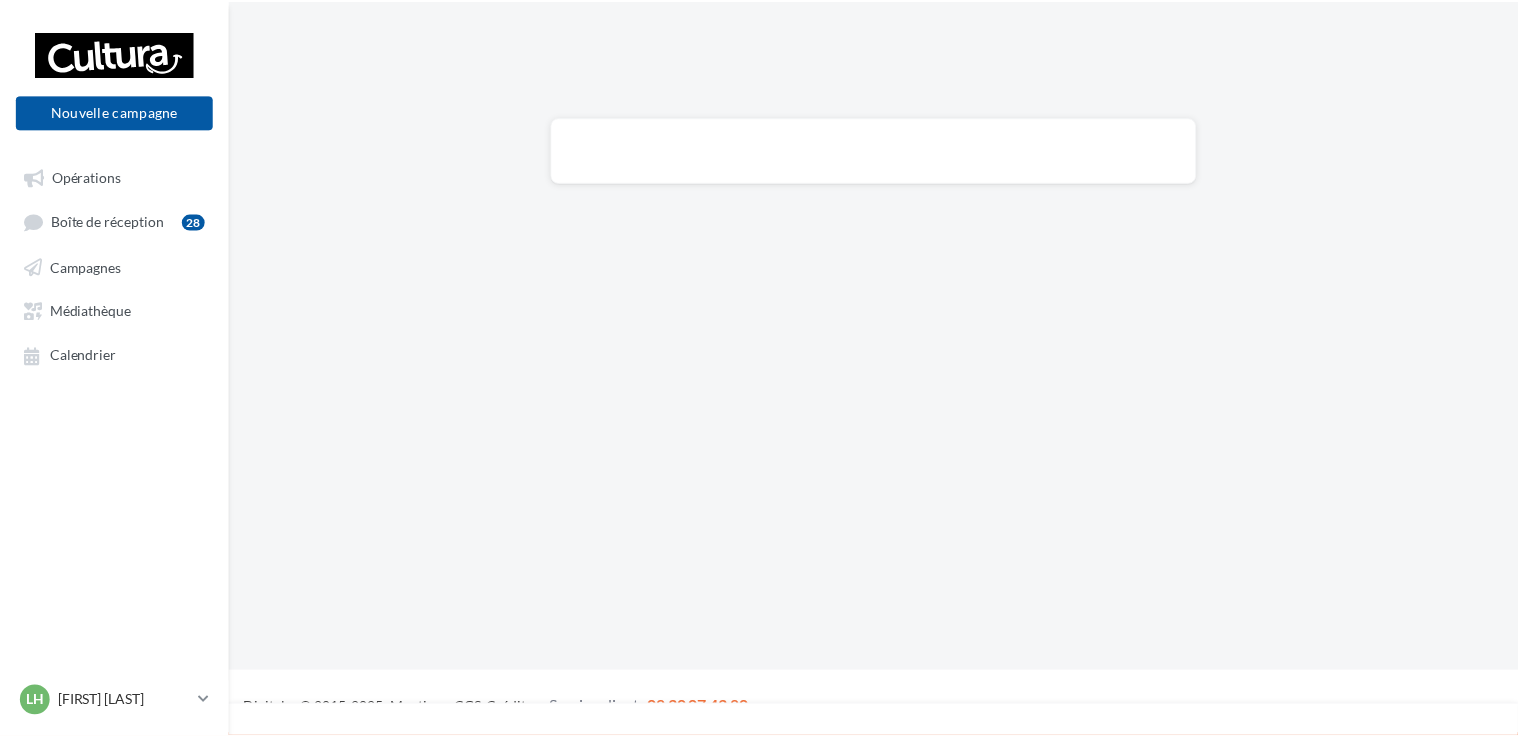 scroll, scrollTop: 0, scrollLeft: 0, axis: both 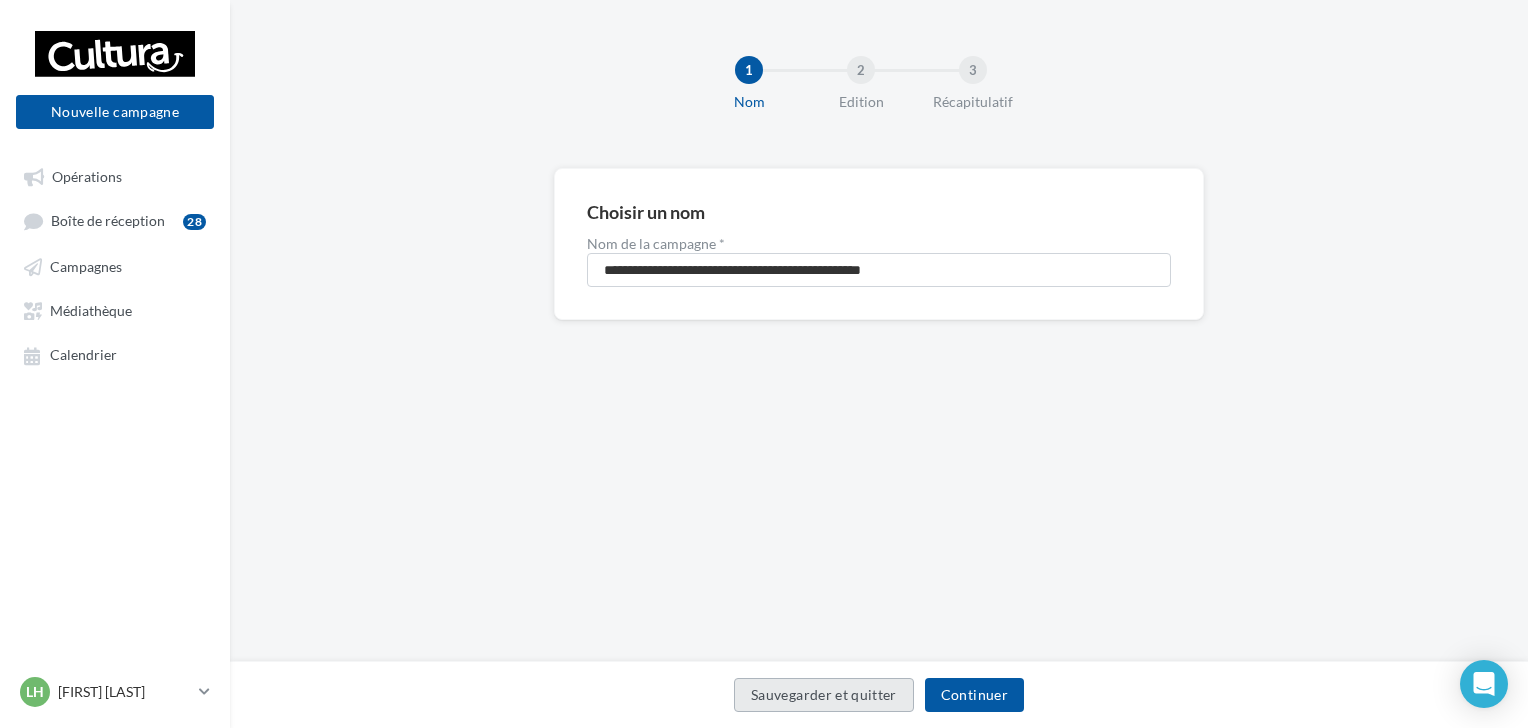 click on "Sauvegarder et quitter" at bounding box center [824, 695] 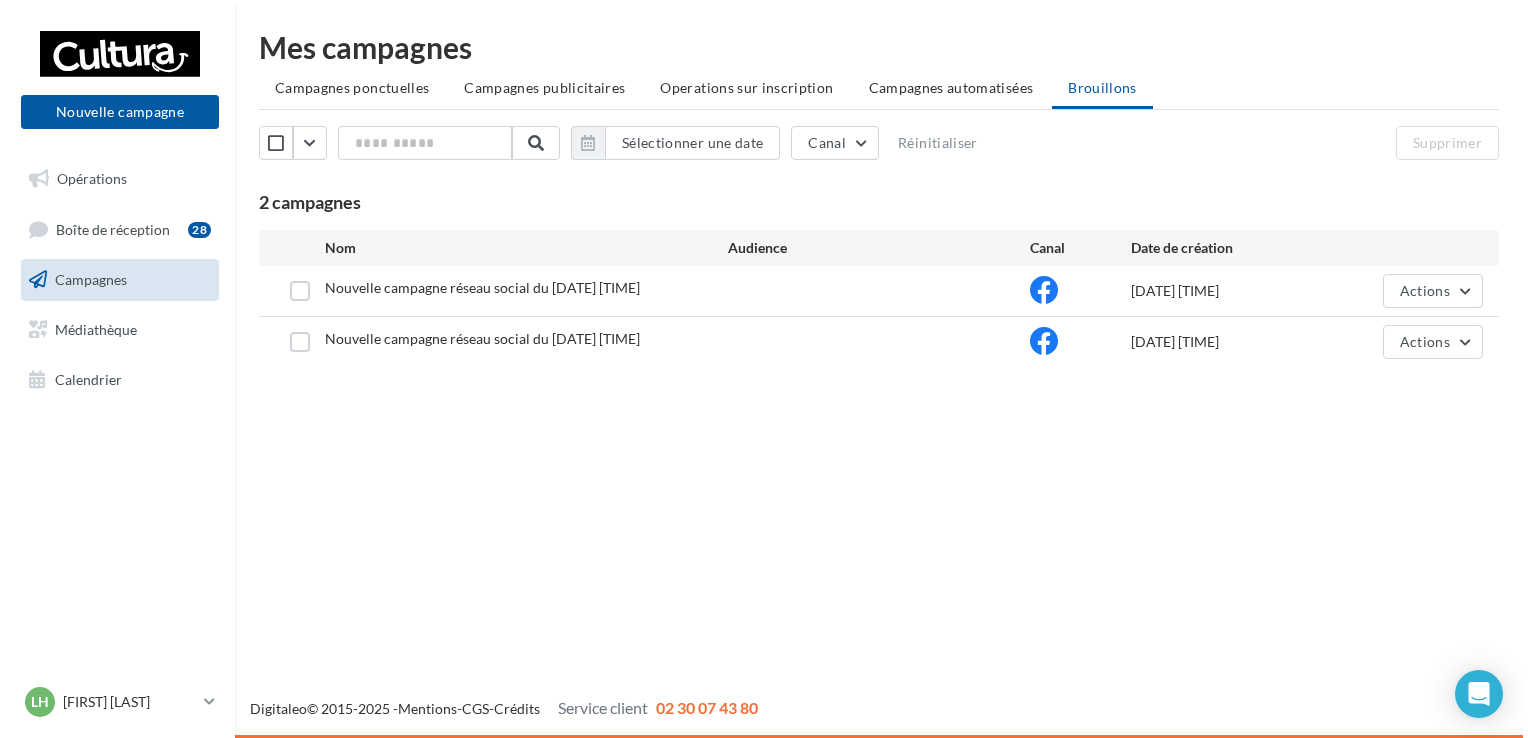 scroll, scrollTop: 0, scrollLeft: 0, axis: both 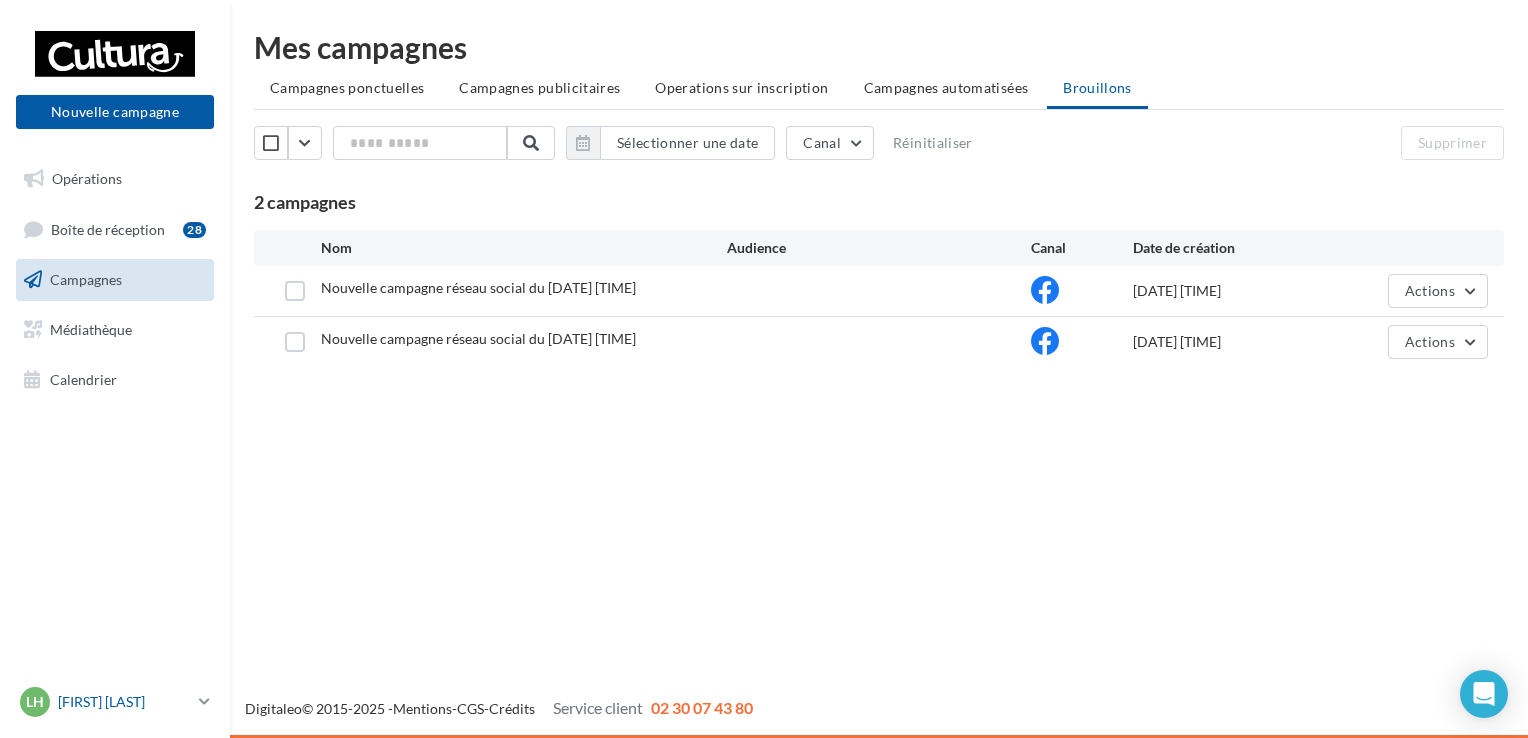 click at bounding box center [204, 701] 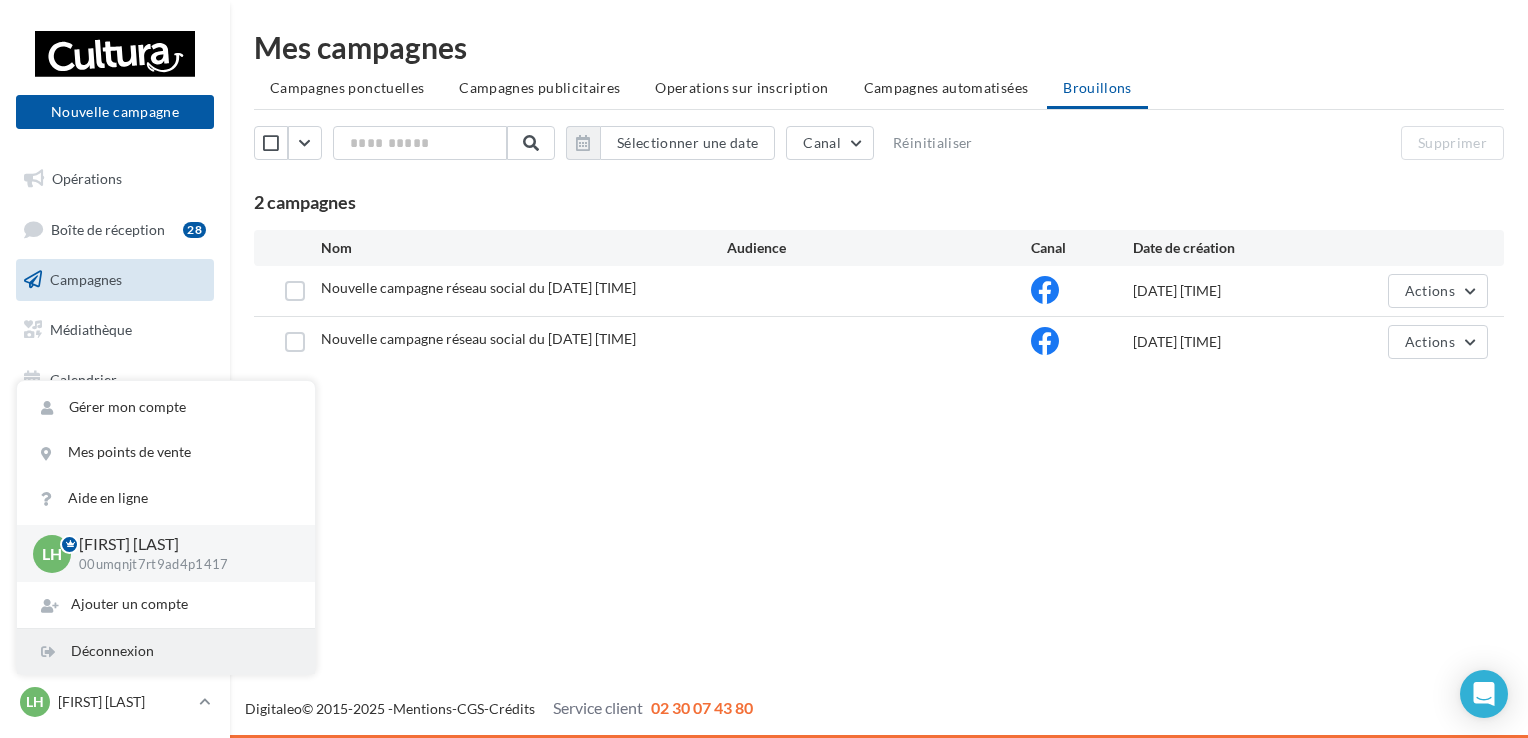 click on "Déconnexion" at bounding box center (166, 651) 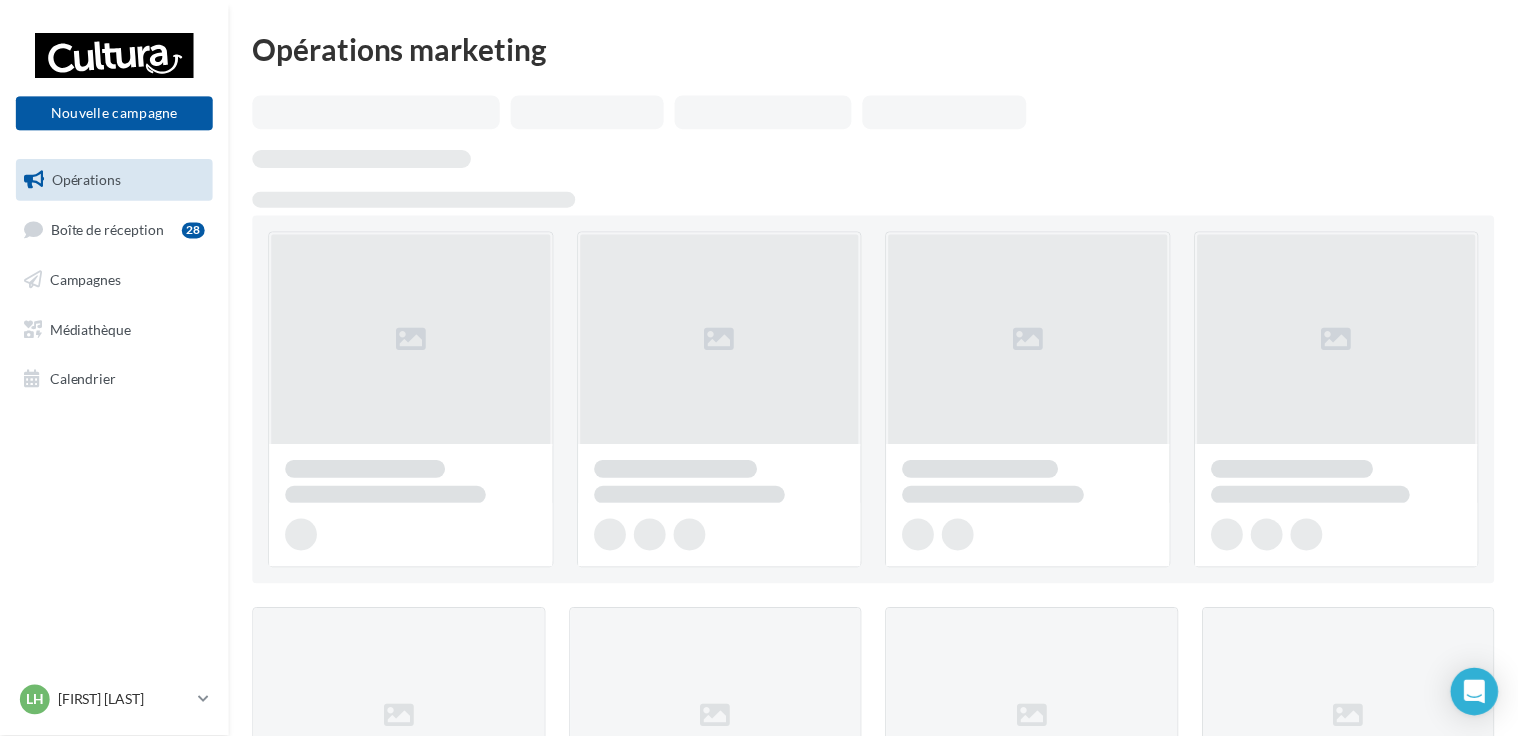 scroll, scrollTop: 0, scrollLeft: 0, axis: both 